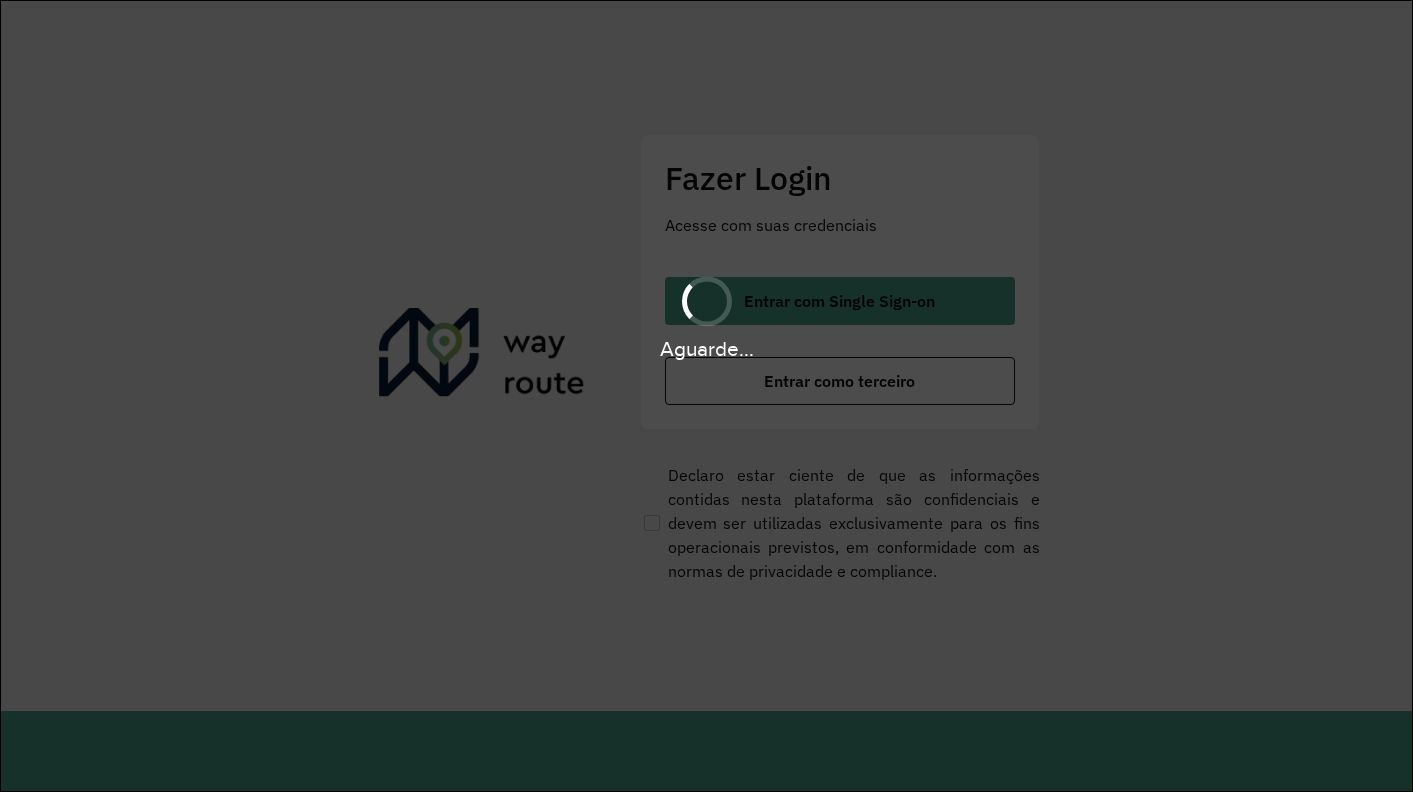 scroll, scrollTop: 0, scrollLeft: 0, axis: both 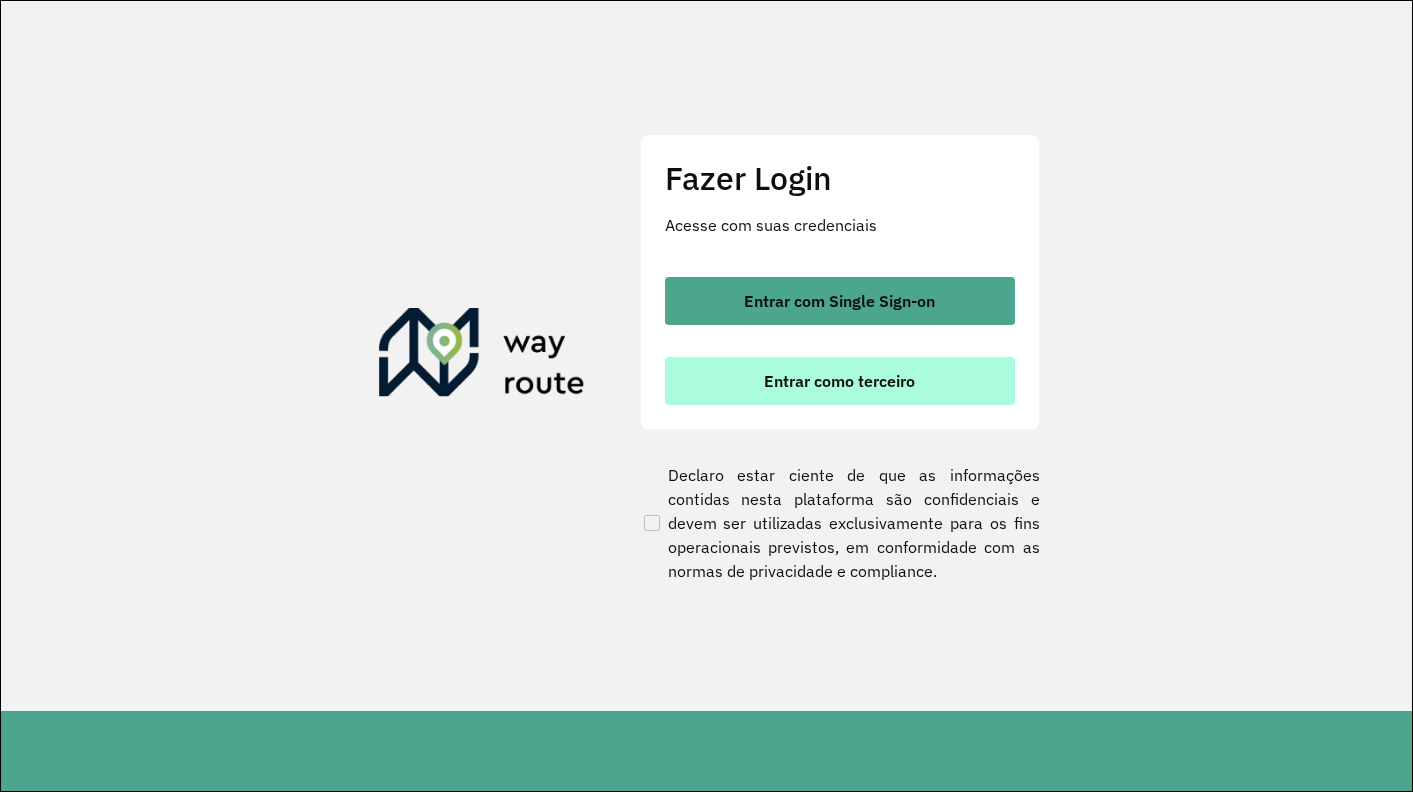 drag, startPoint x: 827, startPoint y: 411, endPoint x: 837, endPoint y: 401, distance: 14.142136 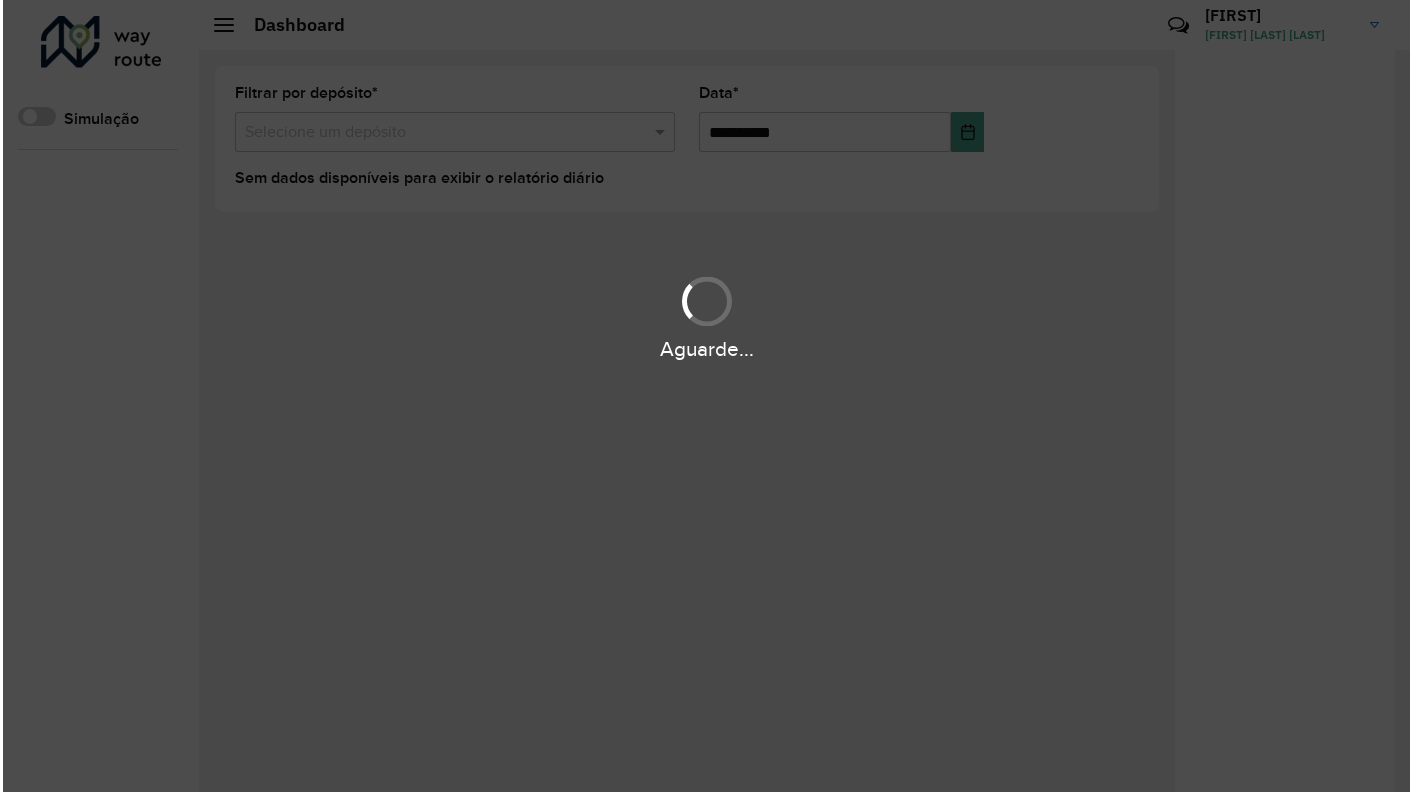 scroll, scrollTop: 0, scrollLeft: 0, axis: both 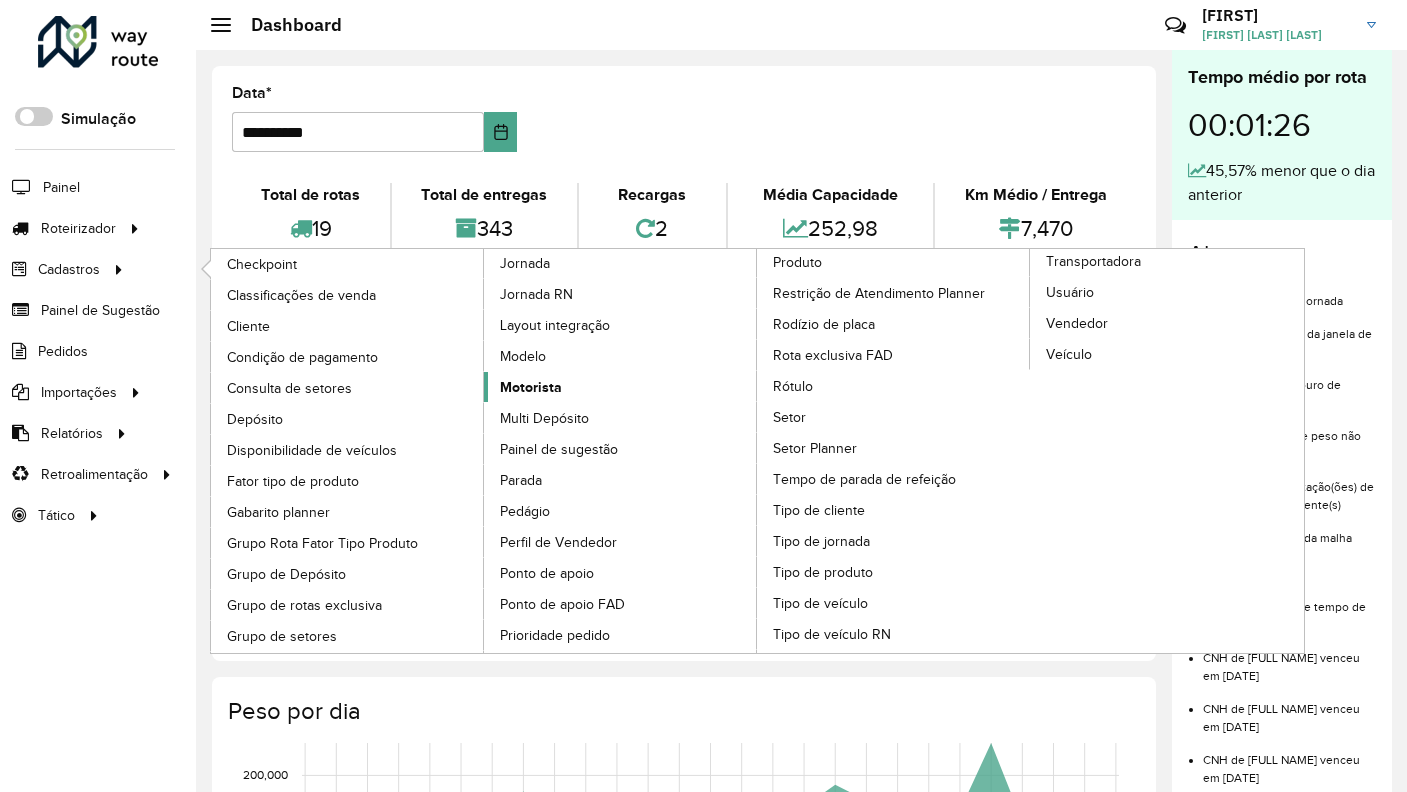 click on "Motorista" 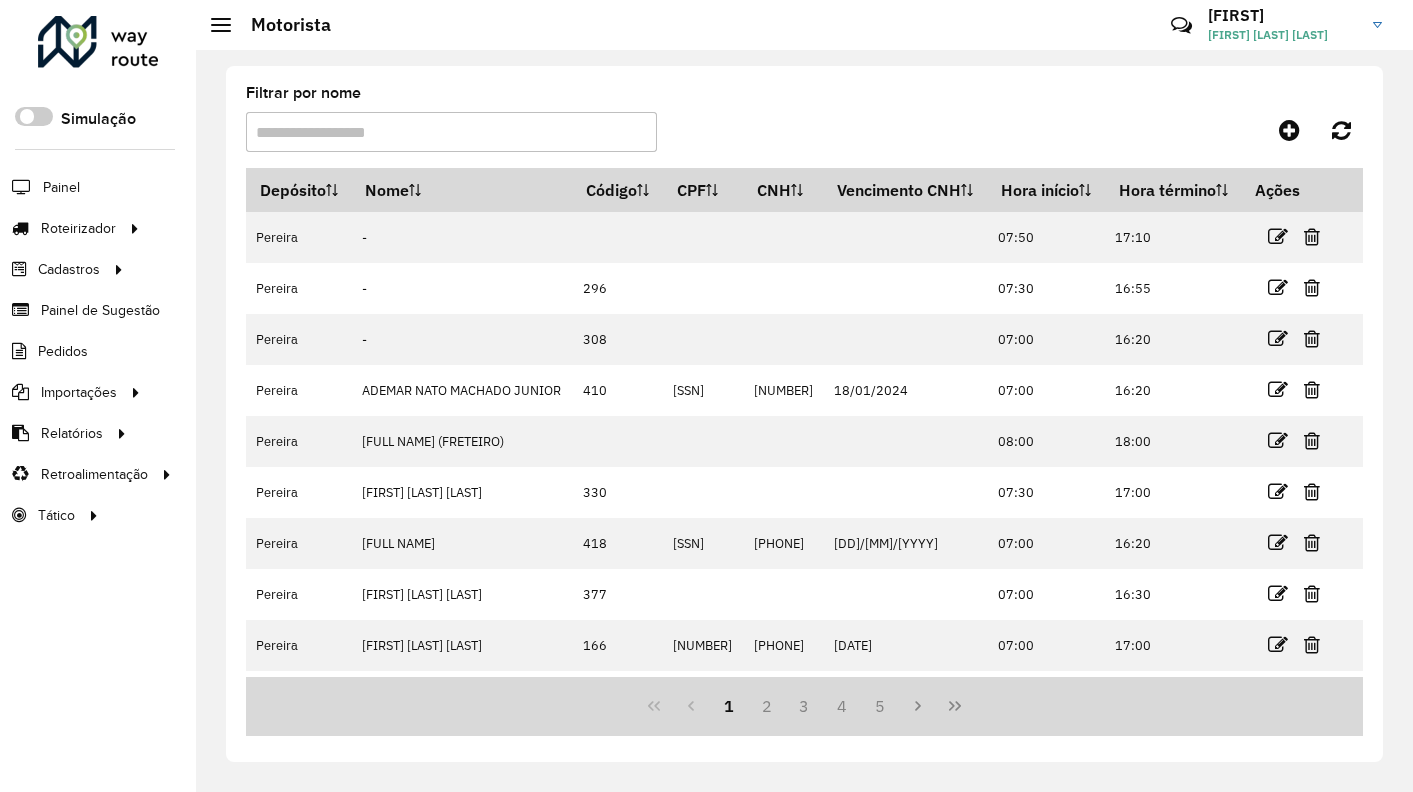 click on "Filtrar por nome" at bounding box center [451, 132] 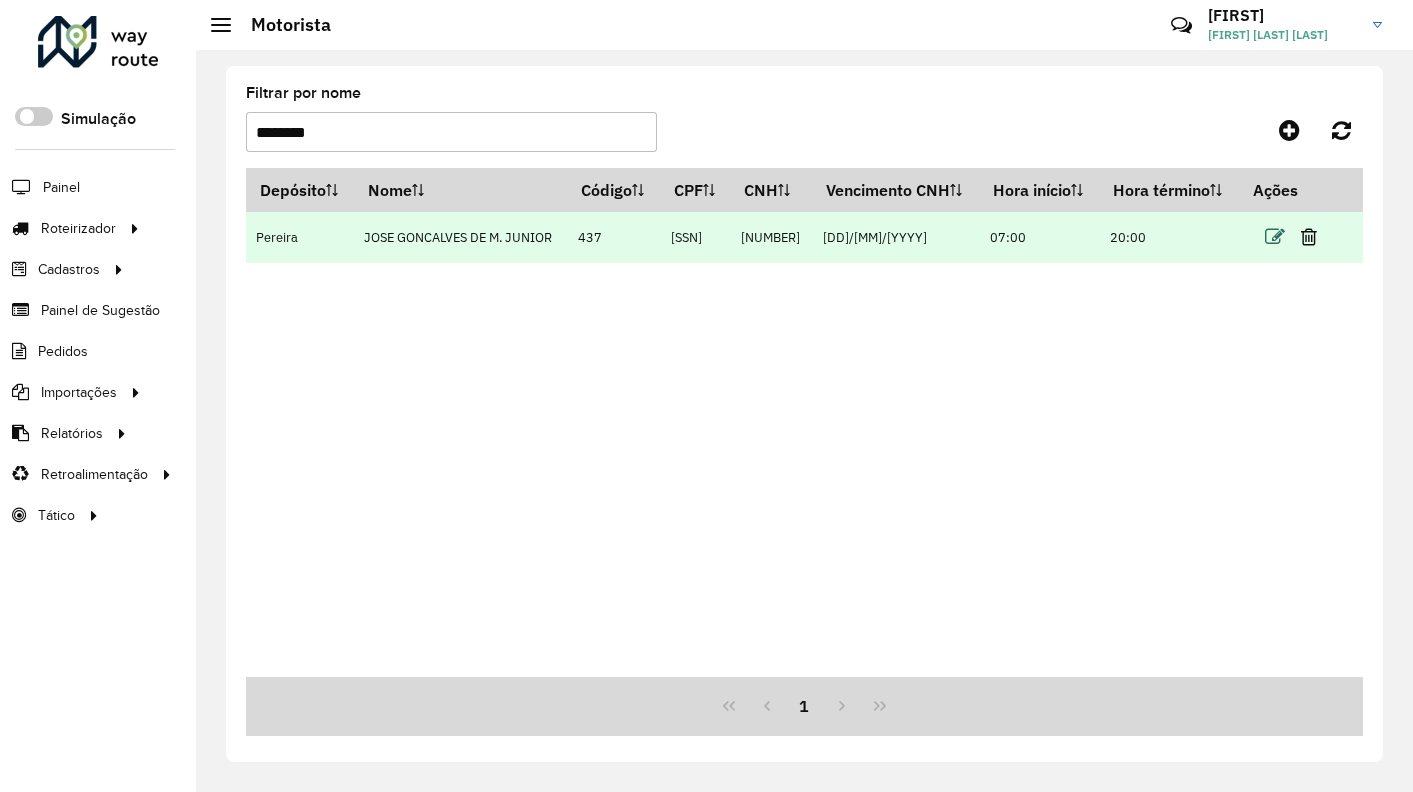 type on "********" 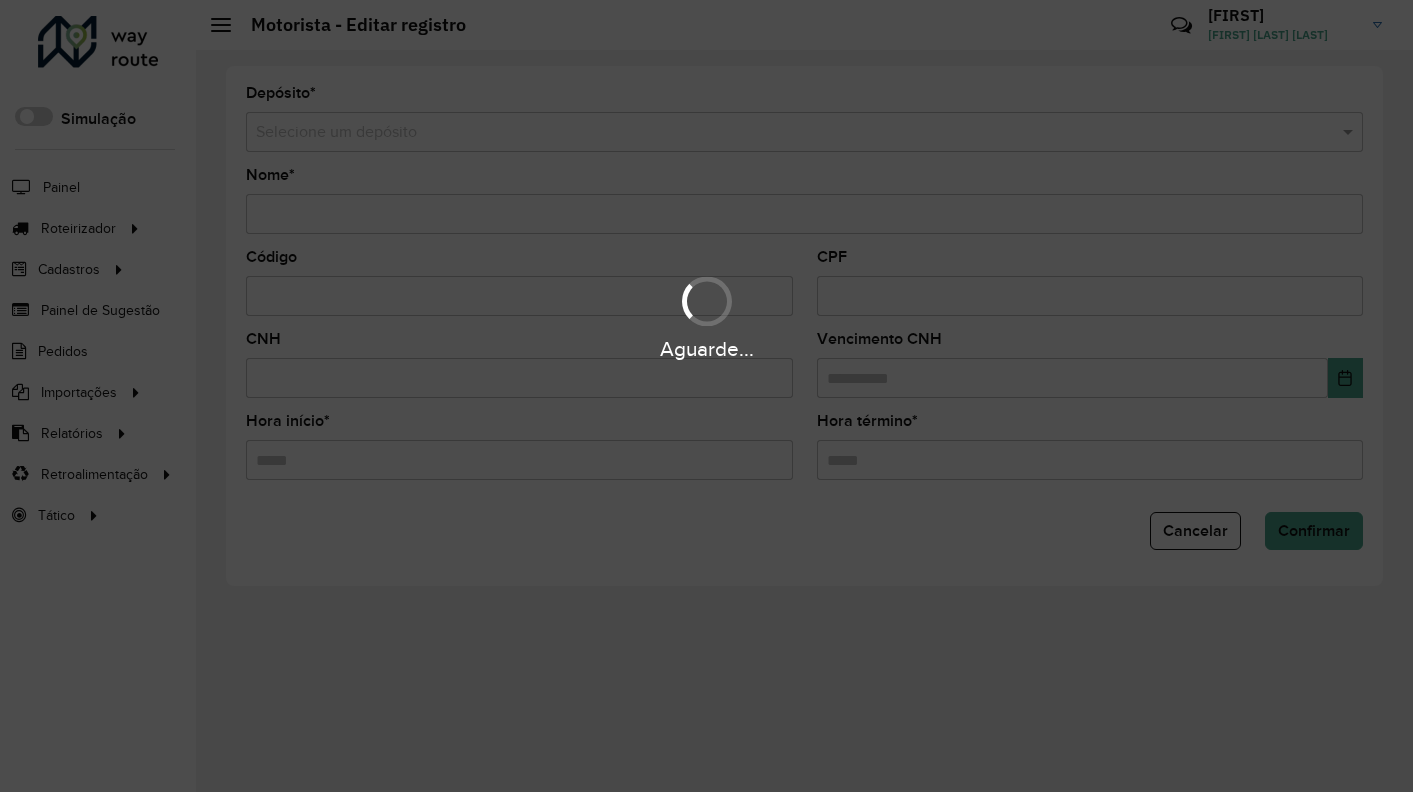 type on "**********" 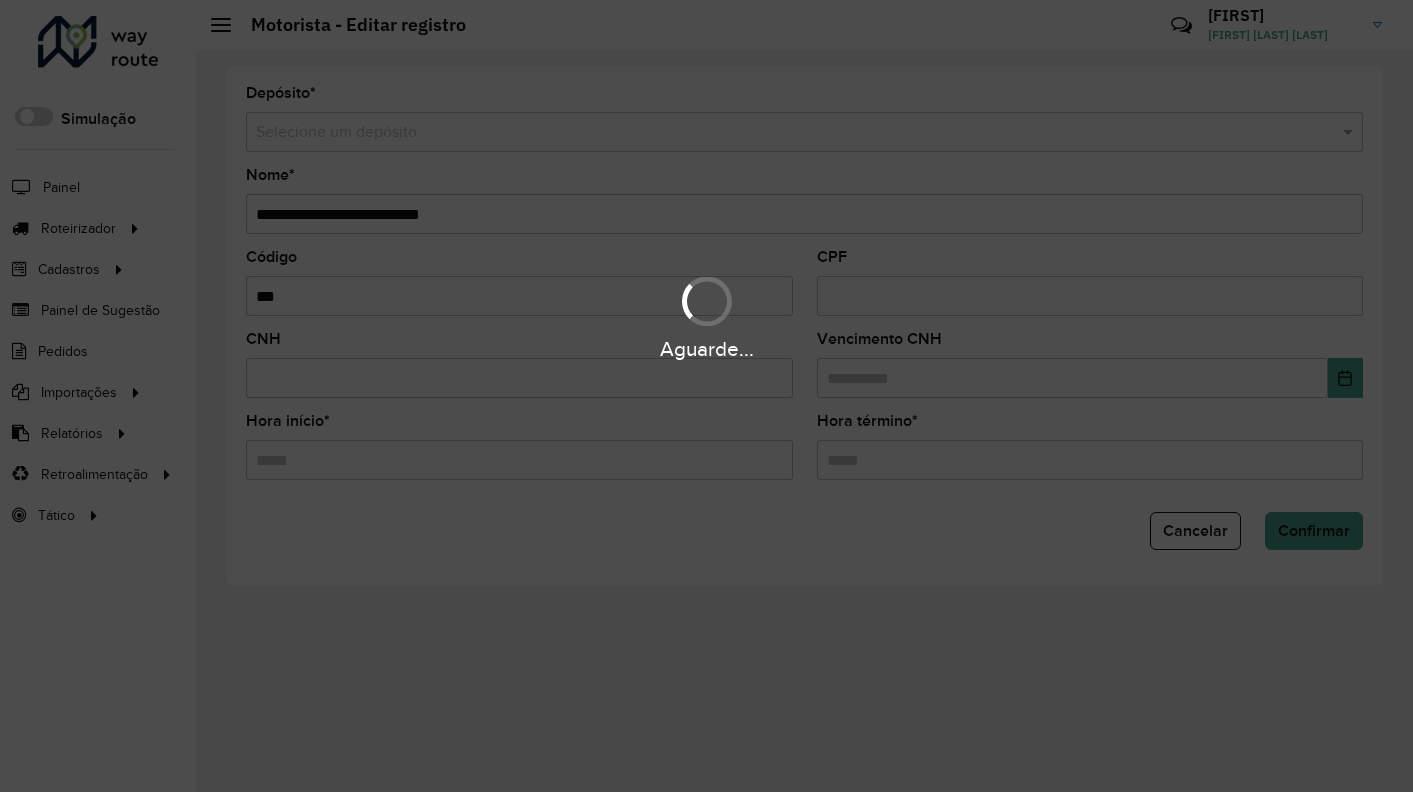 type on "**********" 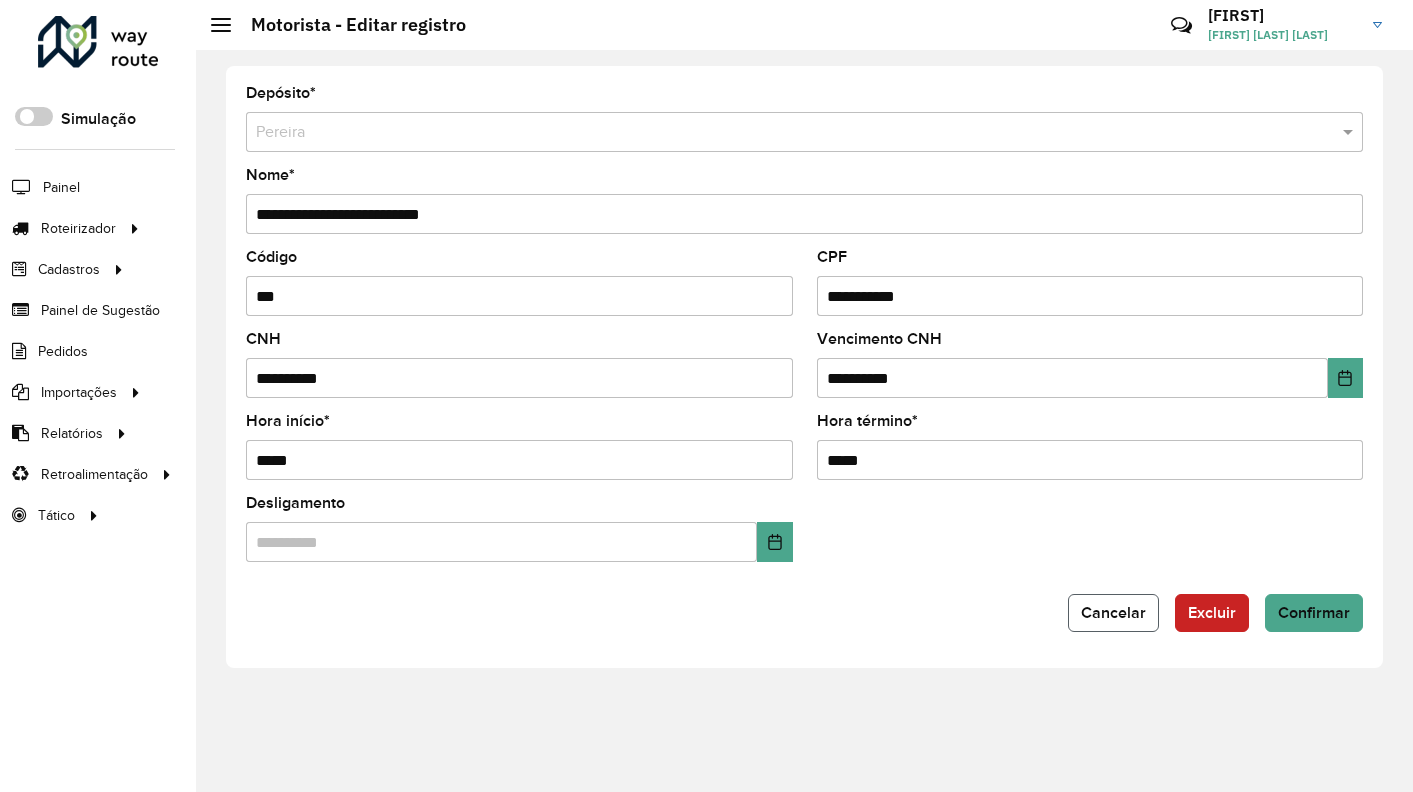 click on "Cancelar" 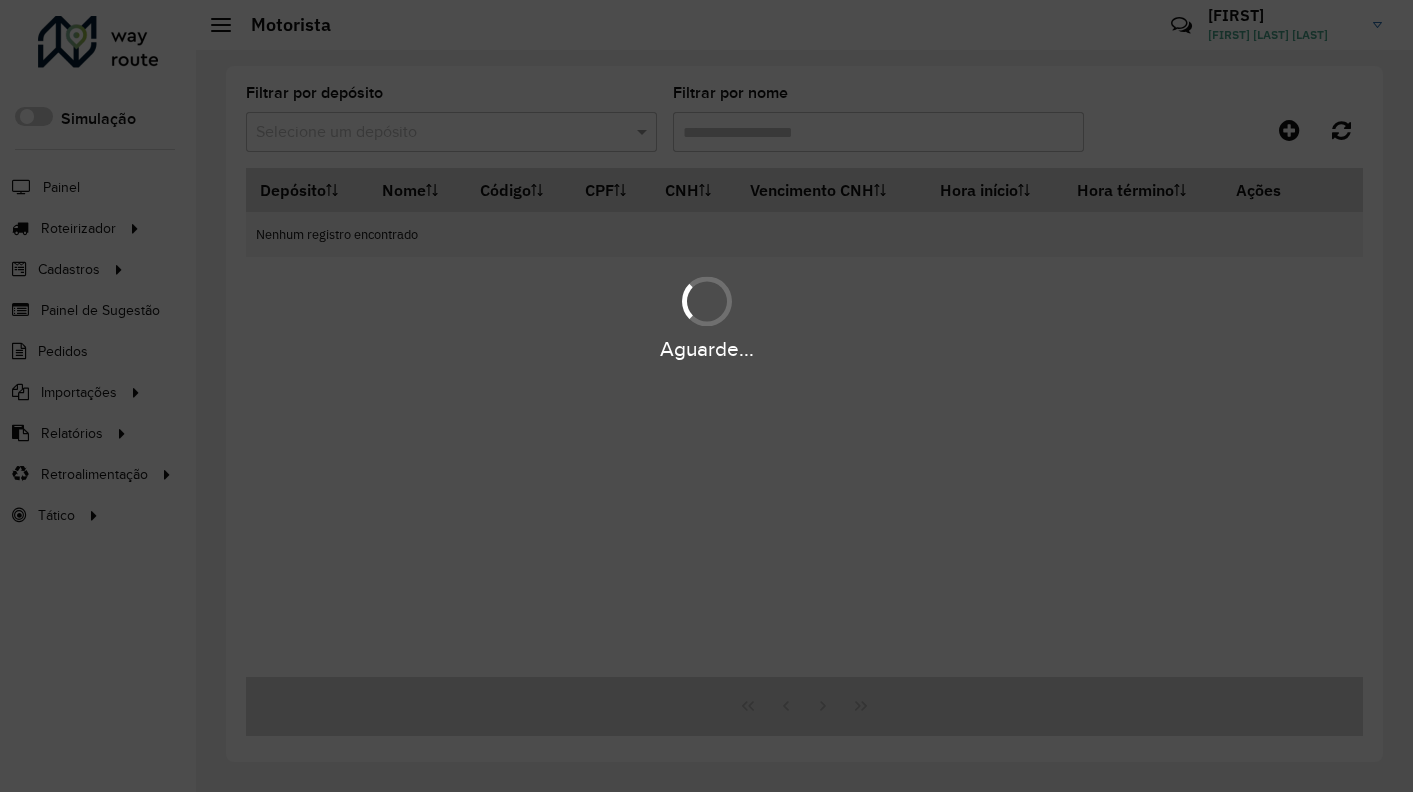 type on "********" 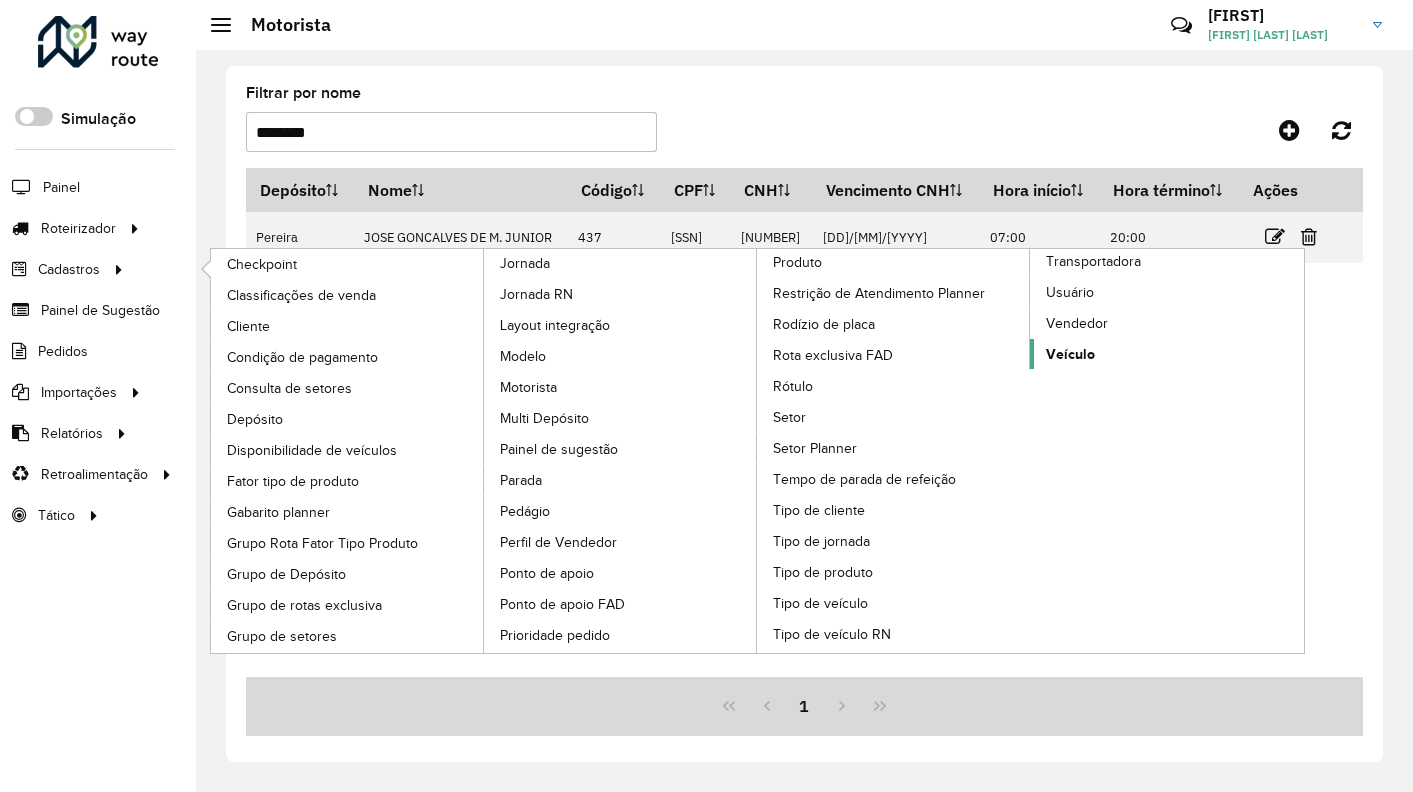 click on "Veículo" 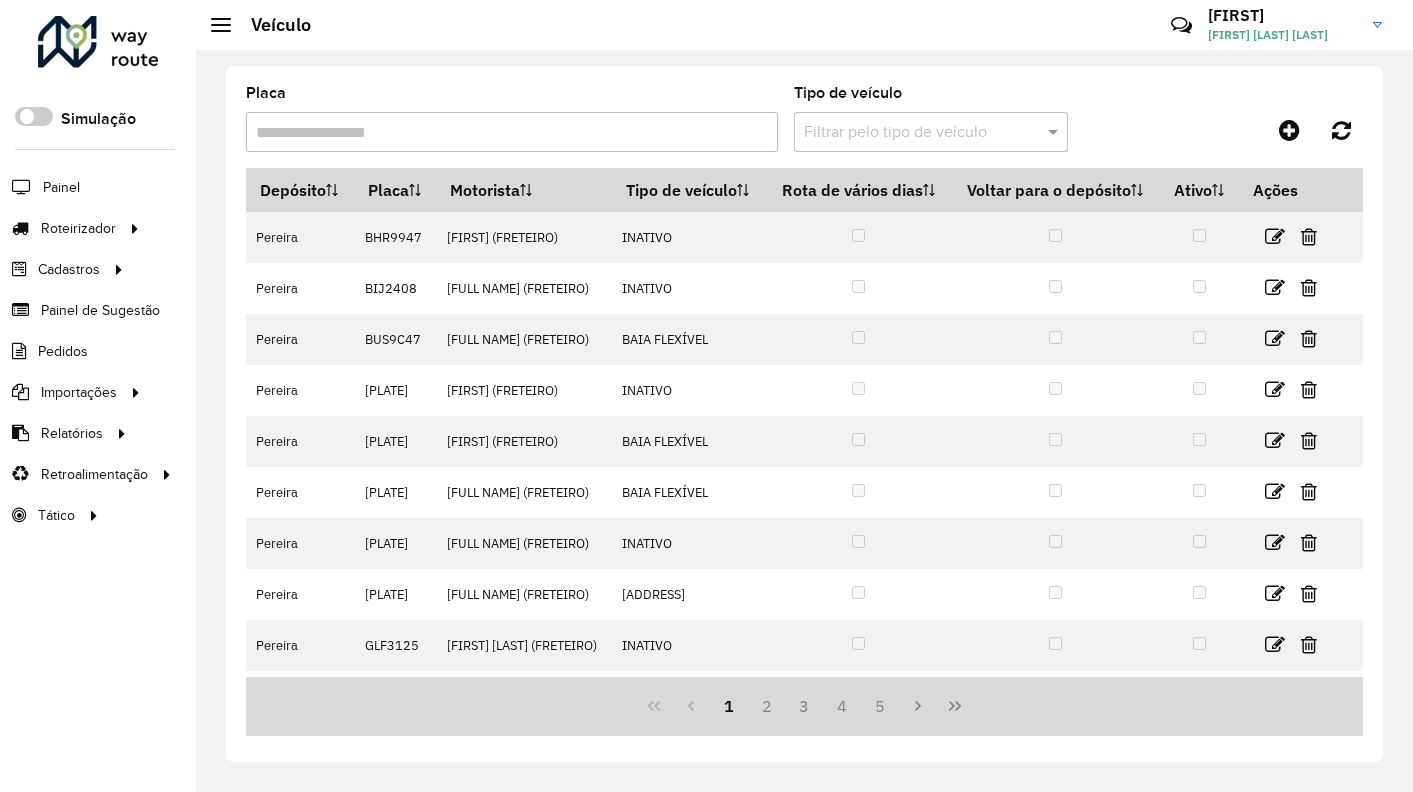 click on "Placa" at bounding box center [512, 132] 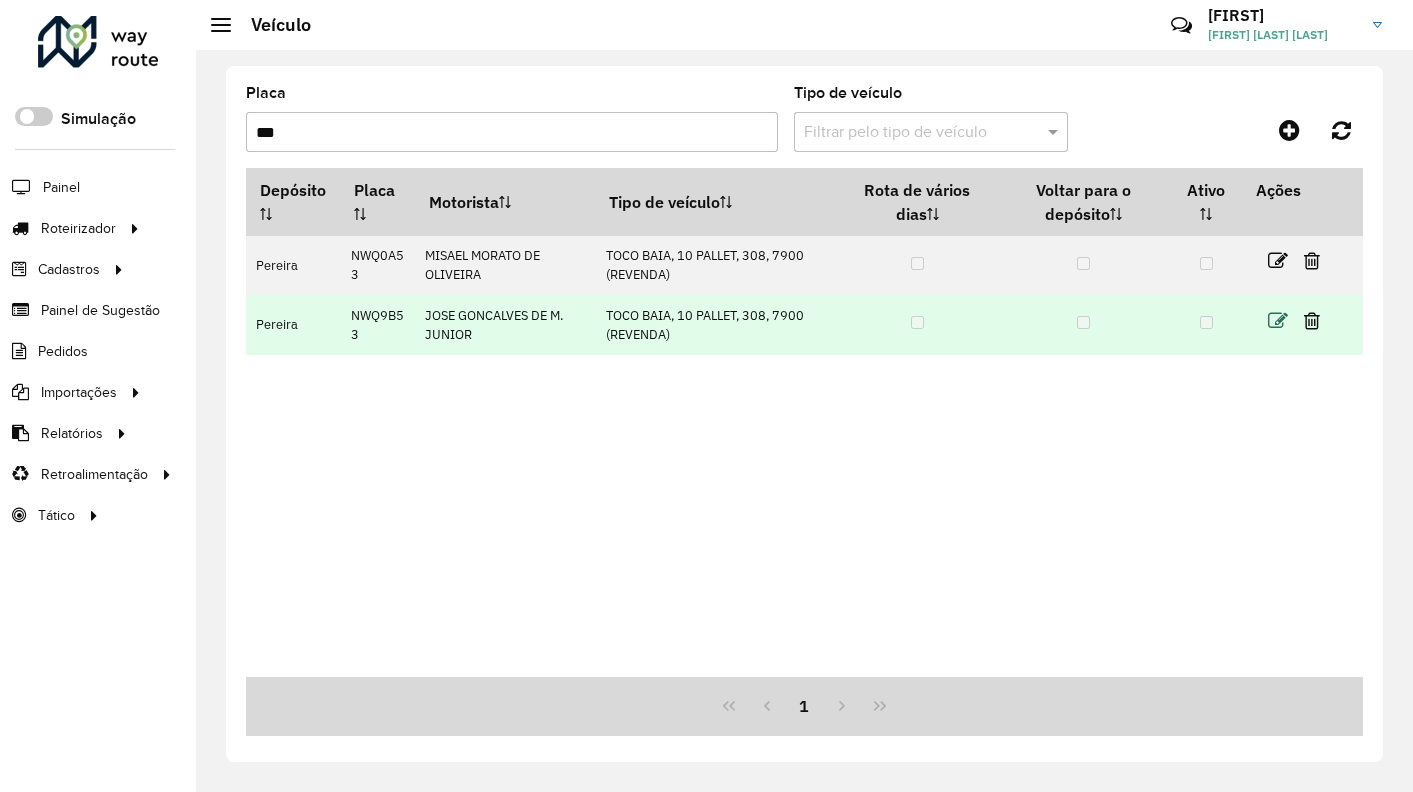 type on "***" 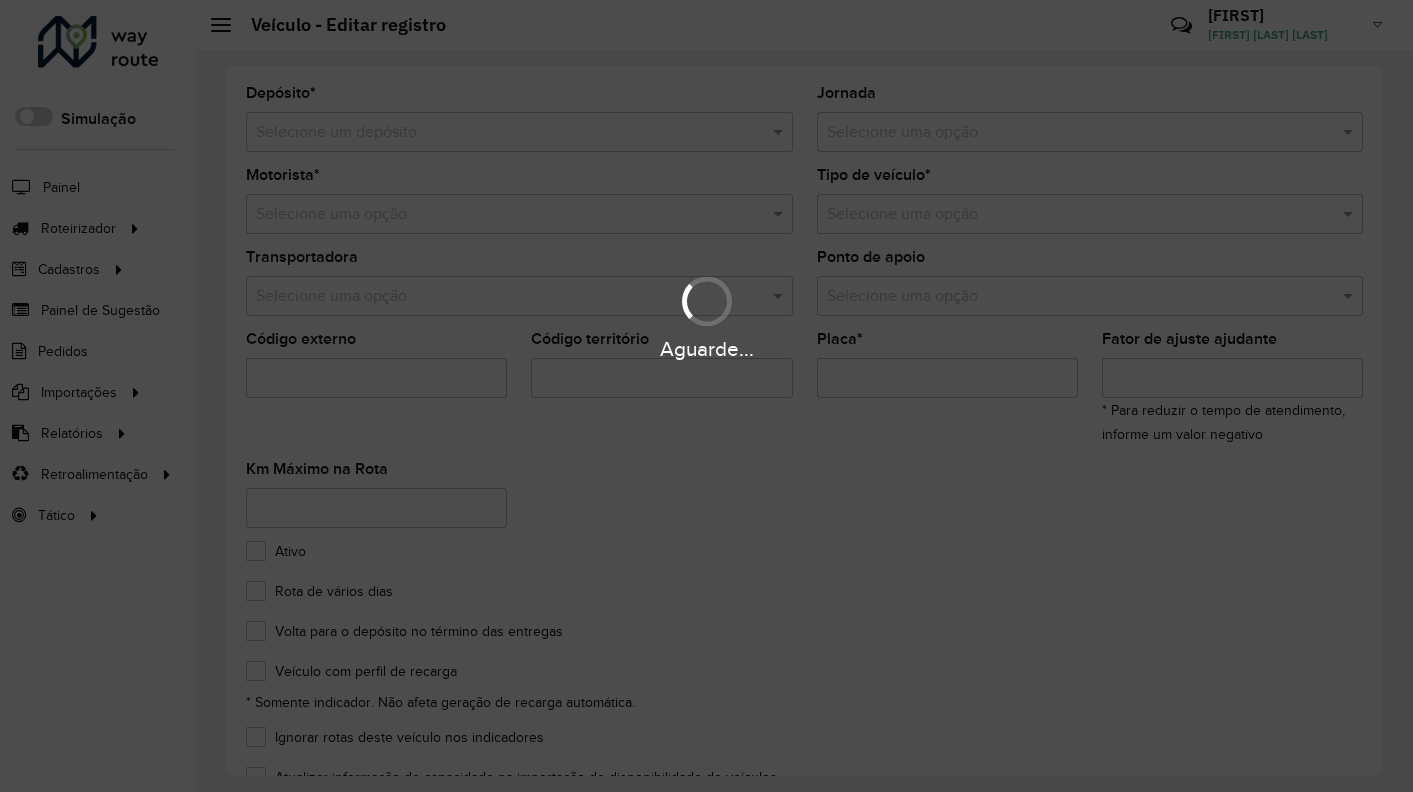 type on "*******" 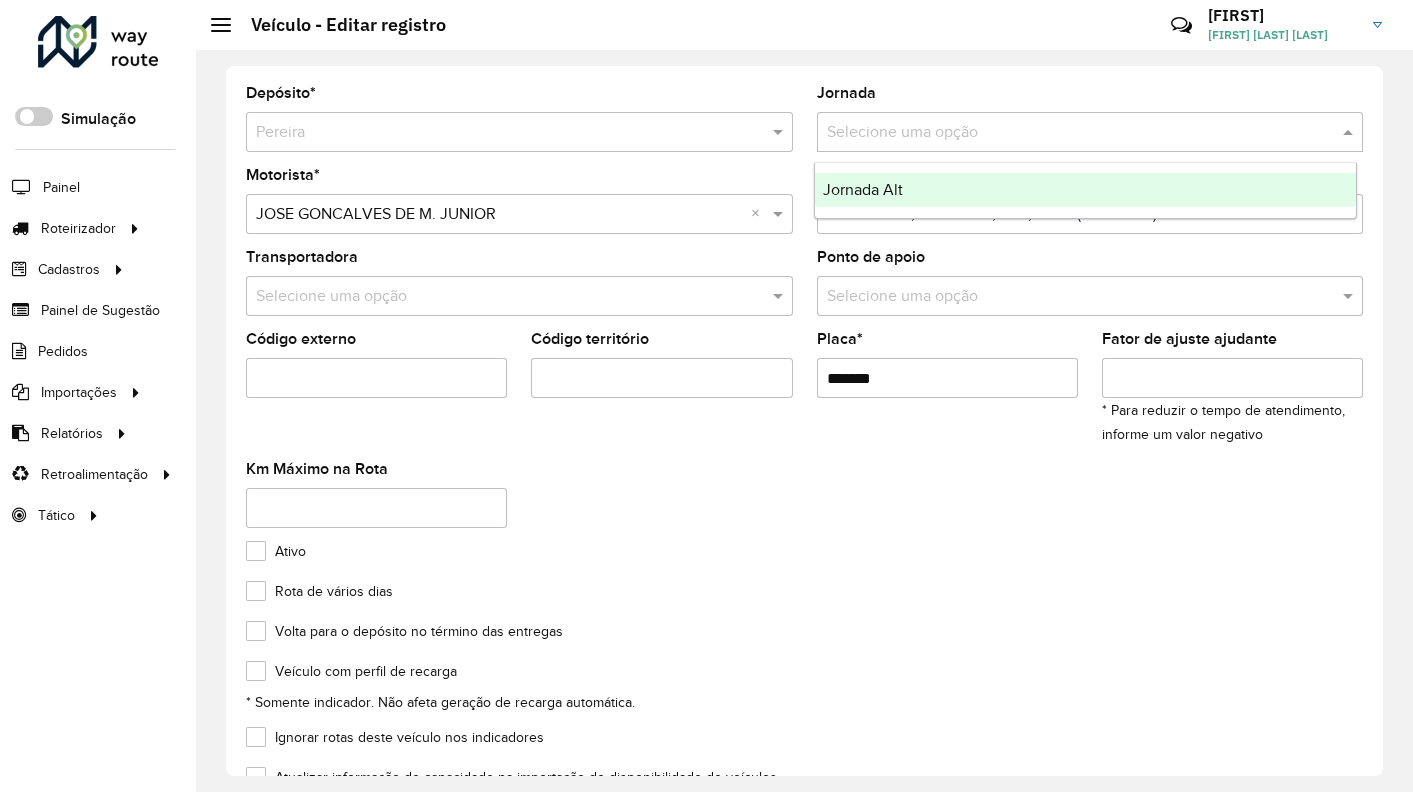 click at bounding box center [1070, 133] 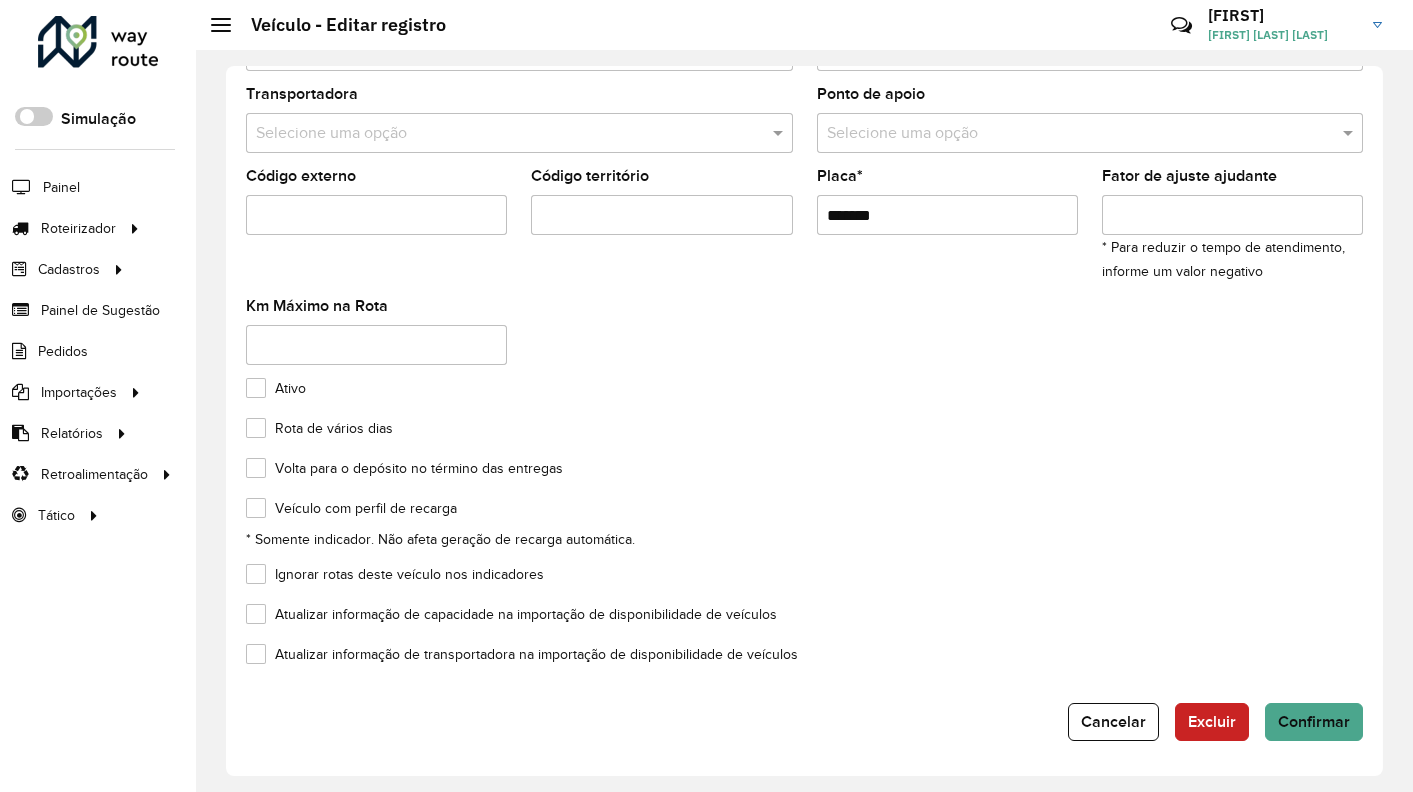 scroll, scrollTop: 164, scrollLeft: 0, axis: vertical 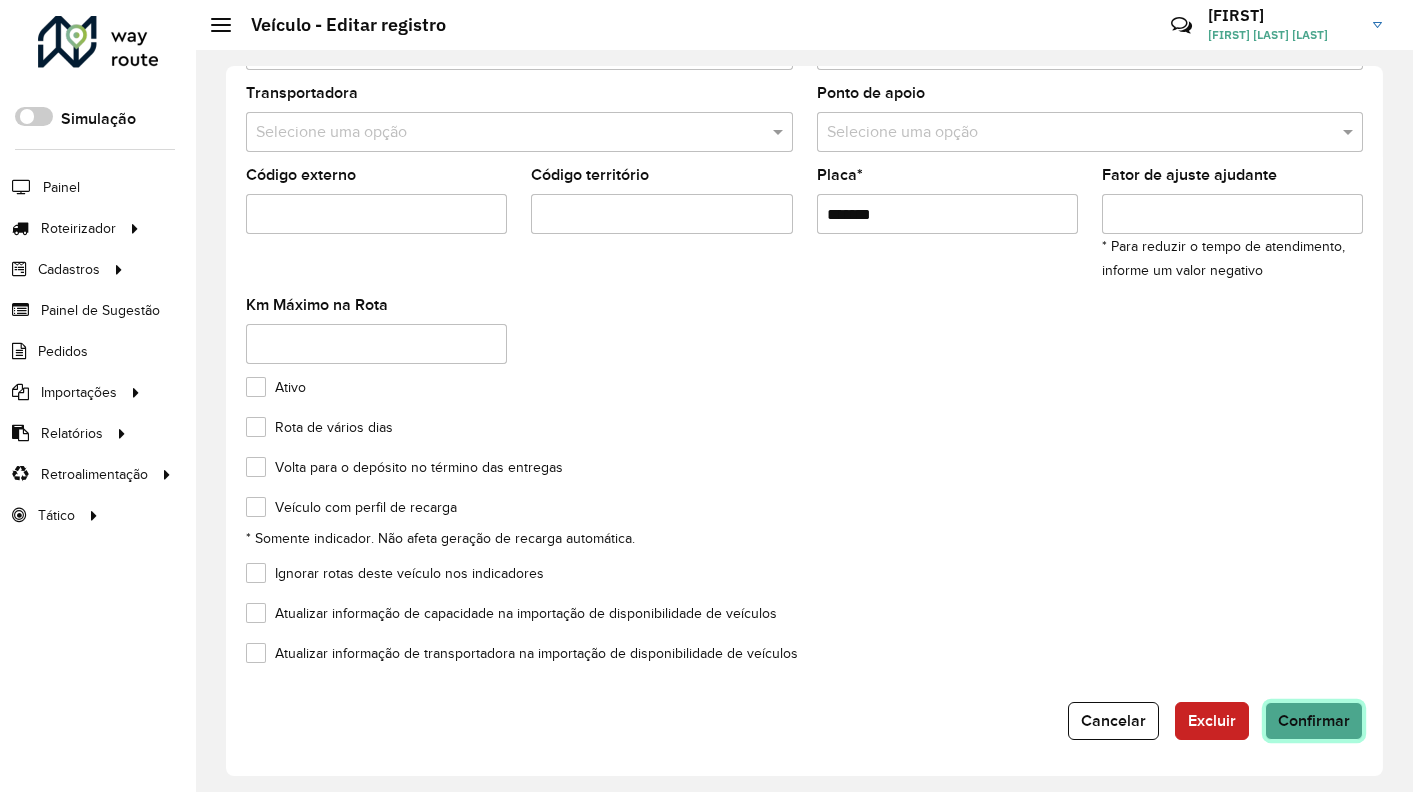 click on "Confirmar" 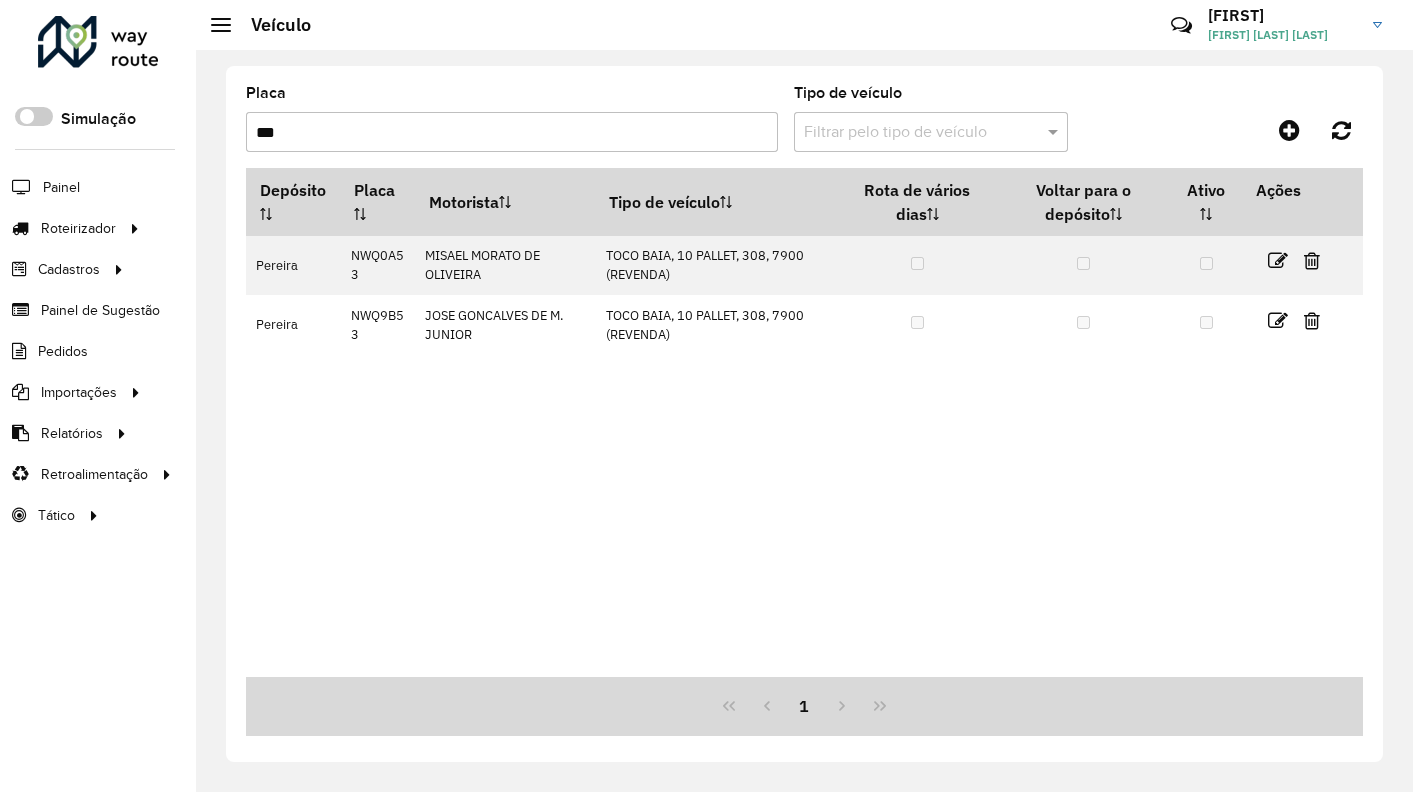 drag, startPoint x: -2, startPoint y: 108, endPoint x: -107, endPoint y: 102, distance: 105.17129 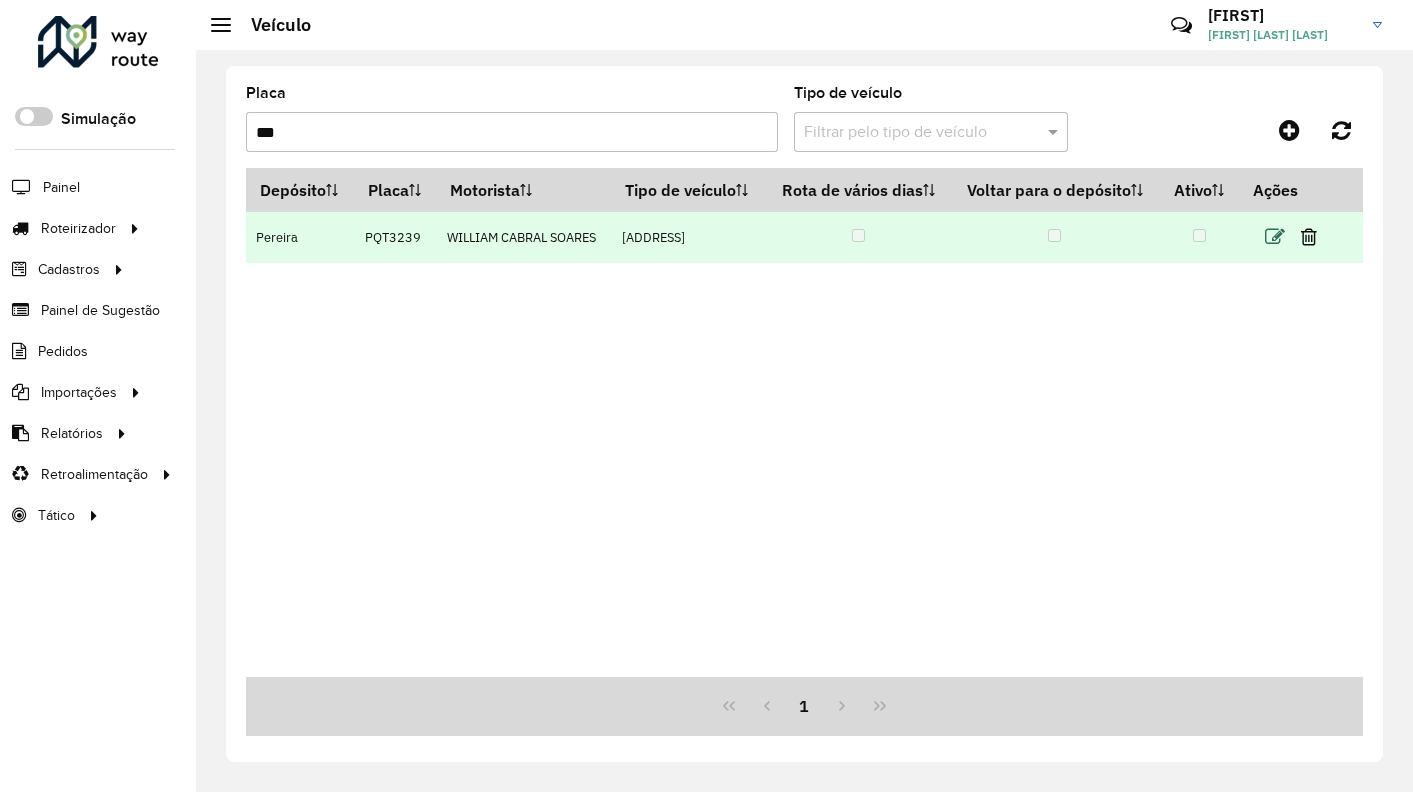 type on "***" 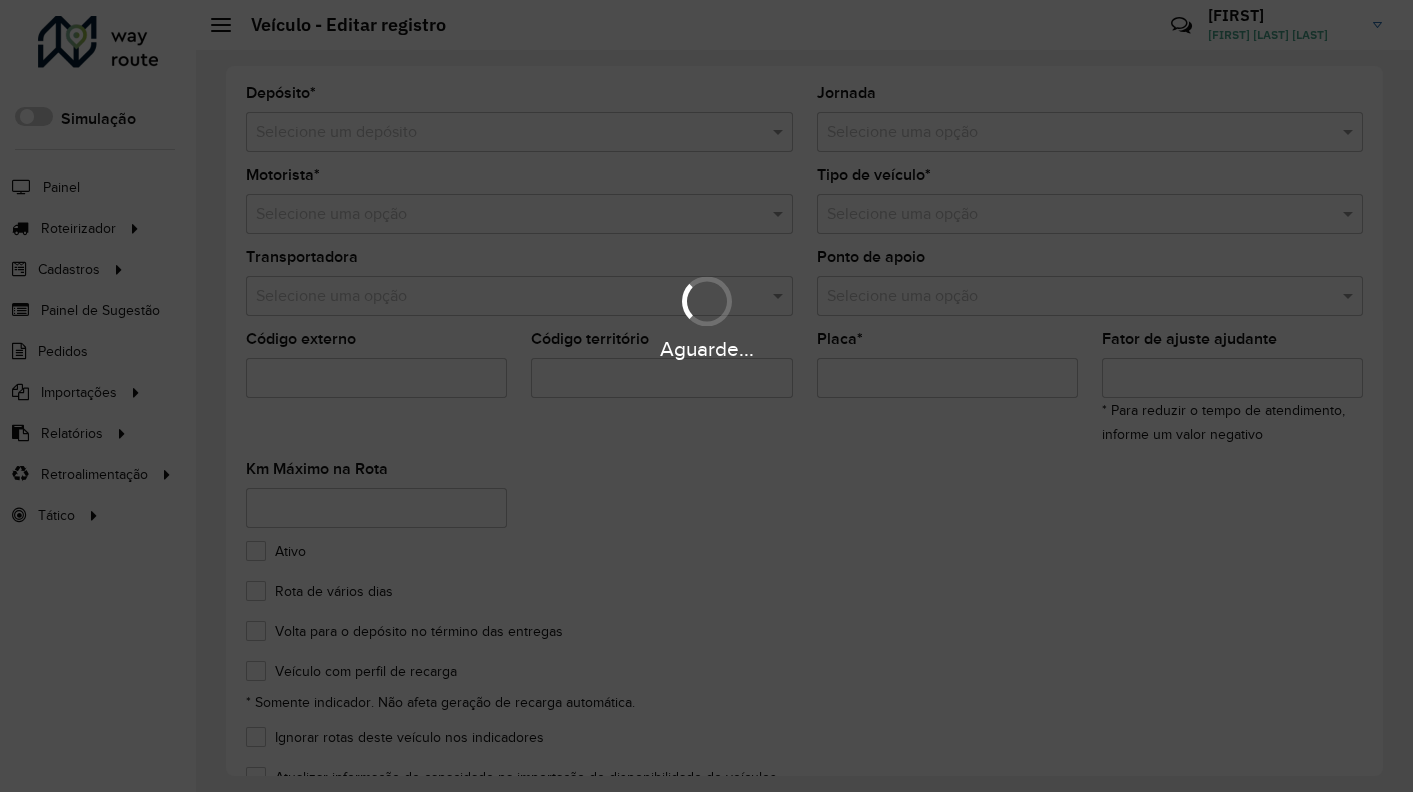 type on "*******" 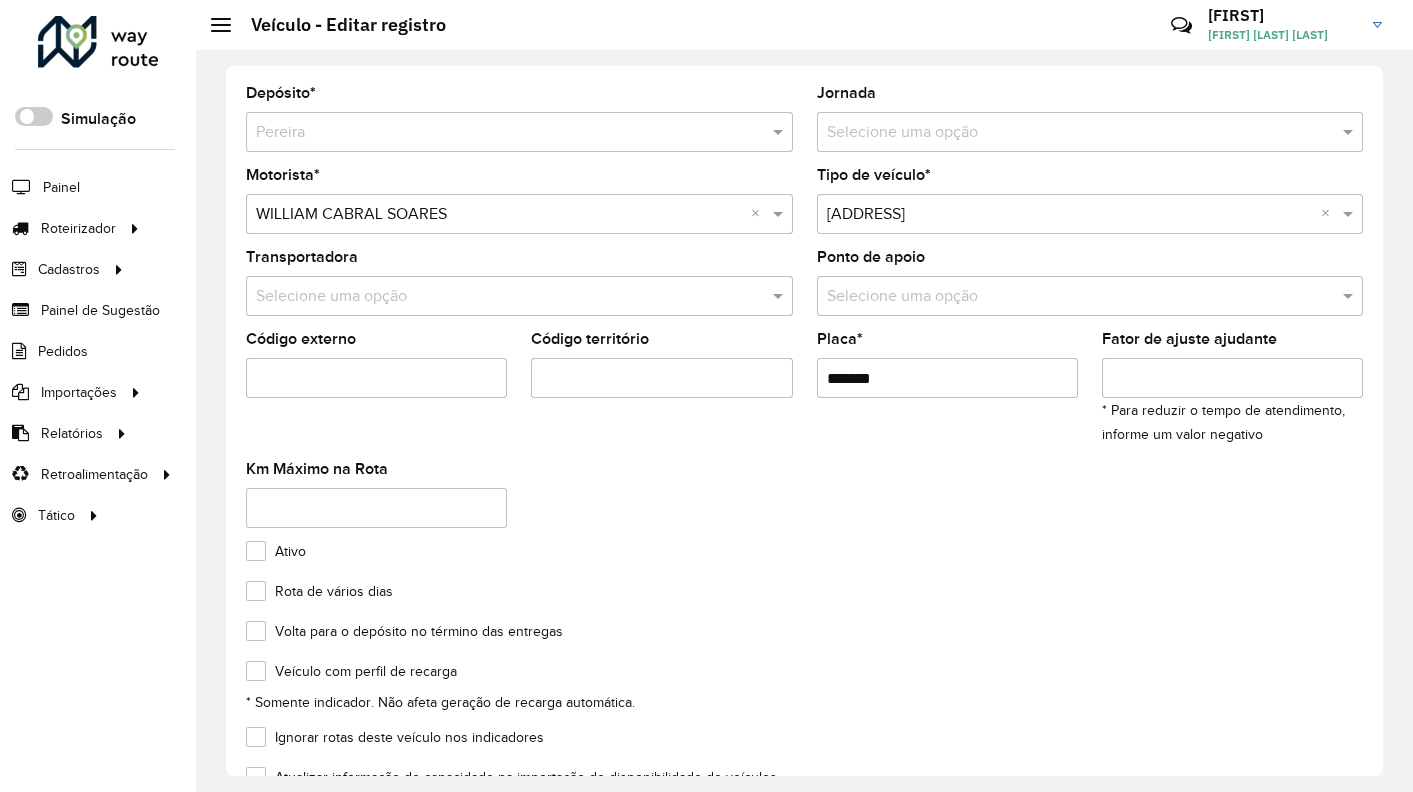 click on "Selecione uma opção" at bounding box center [1090, 132] 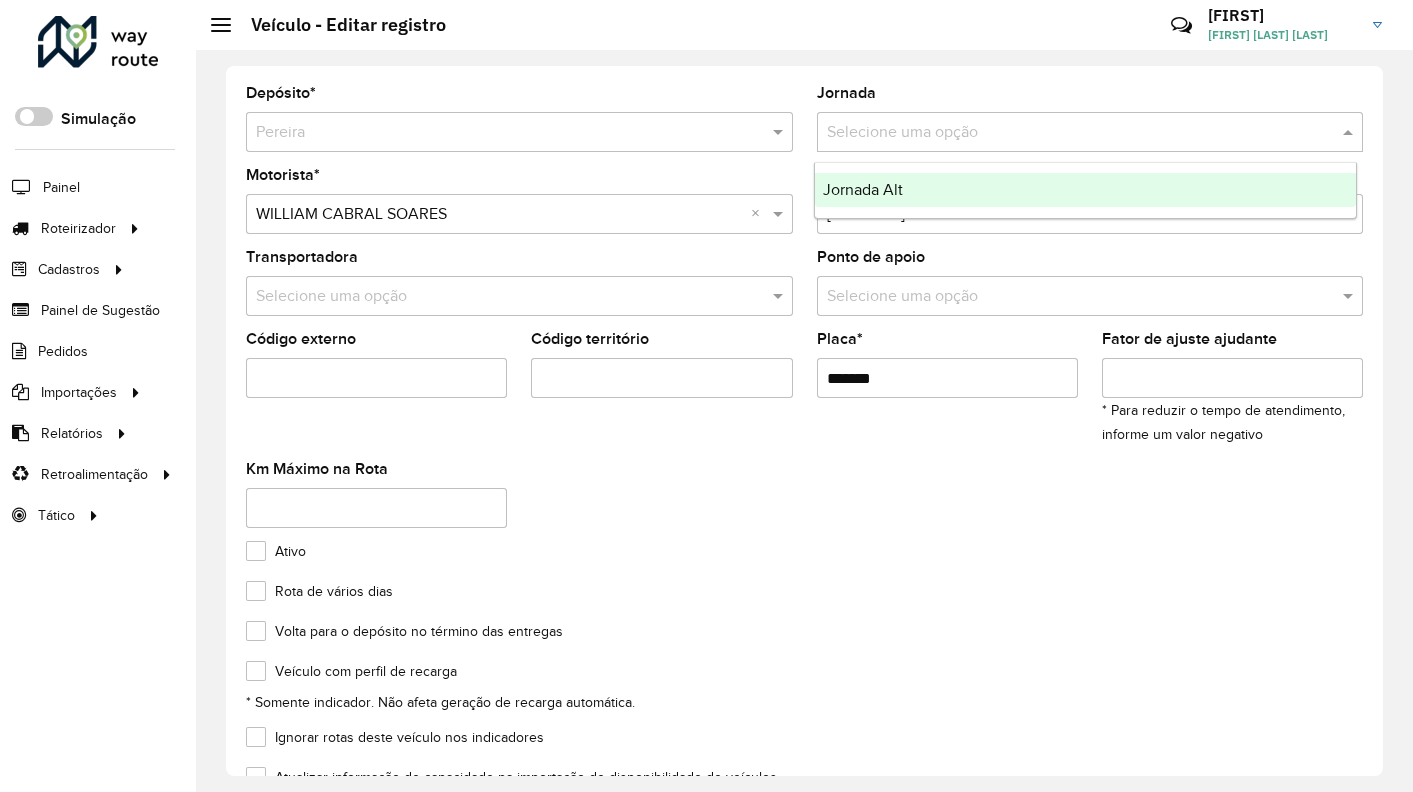 click on "Jornada Alt" at bounding box center (1086, 190) 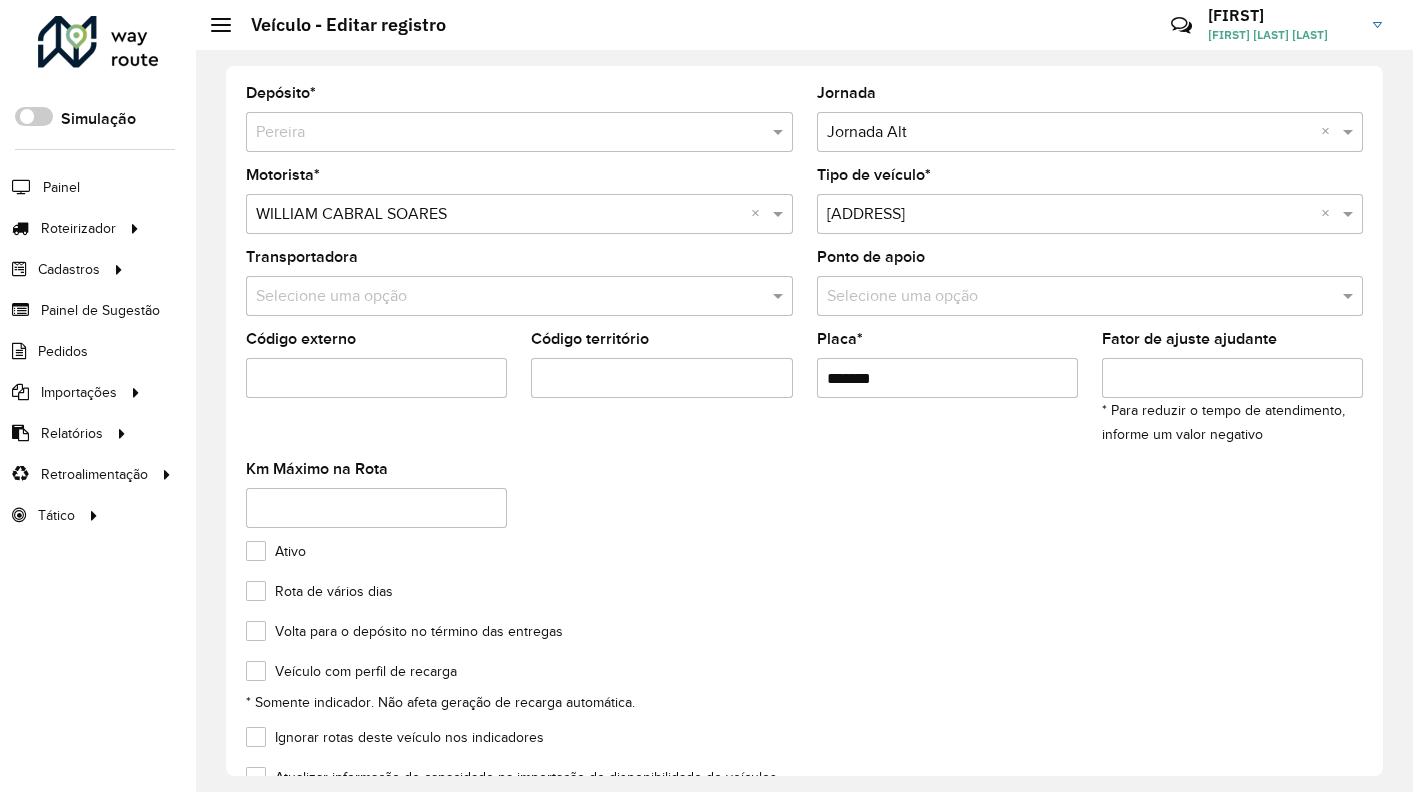scroll, scrollTop: 164, scrollLeft: 0, axis: vertical 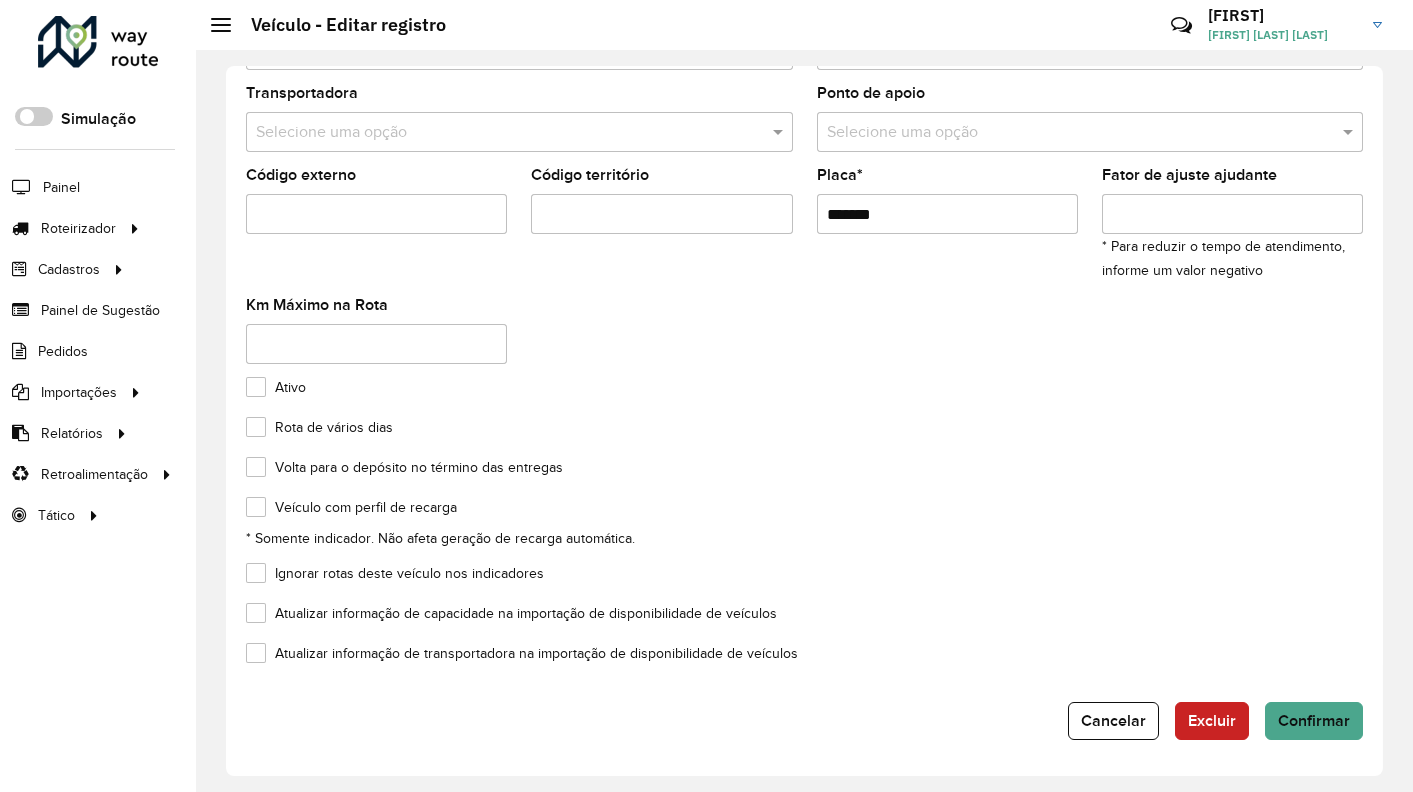 click on "Depósito  * Selecione um depósito × Pereira  Jornada  Selecione uma opção × Jornada Alt ×  Motorista  * Selecione uma opção × [FIRST] [LAST] [LAST] ×  Tipo de veículo  * Selecione uma opção × TOCO BAIA, 10 PALLET, 308, 7820 (REVENDA) ×  Transportadora  Selecione uma opção  Ponto de apoio  Selecione uma opção  Código externo   Código território   Placa  * *******  Fator de ajuste ajudante  * Para reduzir o tempo de atendimento, informe um valor negativo  Km Máximo na Rota   Ativo   Rota de vários dias   Volta para o depósito no término das entregas   Veículo com perfil de recarga  * Somente indicador. Não afeta geração de recarga automática.  Ignorar rotas deste veículo nos indicadores   Atualizar informação de capacidade na importação de disponibilidade de veículos   Atualizar informação de transportadora na importação de disponibilidade de veículos   Cancelar   Excluir   Confirmar" 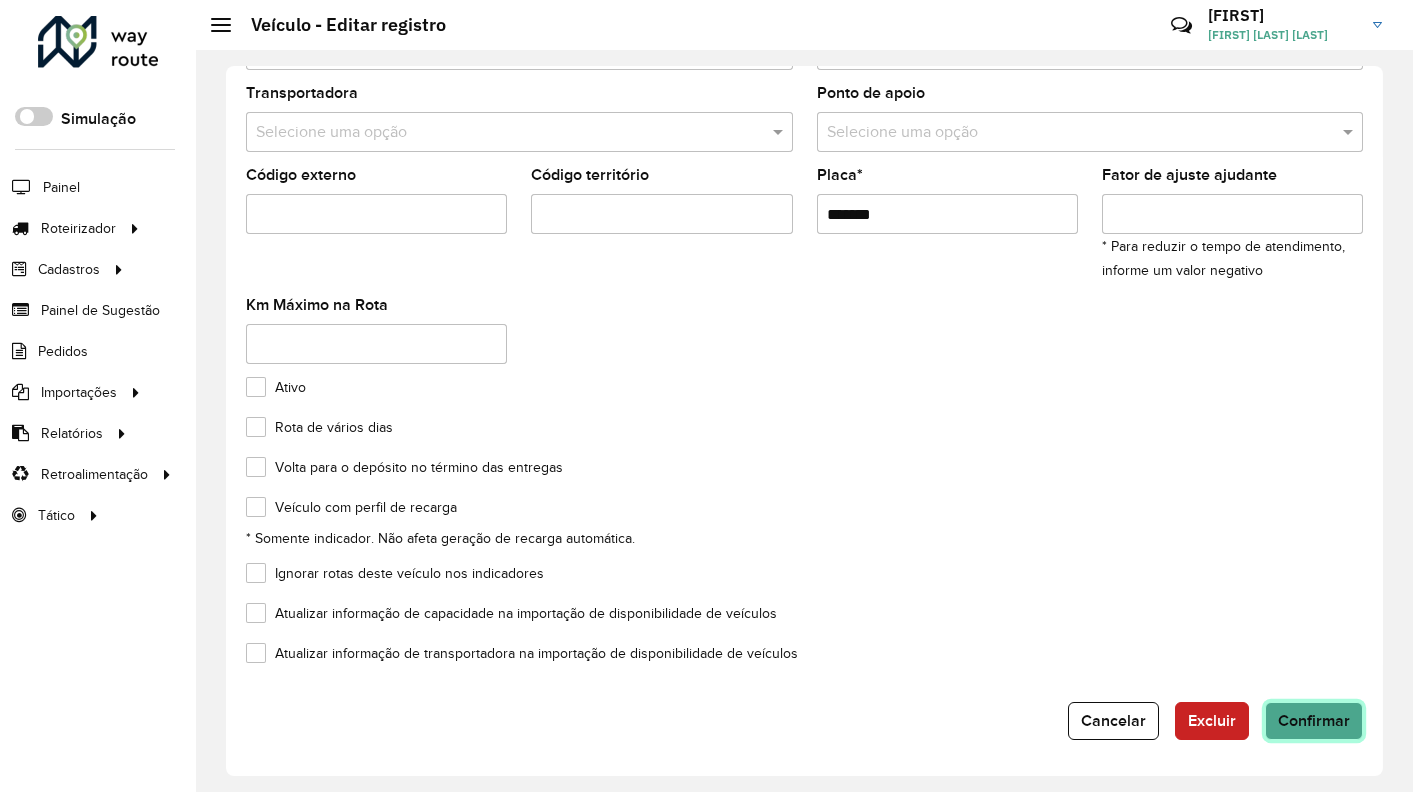 click on "Confirmar" 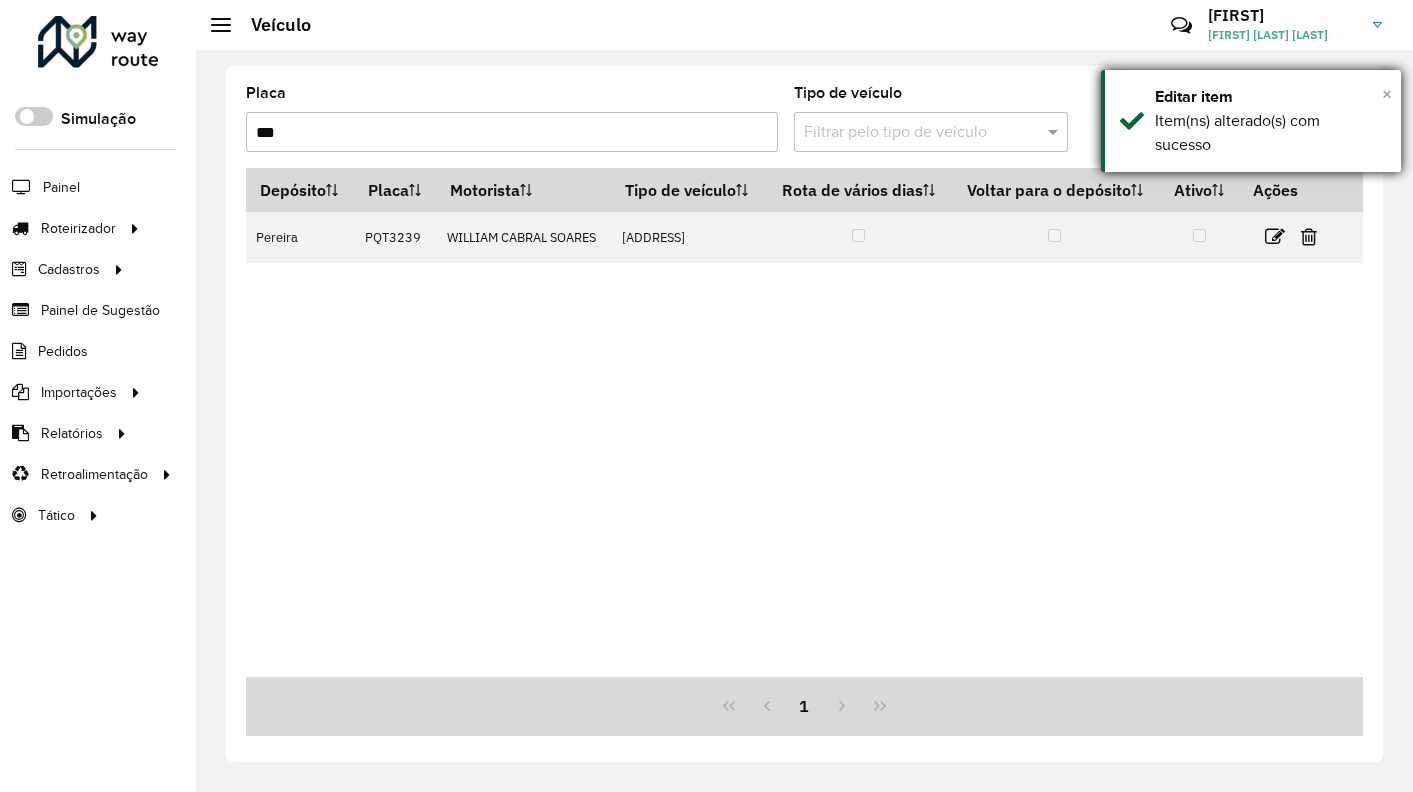 click on "×" at bounding box center [1387, 94] 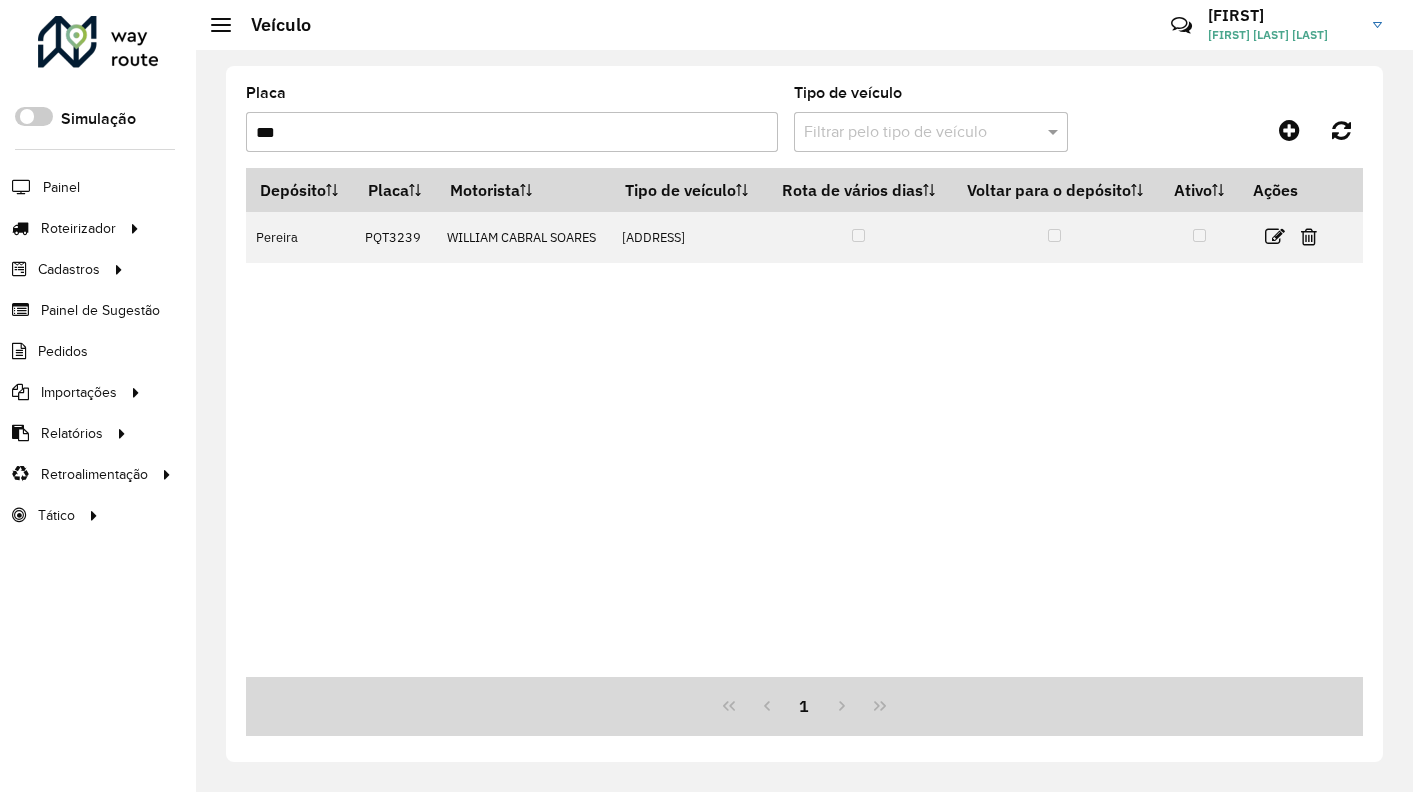 drag, startPoint x: 396, startPoint y: 111, endPoint x: 196, endPoint y: 134, distance: 201.31816 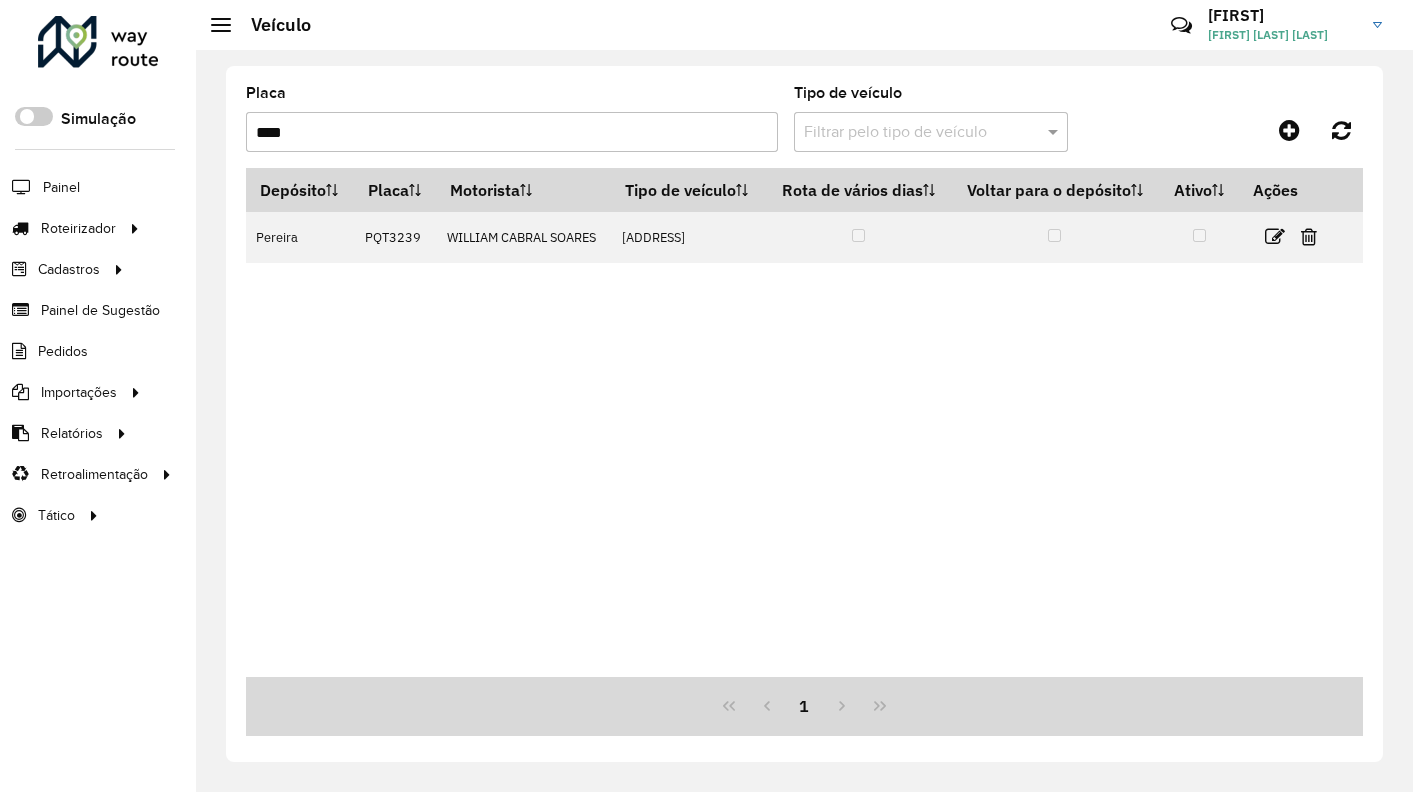 type on "****" 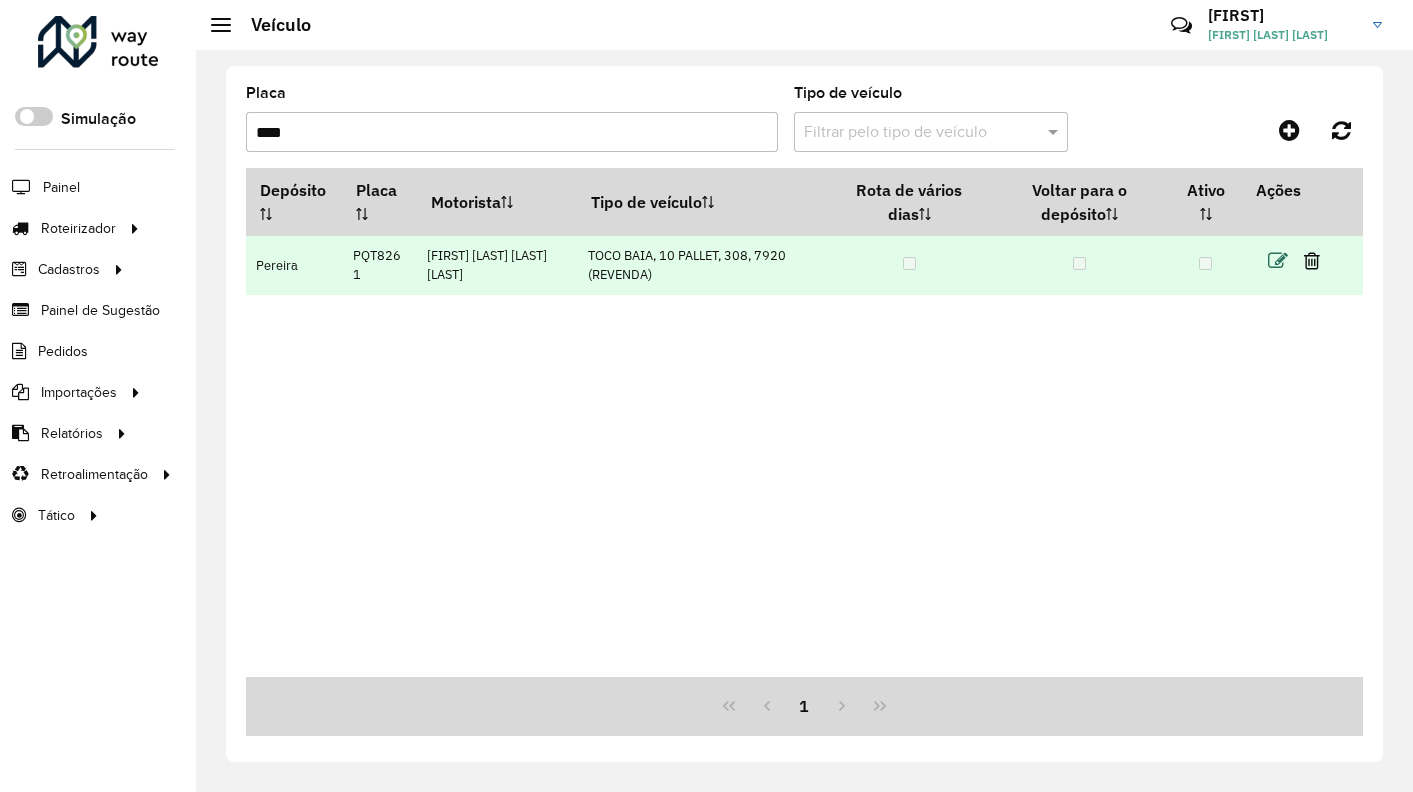click at bounding box center (1278, 261) 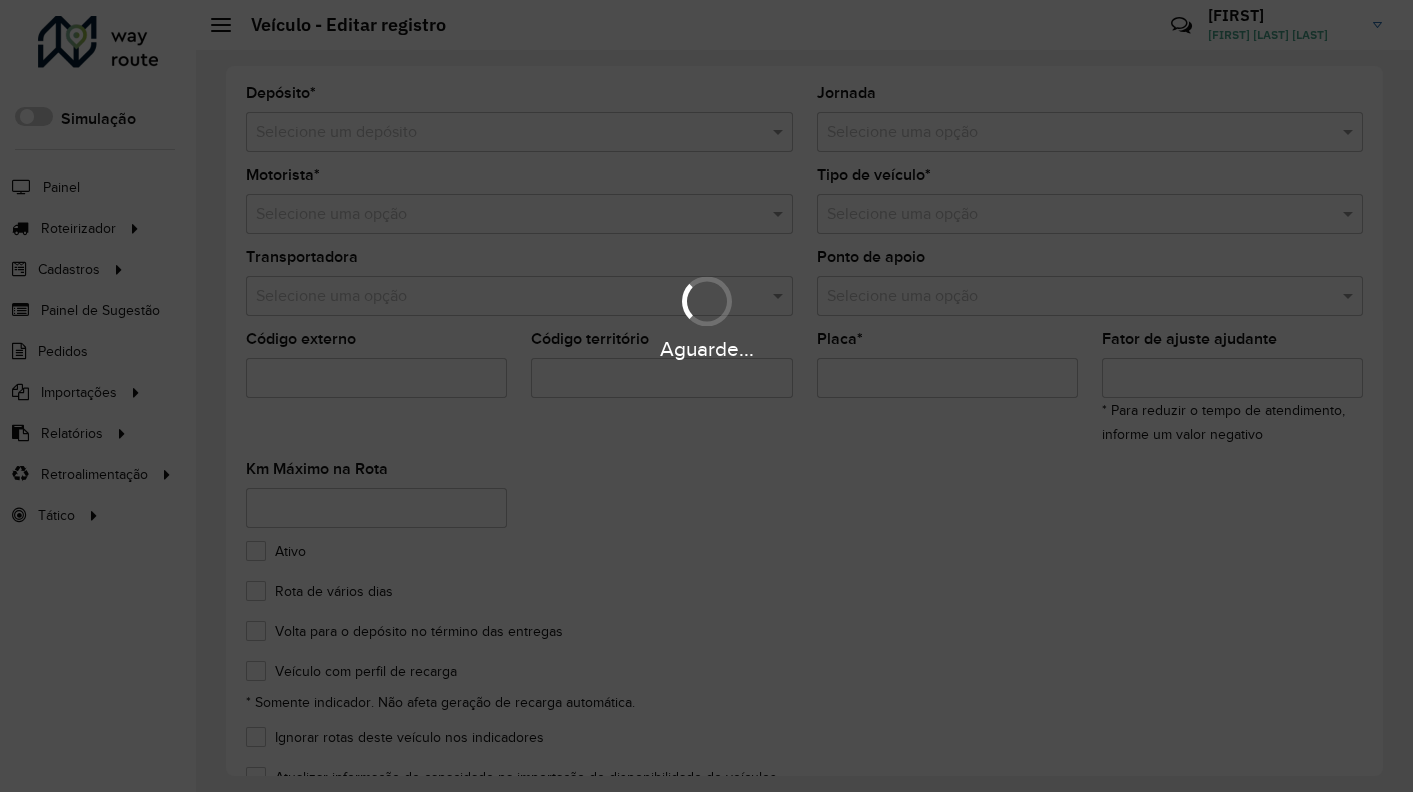 type on "*******" 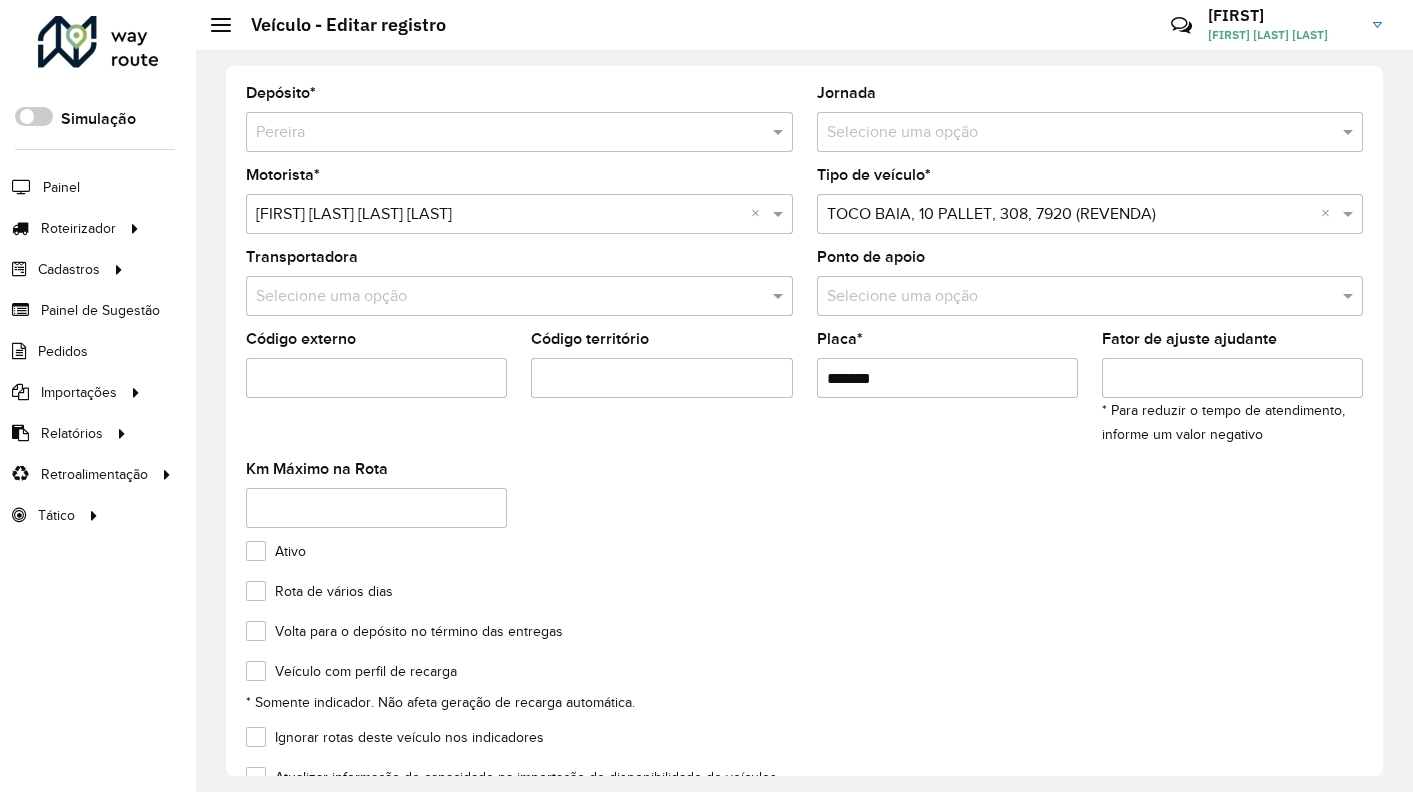 click at bounding box center (1070, 133) 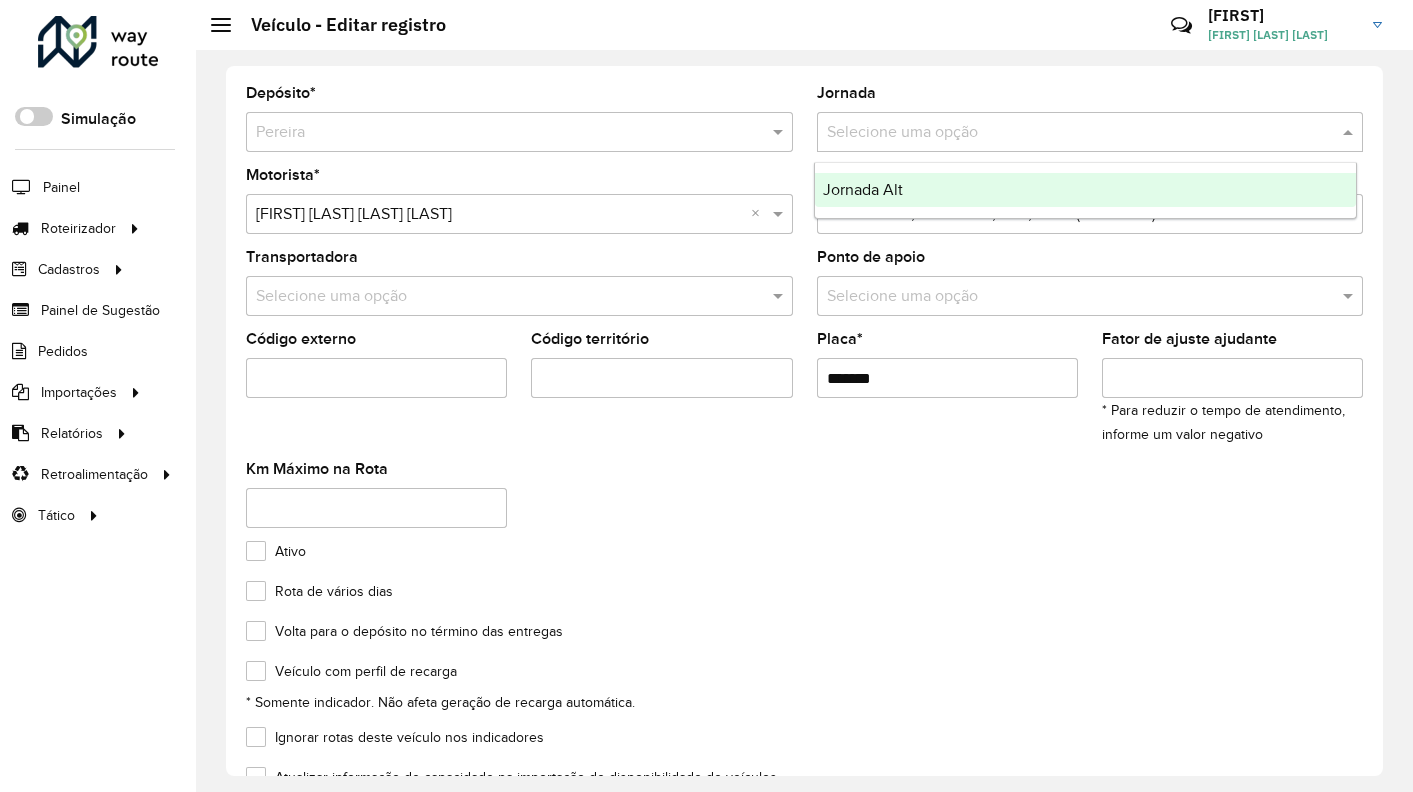 click on "Jornada Alt" at bounding box center [863, 189] 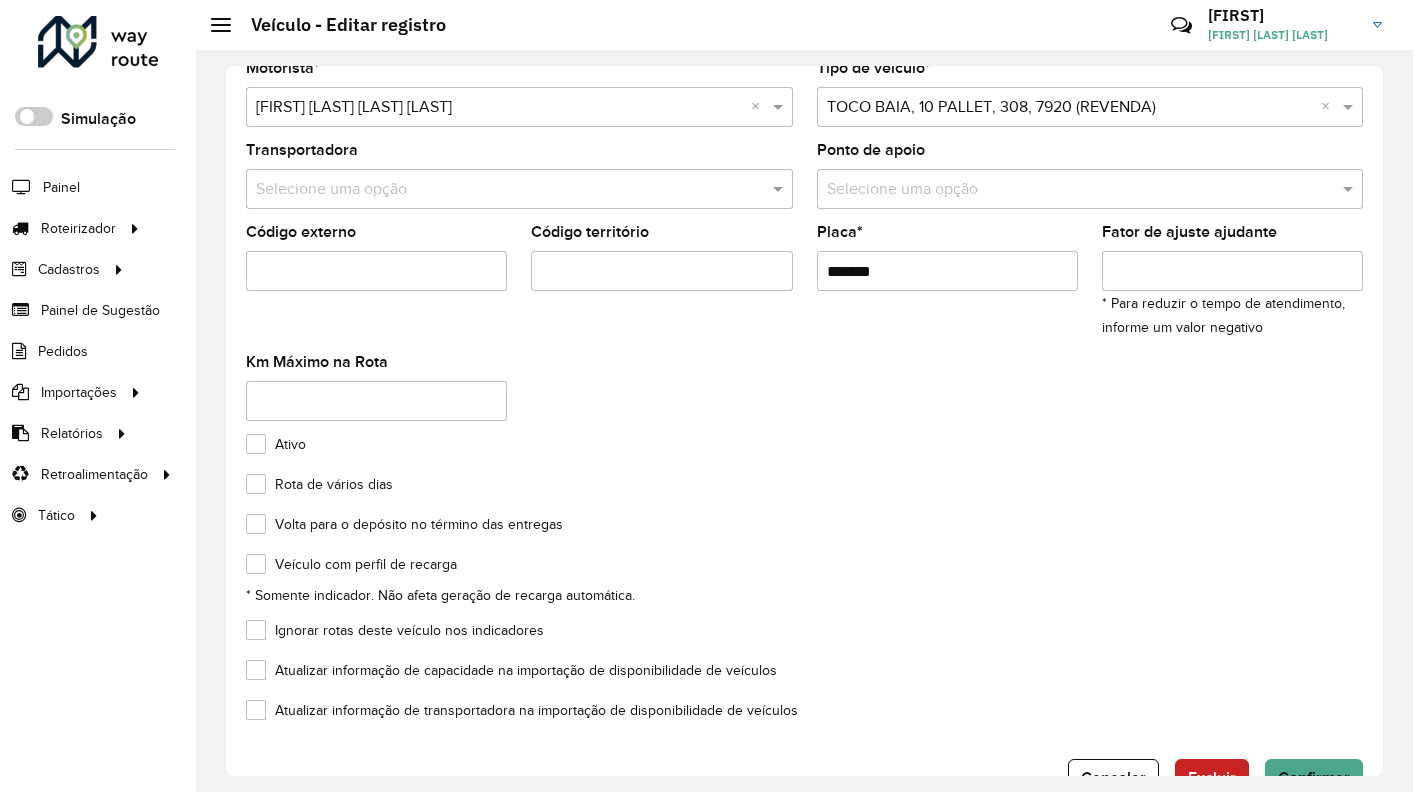 scroll, scrollTop: 164, scrollLeft: 0, axis: vertical 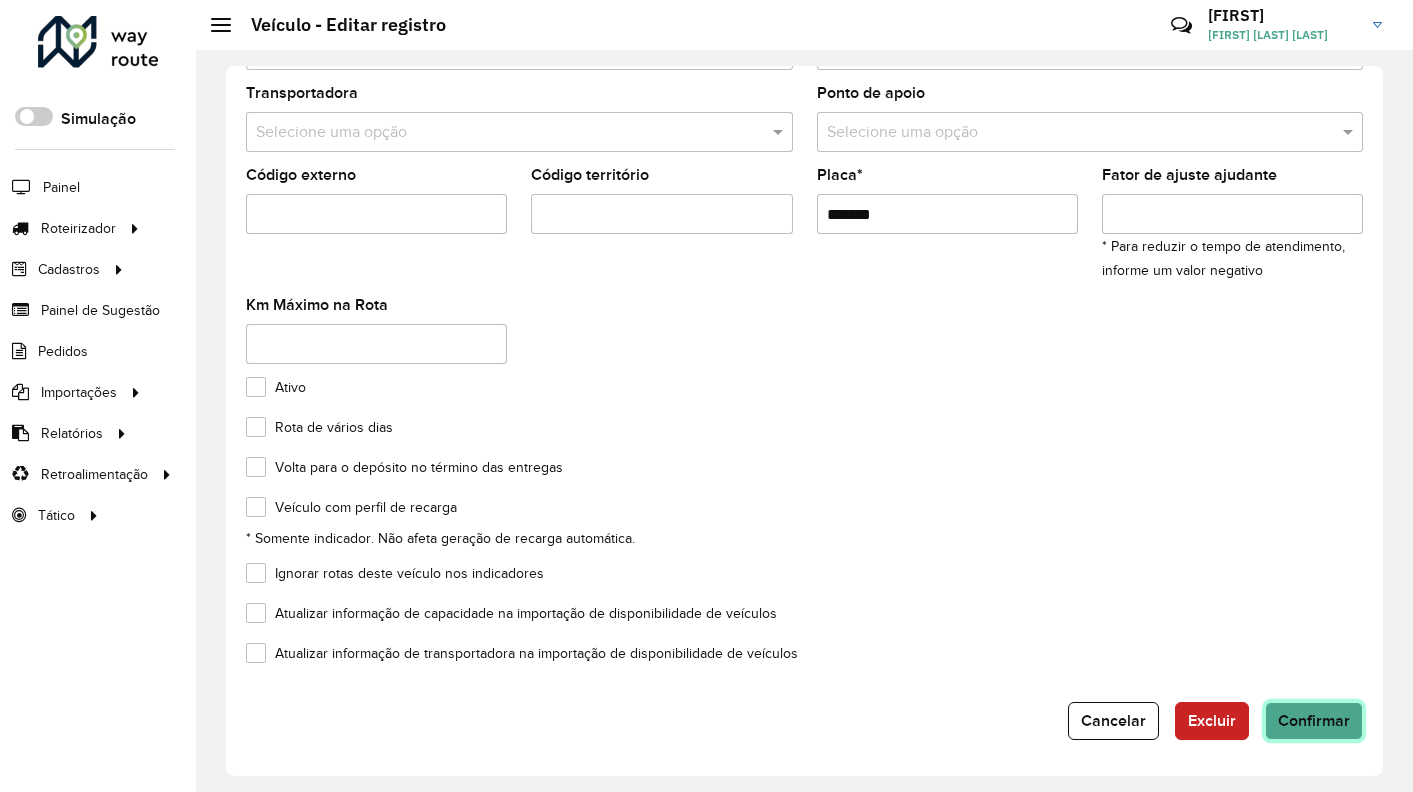 click on "Confirmar" 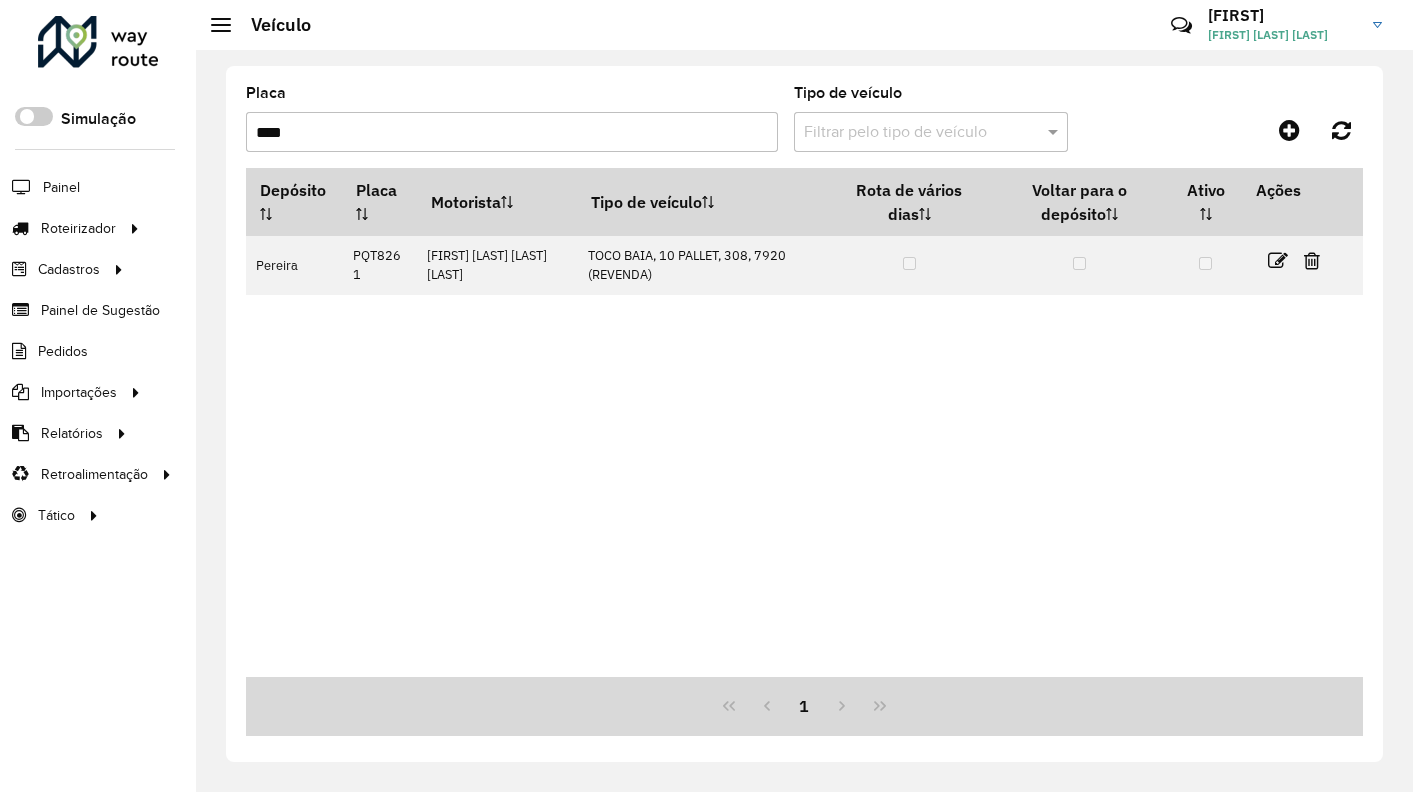 drag, startPoint x: 27, startPoint y: 129, endPoint x: -55, endPoint y: 129, distance: 82 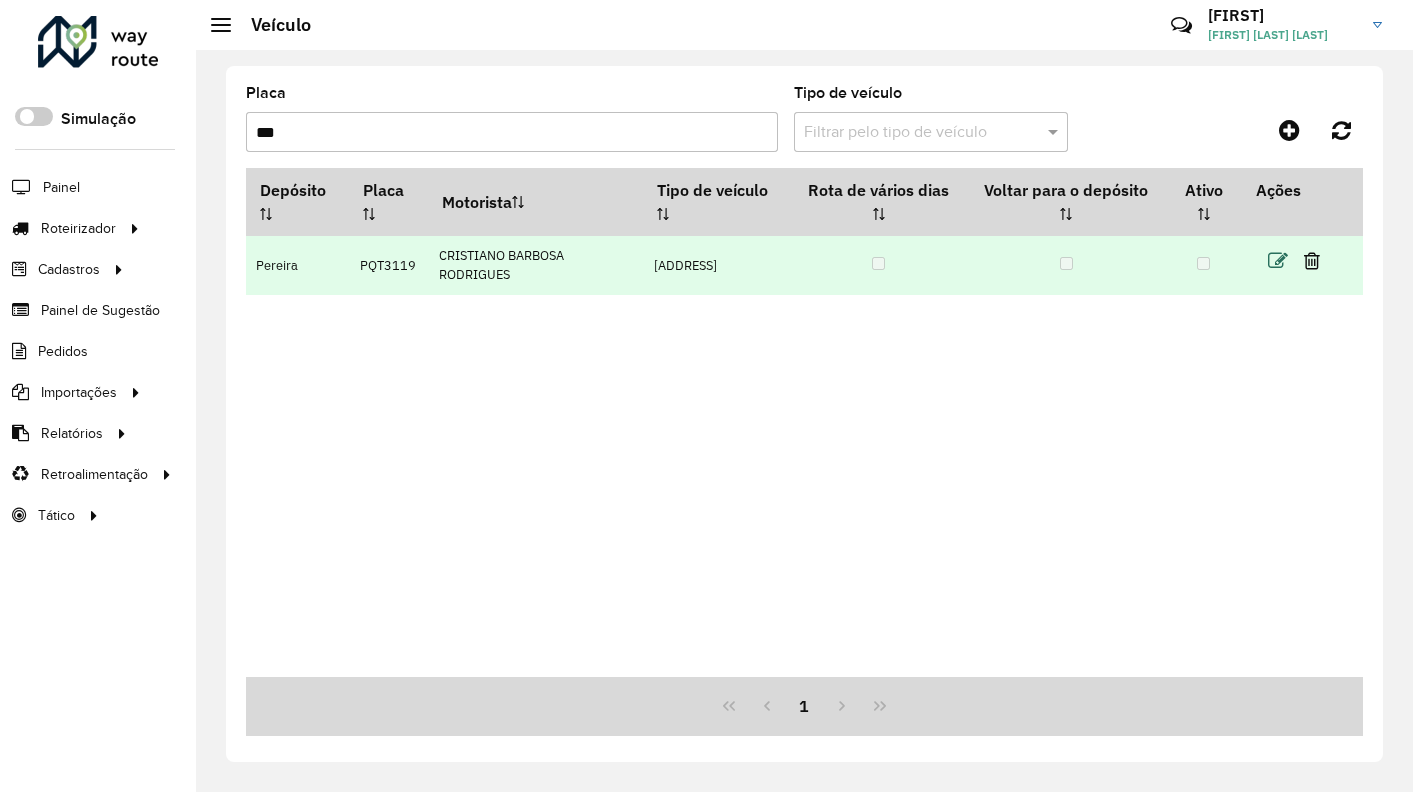 type on "***" 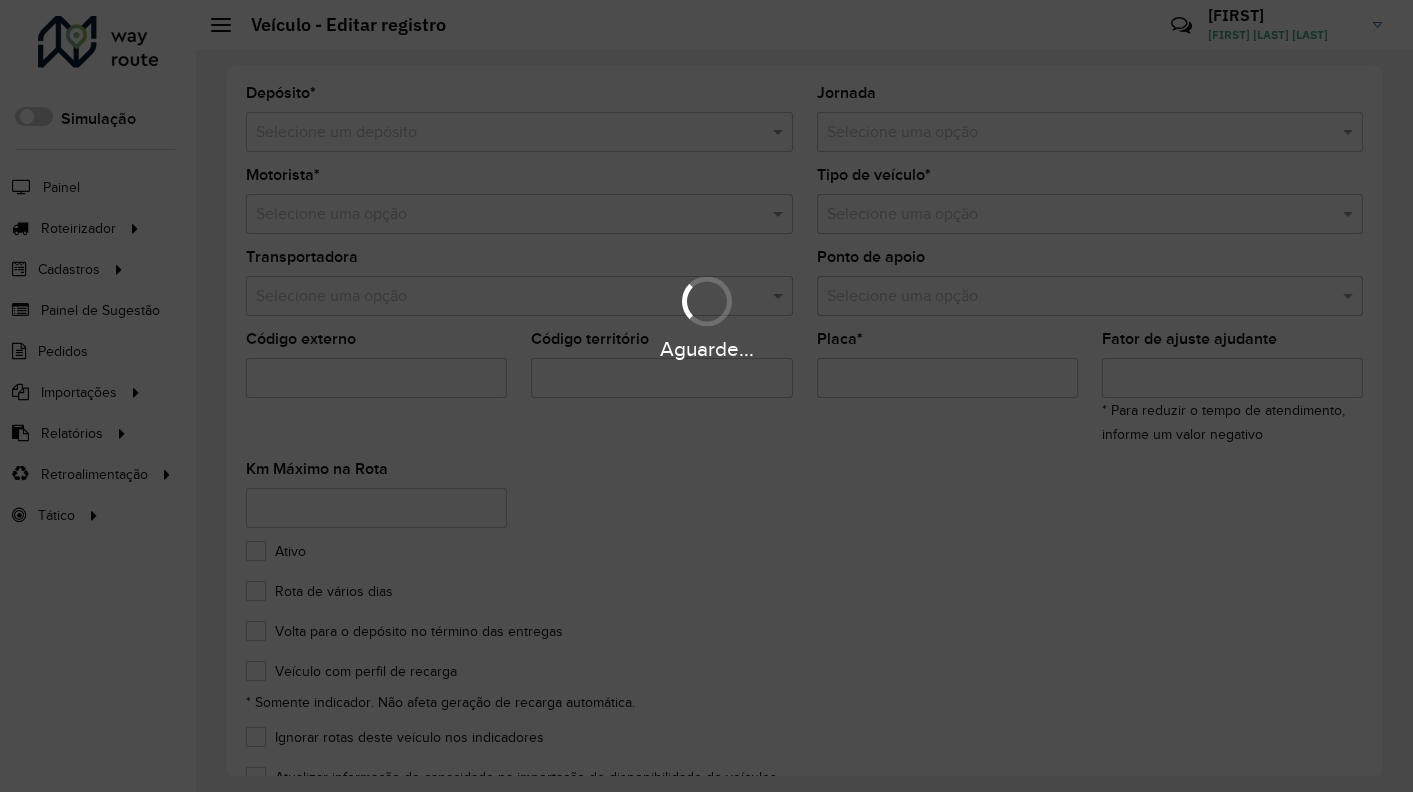 type on "*******" 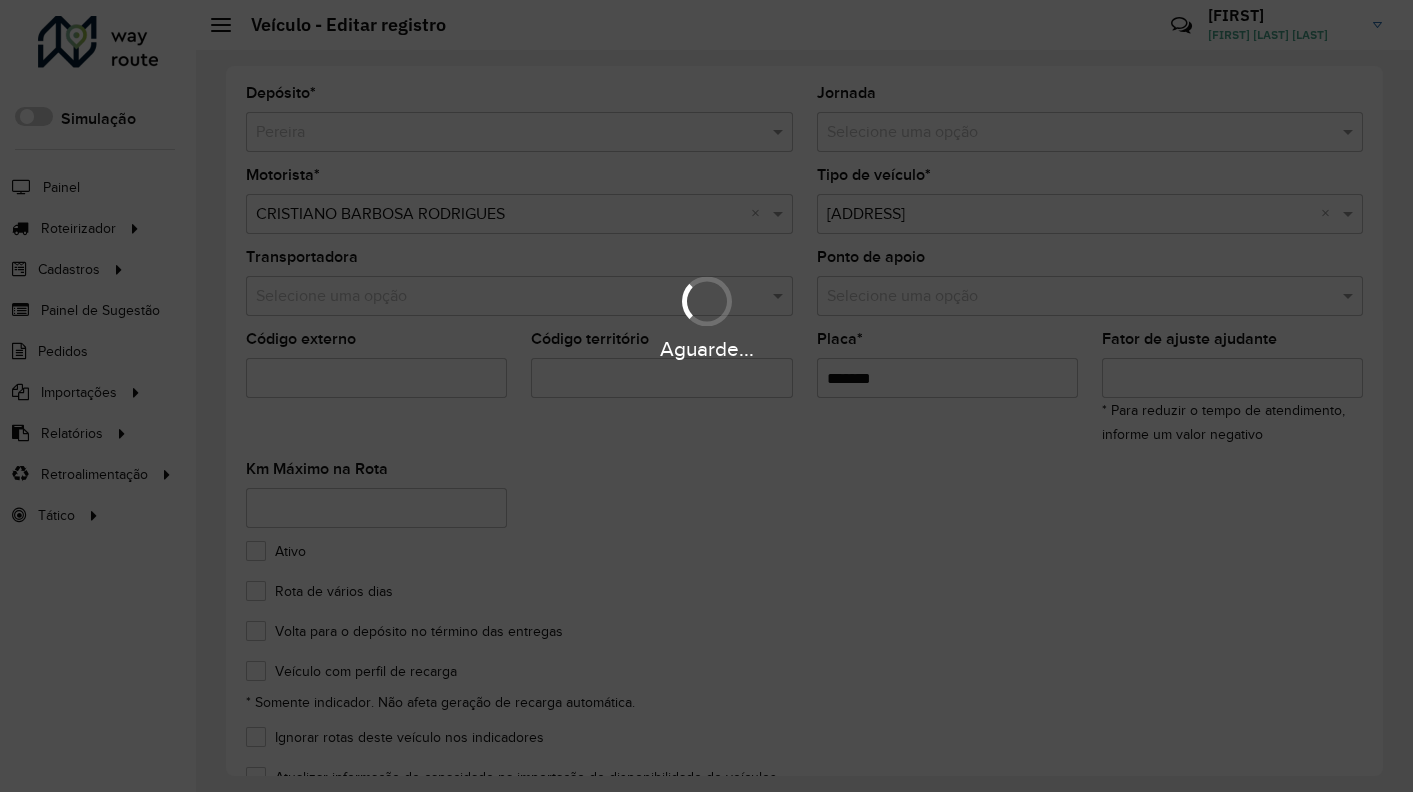 click on "Aguarde..." at bounding box center [706, 396] 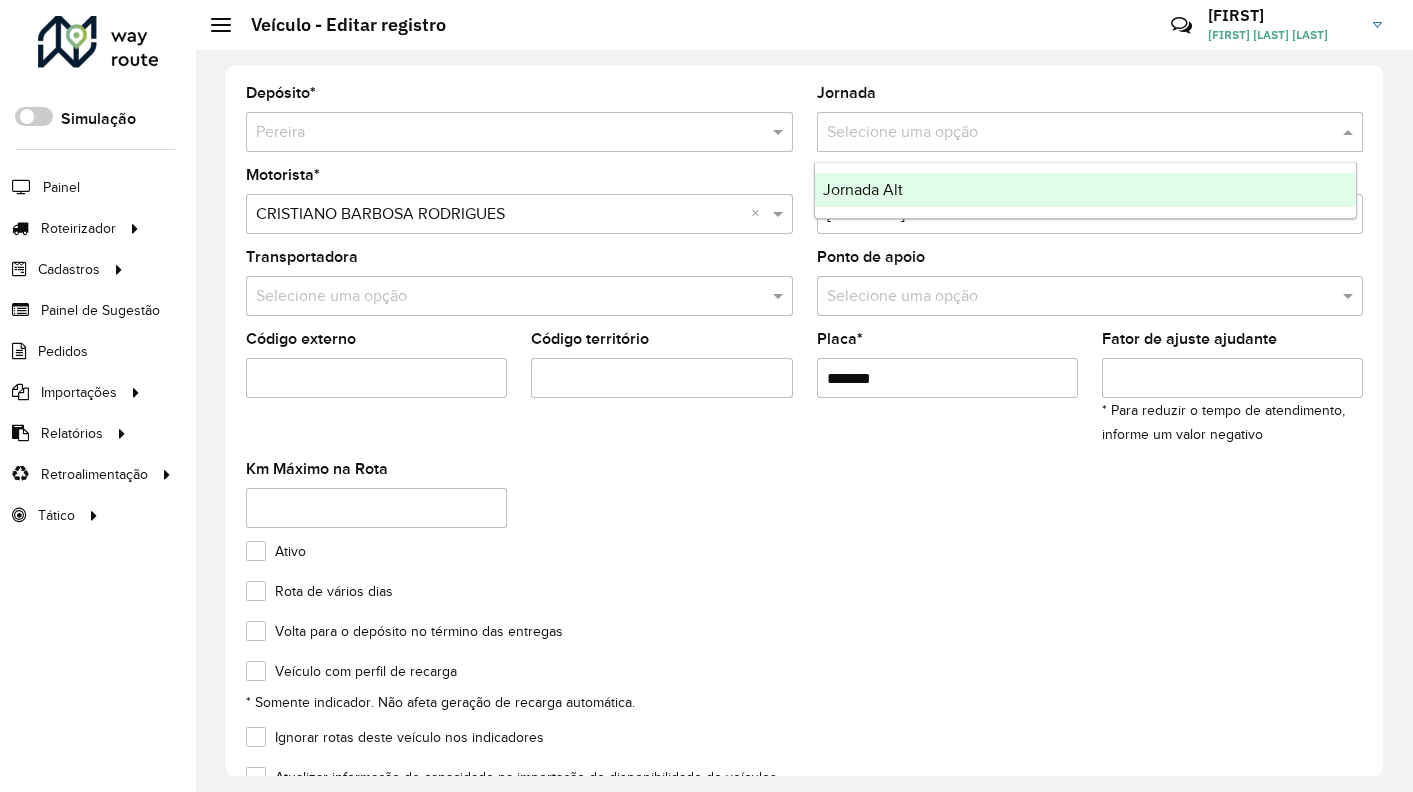 click at bounding box center (1070, 133) 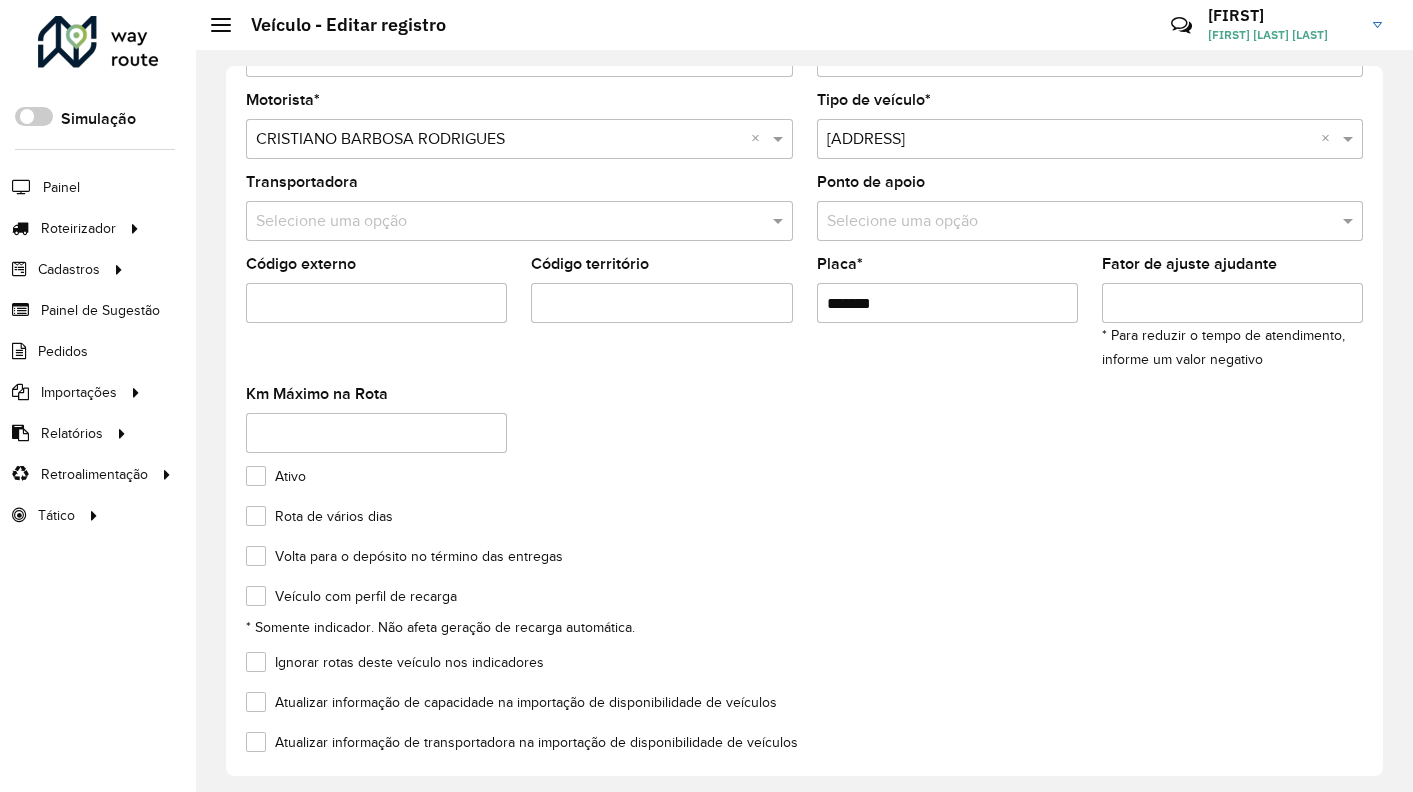 scroll, scrollTop: 164, scrollLeft: 0, axis: vertical 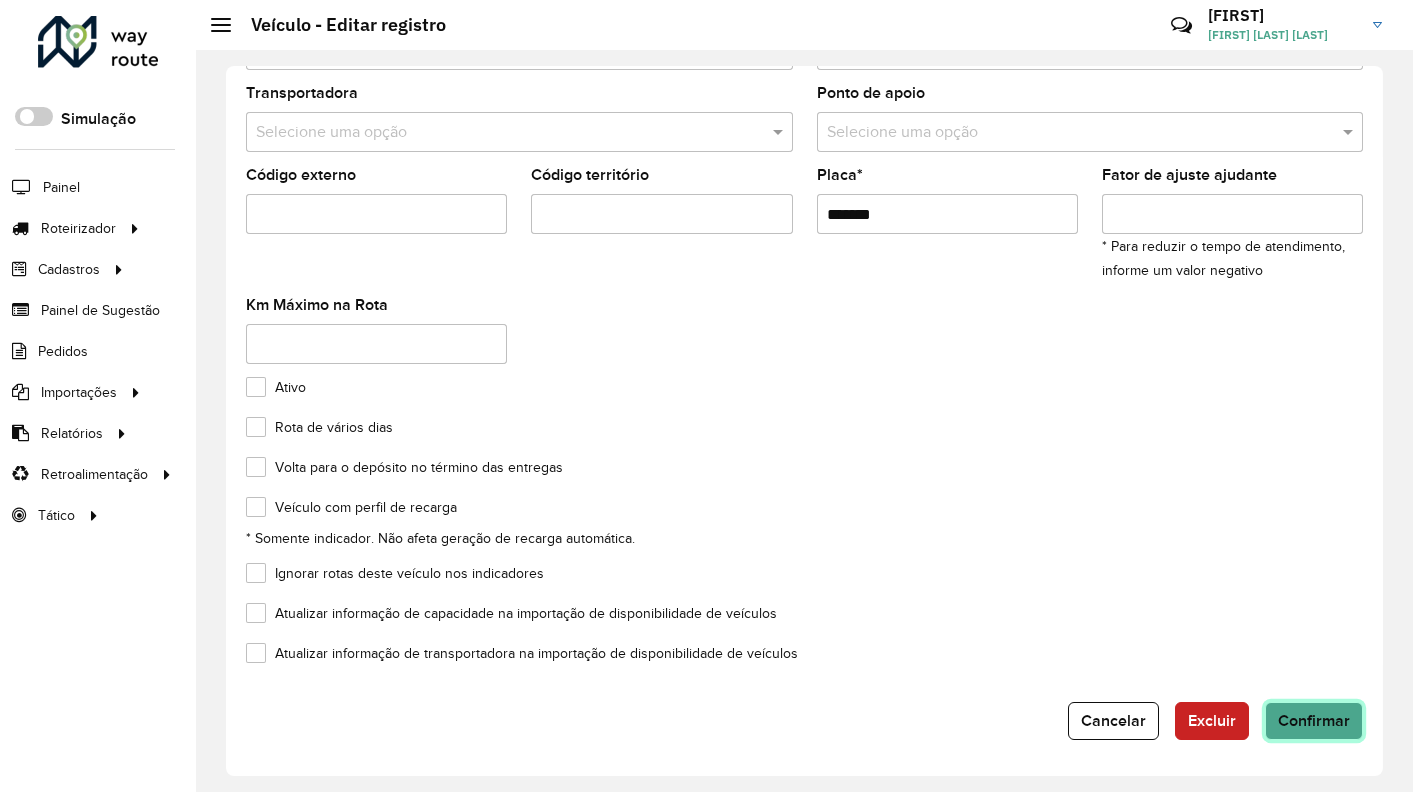 click on "Confirmar" 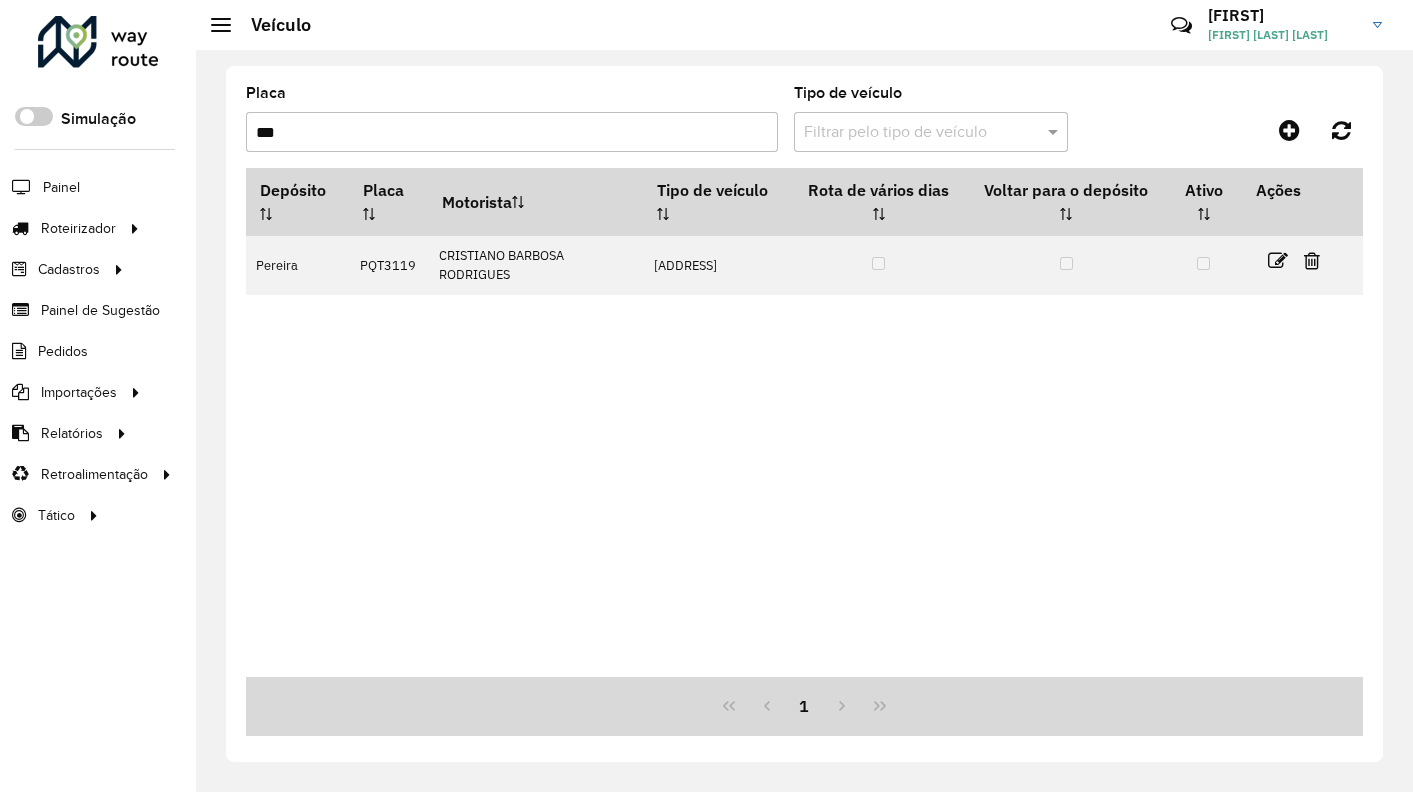 drag, startPoint x: 459, startPoint y: 126, endPoint x: 182, endPoint y: 163, distance: 279.4602 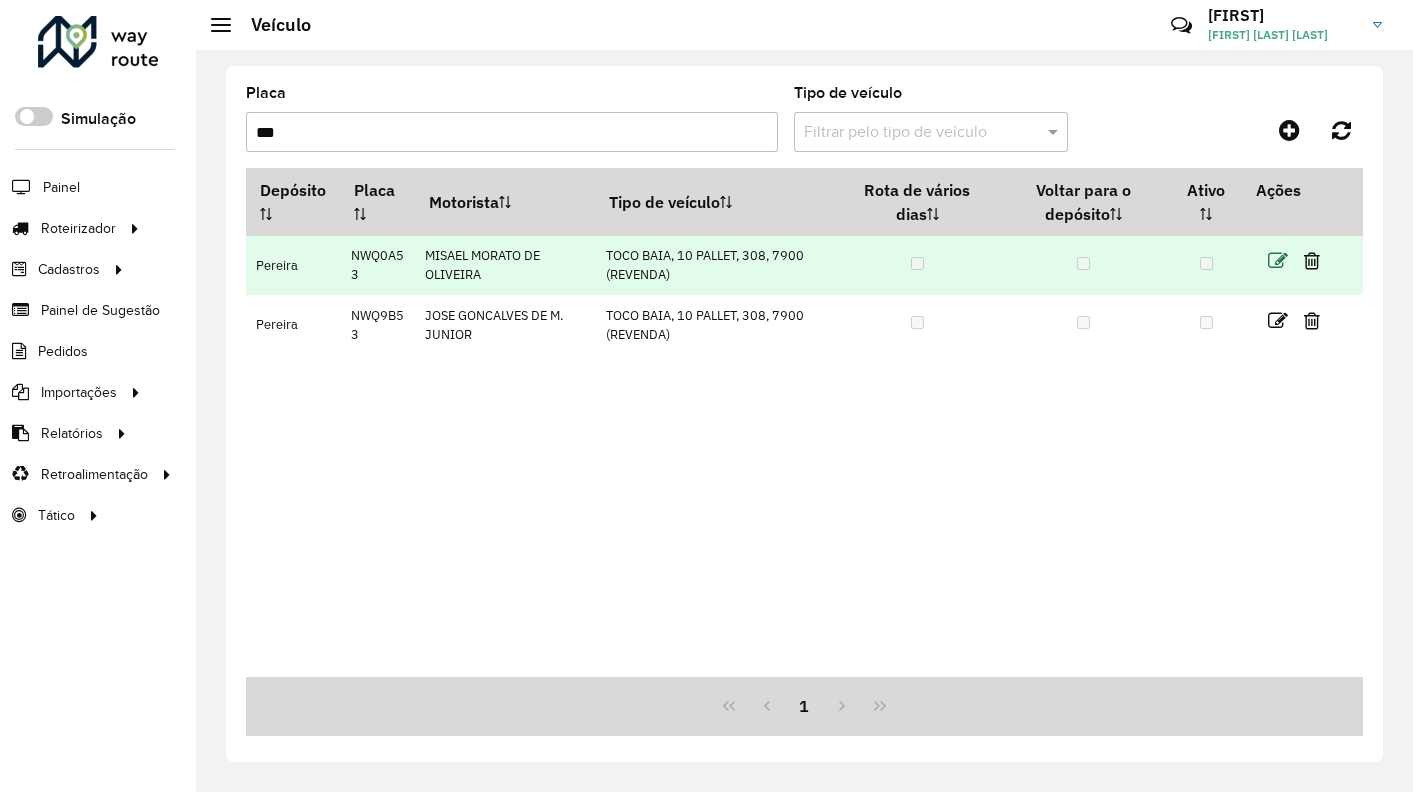 type on "***" 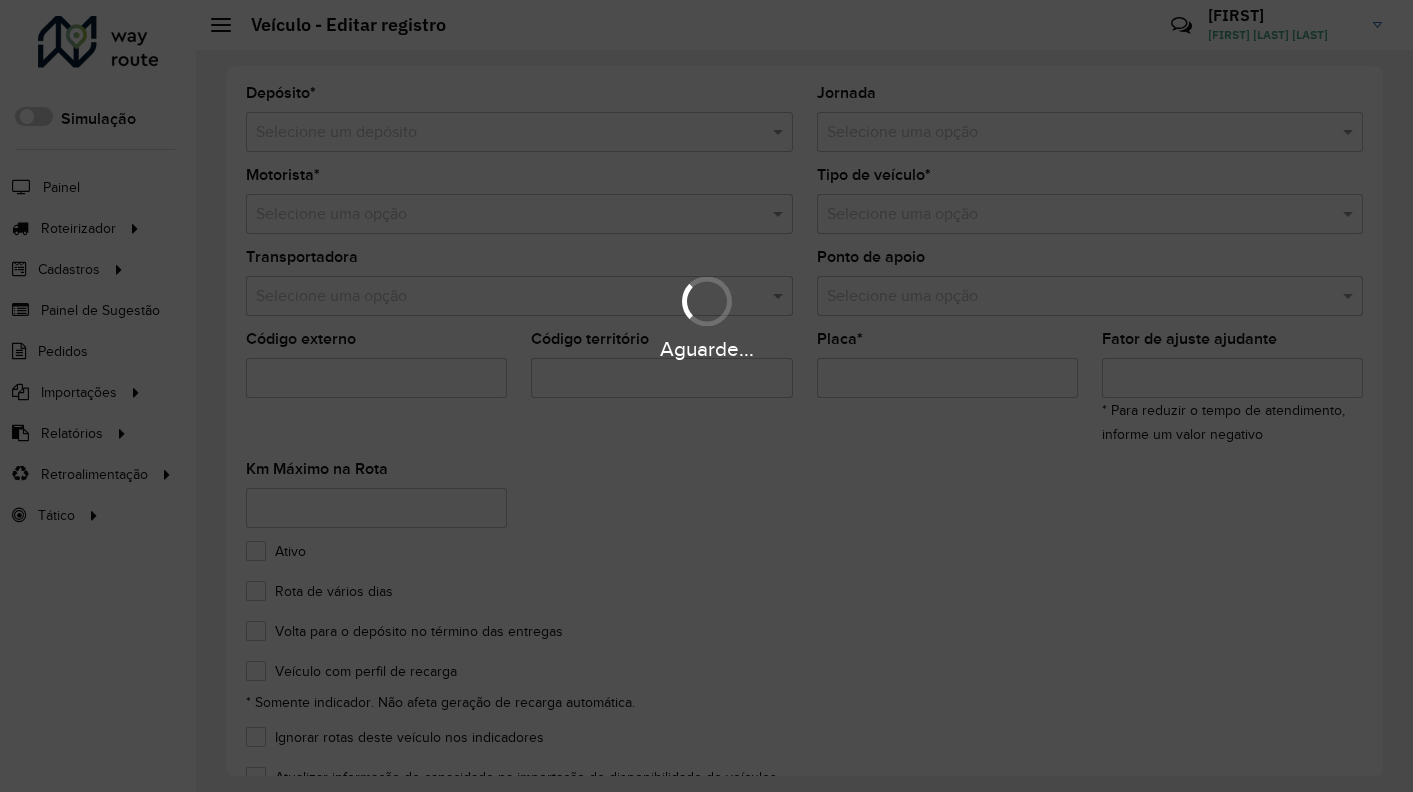 type on "*******" 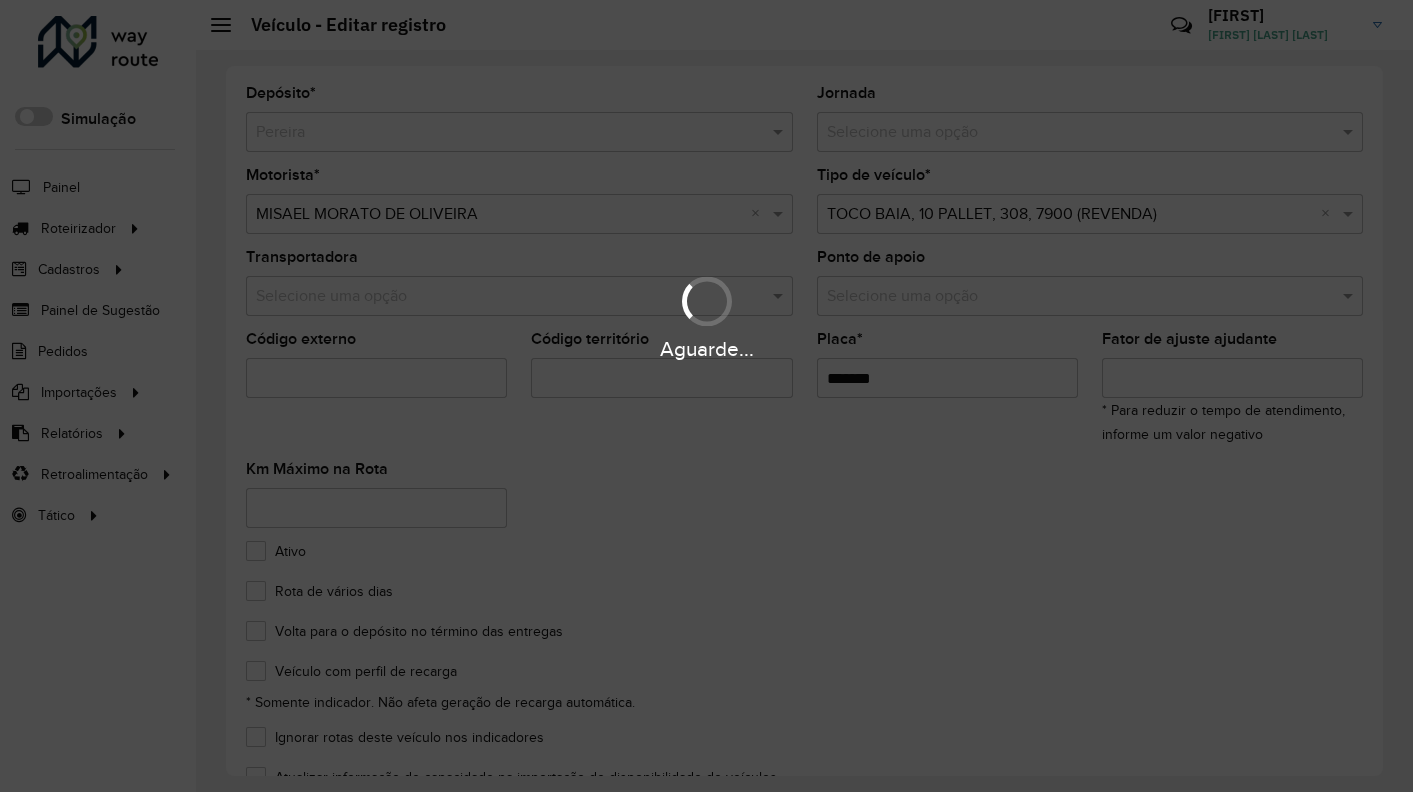click on "Aguarde..." at bounding box center (706, 396) 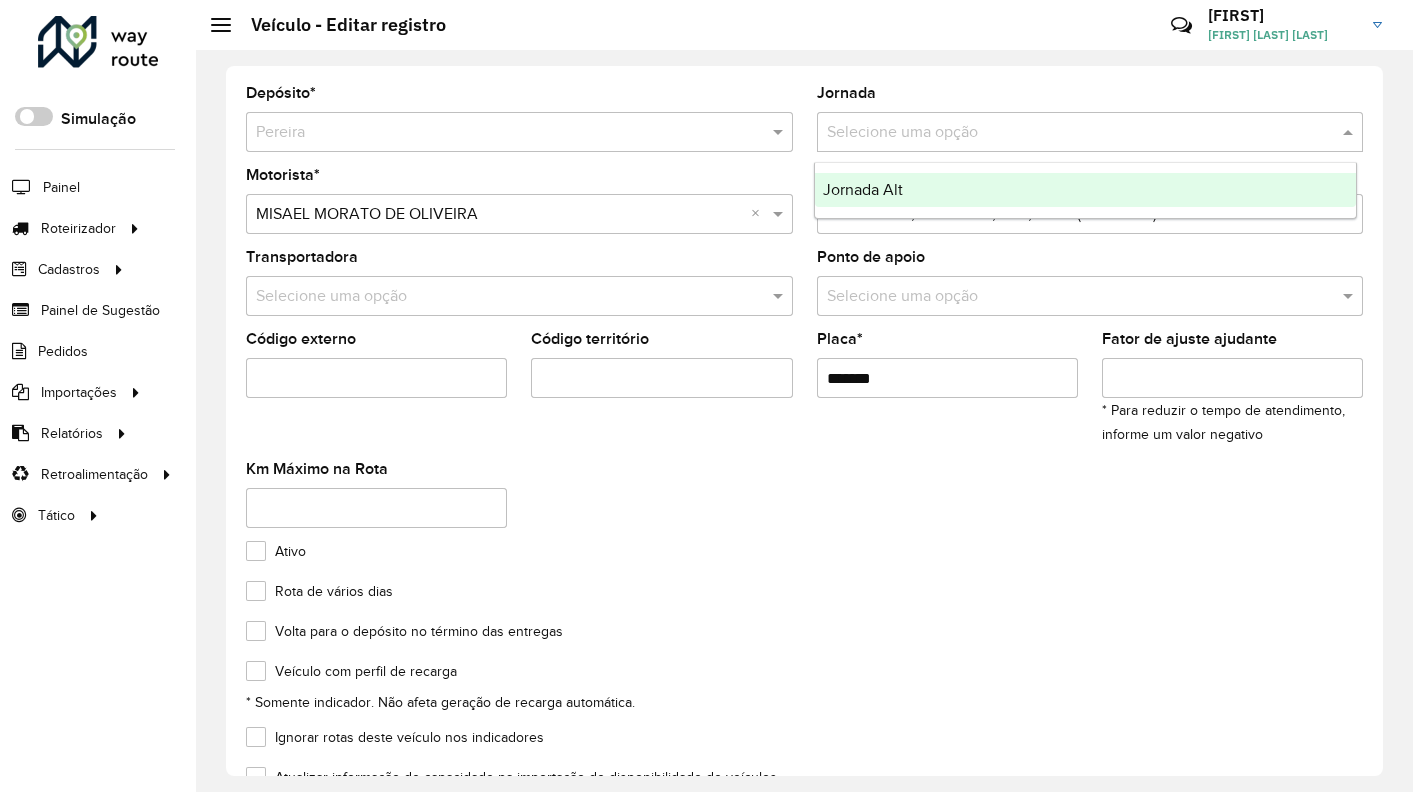 drag, startPoint x: 912, startPoint y: 192, endPoint x: 925, endPoint y: 211, distance: 23.021729 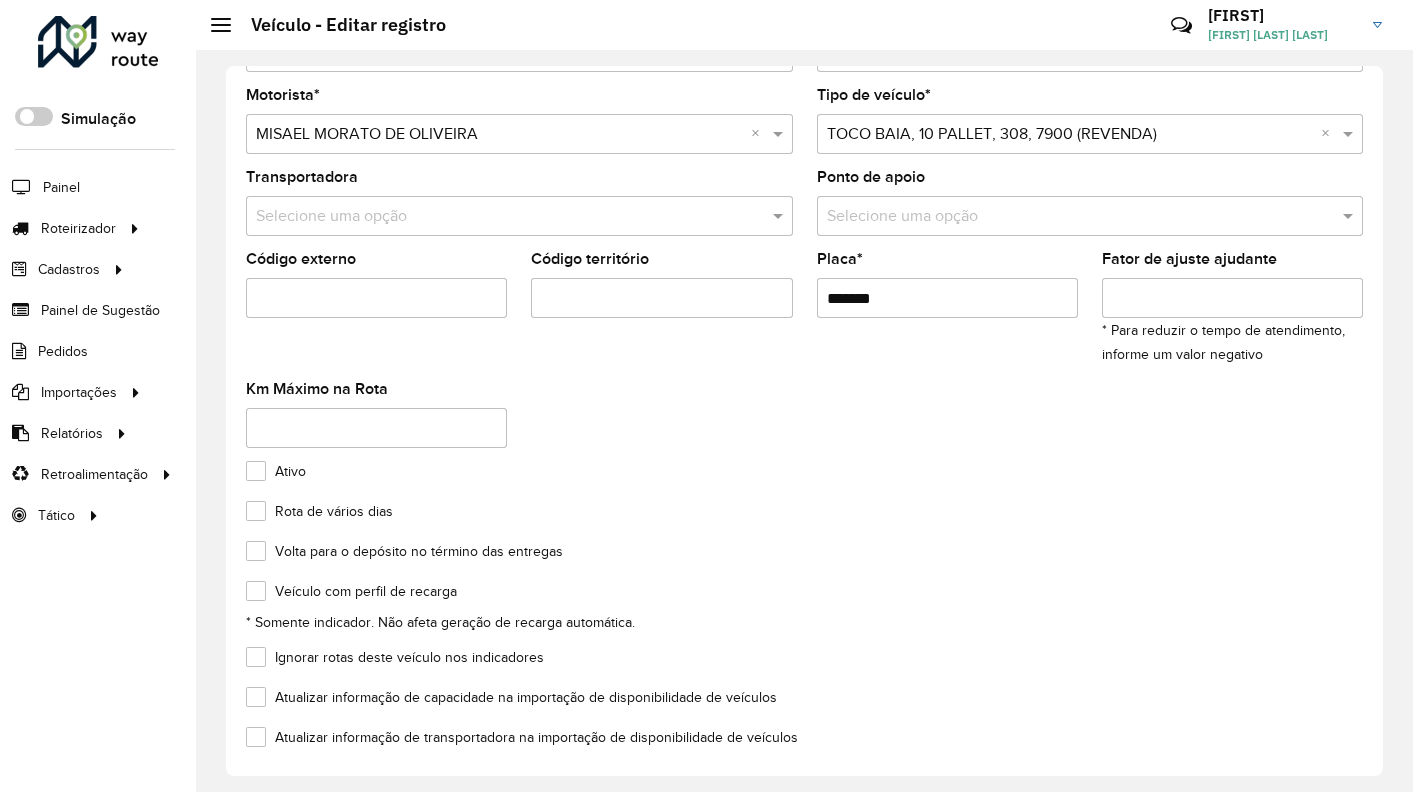 scroll, scrollTop: 164, scrollLeft: 0, axis: vertical 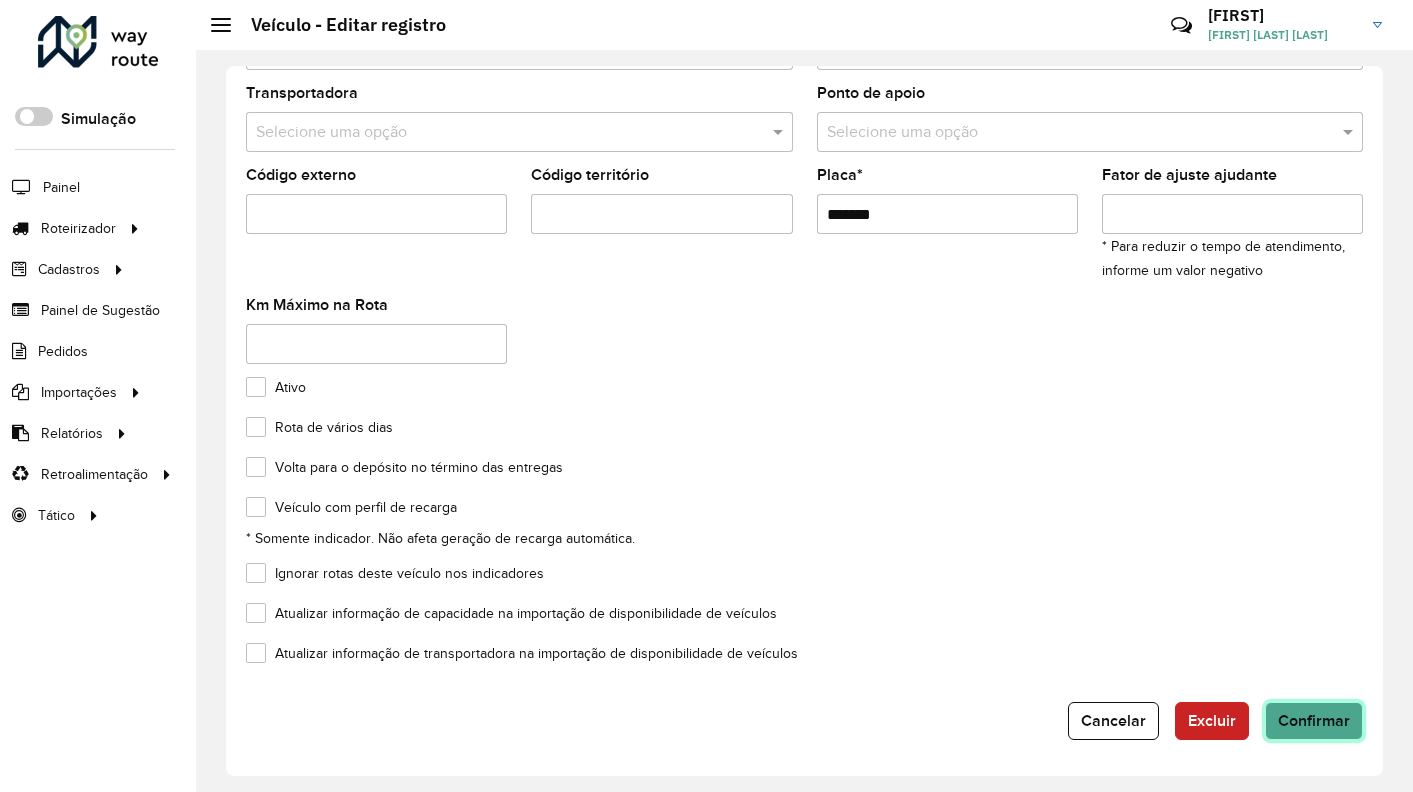 click on "Confirmar" 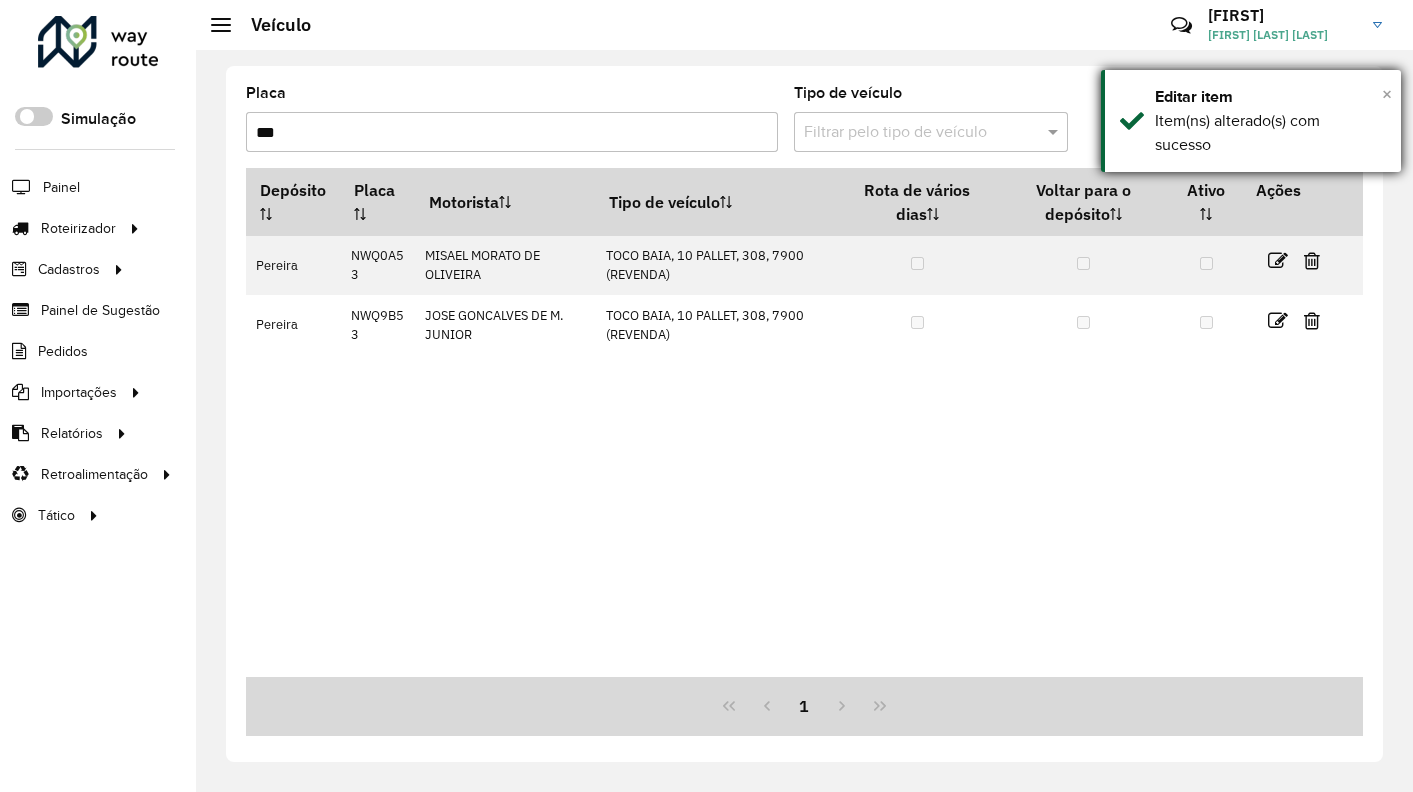 click on "×" at bounding box center [1387, 94] 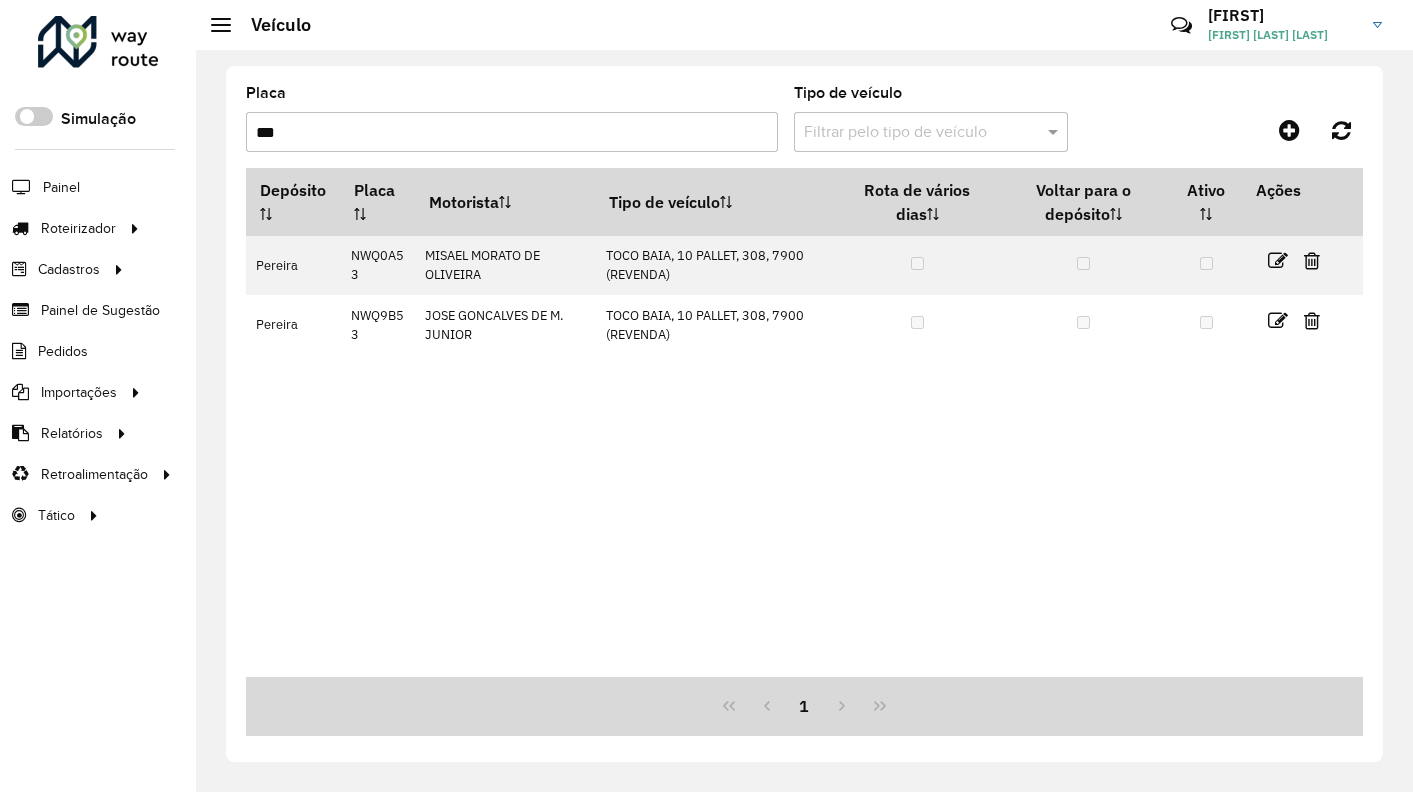 drag, startPoint x: 438, startPoint y: 142, endPoint x: 14, endPoint y: 141, distance: 424.0012 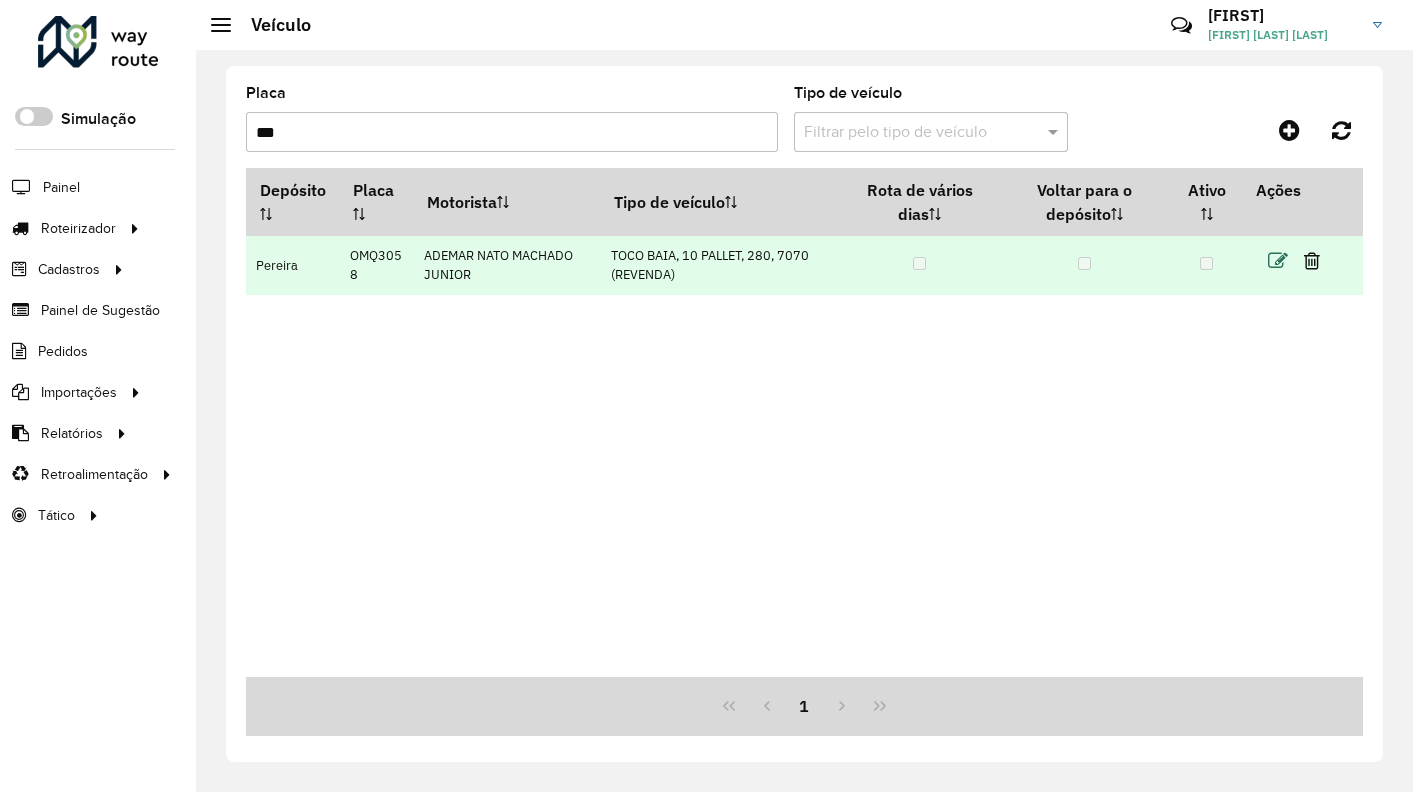 type on "***" 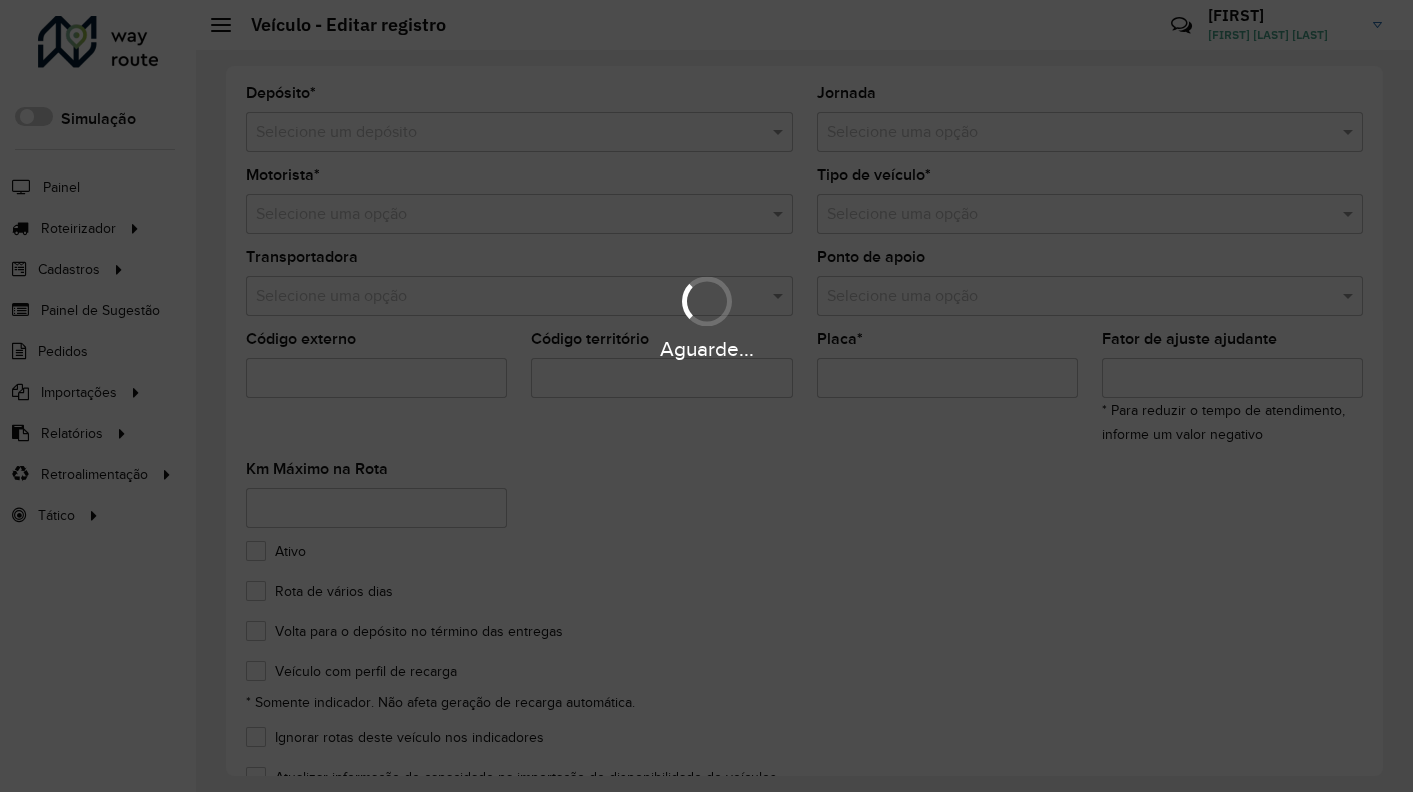 type on "*******" 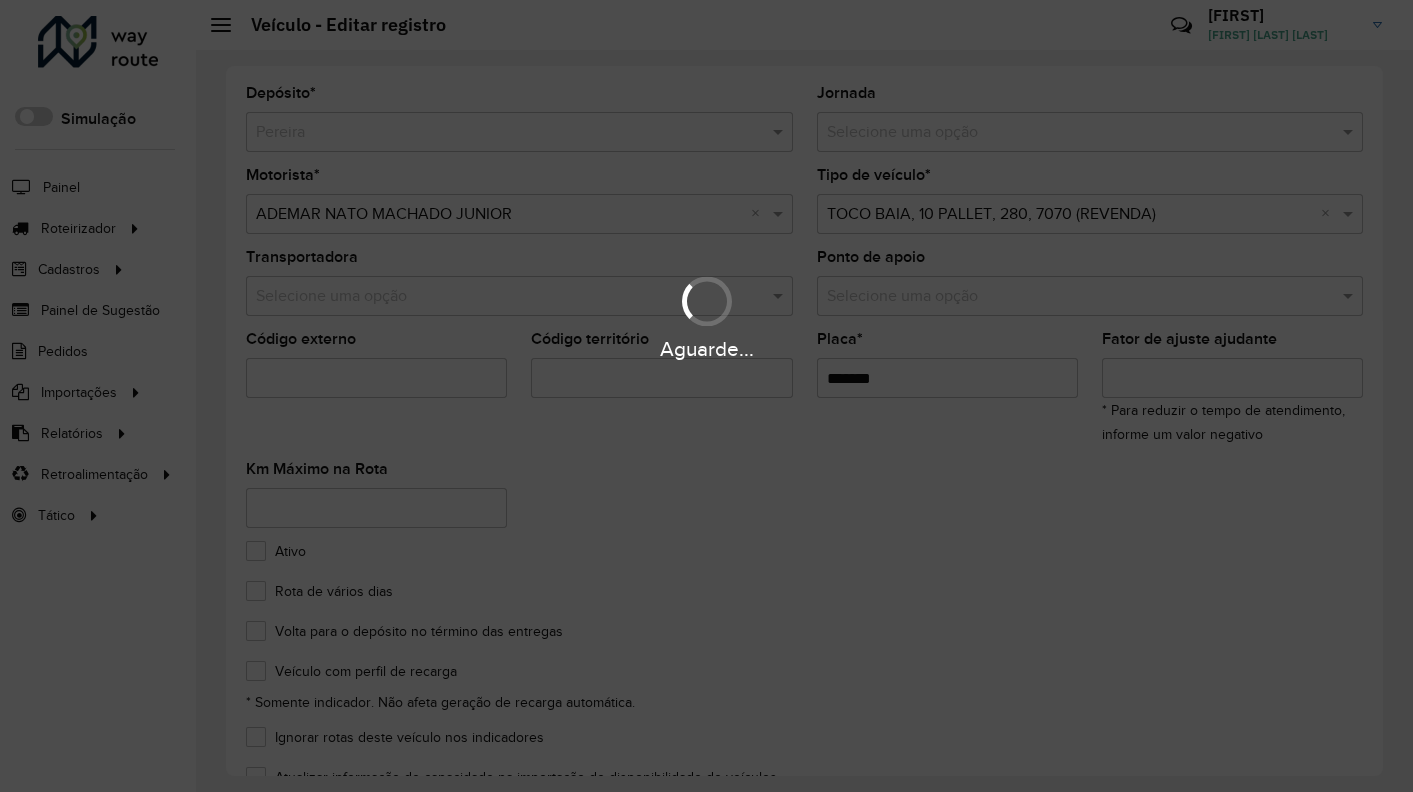 click on "Aguarde..." at bounding box center [706, 396] 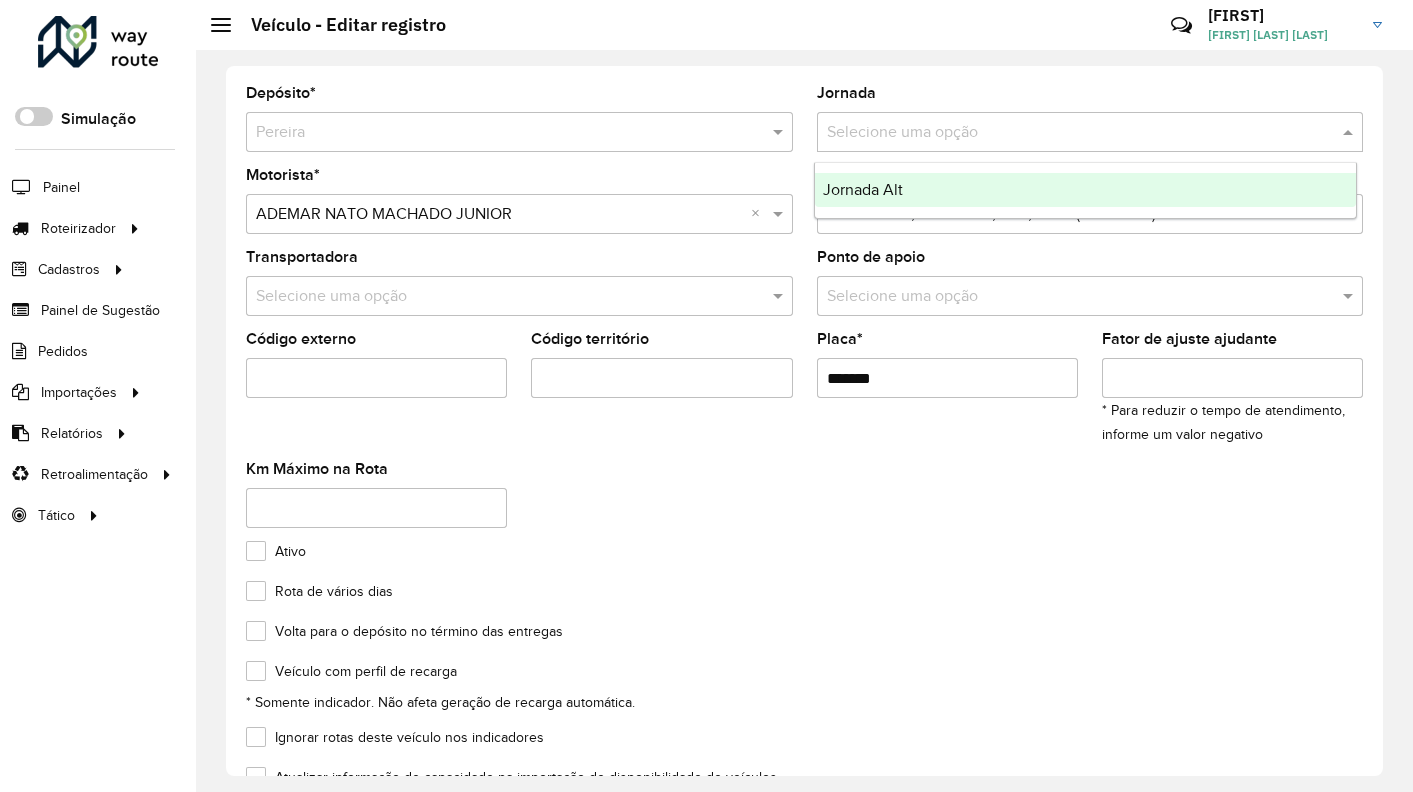 click at bounding box center (1070, 133) 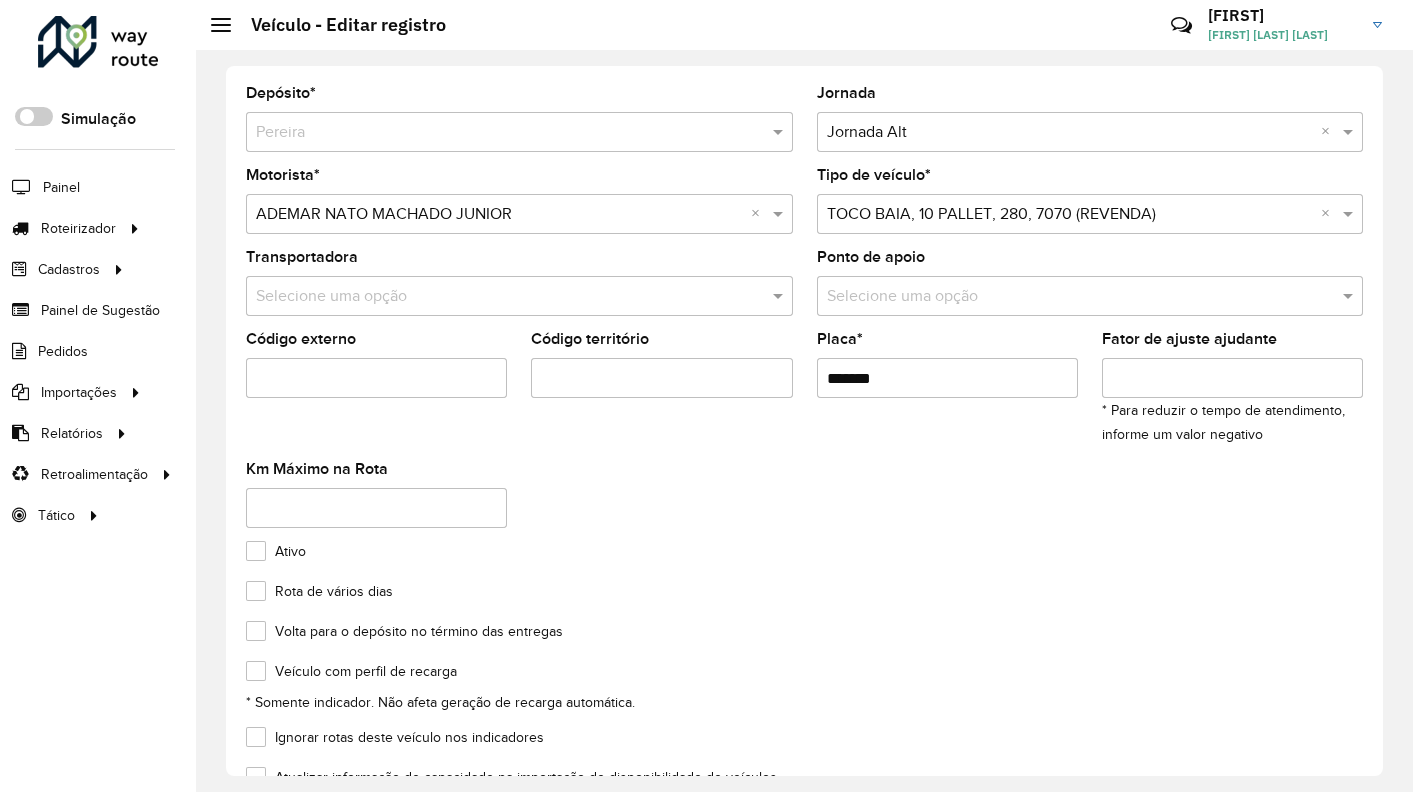 scroll, scrollTop: 164, scrollLeft: 0, axis: vertical 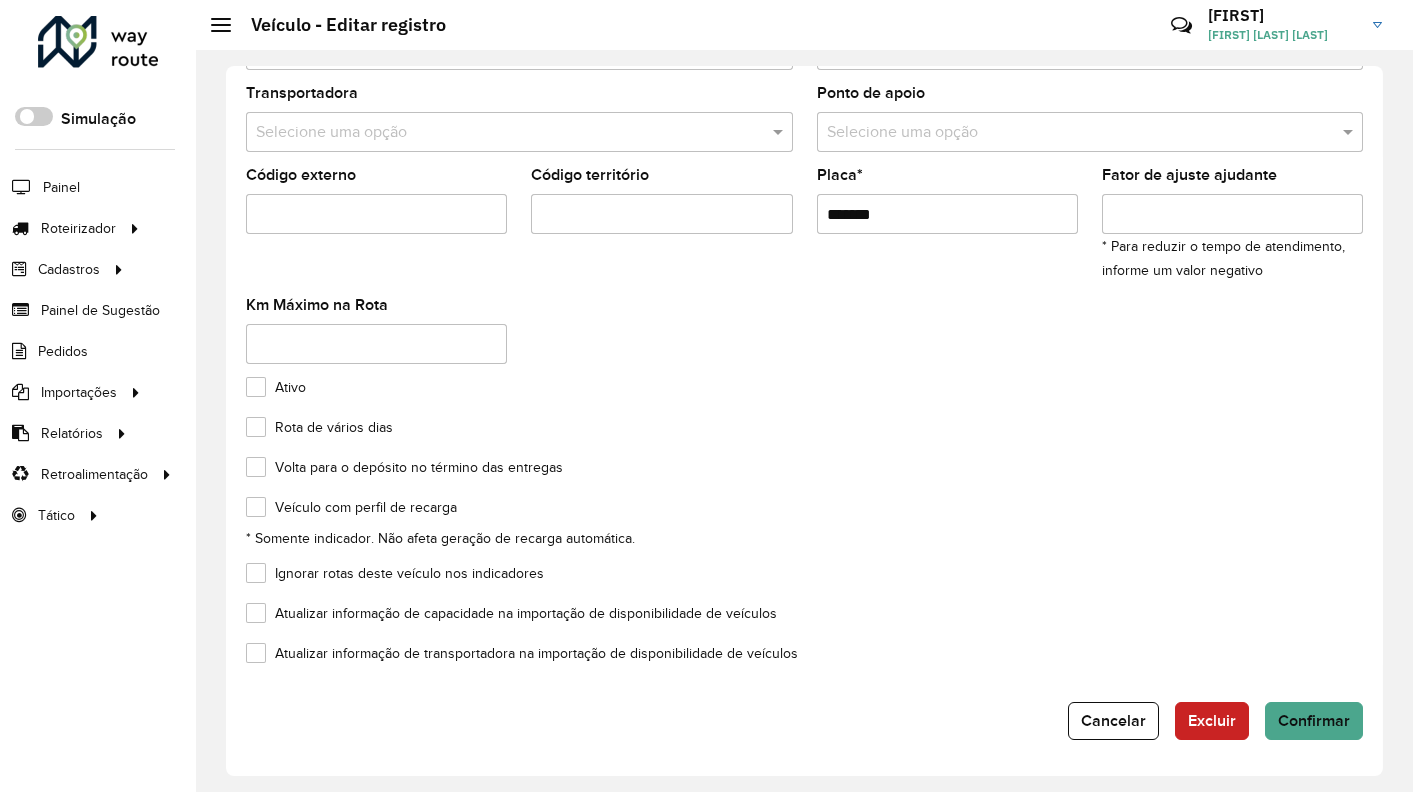 drag, startPoint x: 1300, startPoint y: 684, endPoint x: 1306, endPoint y: 706, distance: 22.803509 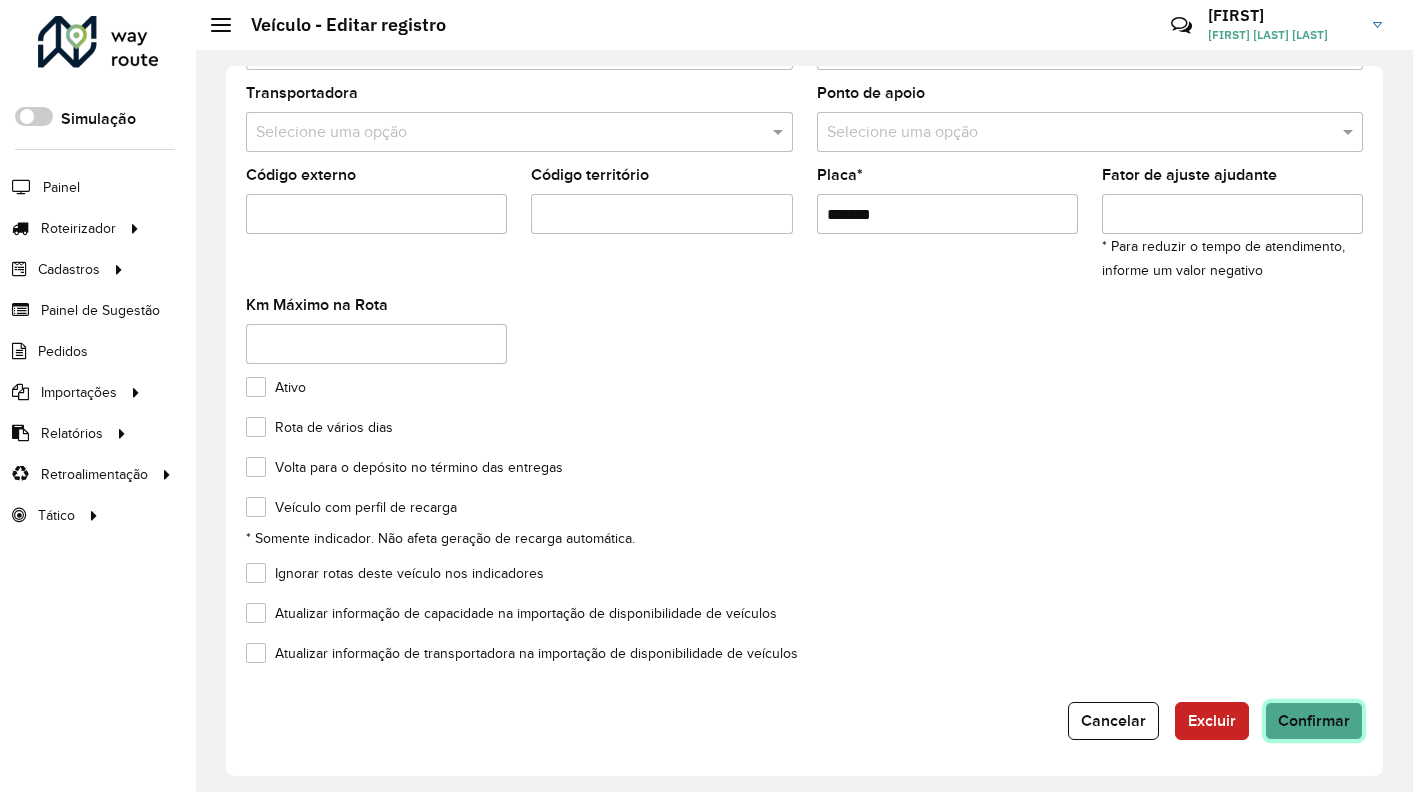 click on "Confirmar" 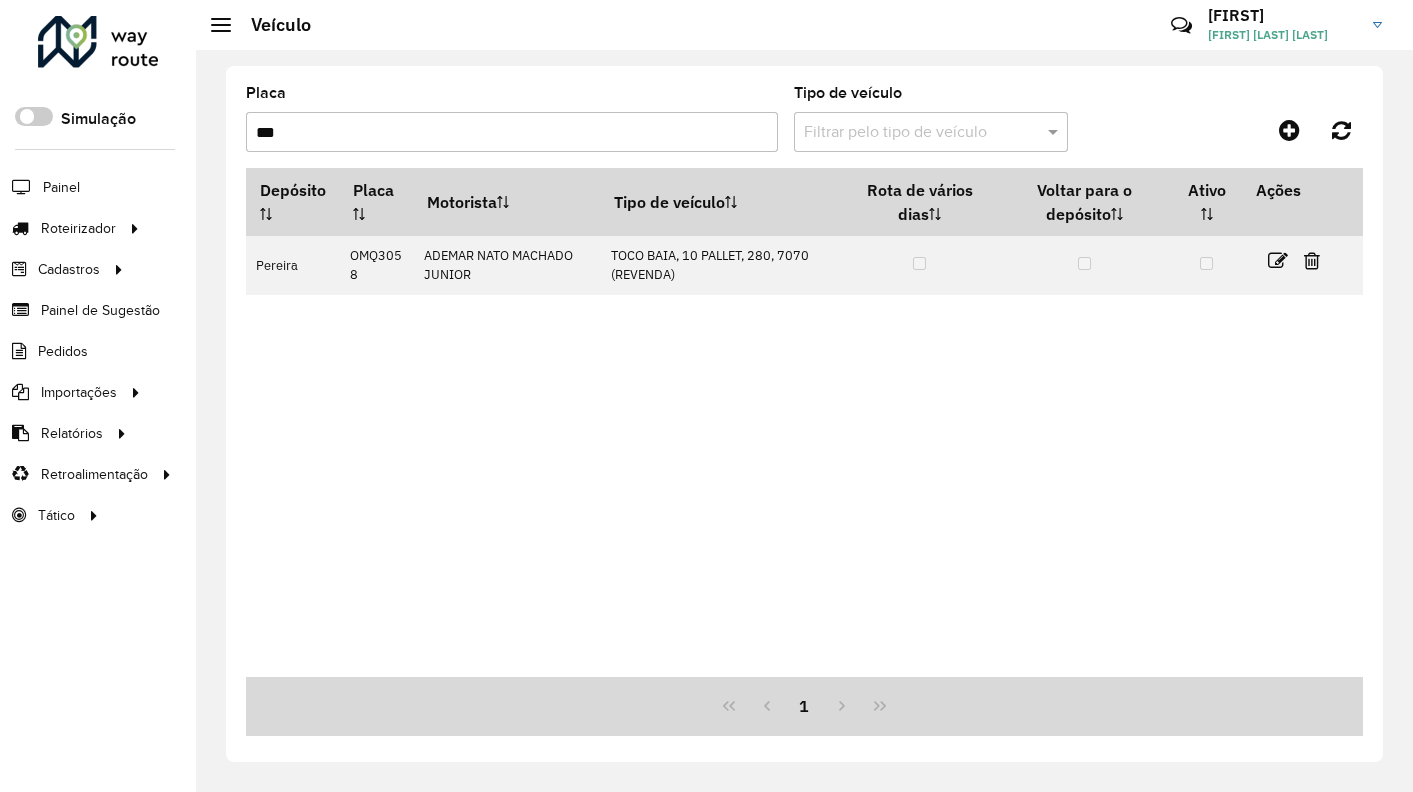 drag, startPoint x: 392, startPoint y: 131, endPoint x: 14, endPoint y: 131, distance: 378 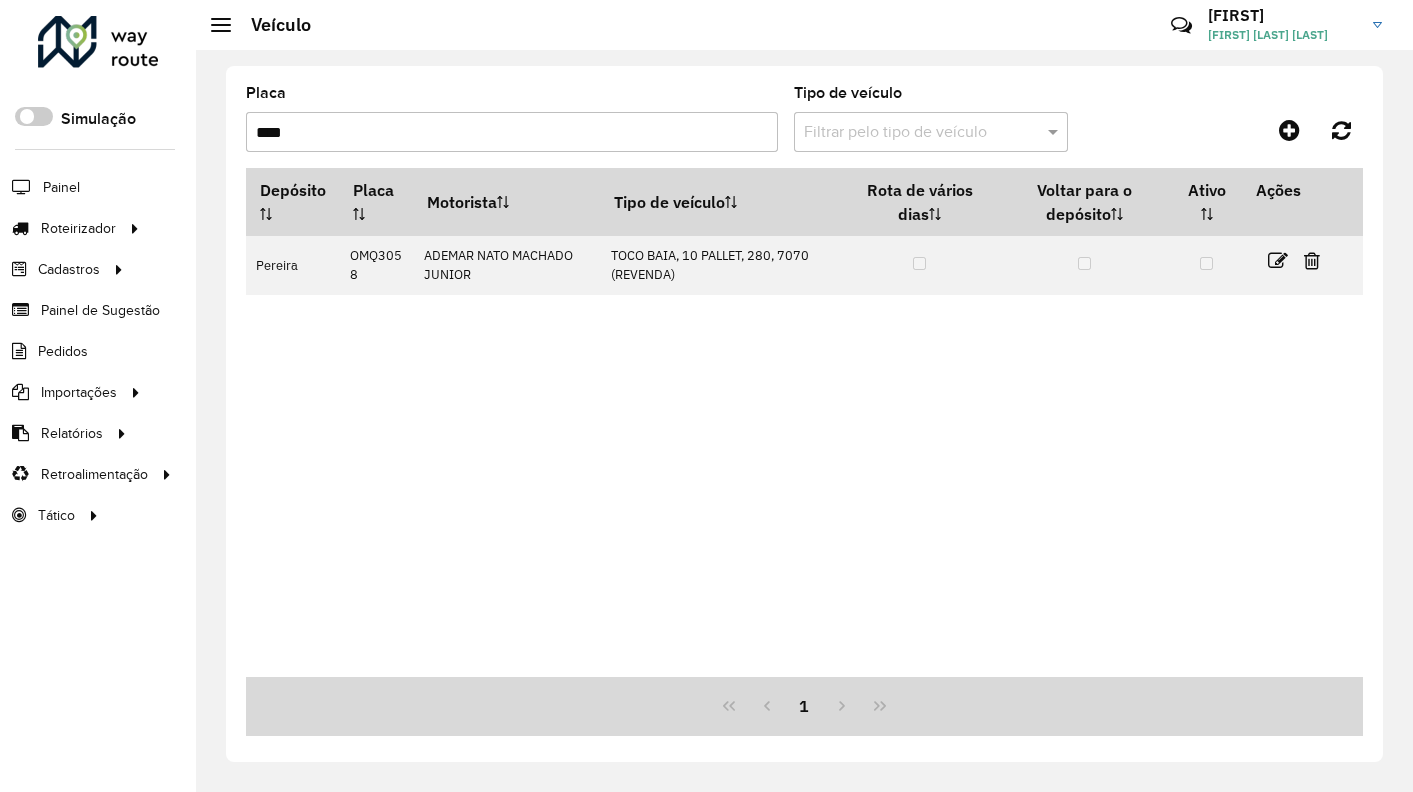 type on "****" 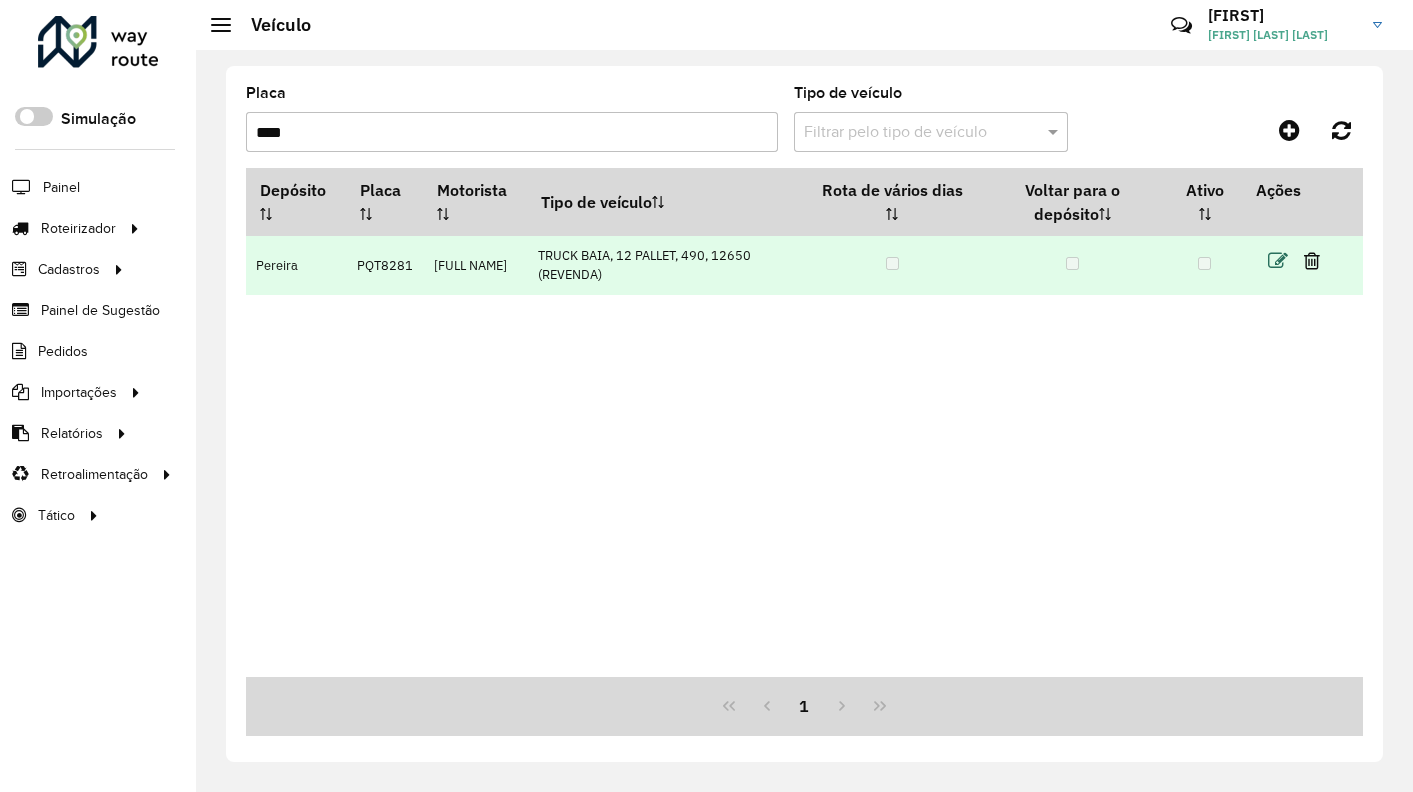 click at bounding box center [1278, 261] 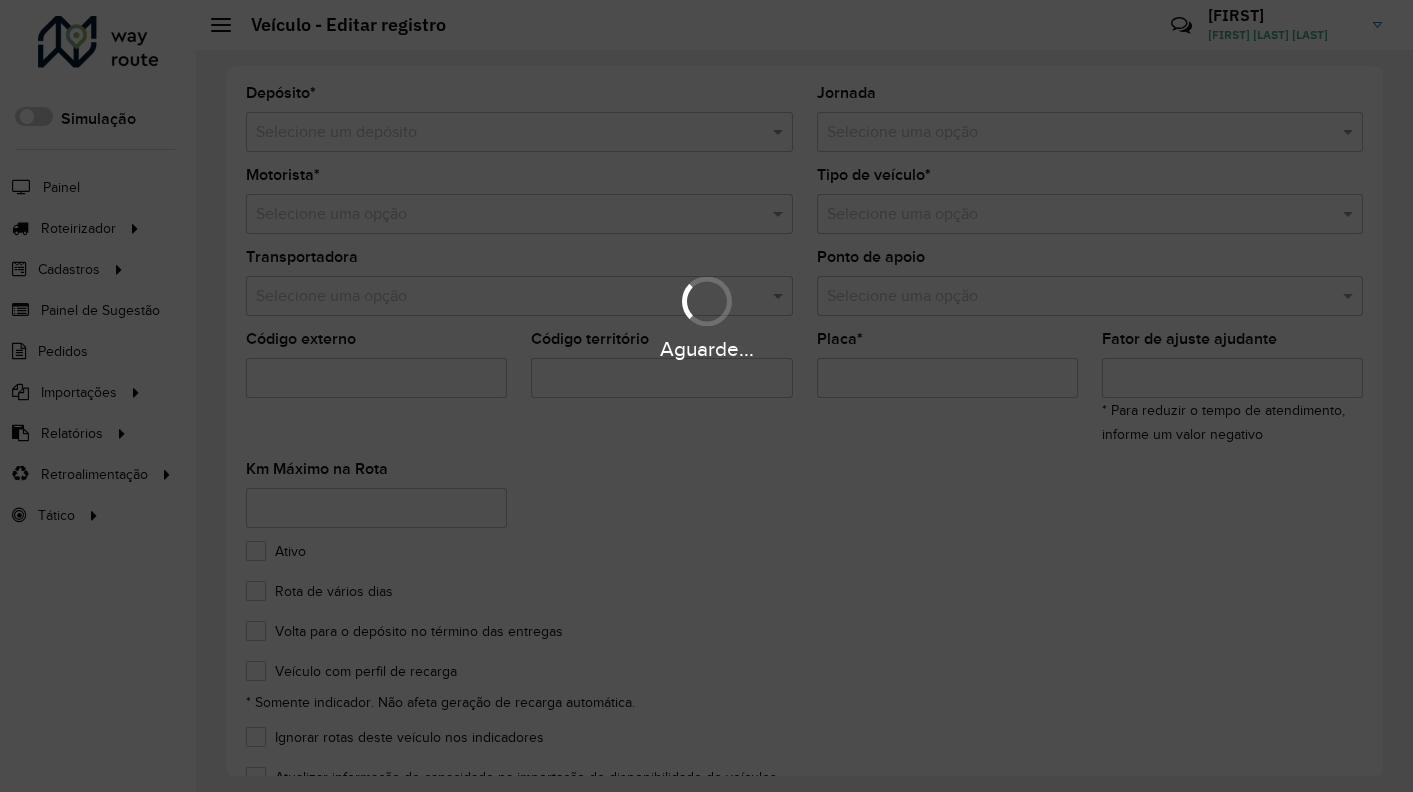 type on "*******" 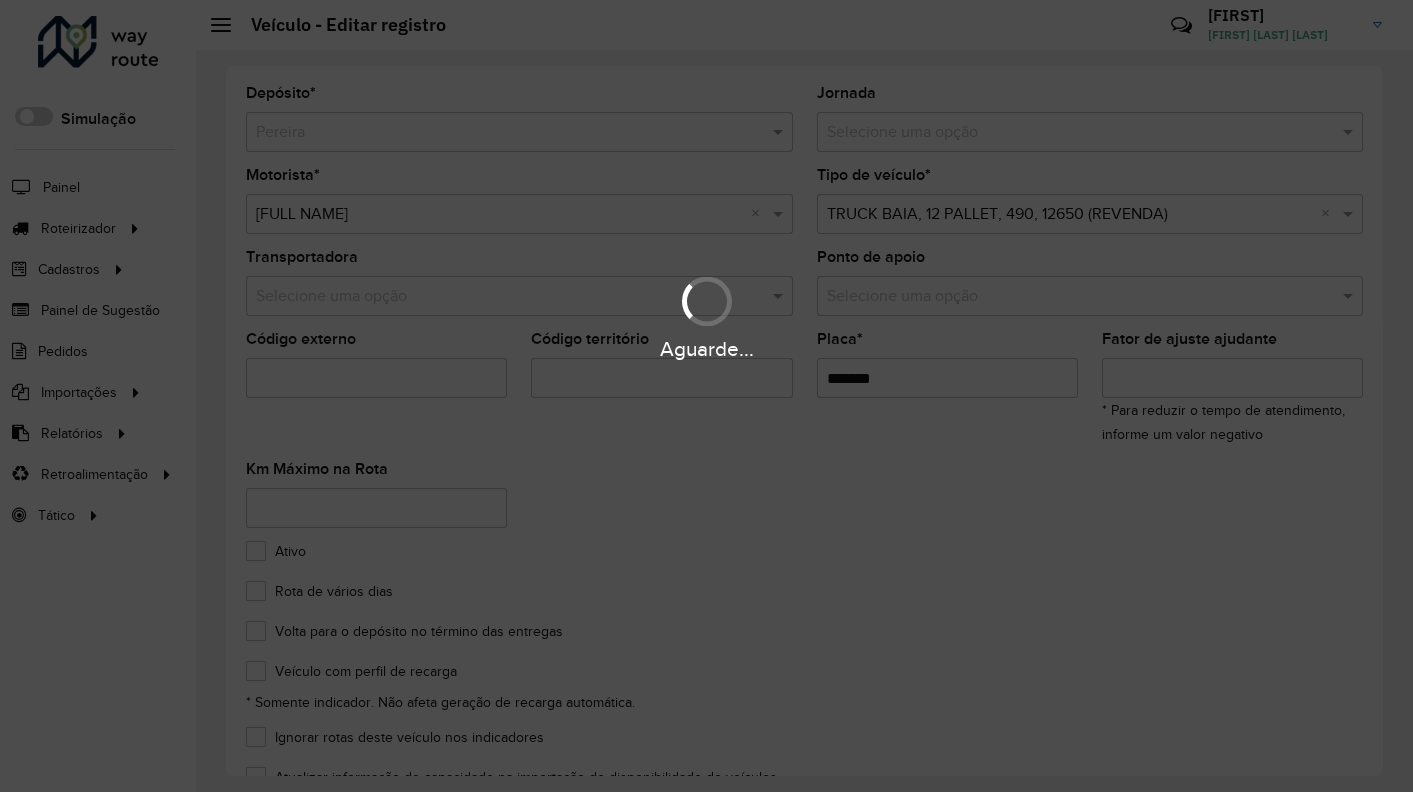click on "Aguarde..." at bounding box center (706, 396) 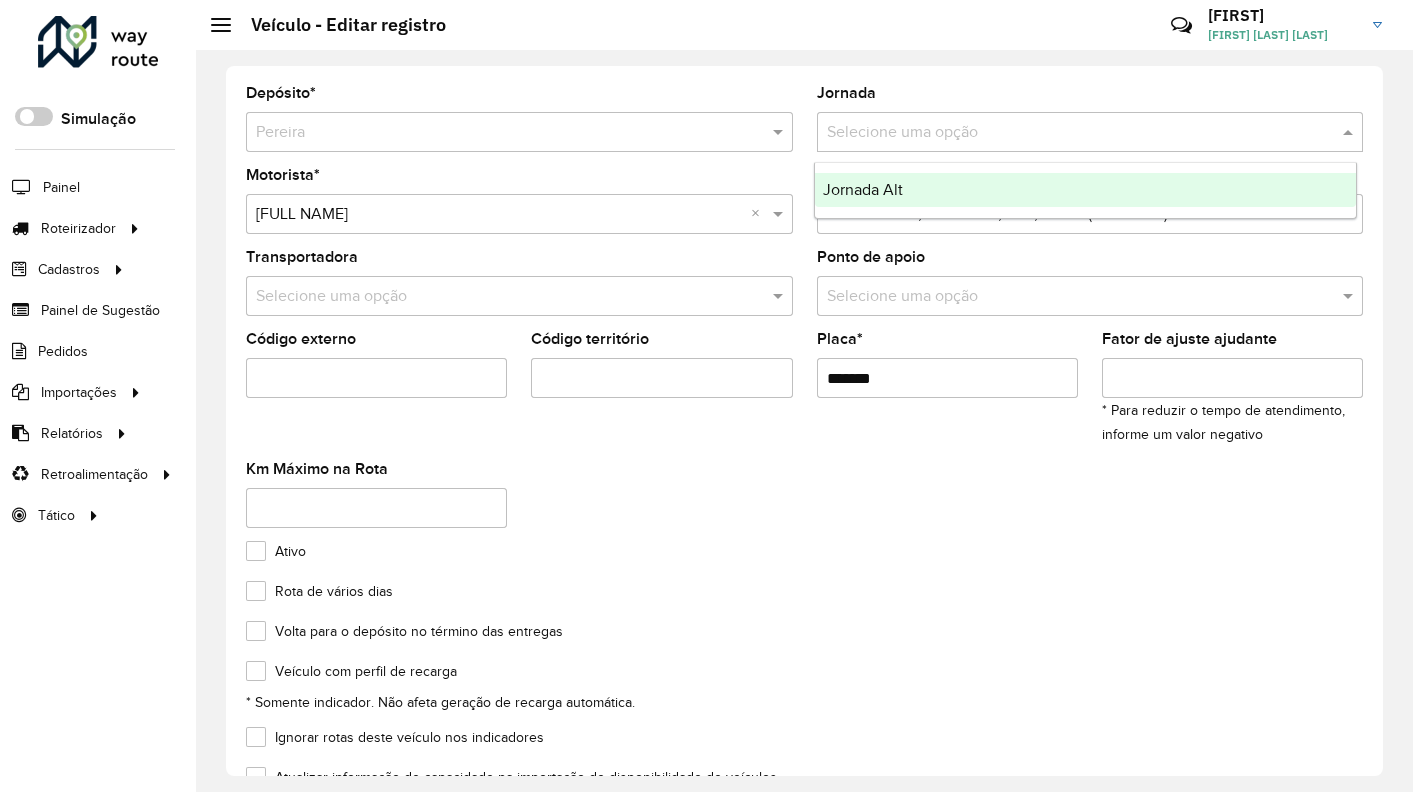 click at bounding box center (1070, 133) 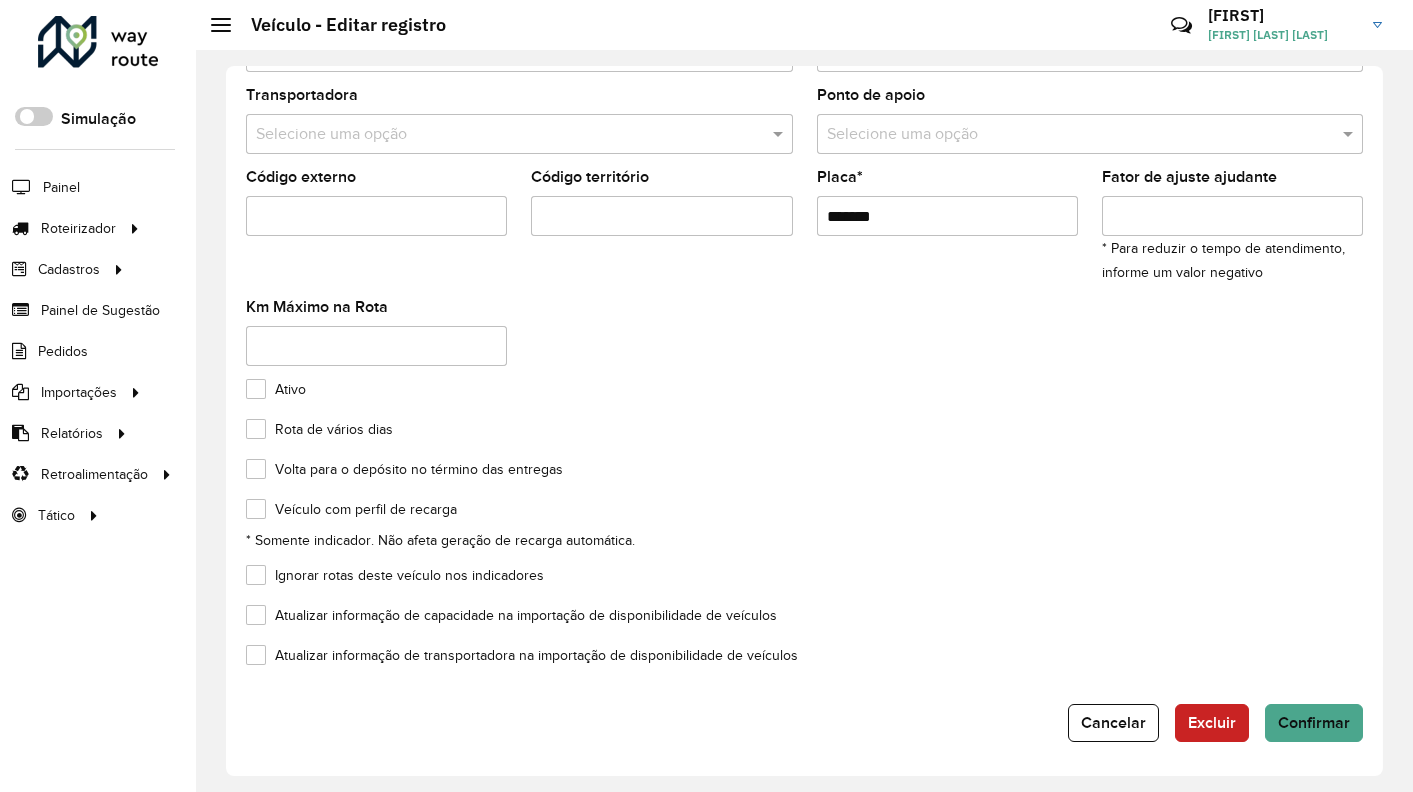 scroll, scrollTop: 164, scrollLeft: 0, axis: vertical 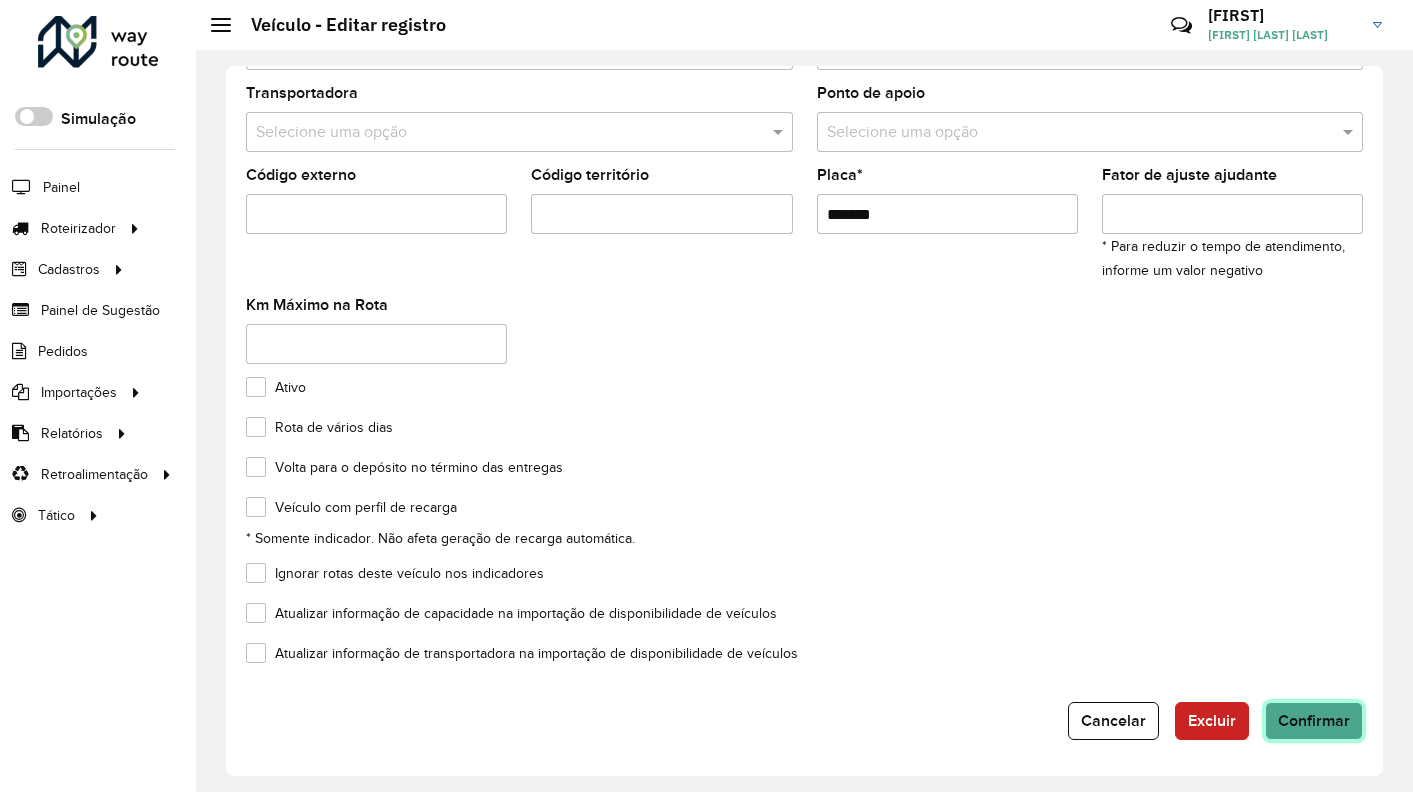 click on "Confirmar" 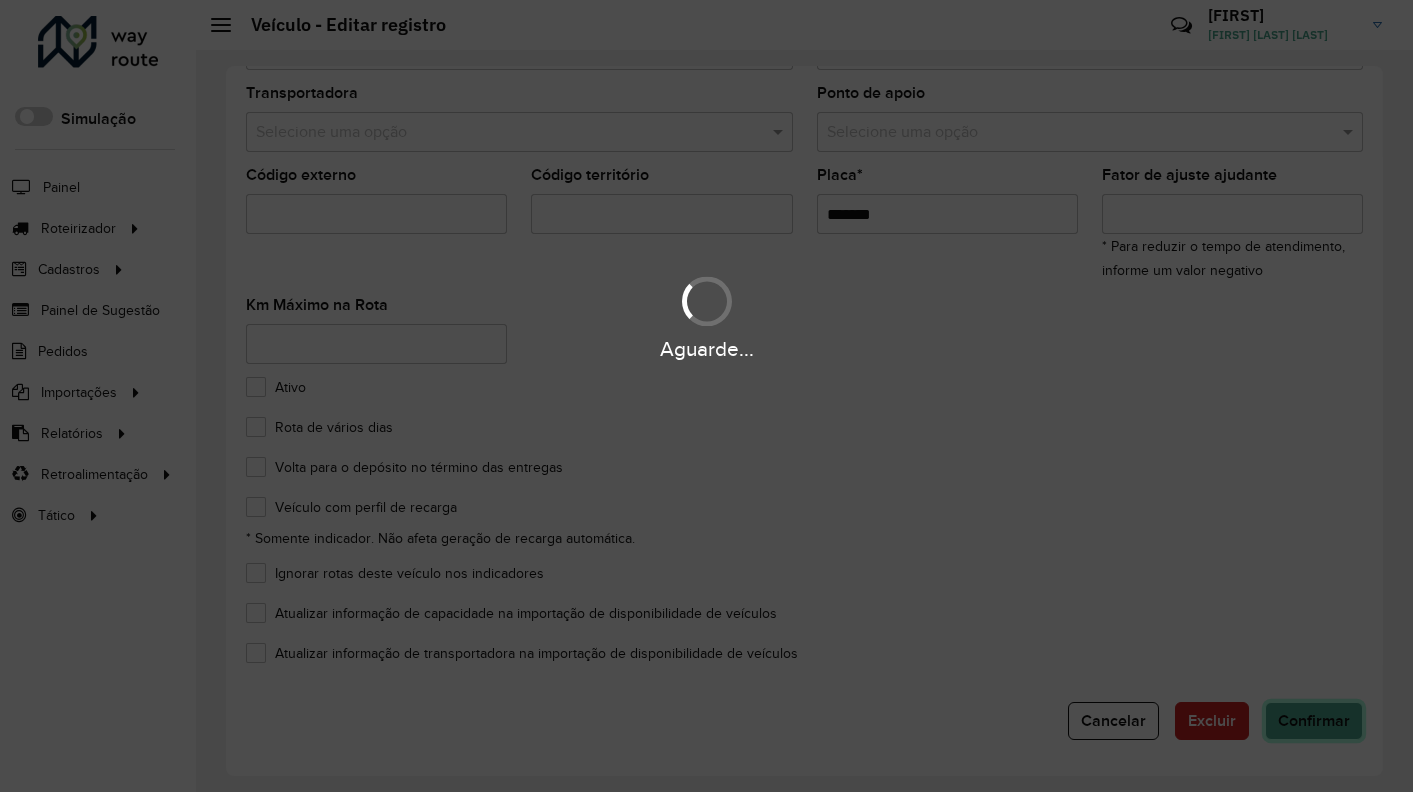 type 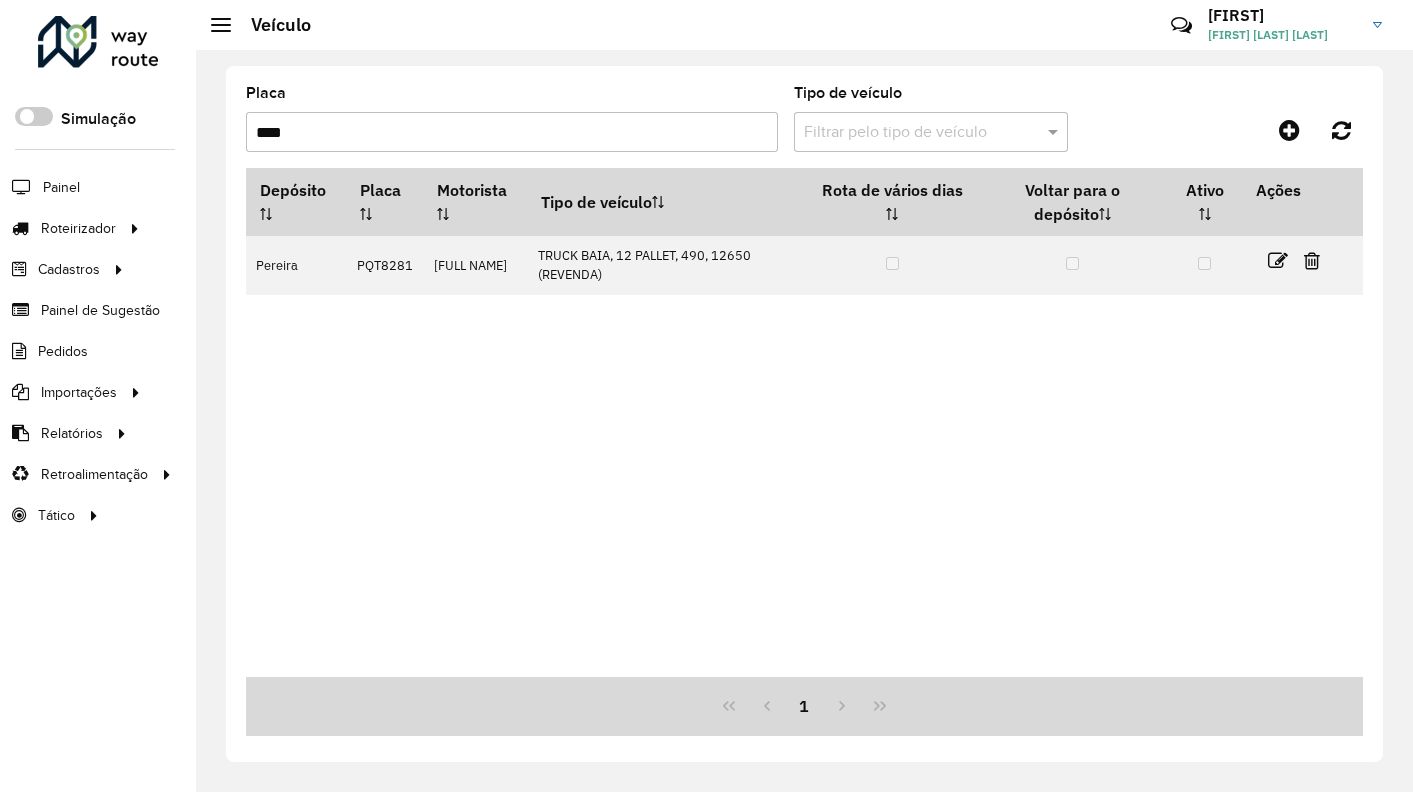 drag, startPoint x: 507, startPoint y: 123, endPoint x: 122, endPoint y: 123, distance: 385 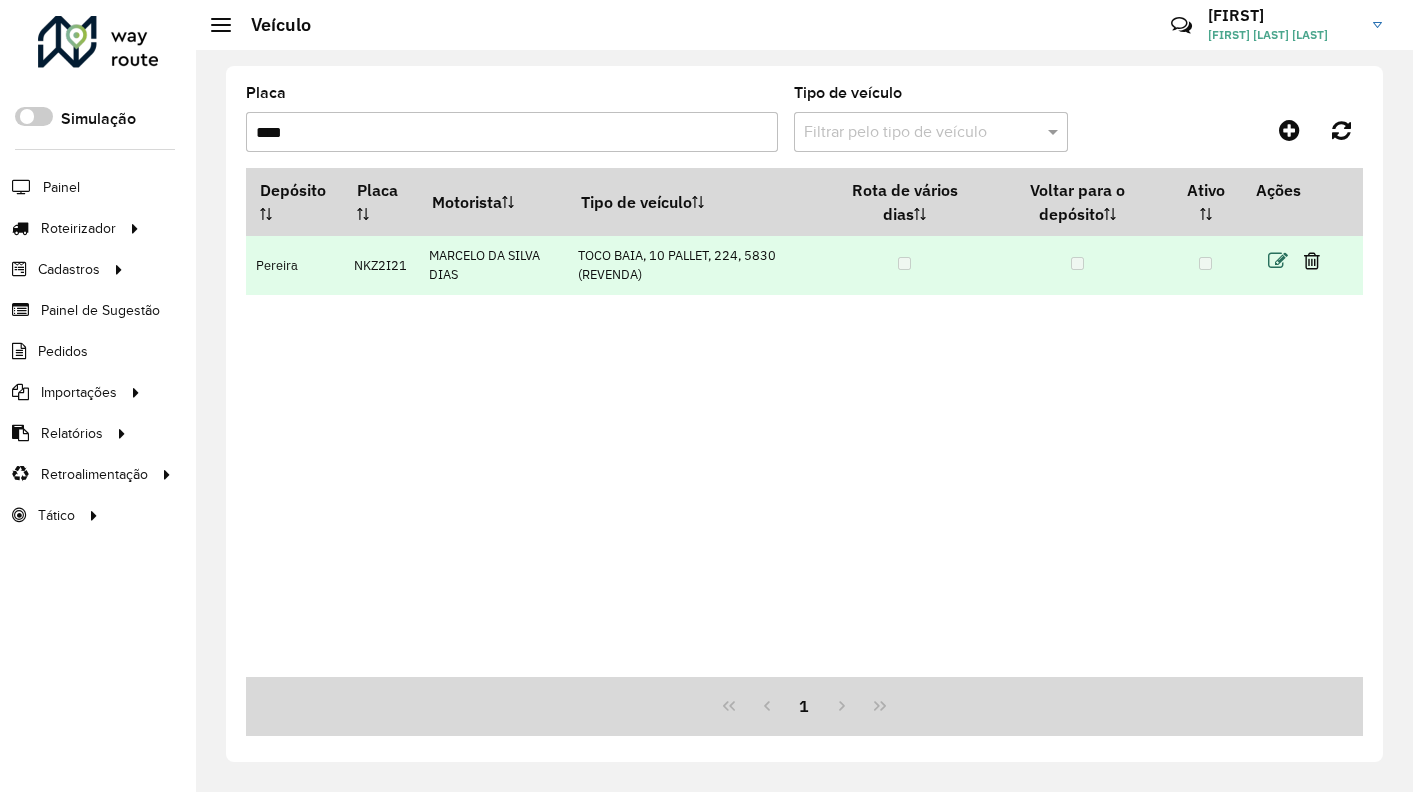 click at bounding box center [1278, 261] 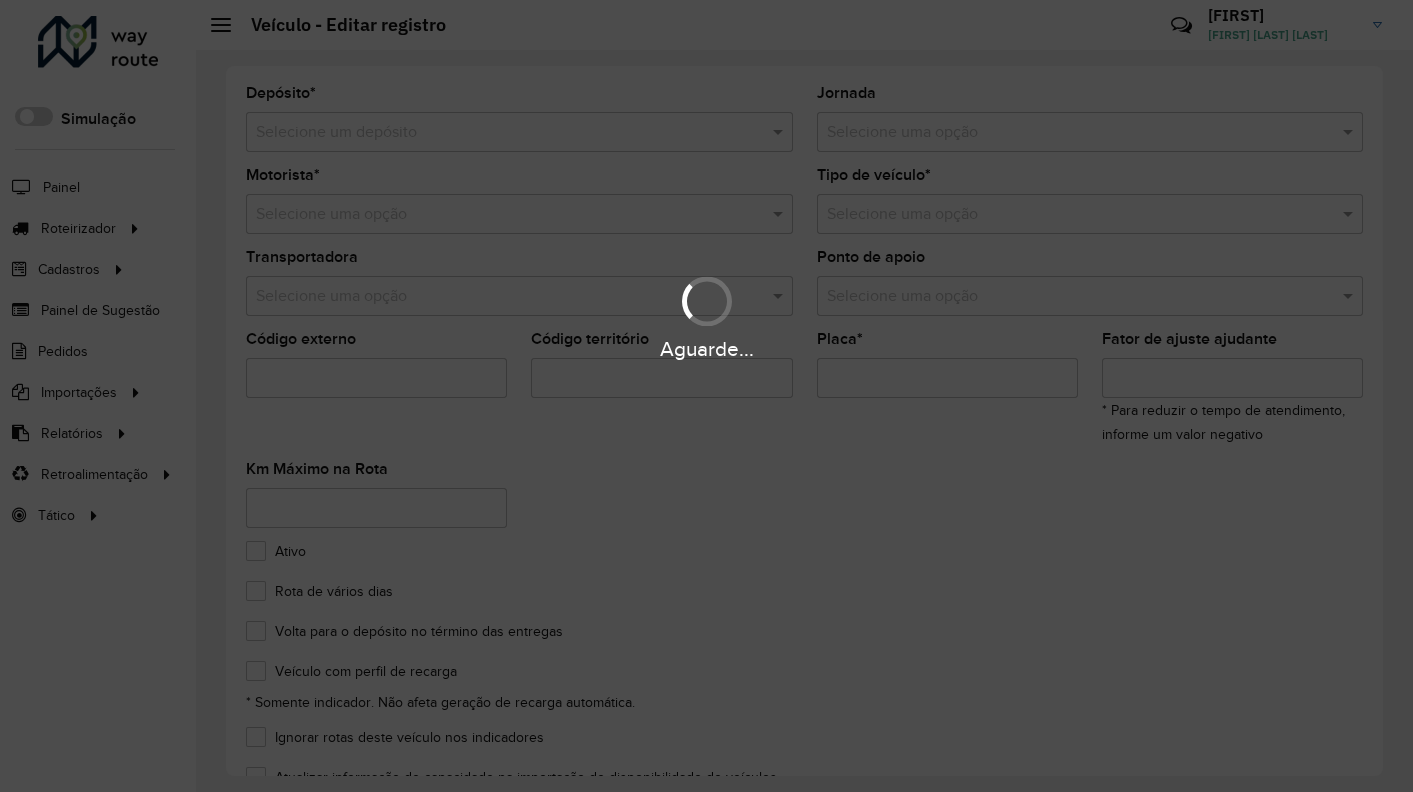 click on "Aguarde..." at bounding box center [706, 396] 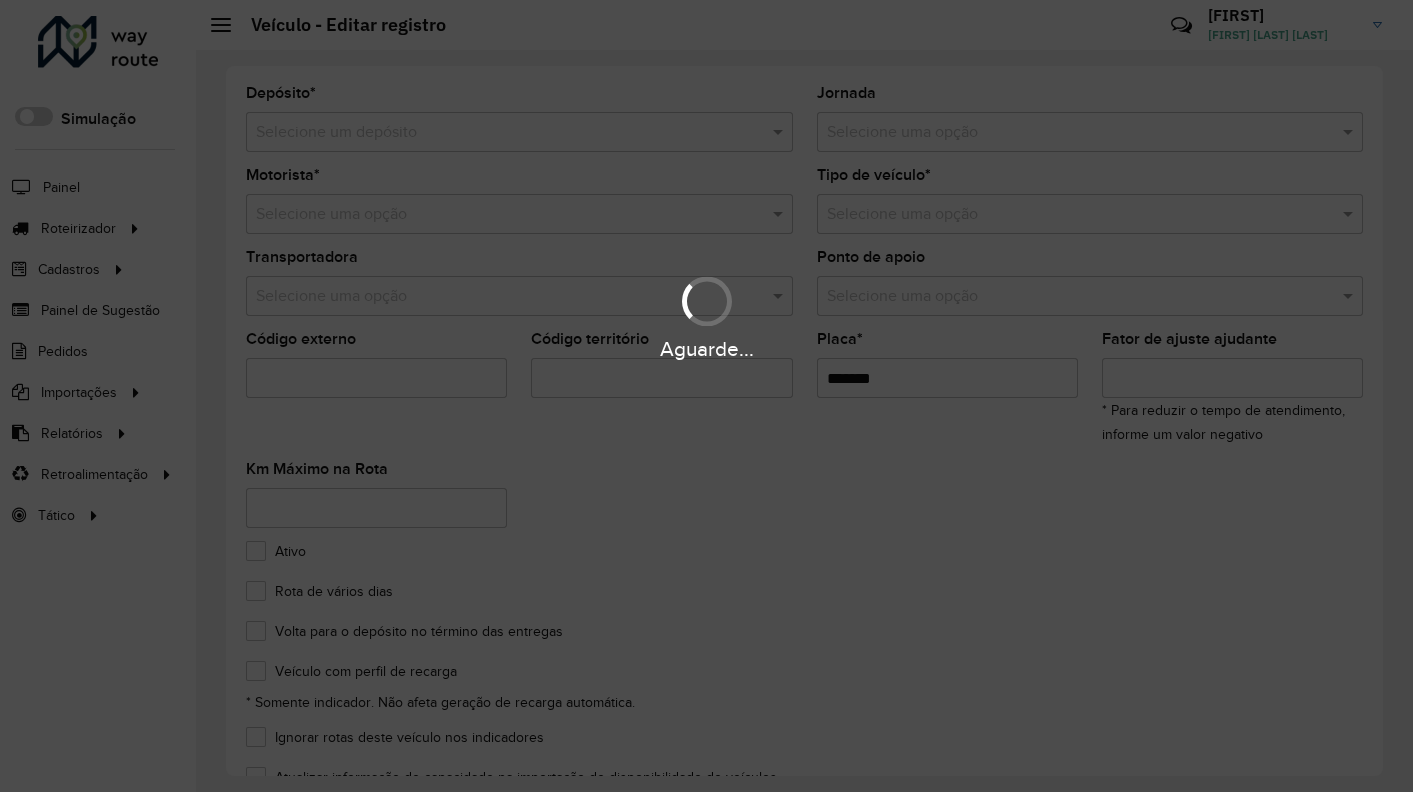 click on "Aguarde..." at bounding box center [706, 396] 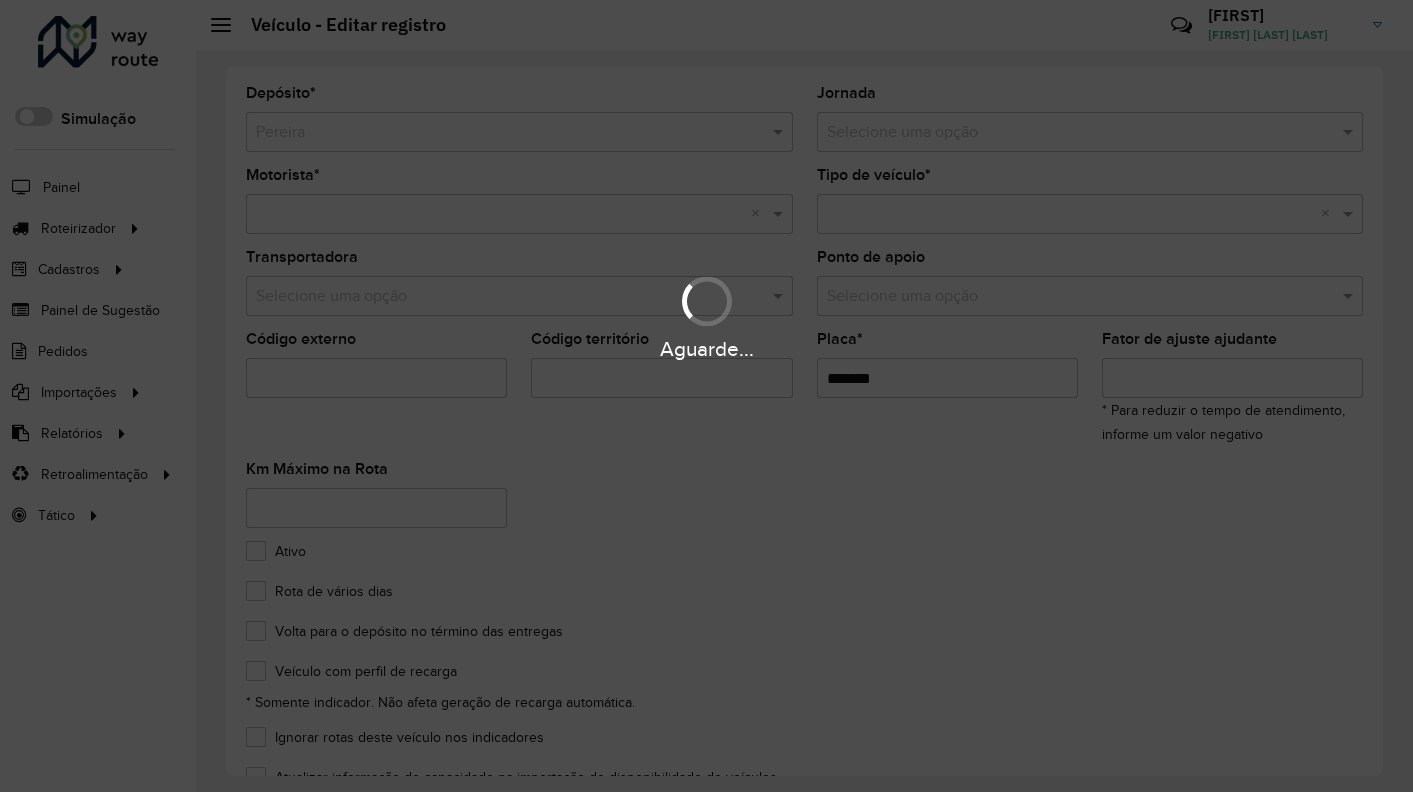 click on "Aguarde..." at bounding box center [706, 396] 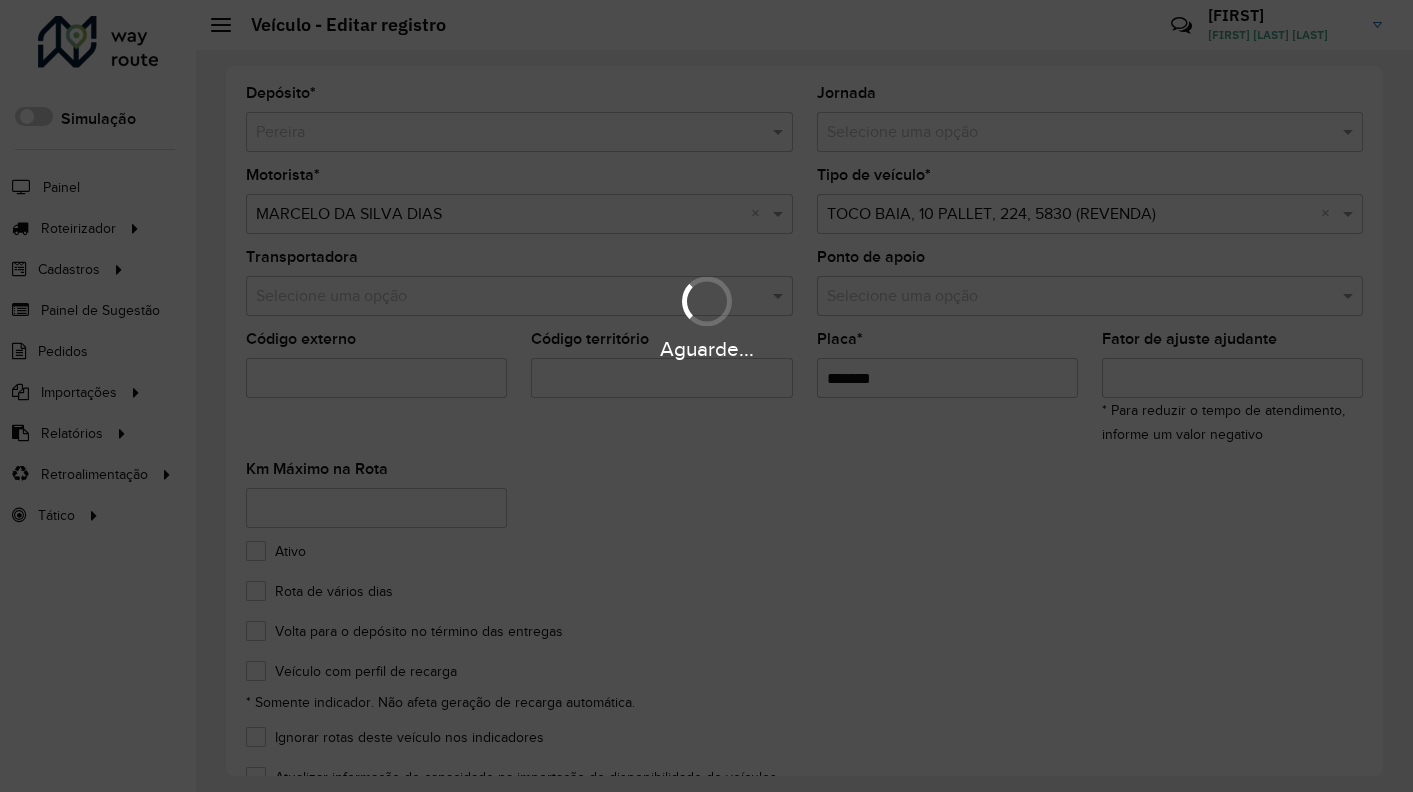 click on "Aguarde..." at bounding box center [706, 396] 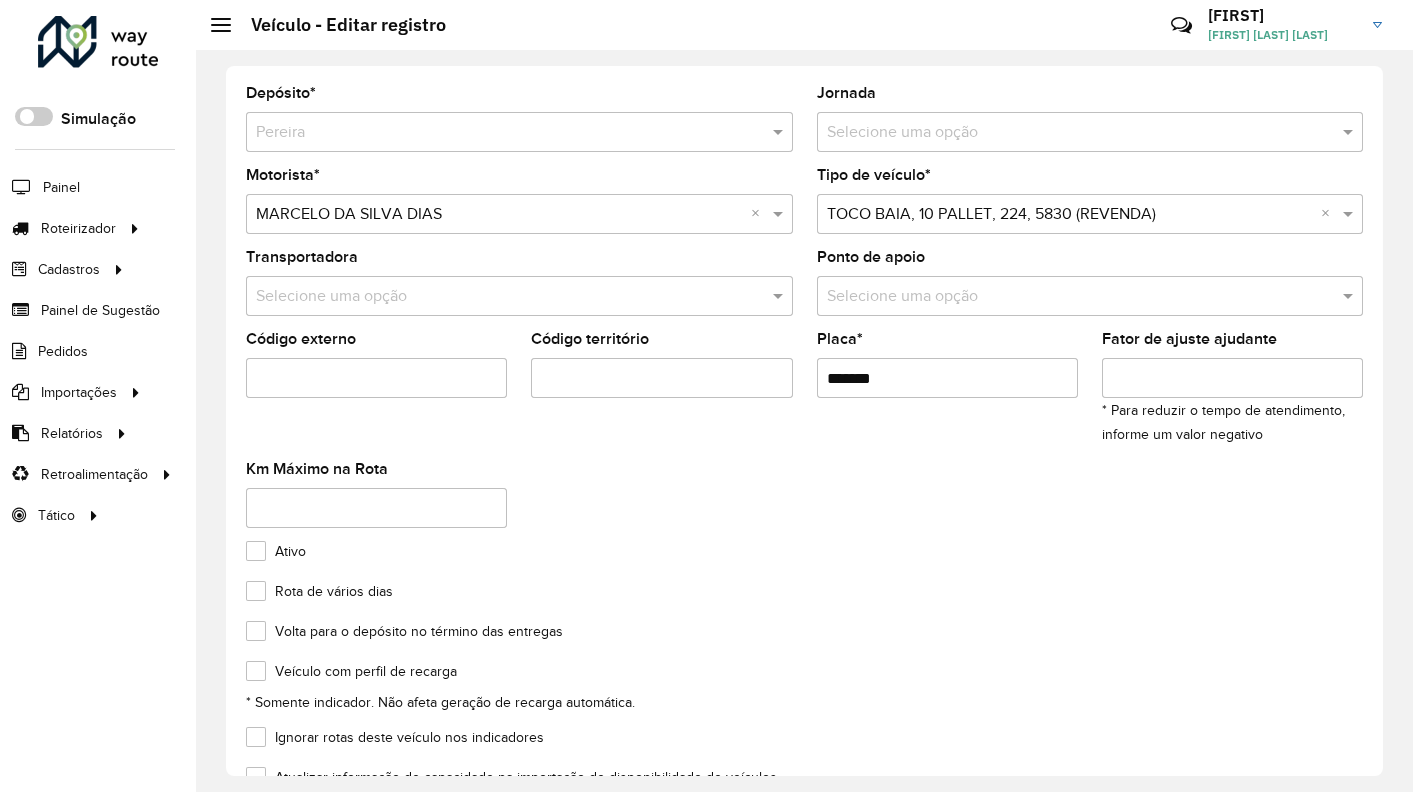click at bounding box center [1070, 133] 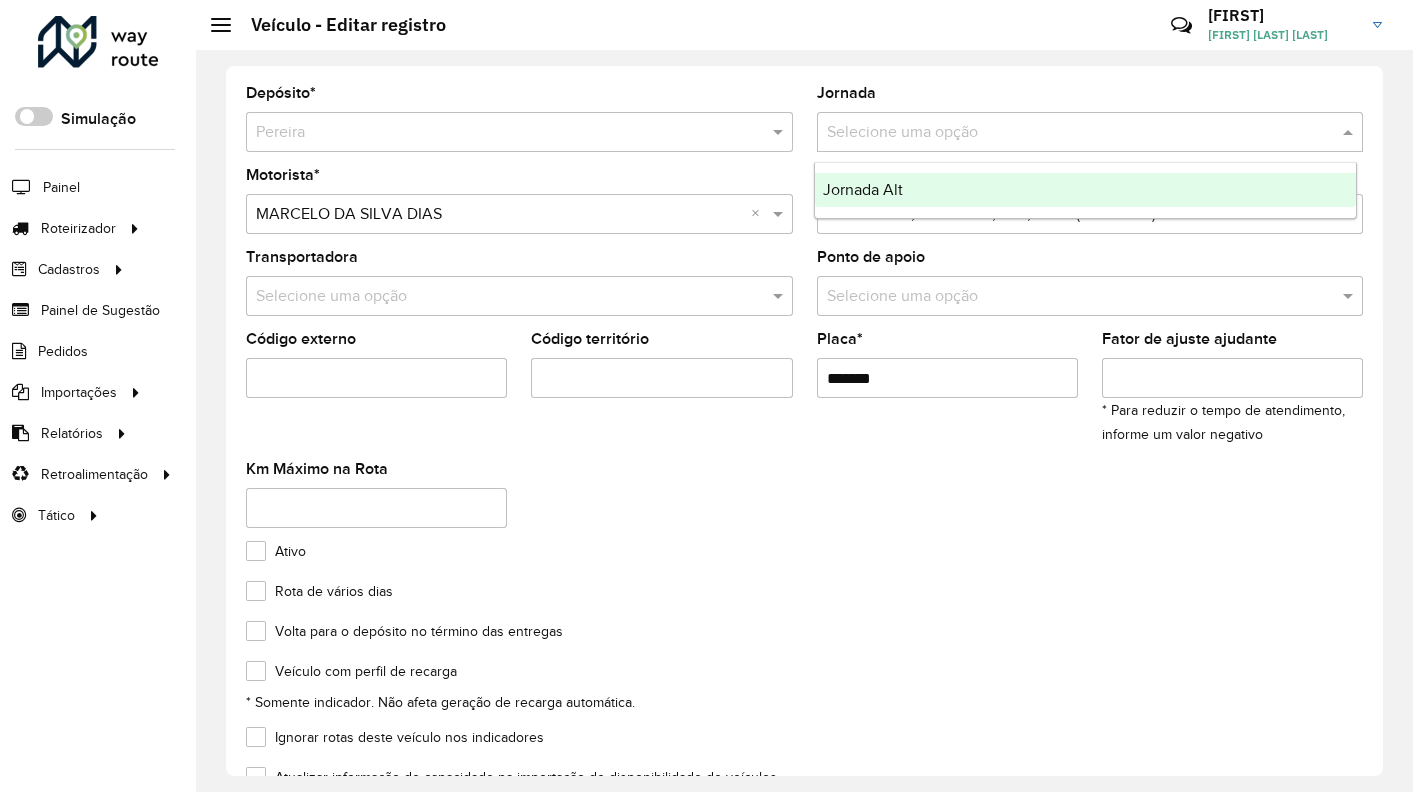 click on "Jornada Alt" at bounding box center (1086, 190) 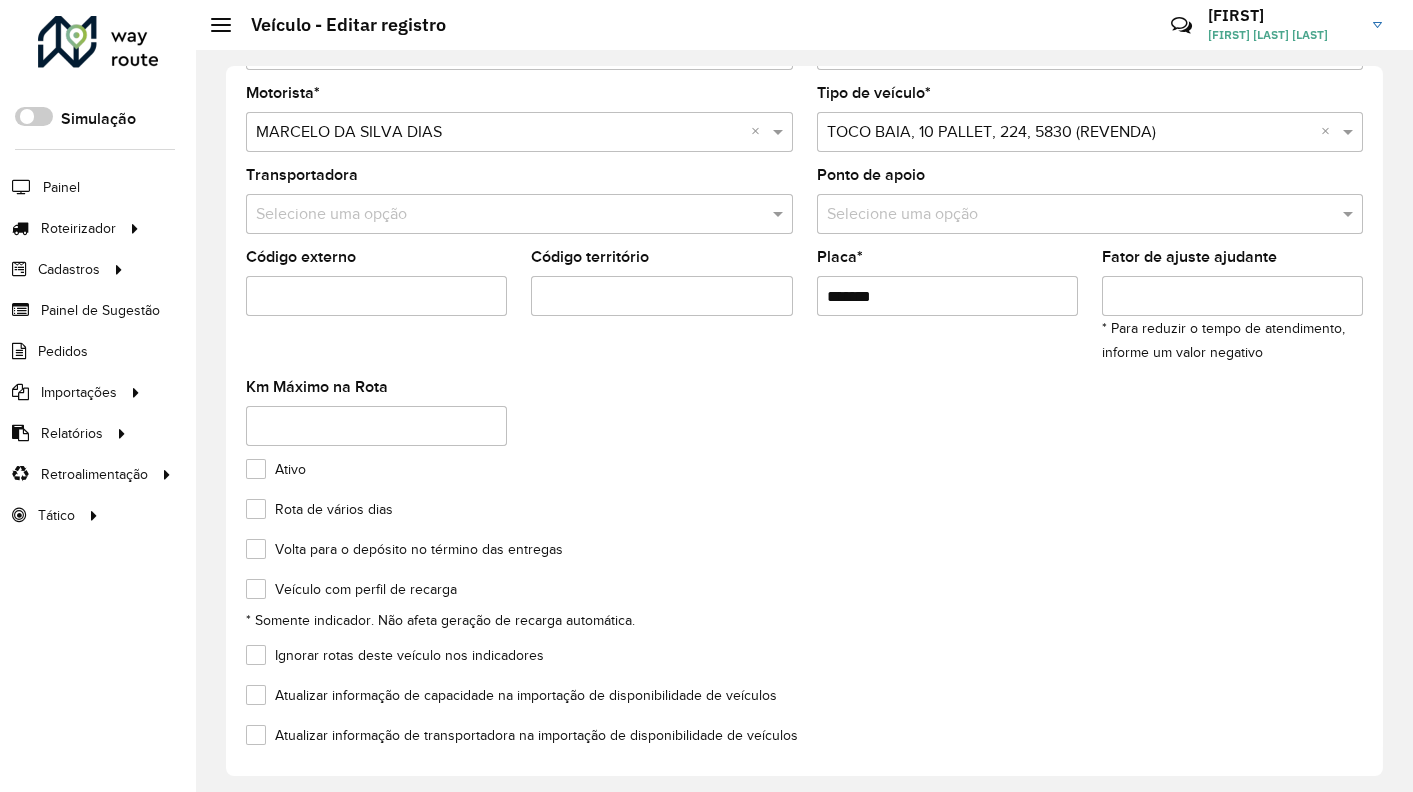 scroll, scrollTop: 164, scrollLeft: 0, axis: vertical 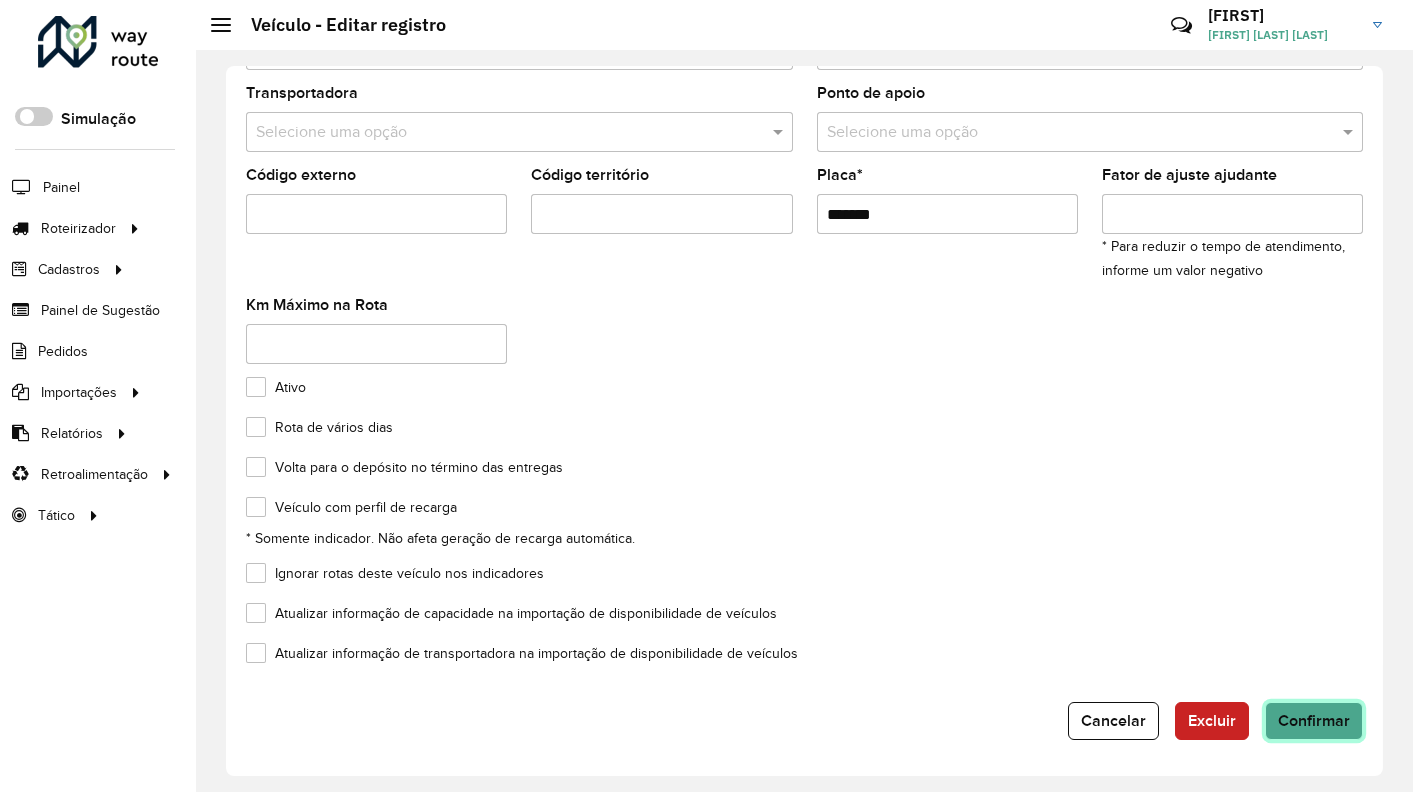 click on "Confirmar" 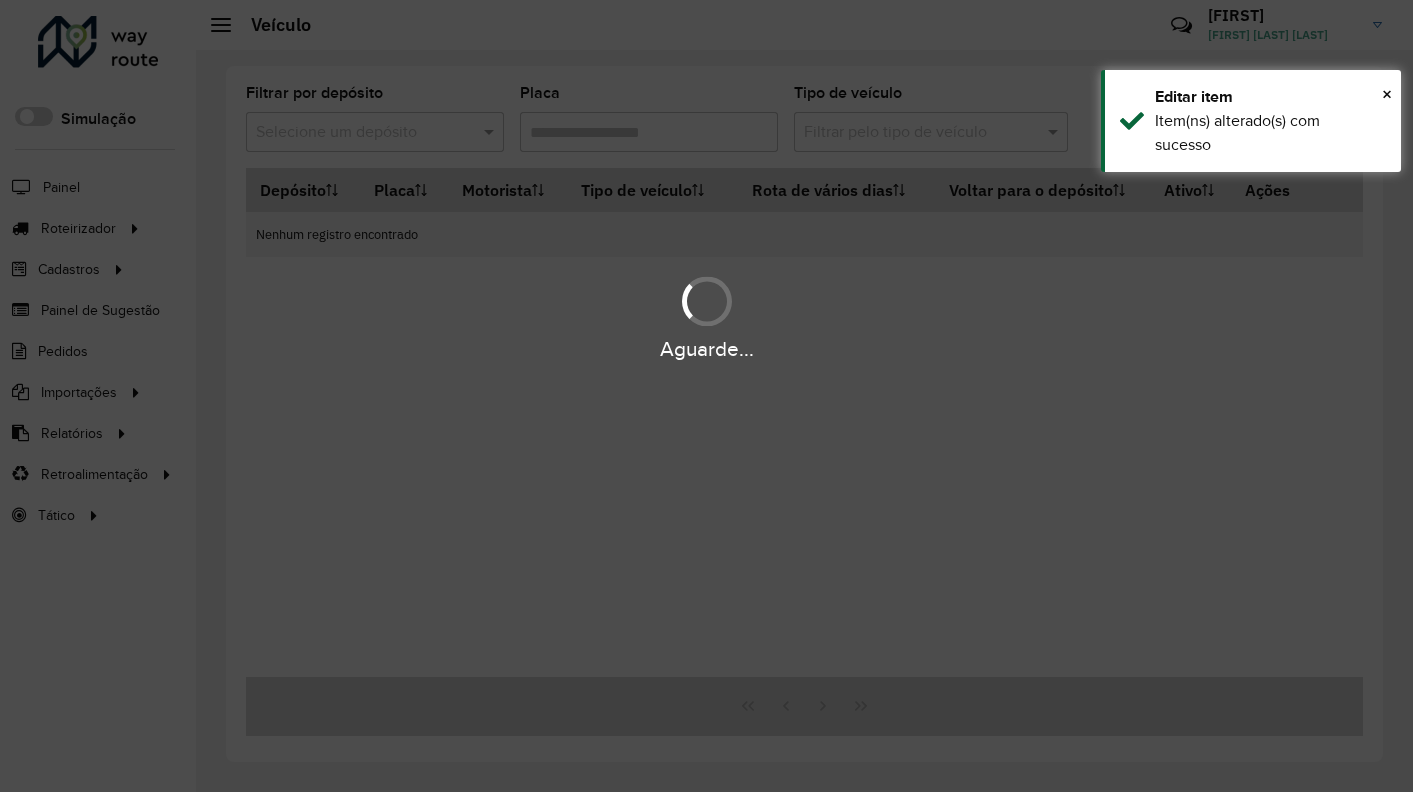 type on "****" 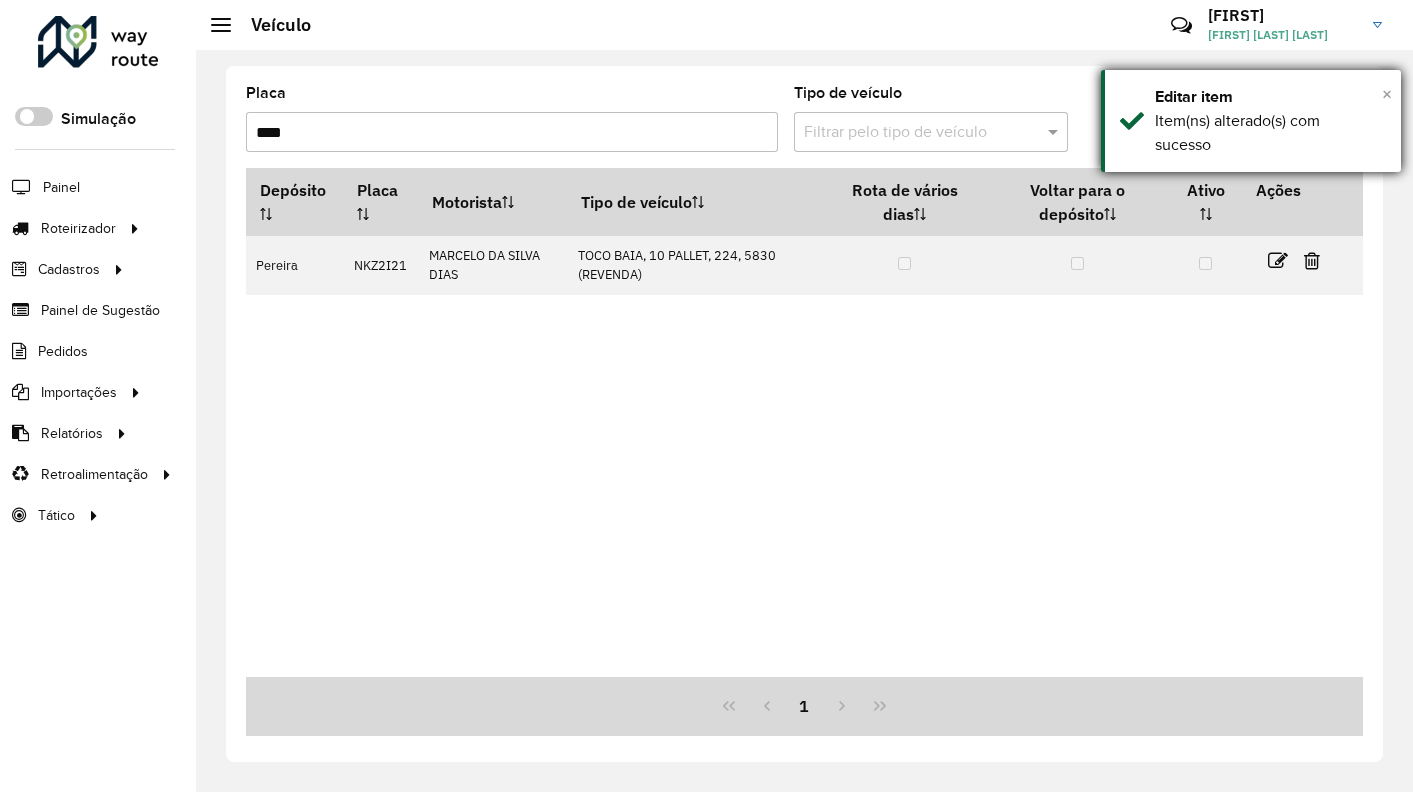 click on "×" at bounding box center [1387, 94] 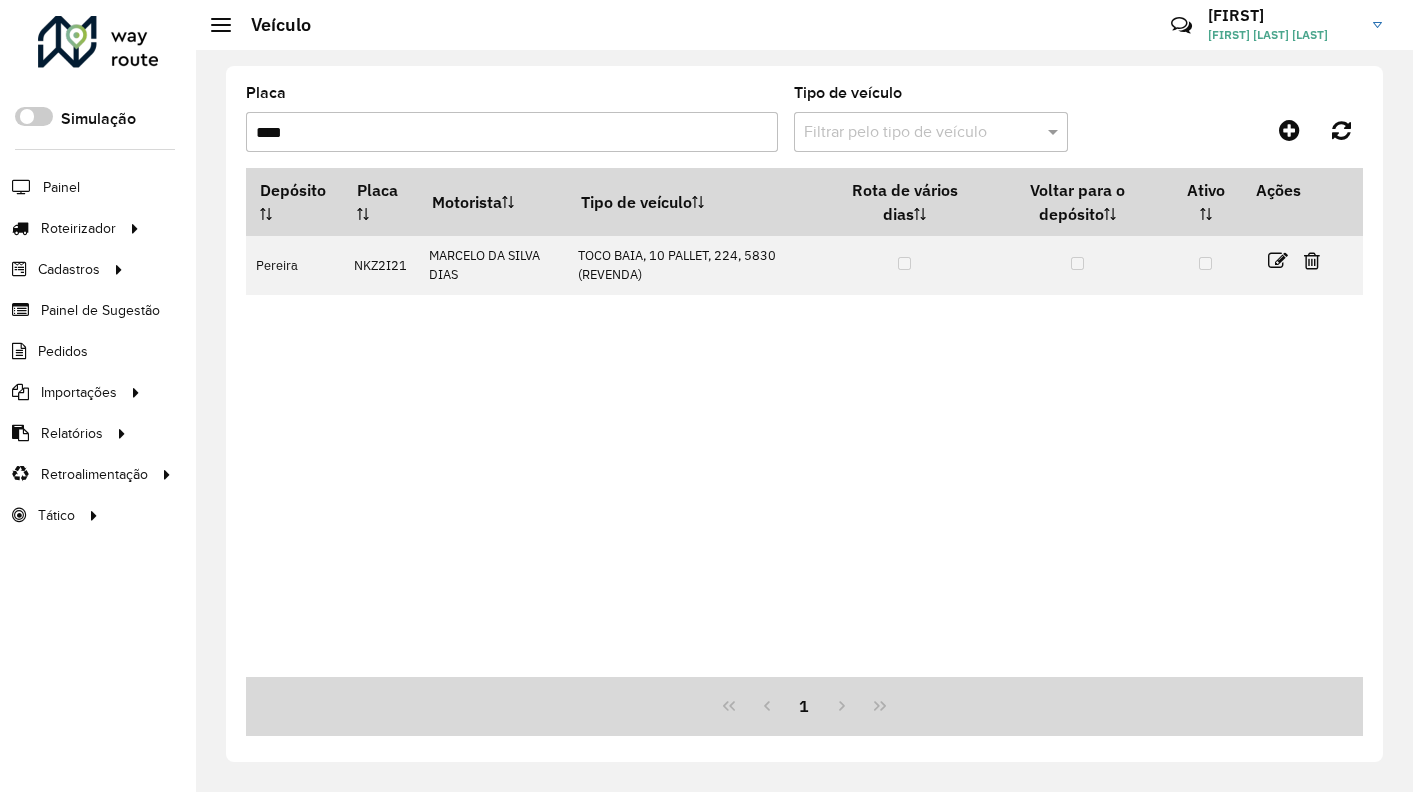 drag, startPoint x: 606, startPoint y: 102, endPoint x: 317, endPoint y: 133, distance: 290.65787 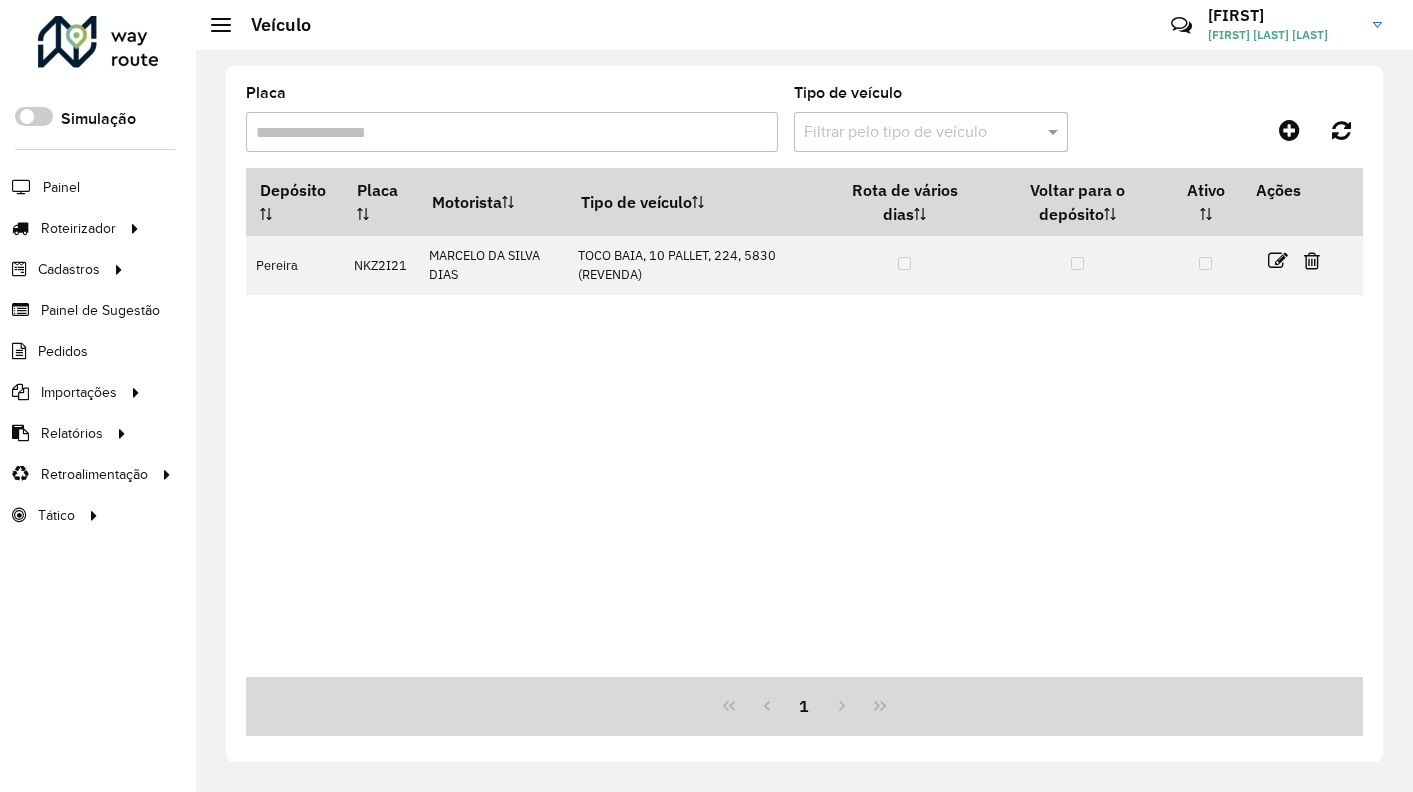 type 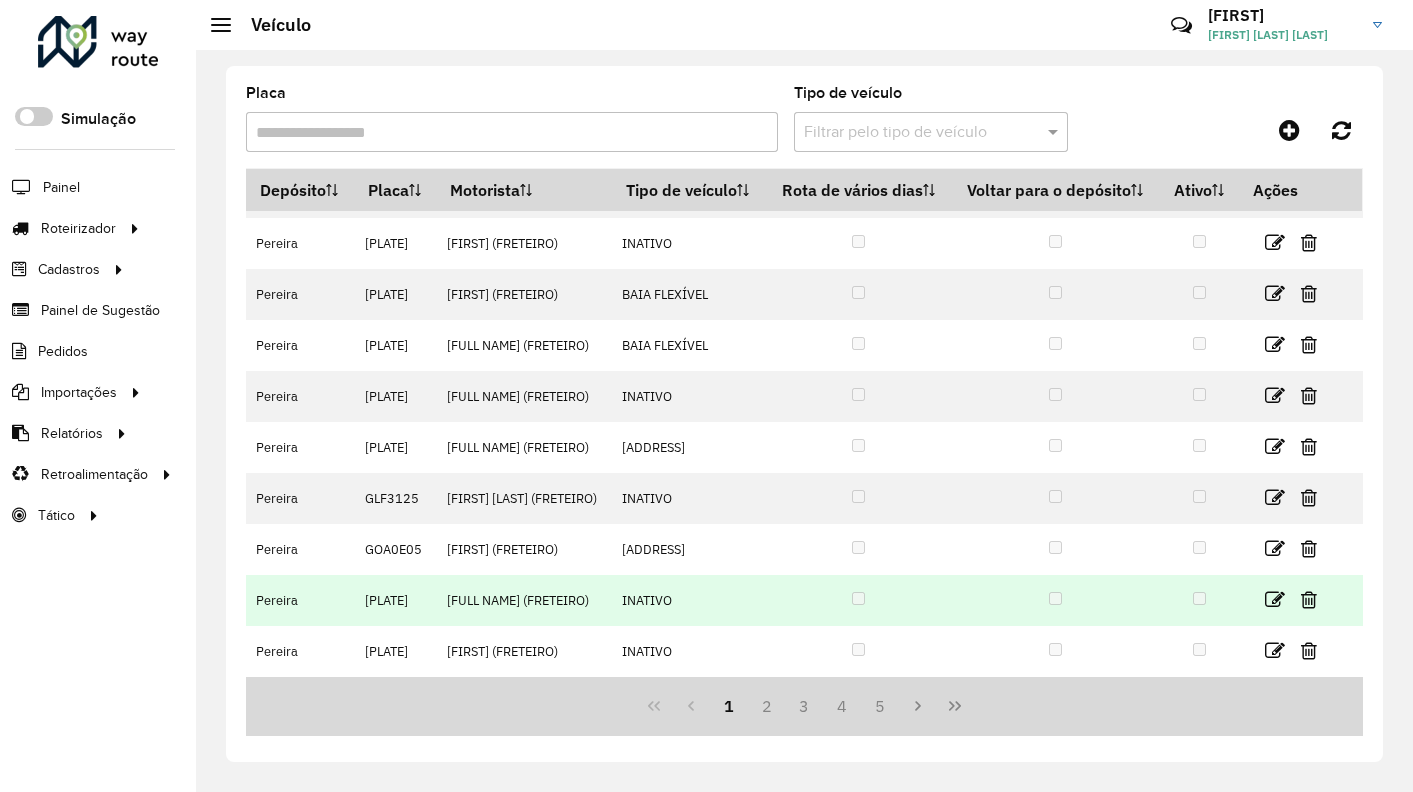 scroll, scrollTop: 263, scrollLeft: 0, axis: vertical 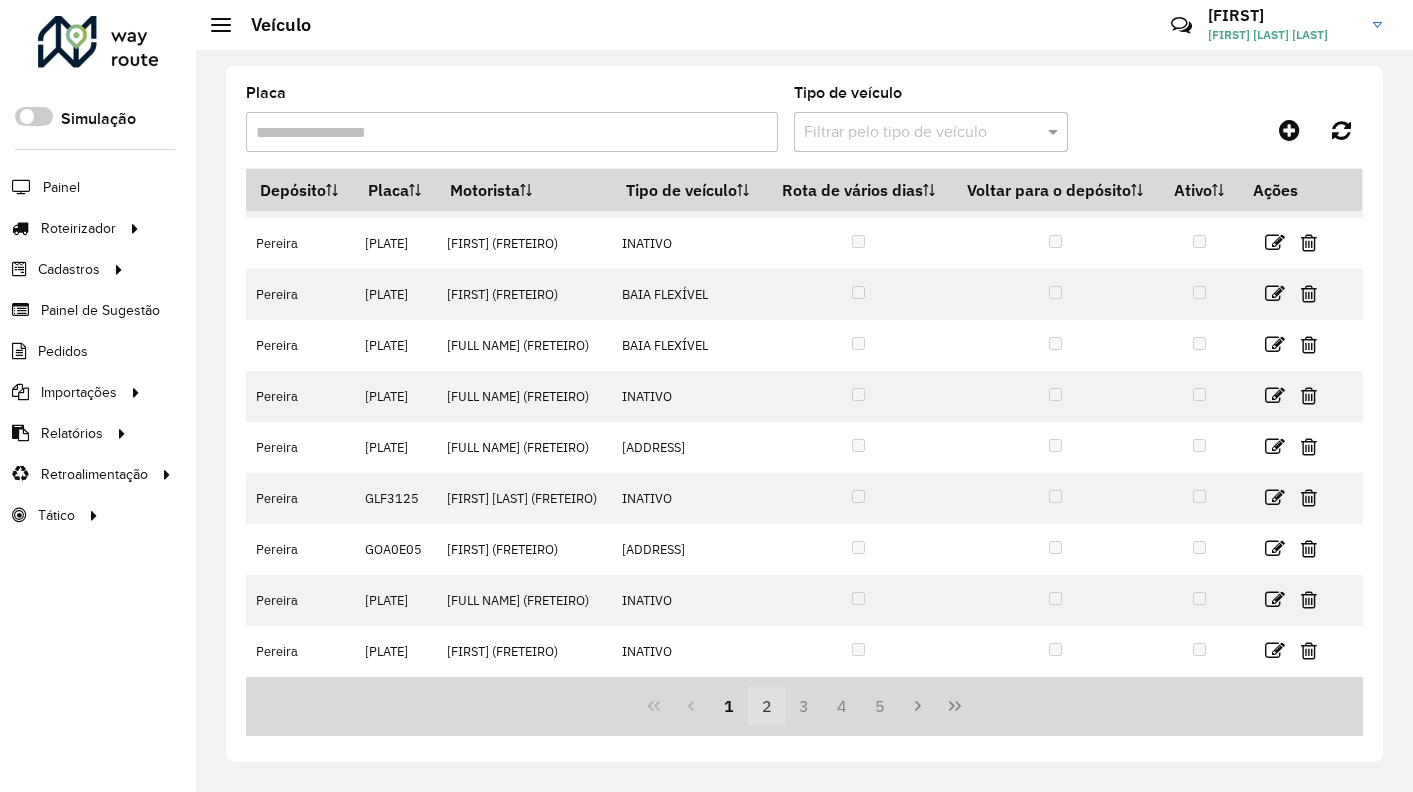 click on "2" at bounding box center (767, 706) 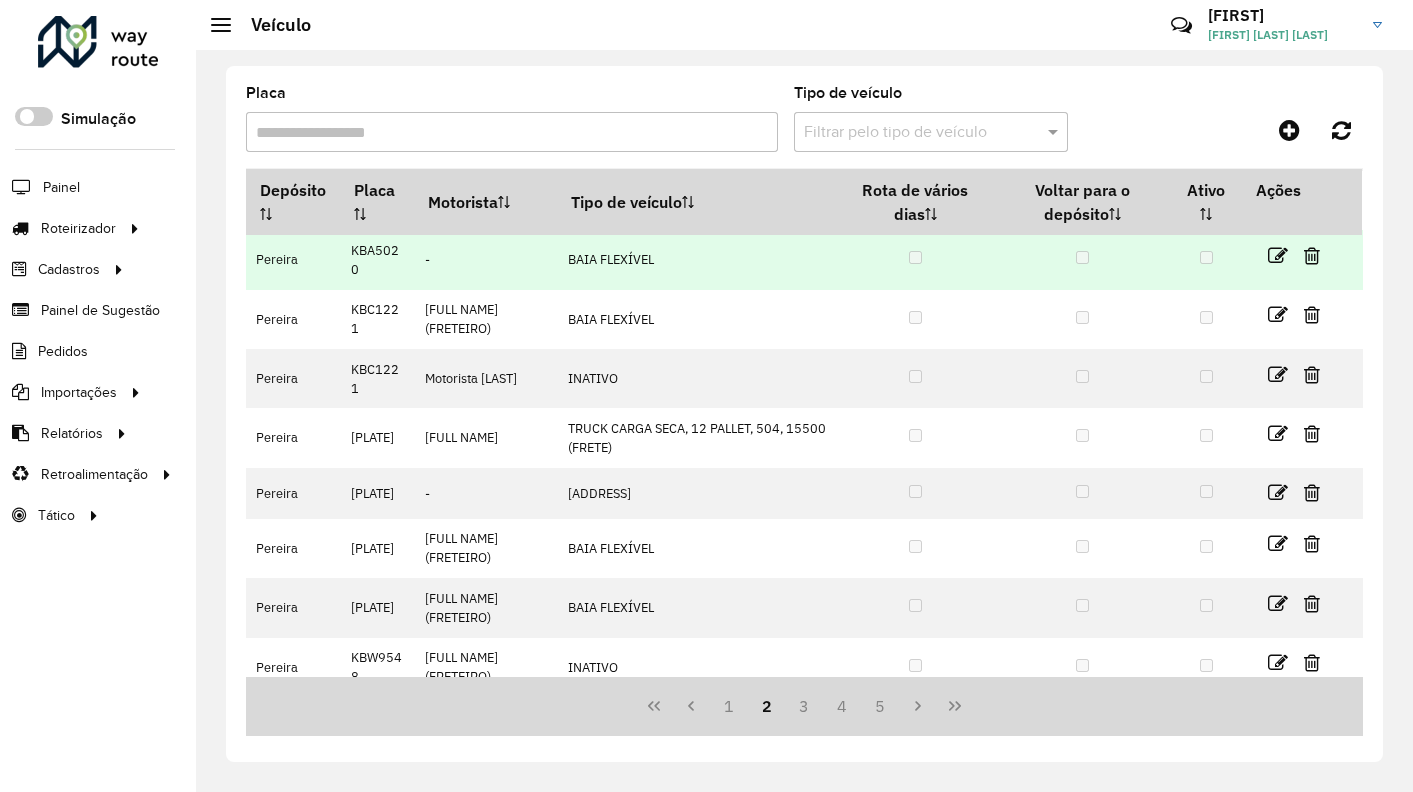 scroll, scrollTop: 263, scrollLeft: 0, axis: vertical 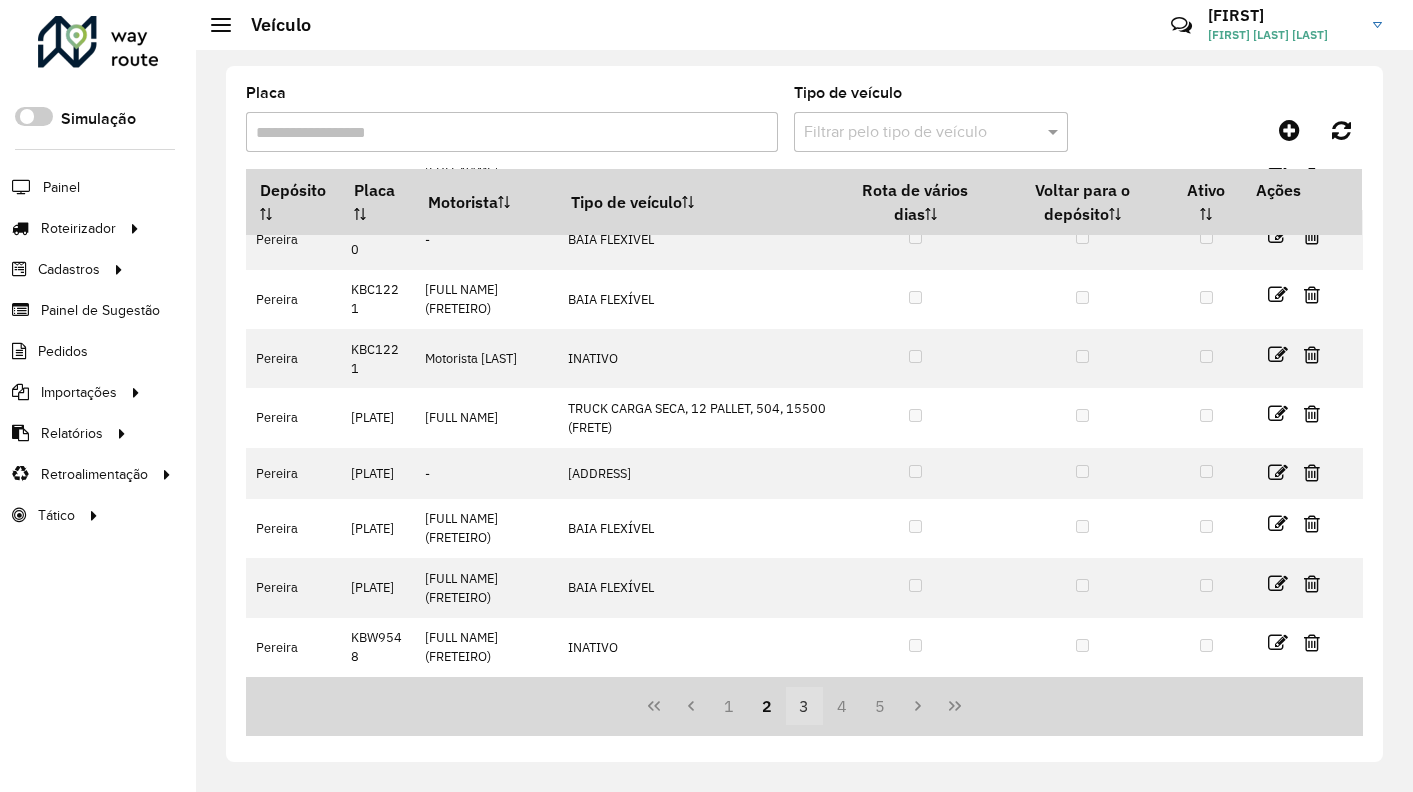 click on "3" at bounding box center (805, 706) 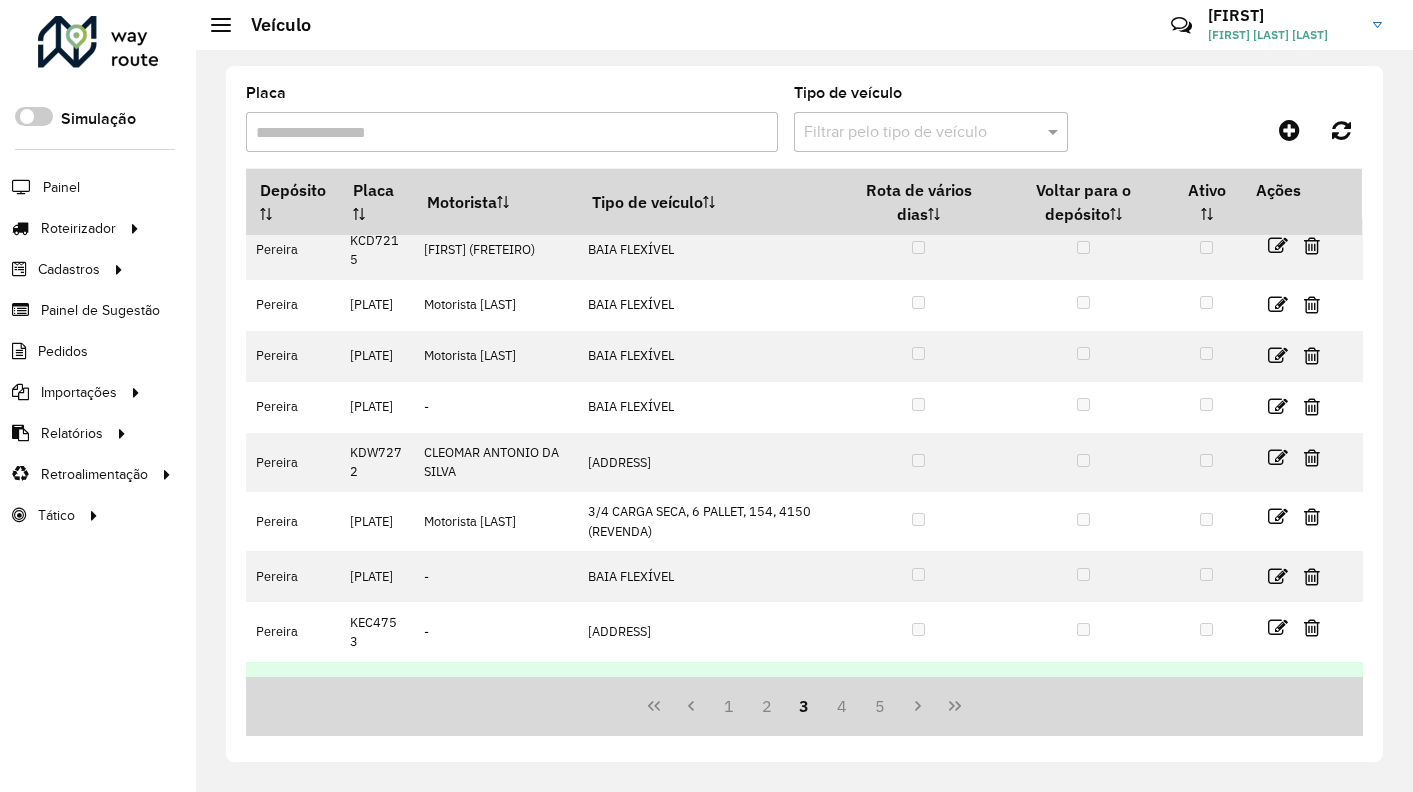 scroll, scrollTop: 263, scrollLeft: 0, axis: vertical 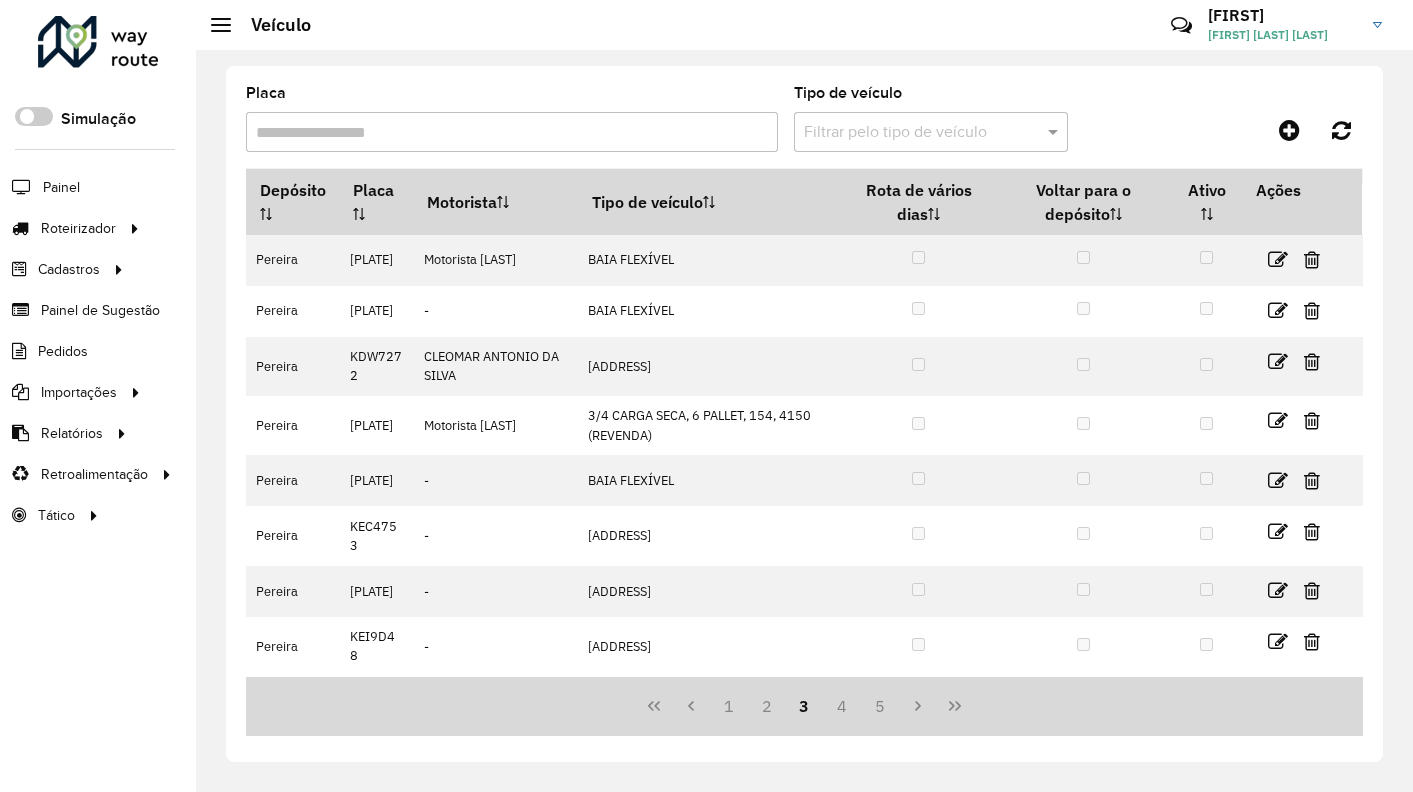 drag, startPoint x: 842, startPoint y: 706, endPoint x: 855, endPoint y: 679, distance: 29.966648 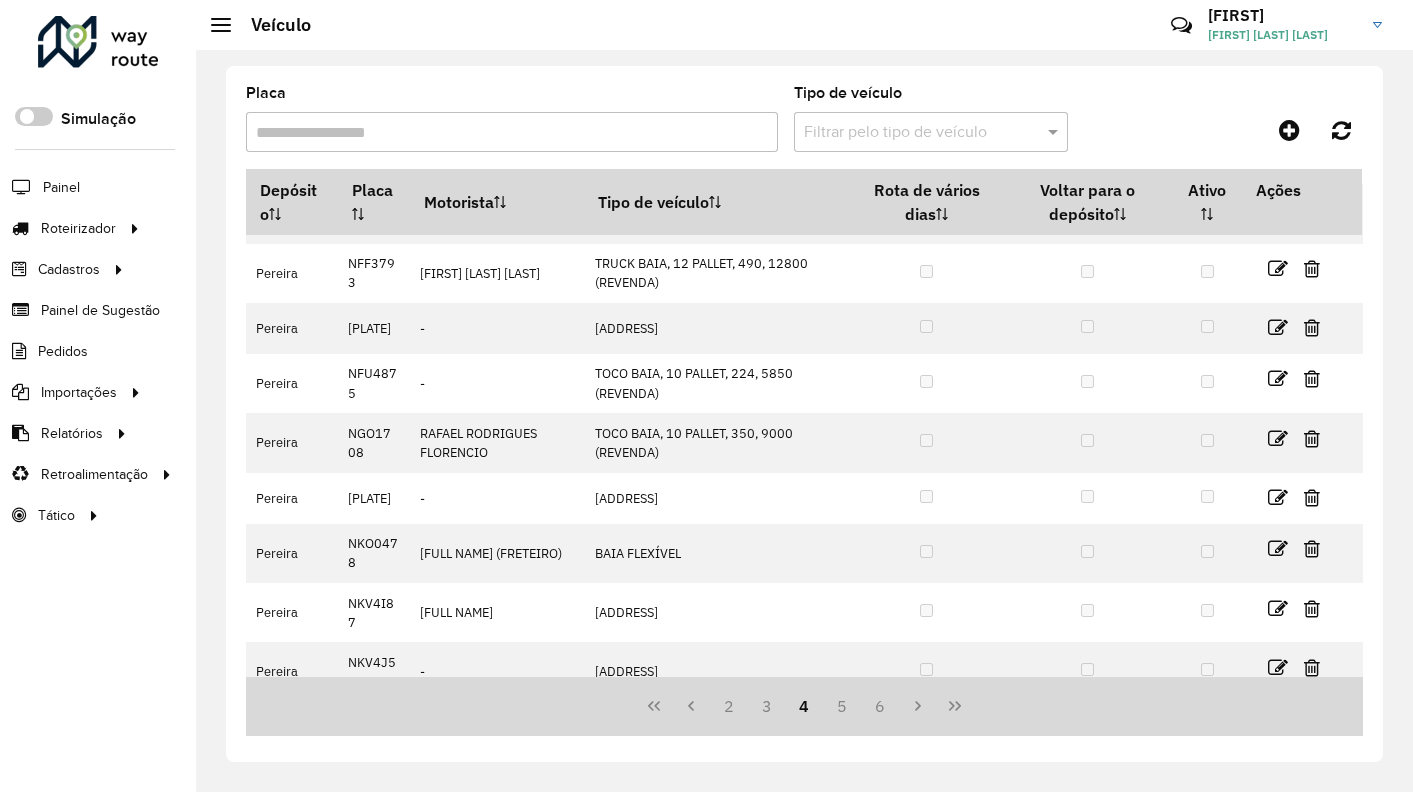 scroll, scrollTop: 272, scrollLeft: 0, axis: vertical 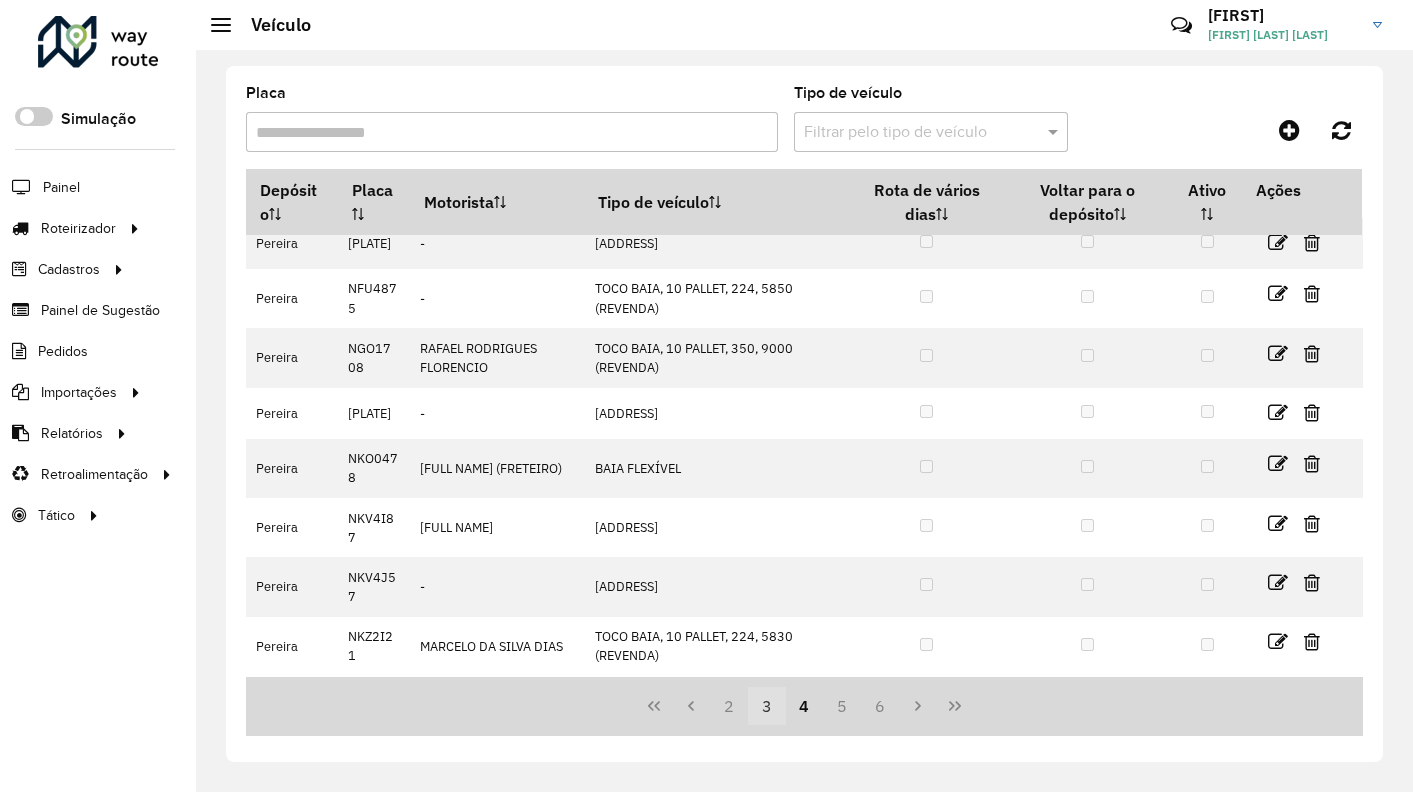click on "3" at bounding box center [767, 706] 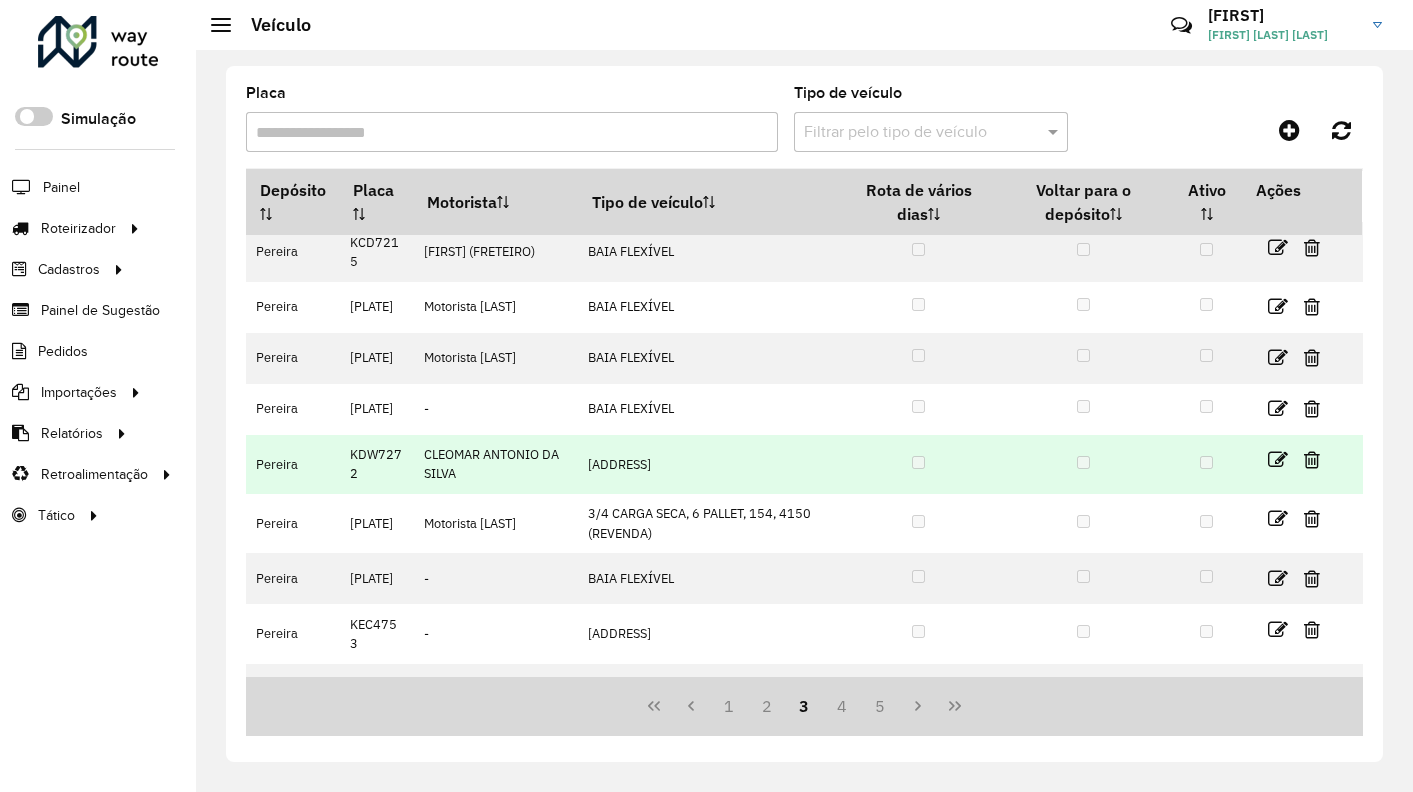 scroll, scrollTop: 263, scrollLeft: 0, axis: vertical 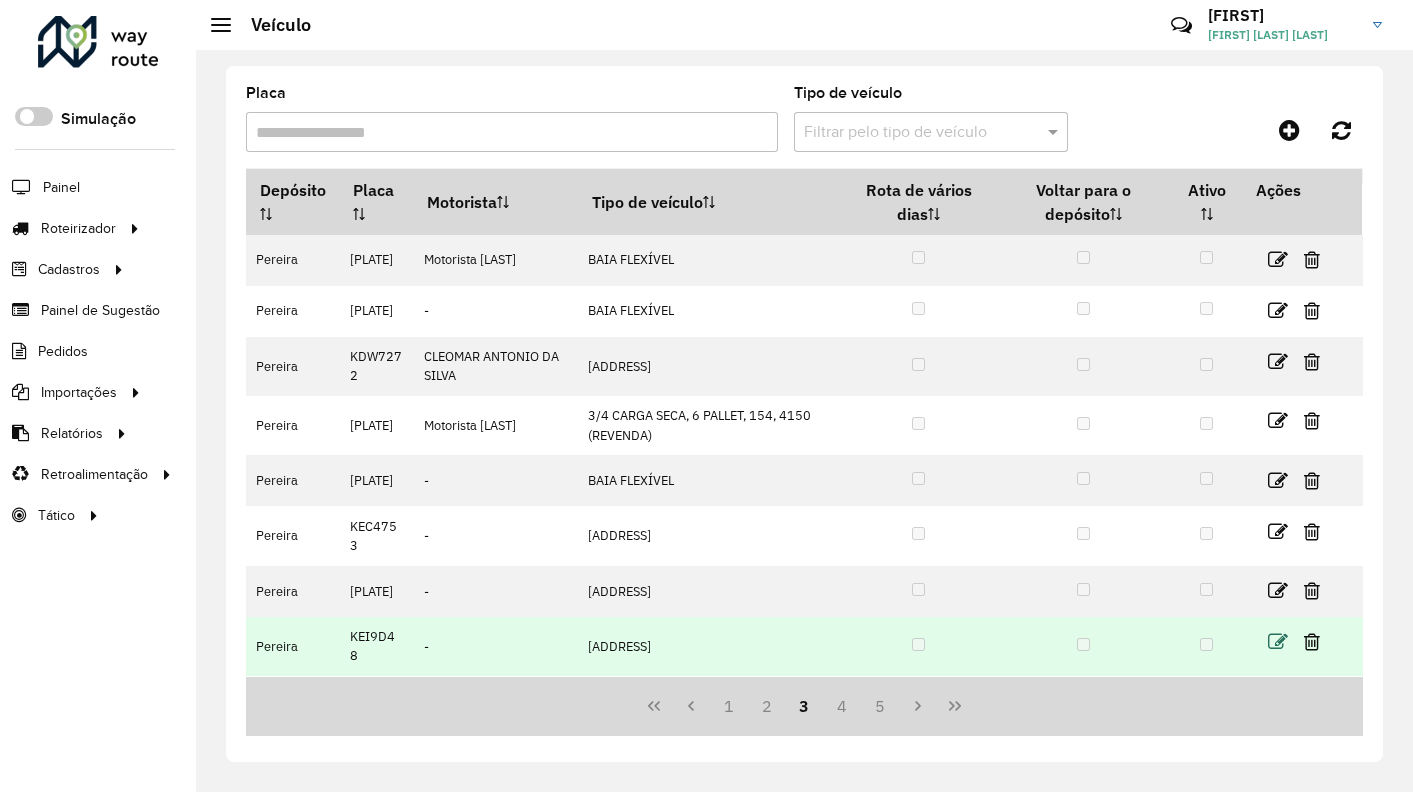 click at bounding box center [1278, 642] 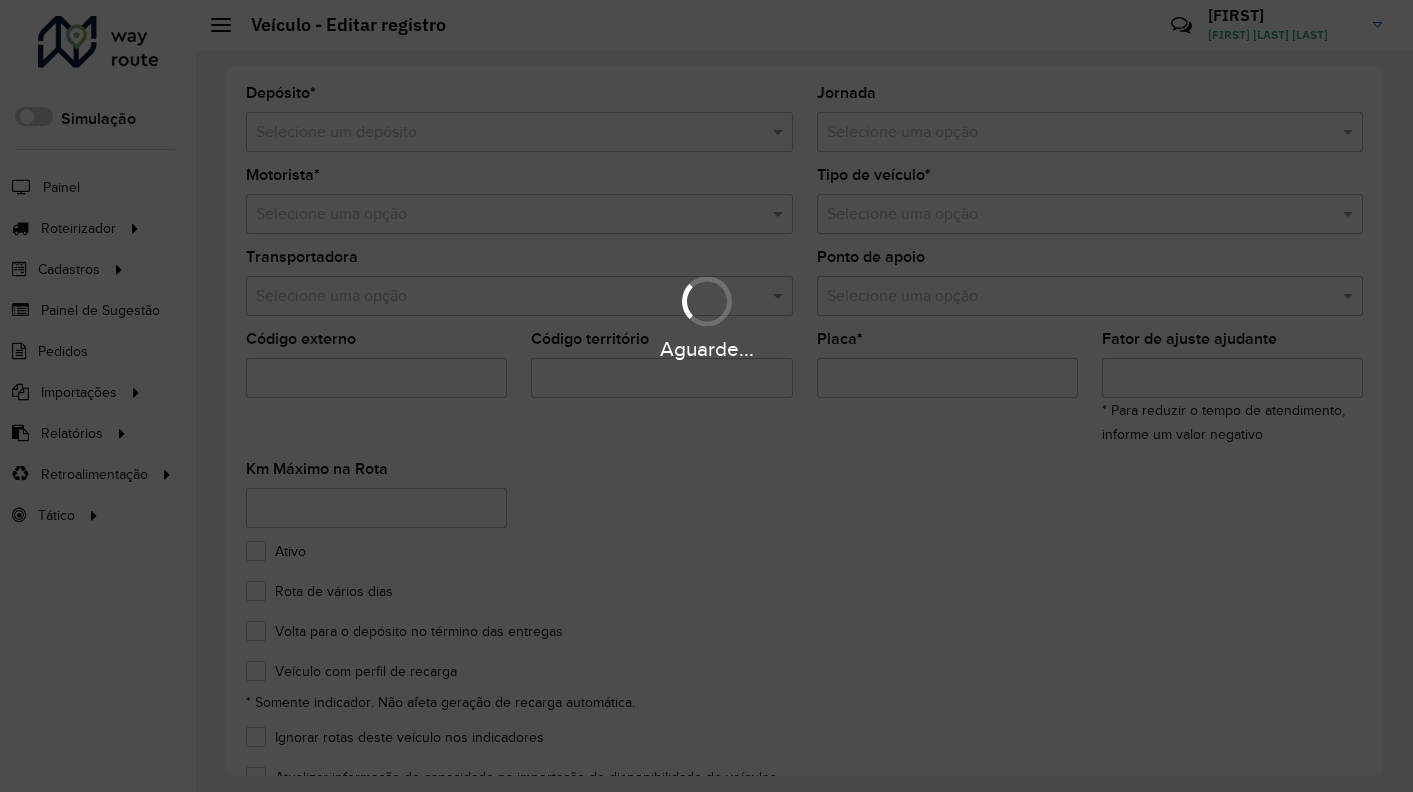 type on "*******" 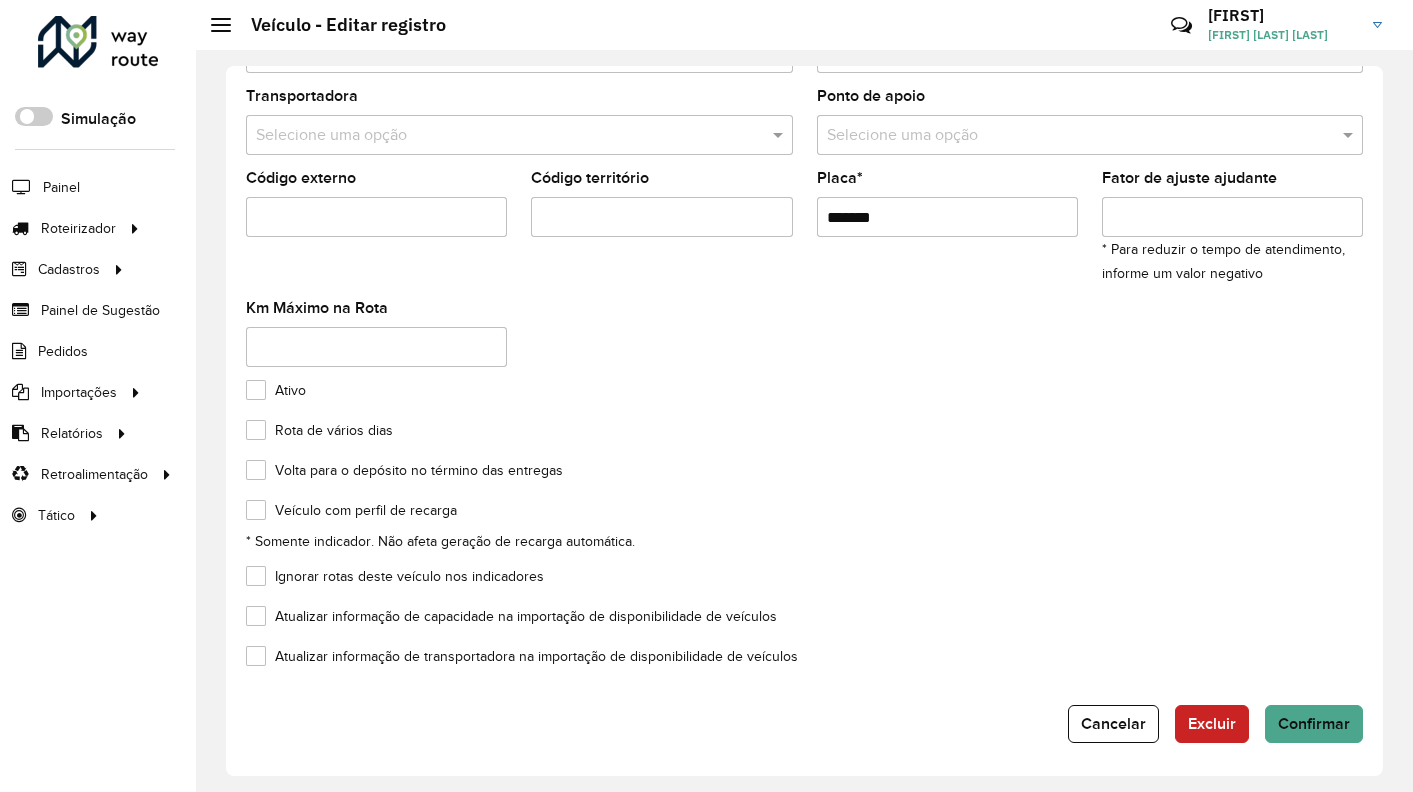 scroll, scrollTop: 164, scrollLeft: 0, axis: vertical 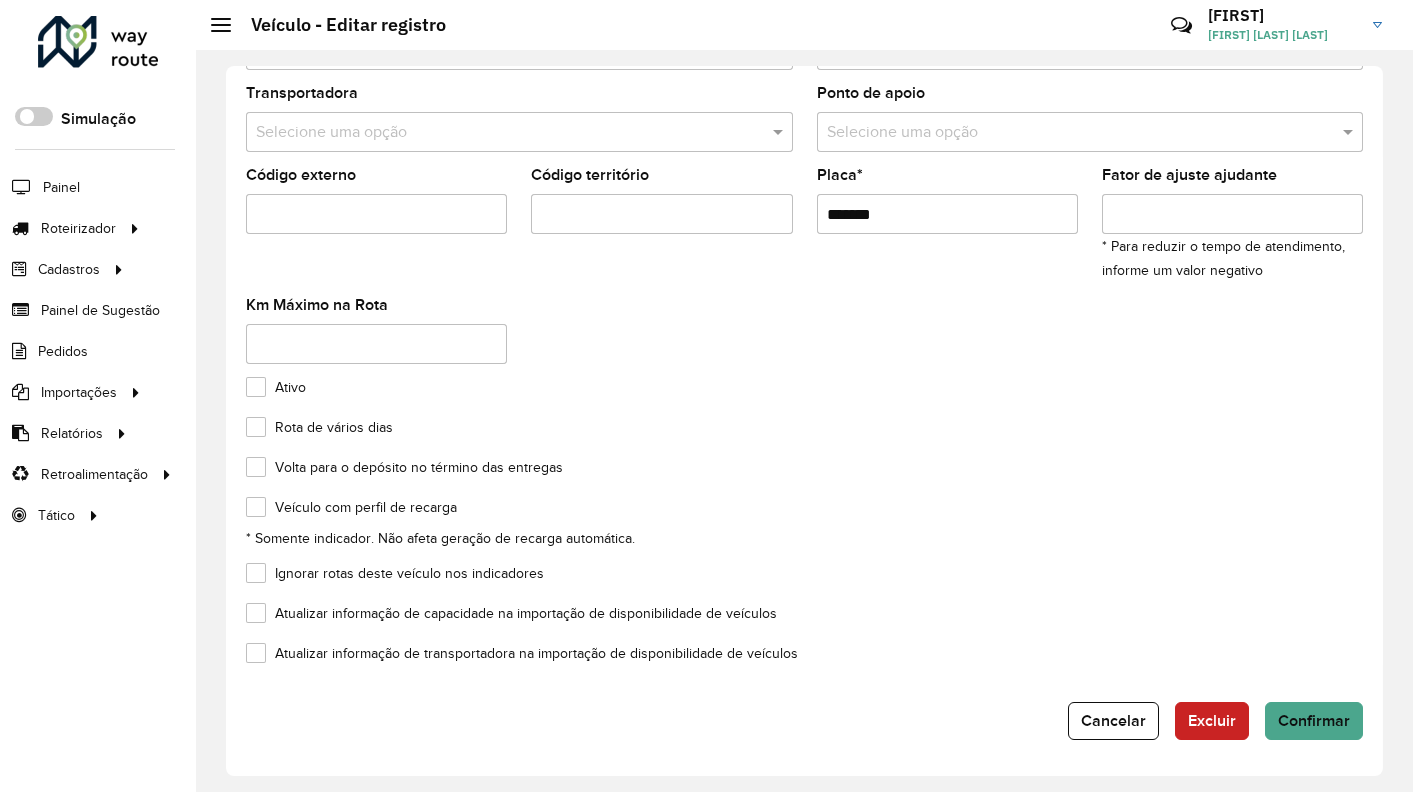 click on "Ativo" 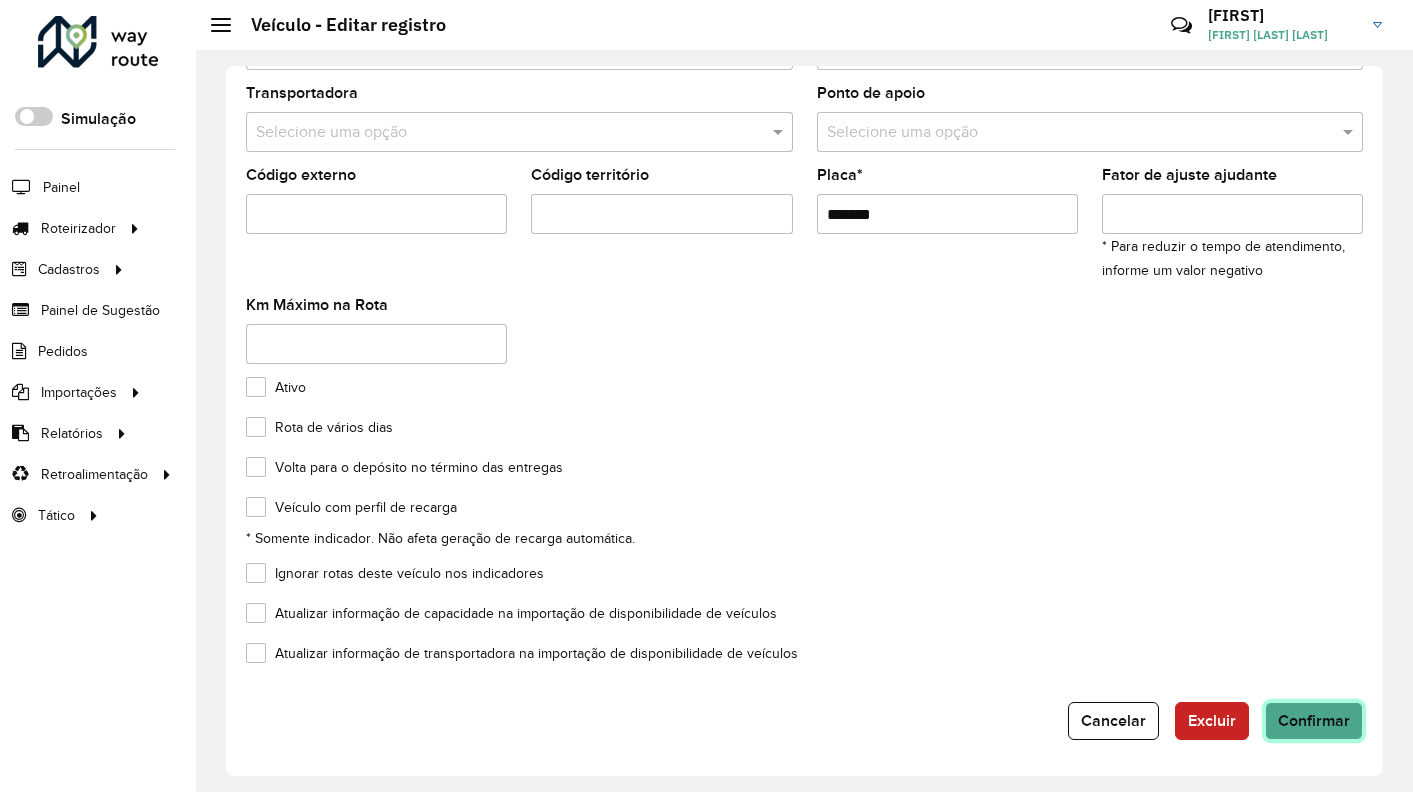 click on "Confirmar" 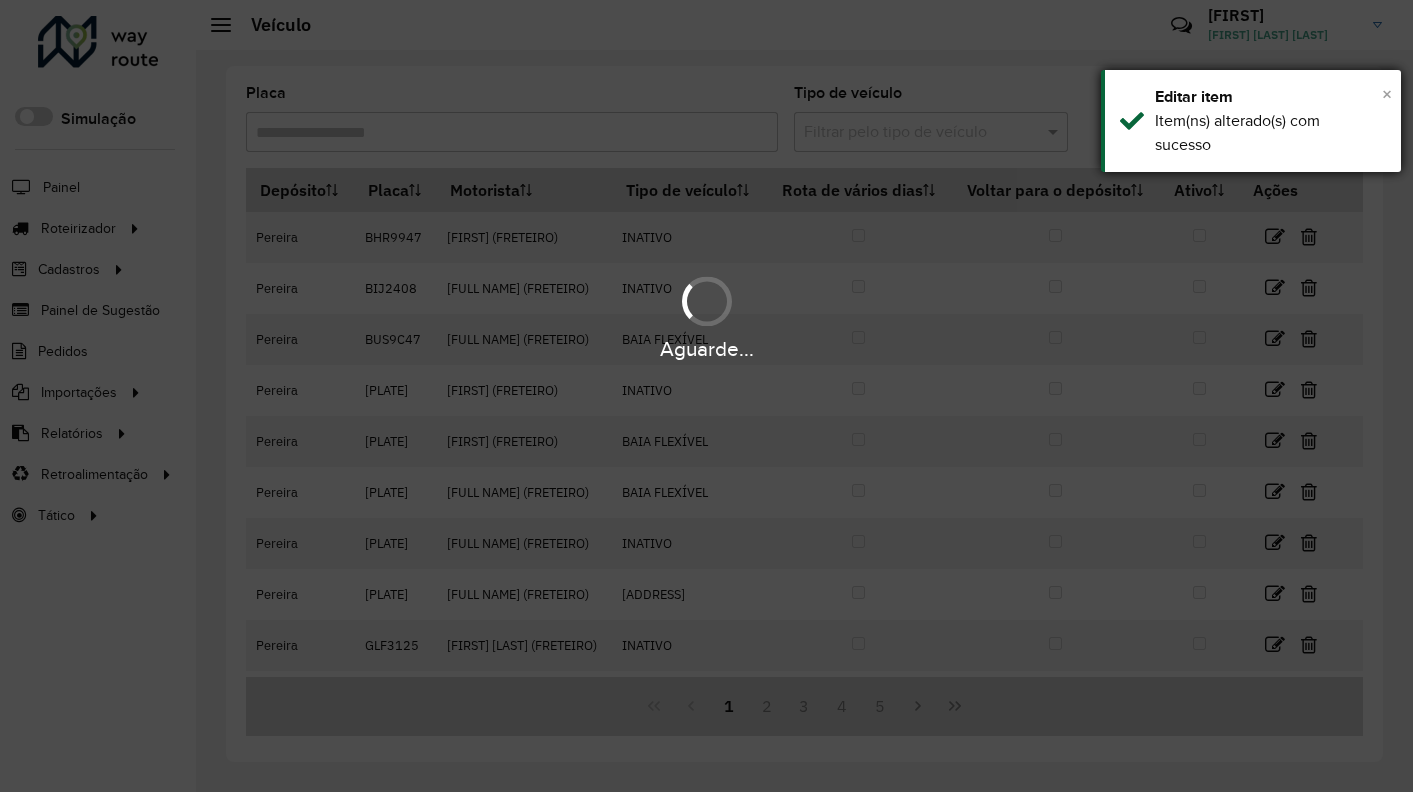 click on "×" at bounding box center (1387, 94) 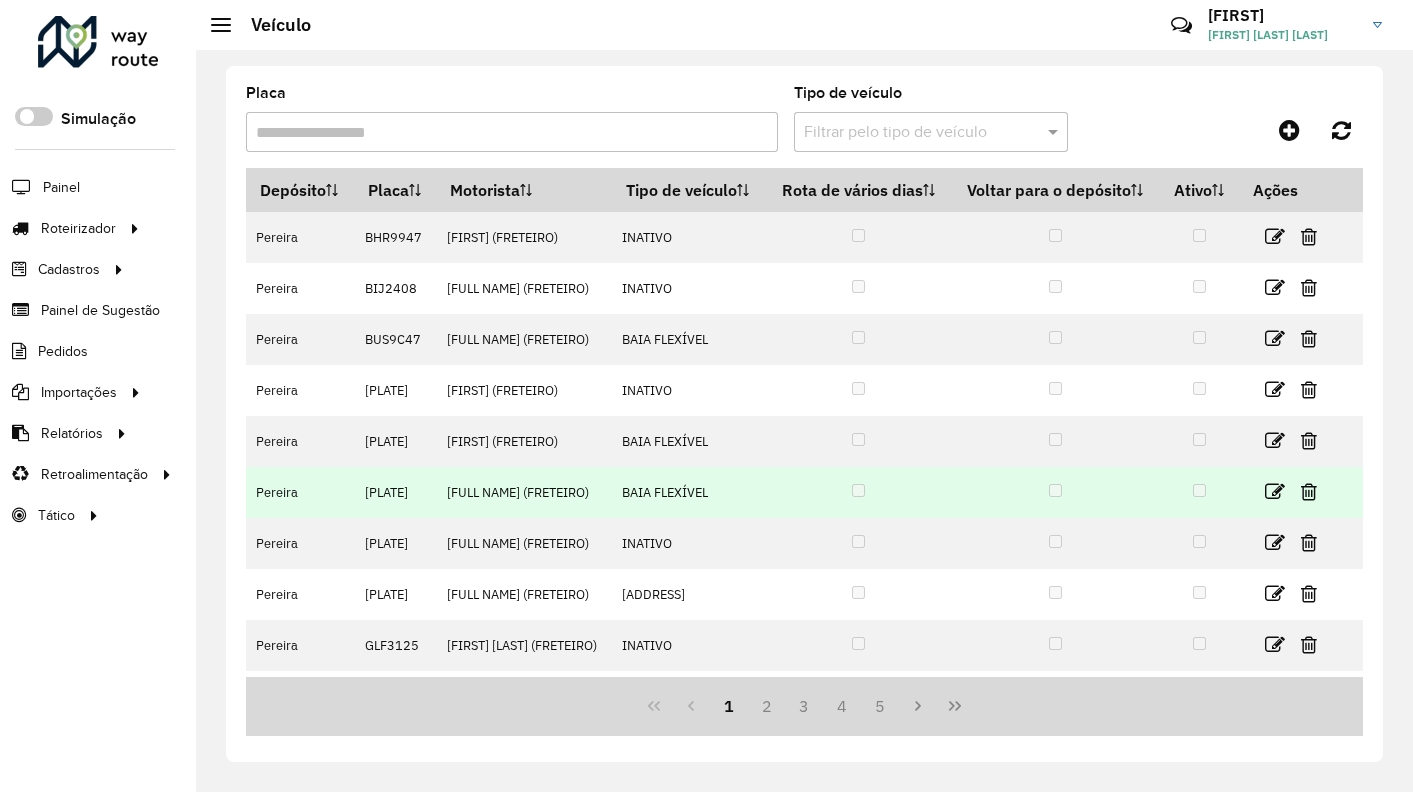 scroll, scrollTop: 263, scrollLeft: 0, axis: vertical 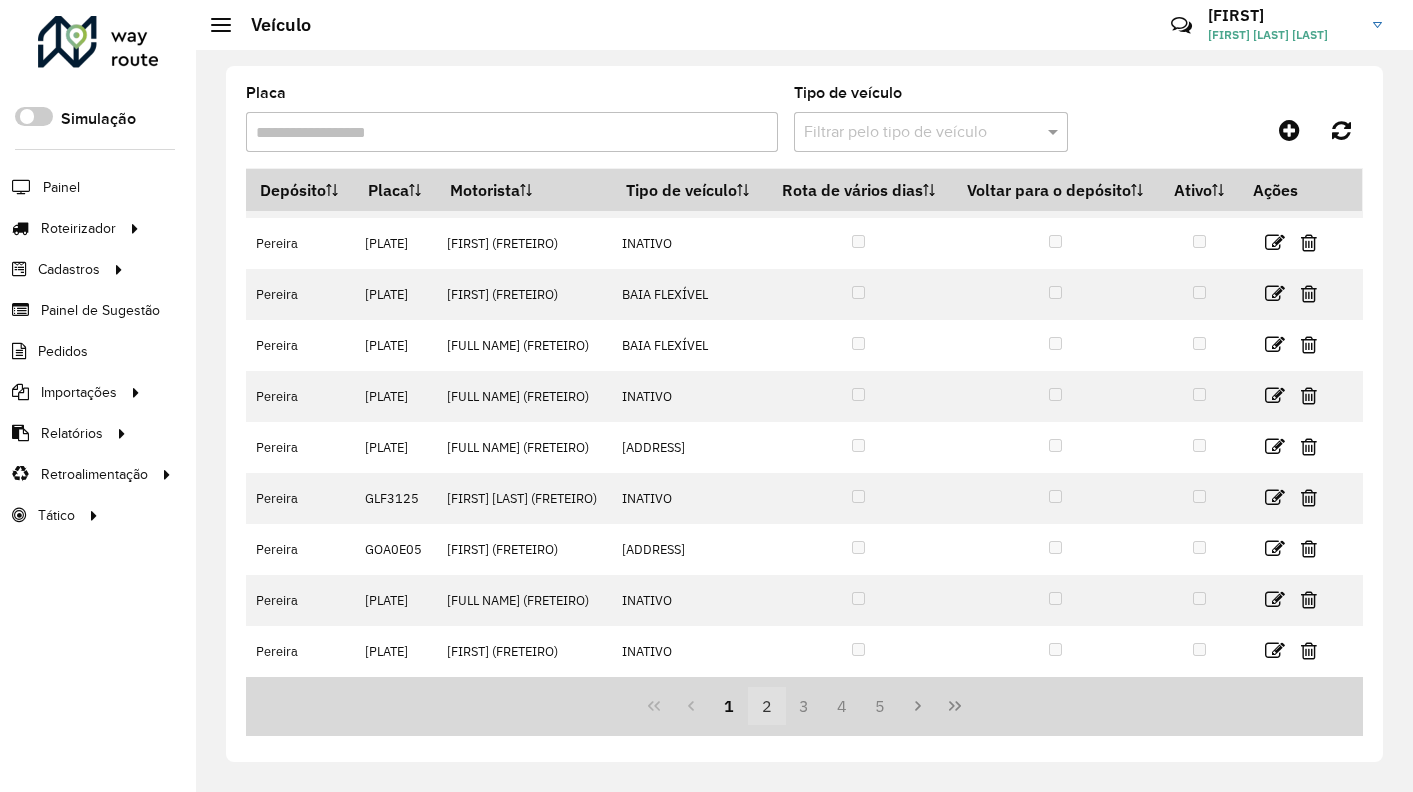 click on "2" at bounding box center [767, 706] 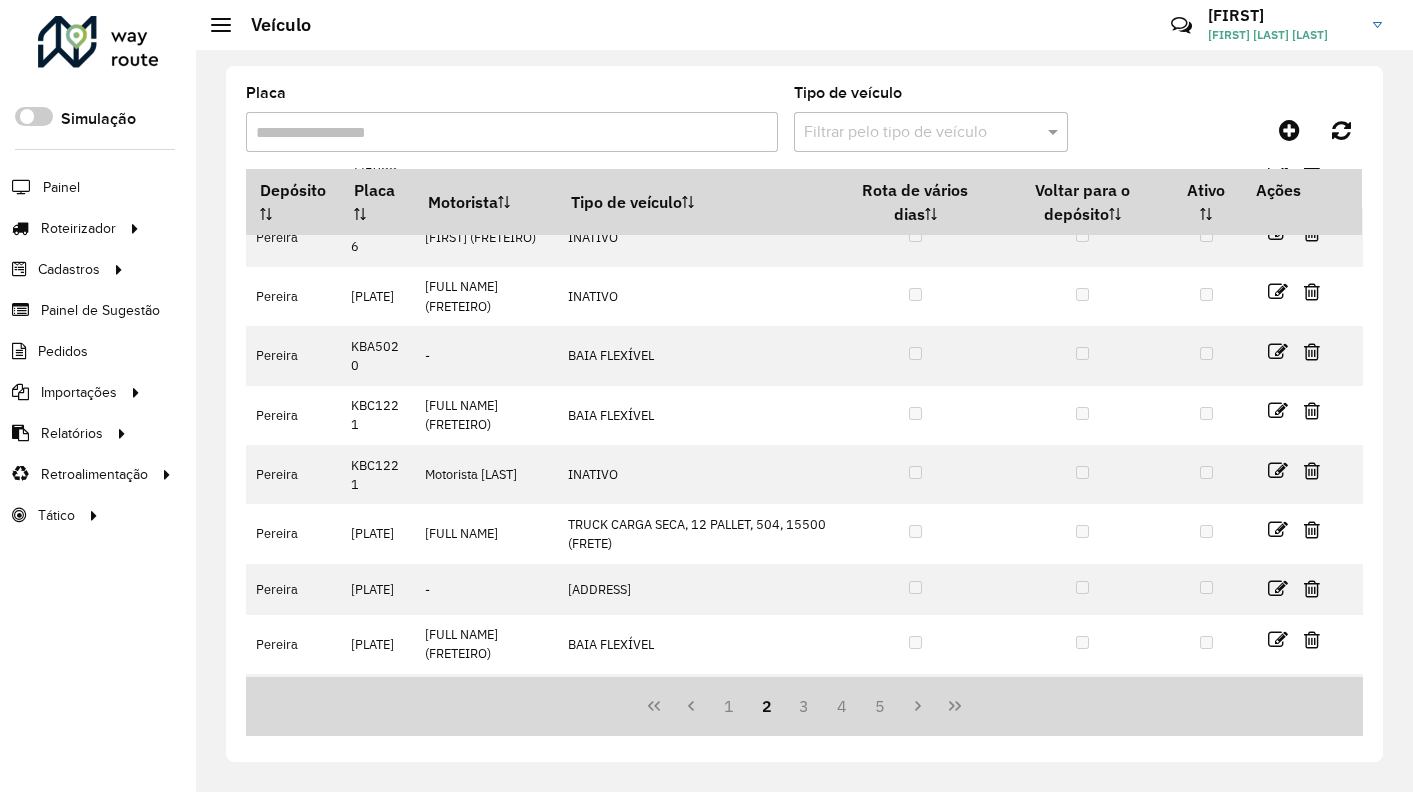 scroll, scrollTop: 263, scrollLeft: 0, axis: vertical 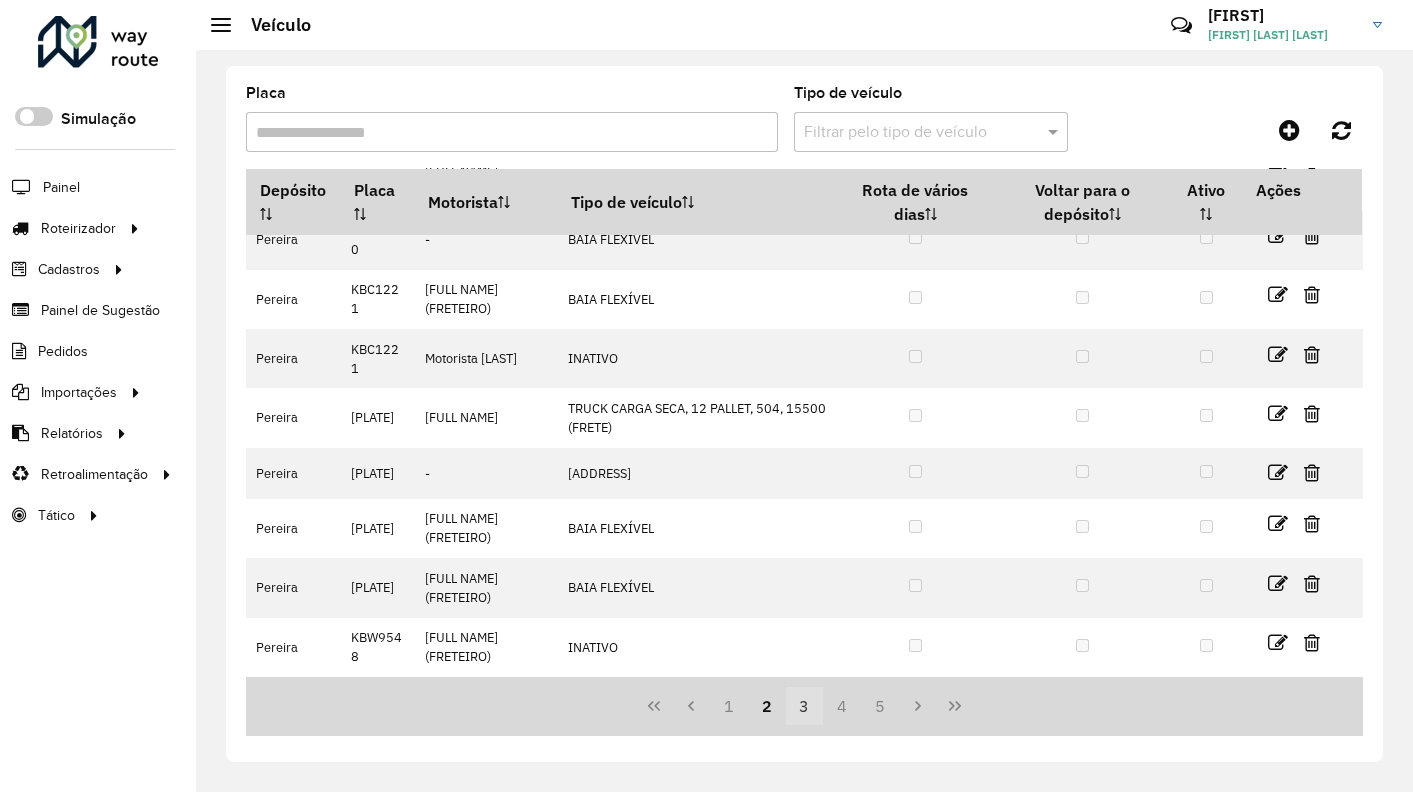 drag, startPoint x: 804, startPoint y: 707, endPoint x: 797, endPoint y: 695, distance: 13.892444 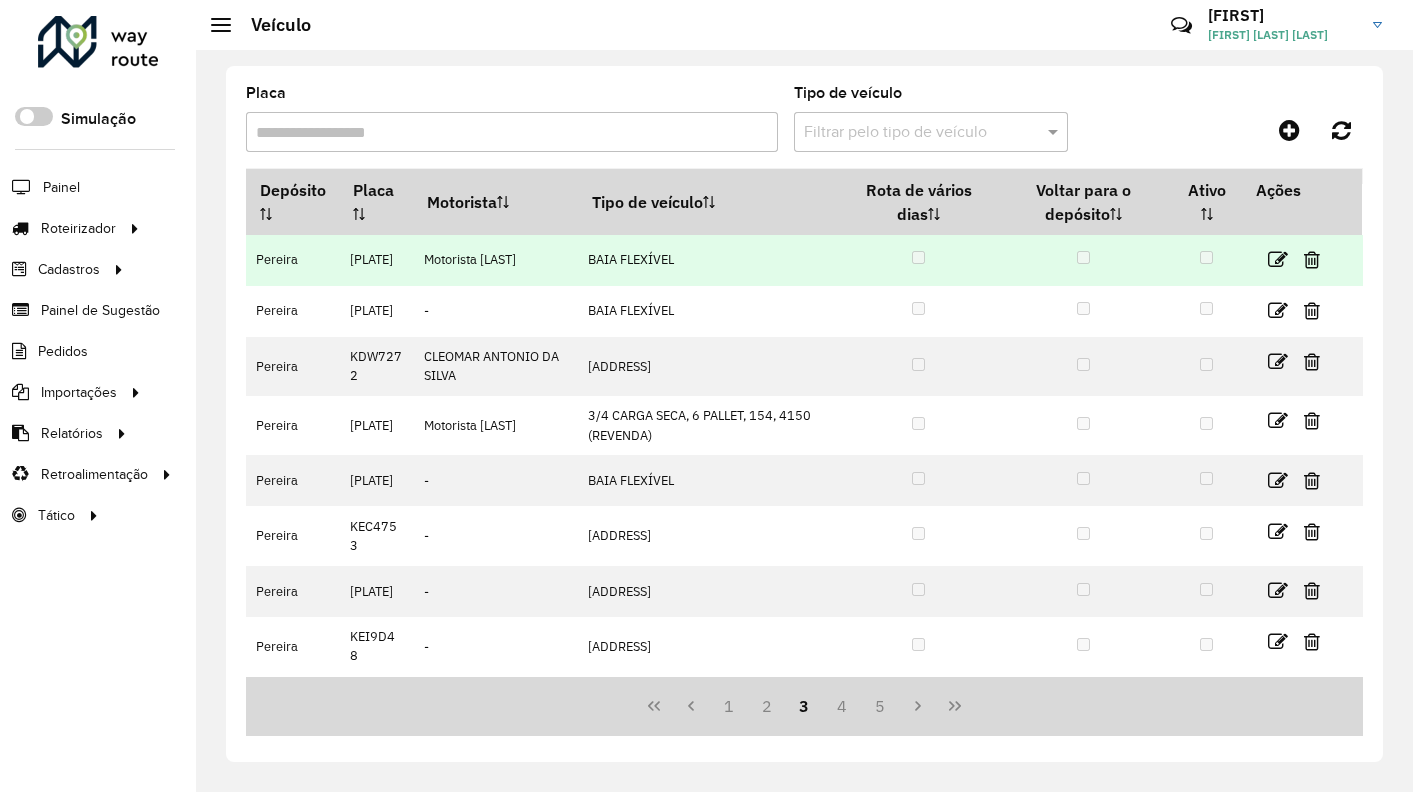 scroll, scrollTop: 263, scrollLeft: 0, axis: vertical 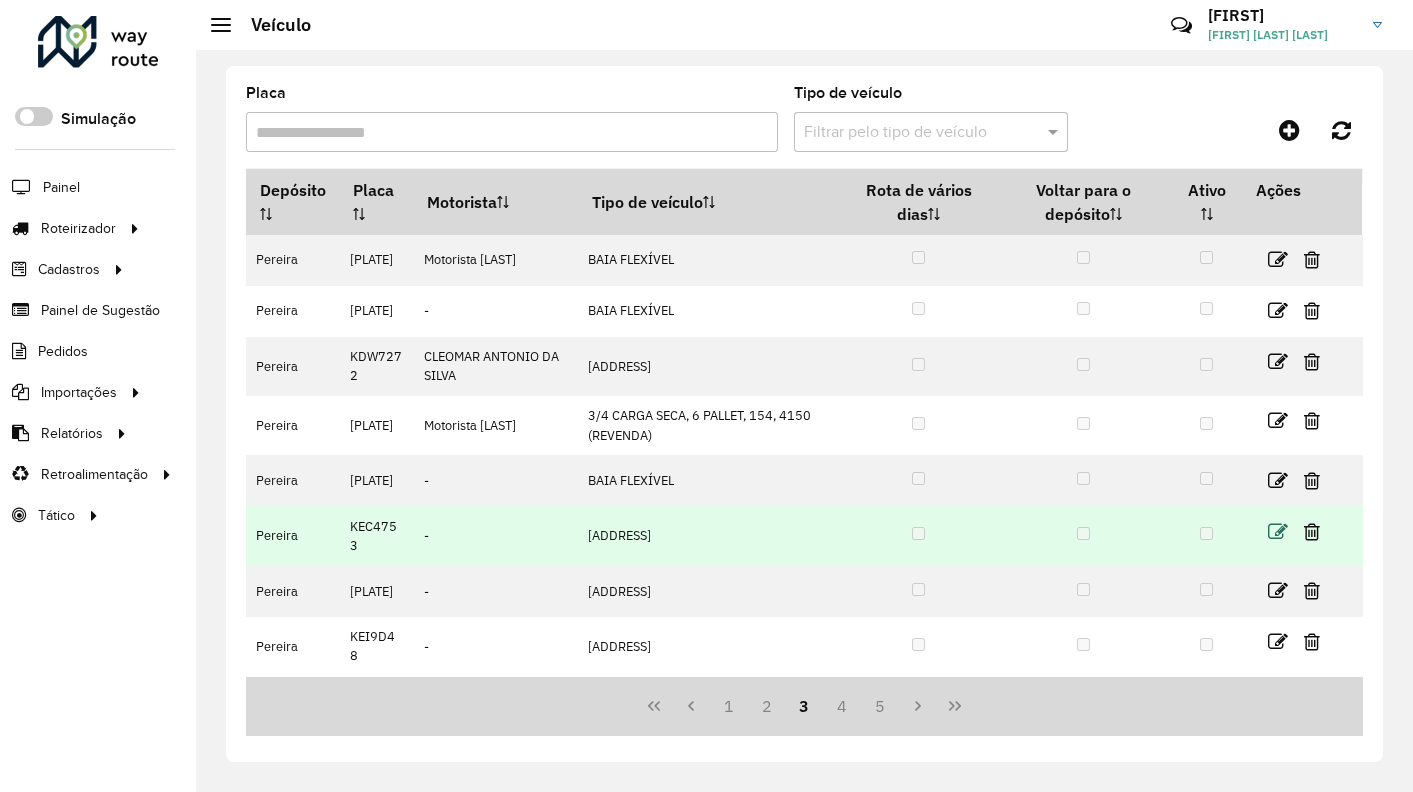 click at bounding box center [1278, 532] 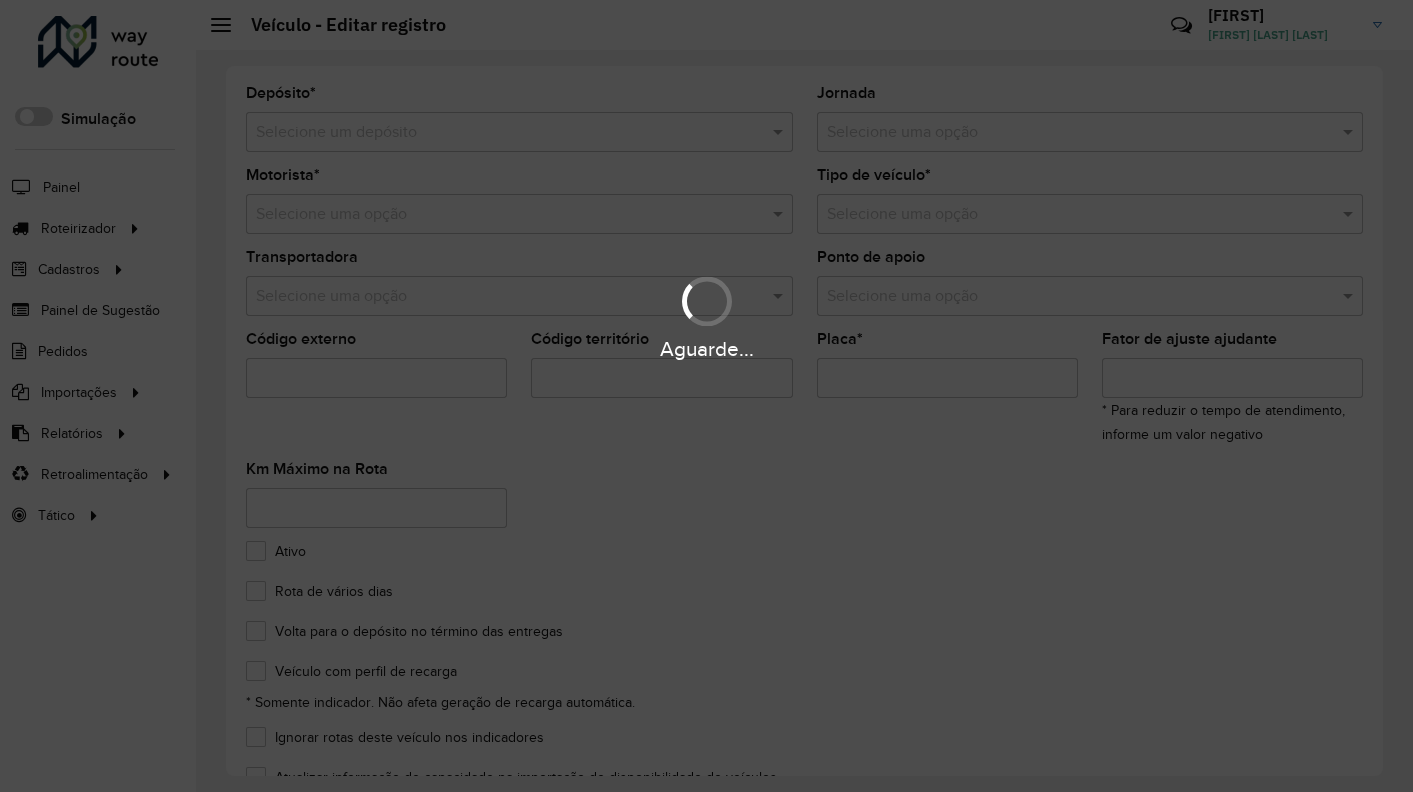 type on "*******" 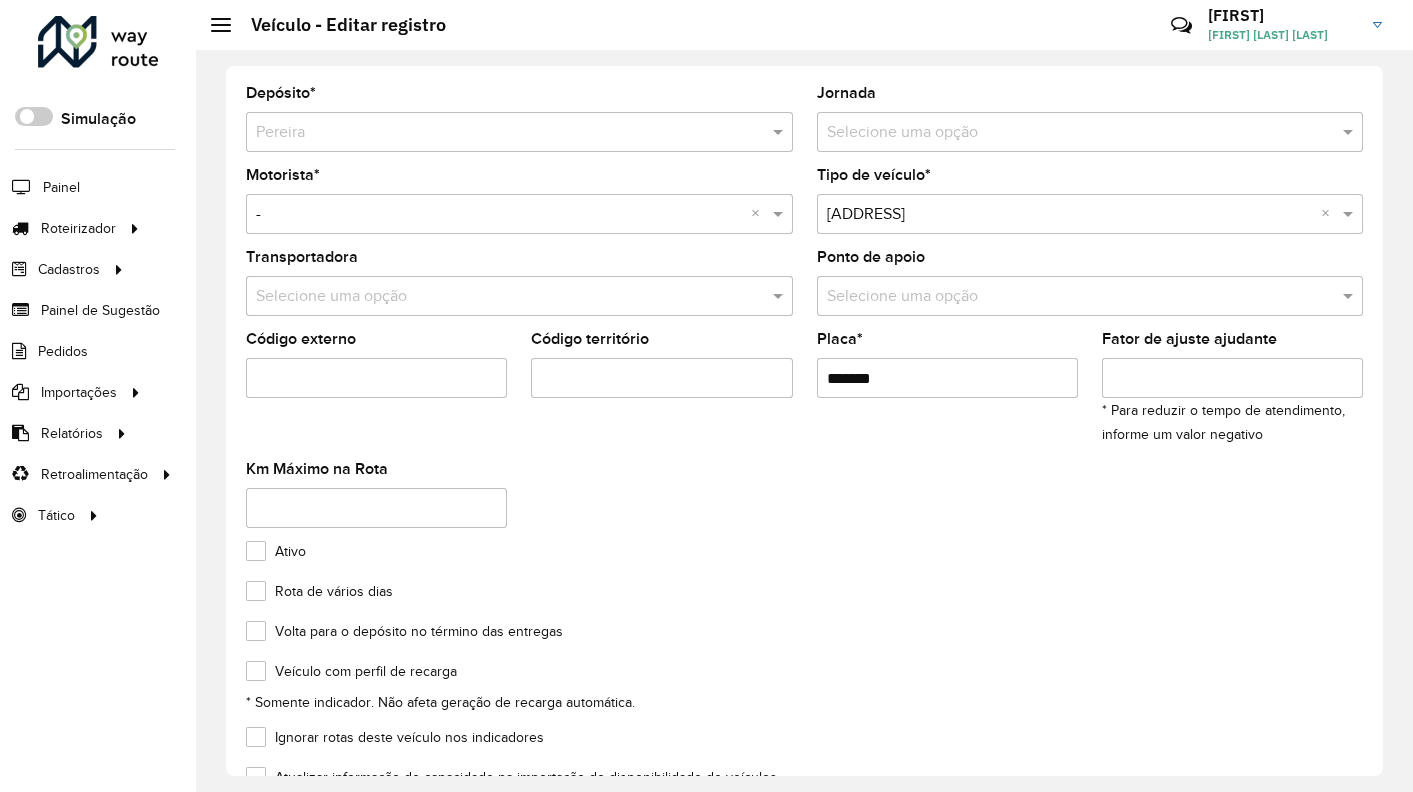 click on "Ativo" 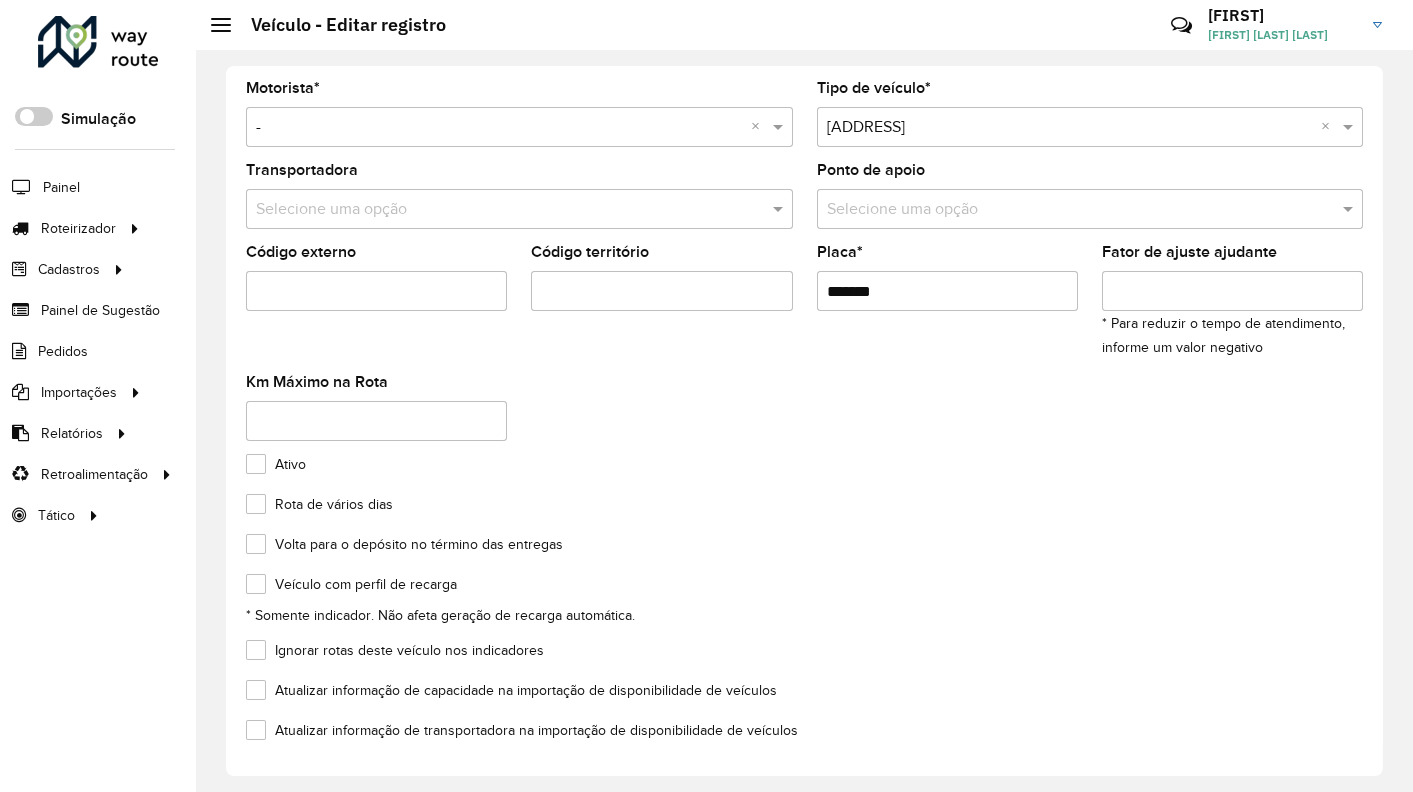 scroll, scrollTop: 164, scrollLeft: 0, axis: vertical 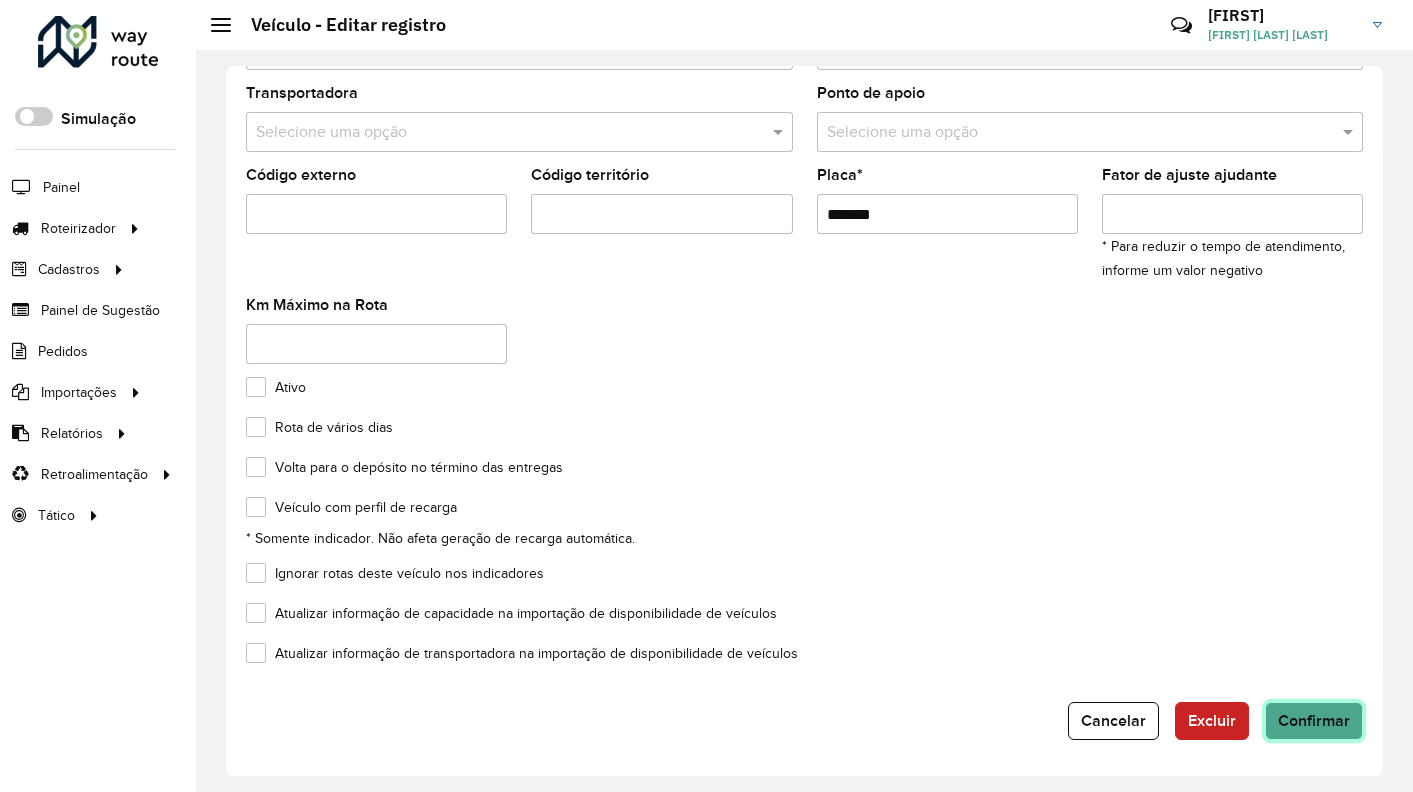 click on "Confirmar" 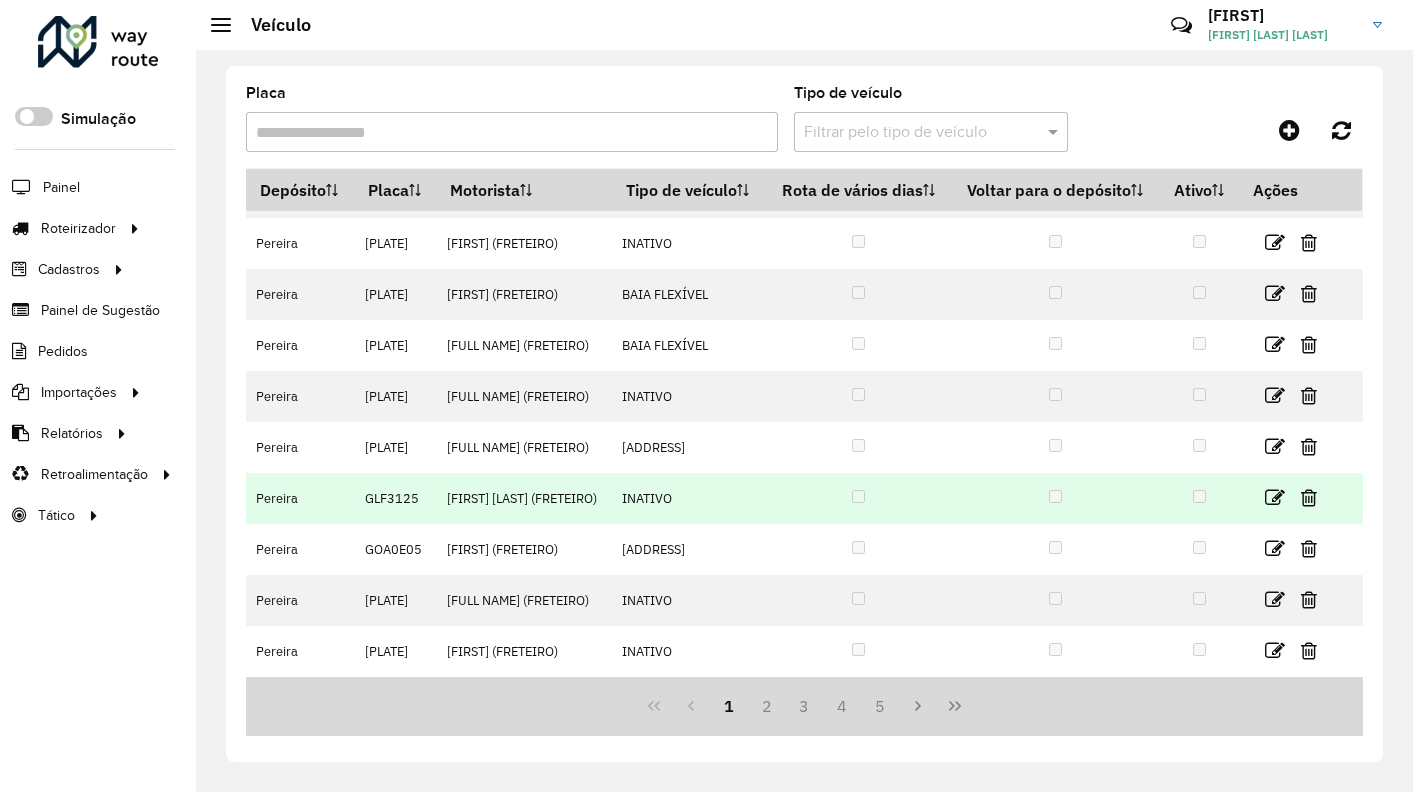 scroll, scrollTop: 263, scrollLeft: 0, axis: vertical 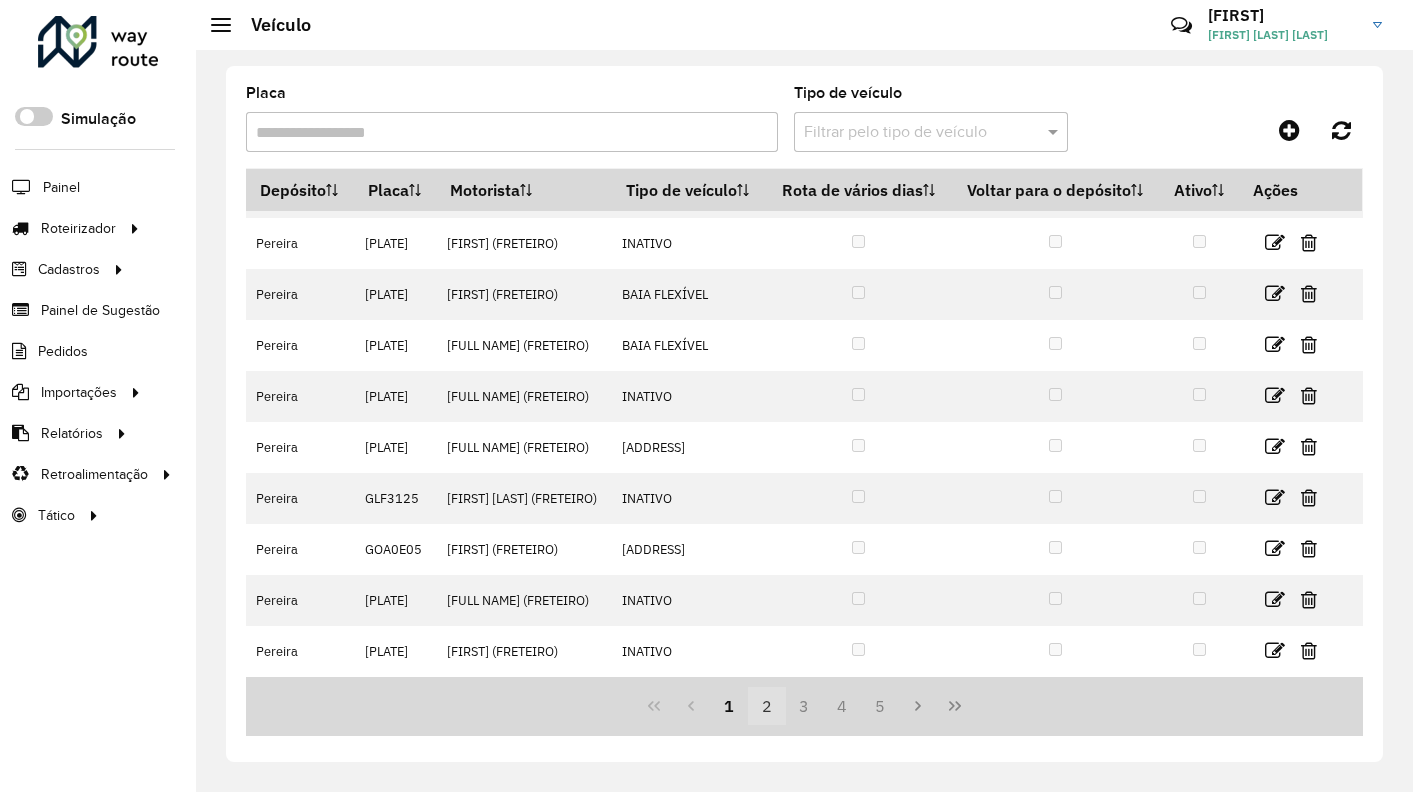 click on "2" at bounding box center (767, 706) 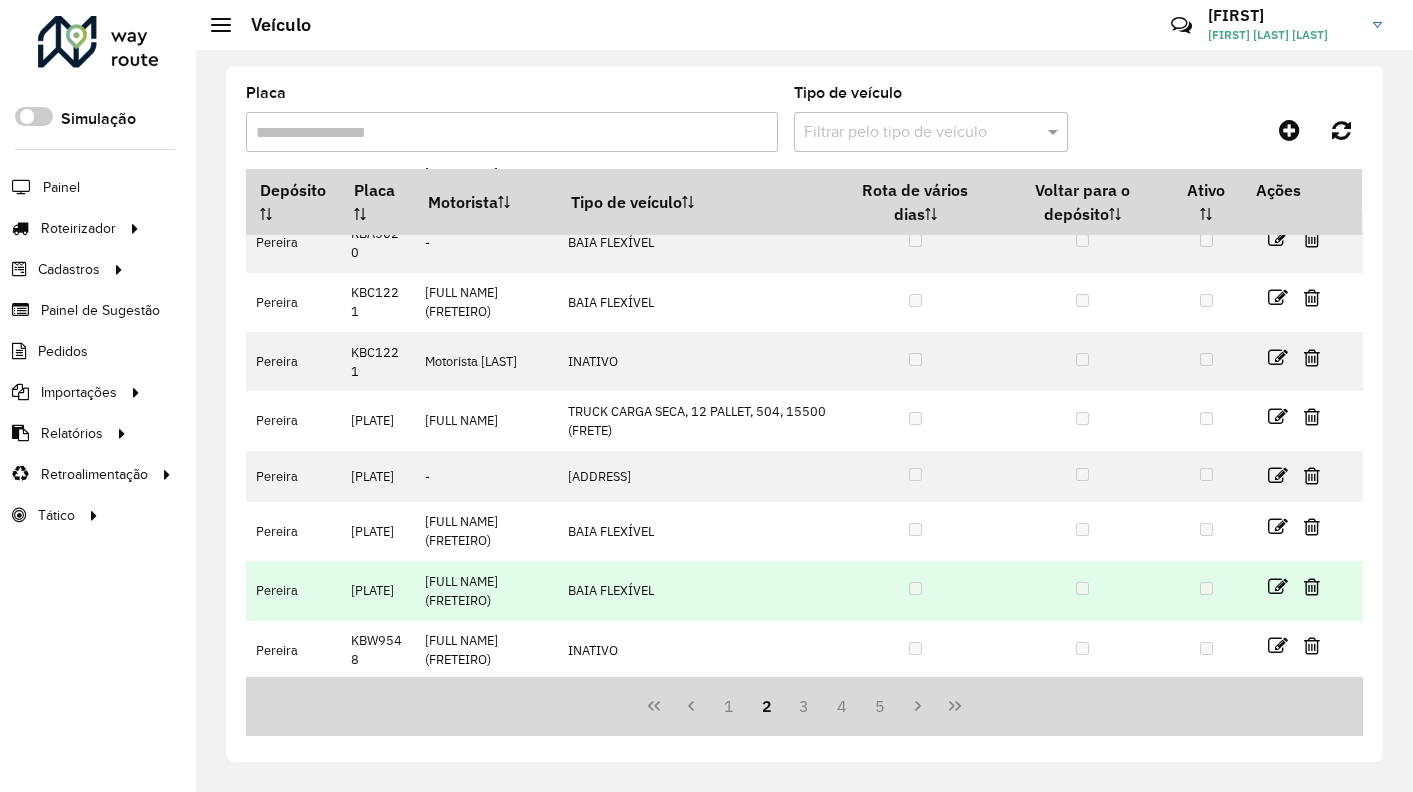 scroll, scrollTop: 263, scrollLeft: 0, axis: vertical 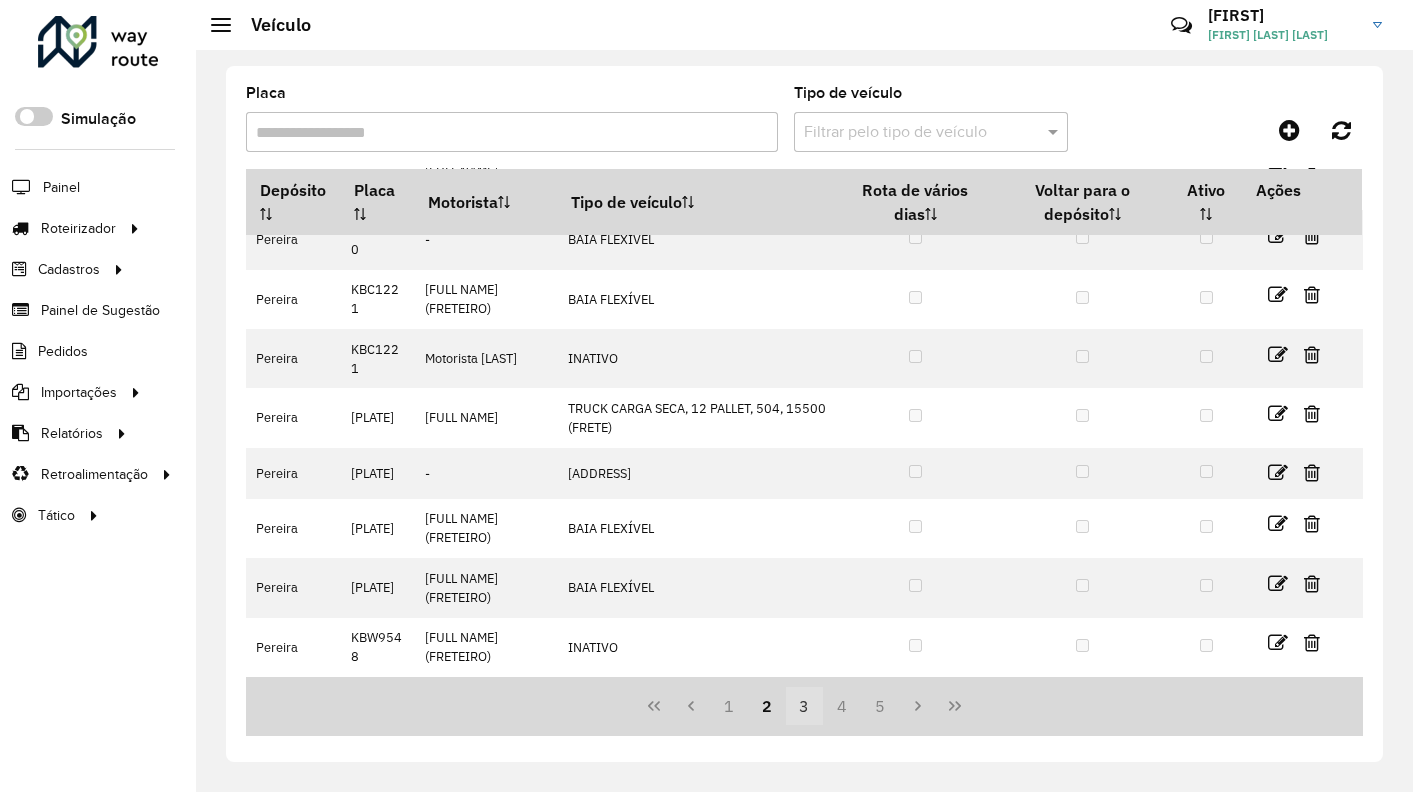 click on "3" at bounding box center [805, 706] 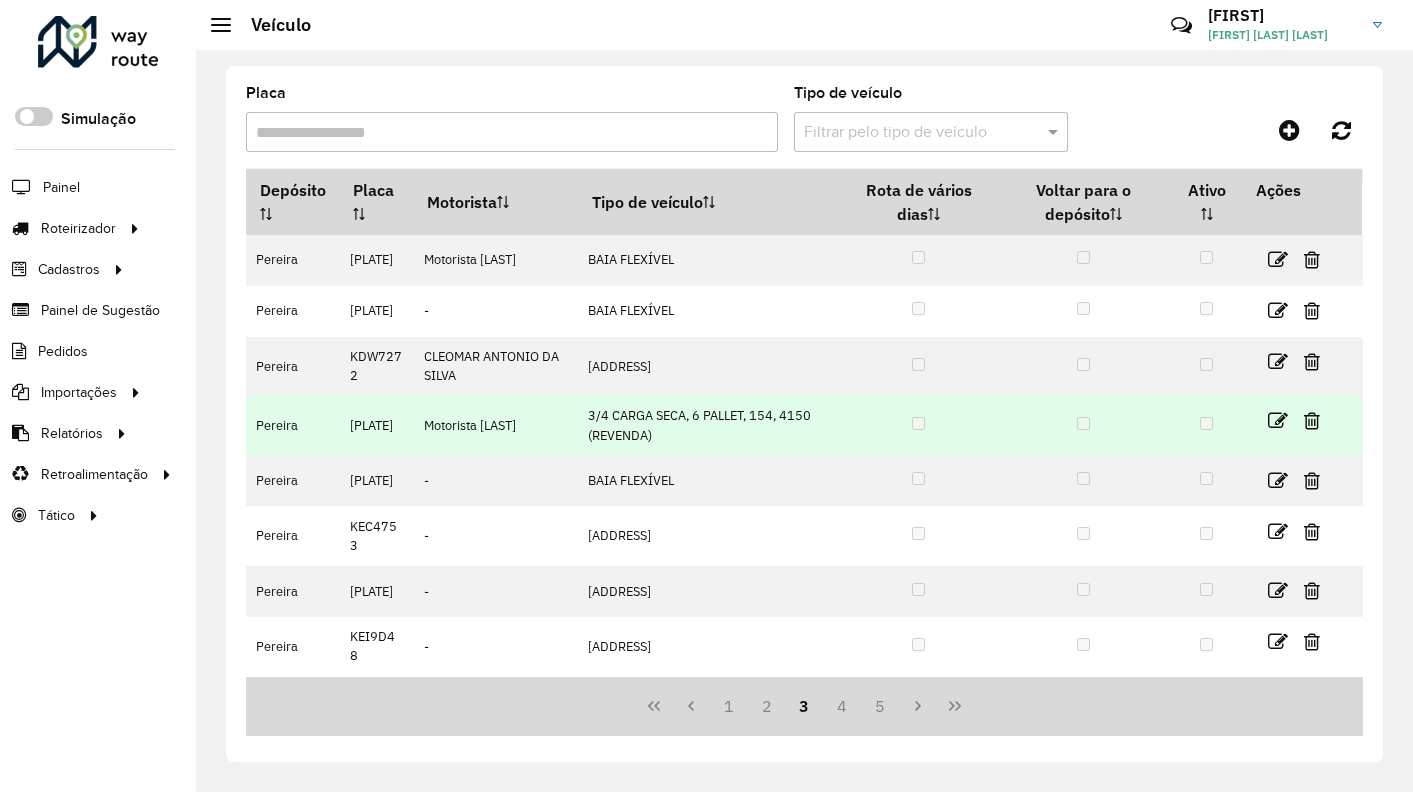 scroll, scrollTop: 263, scrollLeft: 0, axis: vertical 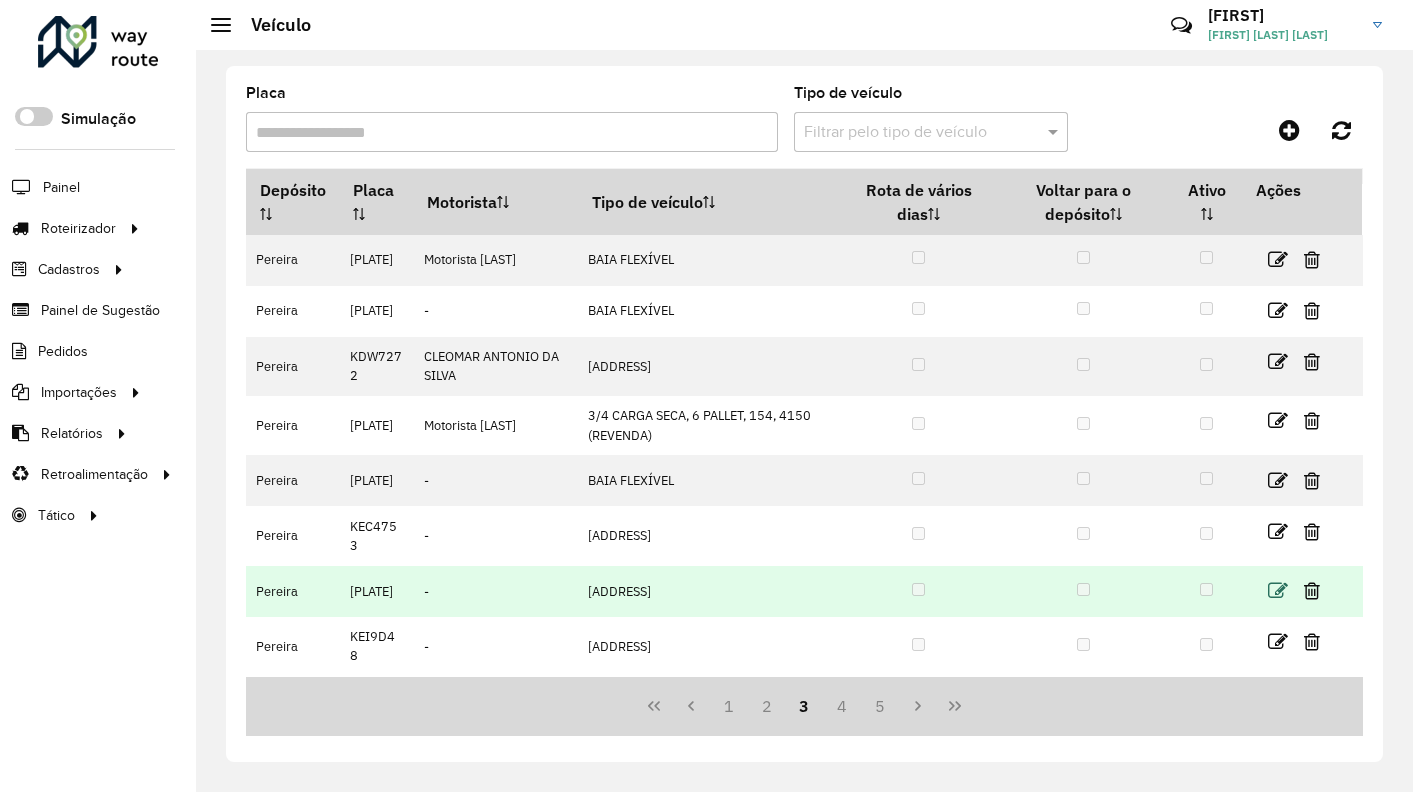 click at bounding box center [1278, 591] 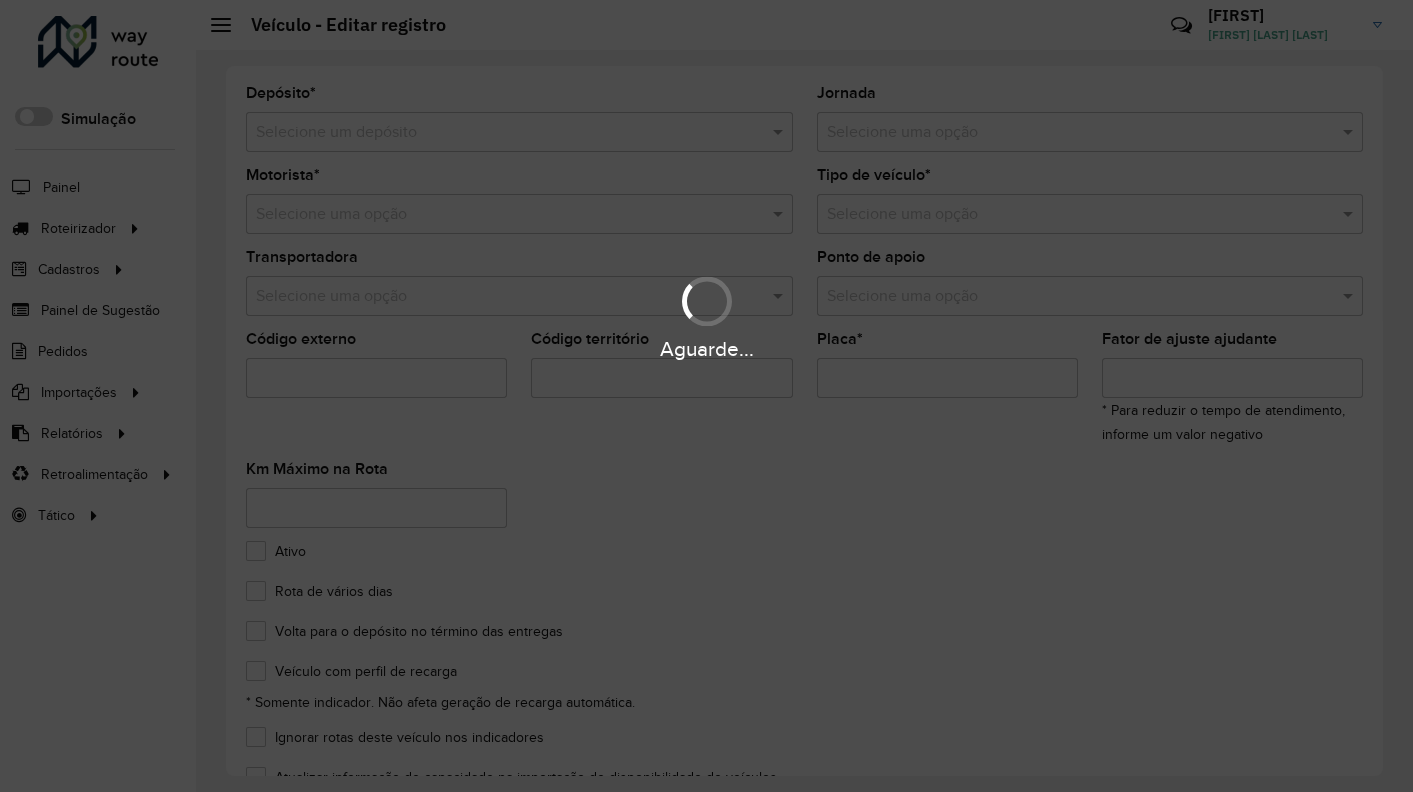 type on "*******" 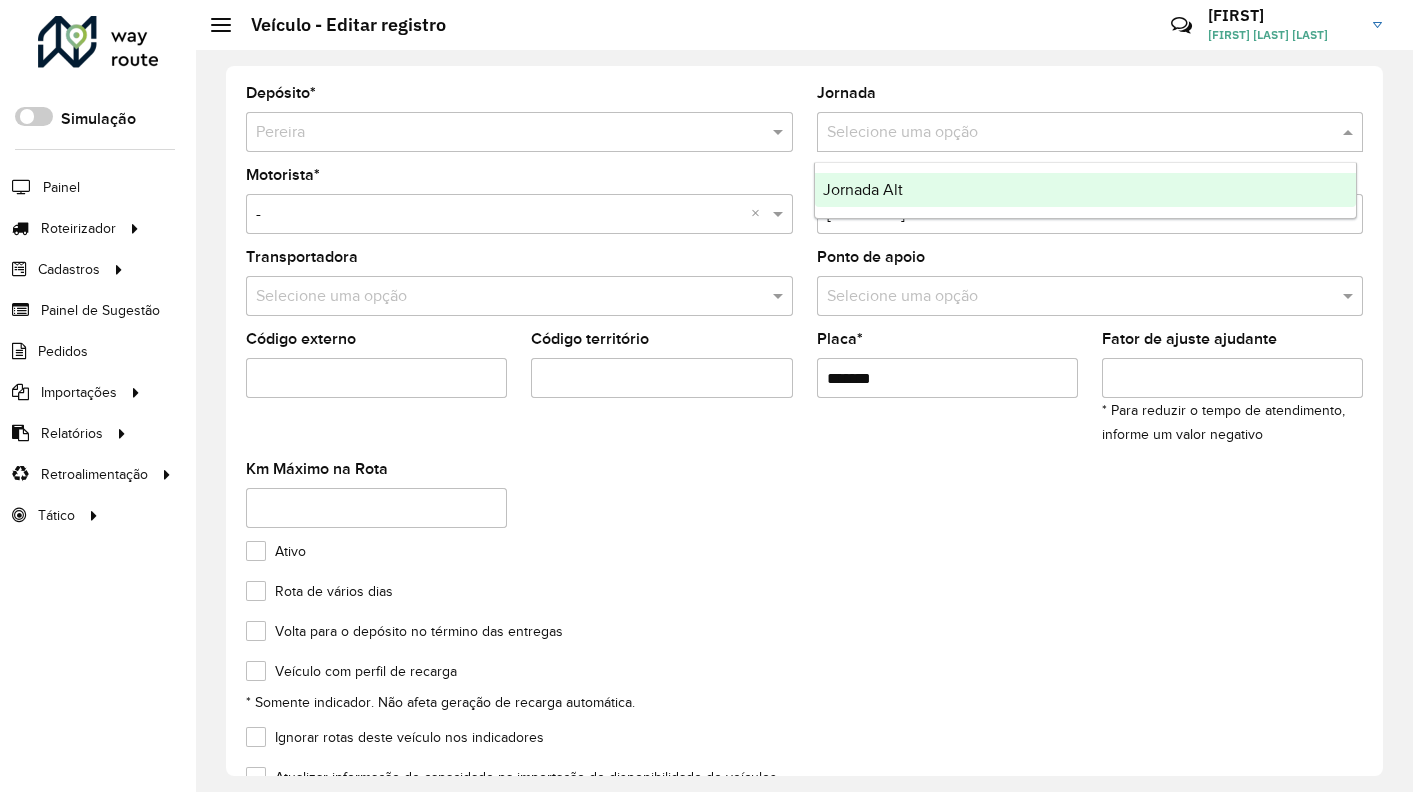 click at bounding box center [1070, 133] 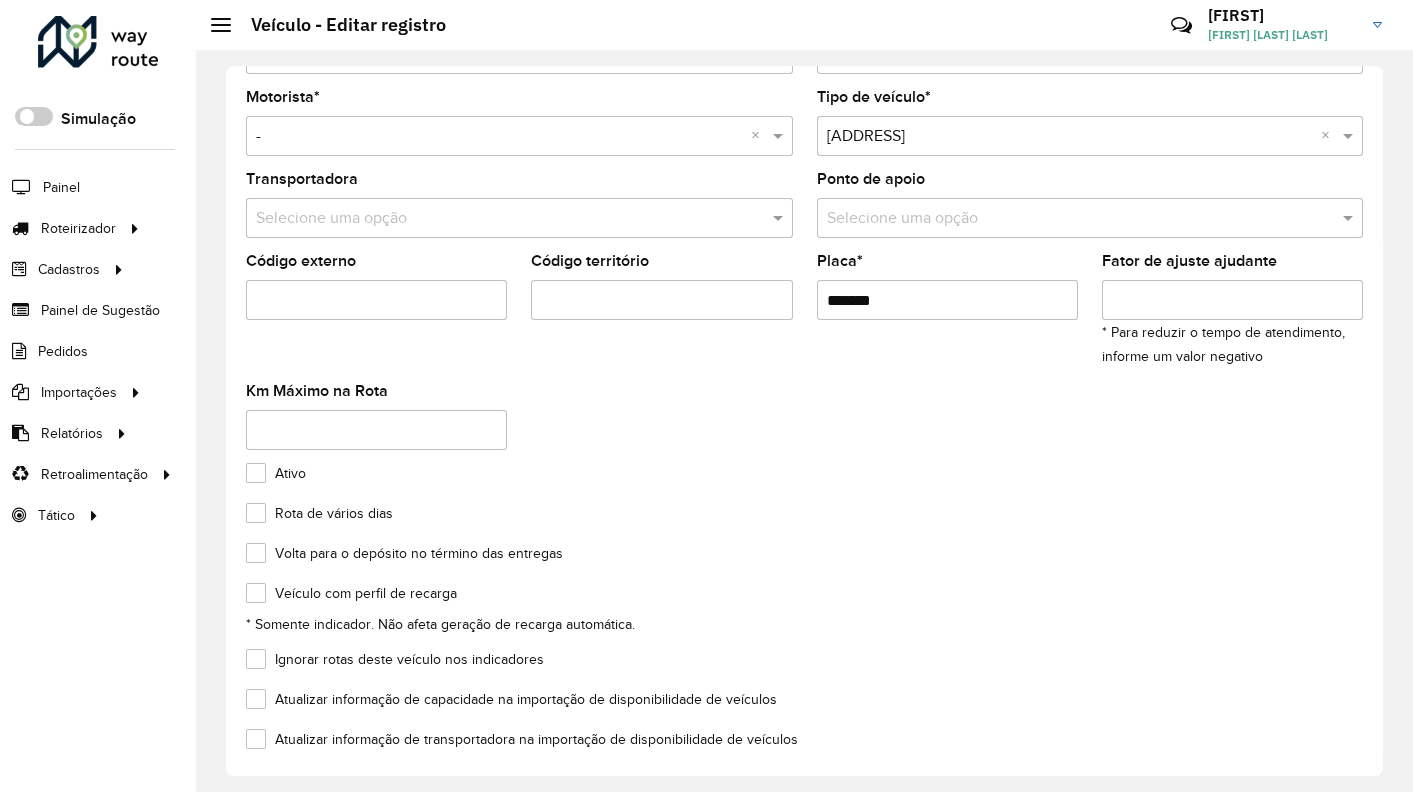 scroll, scrollTop: 164, scrollLeft: 0, axis: vertical 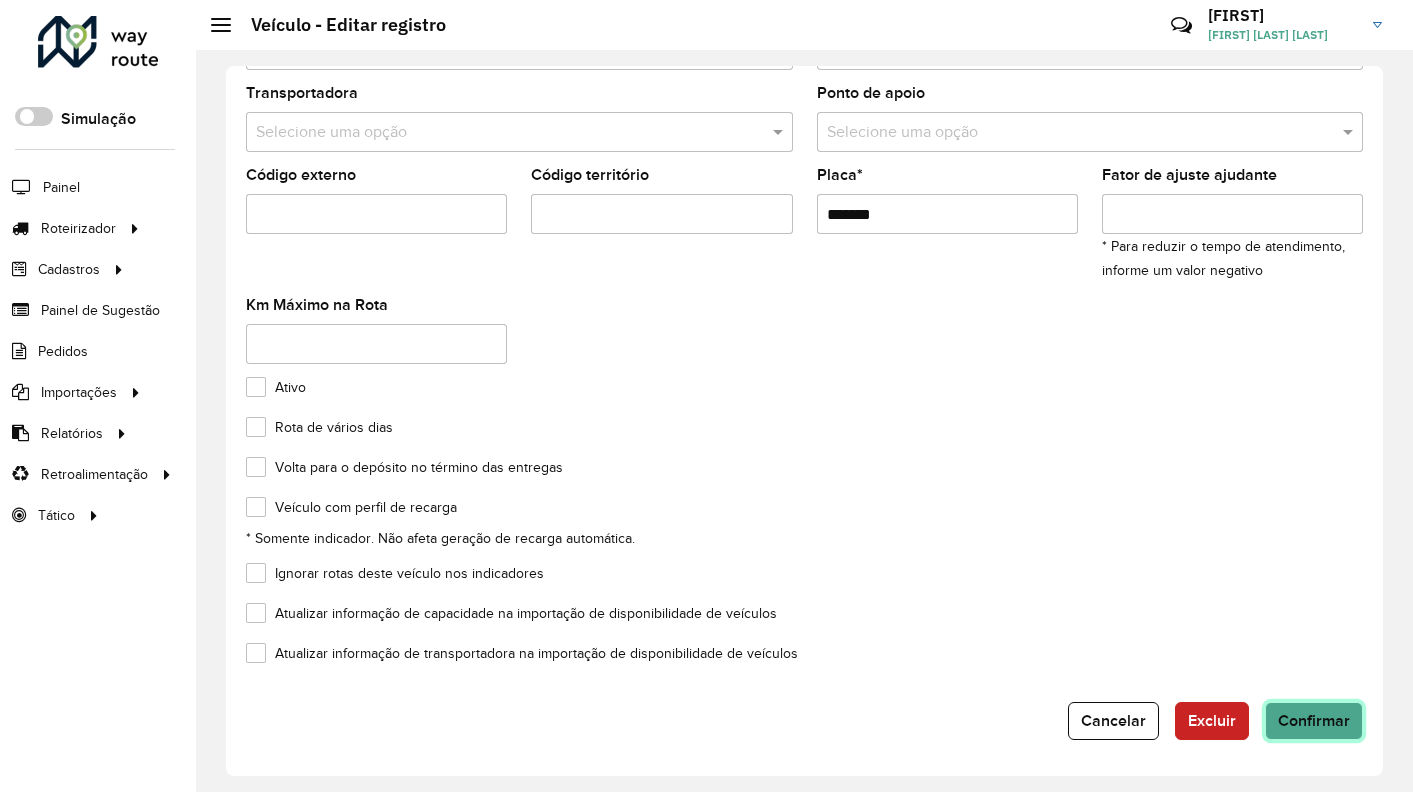 click on "Confirmar" 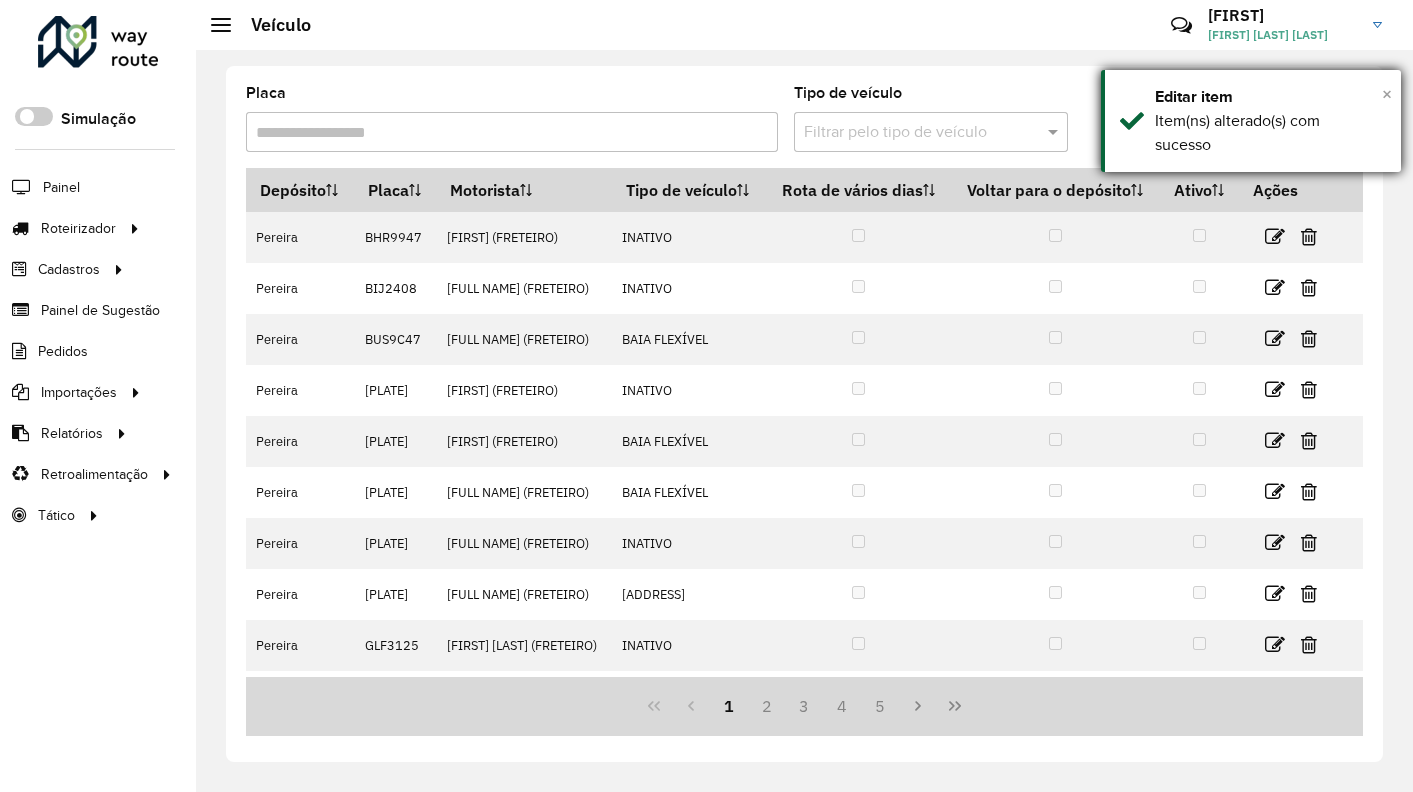 drag, startPoint x: 1388, startPoint y: 86, endPoint x: 1377, endPoint y: 100, distance: 17.804493 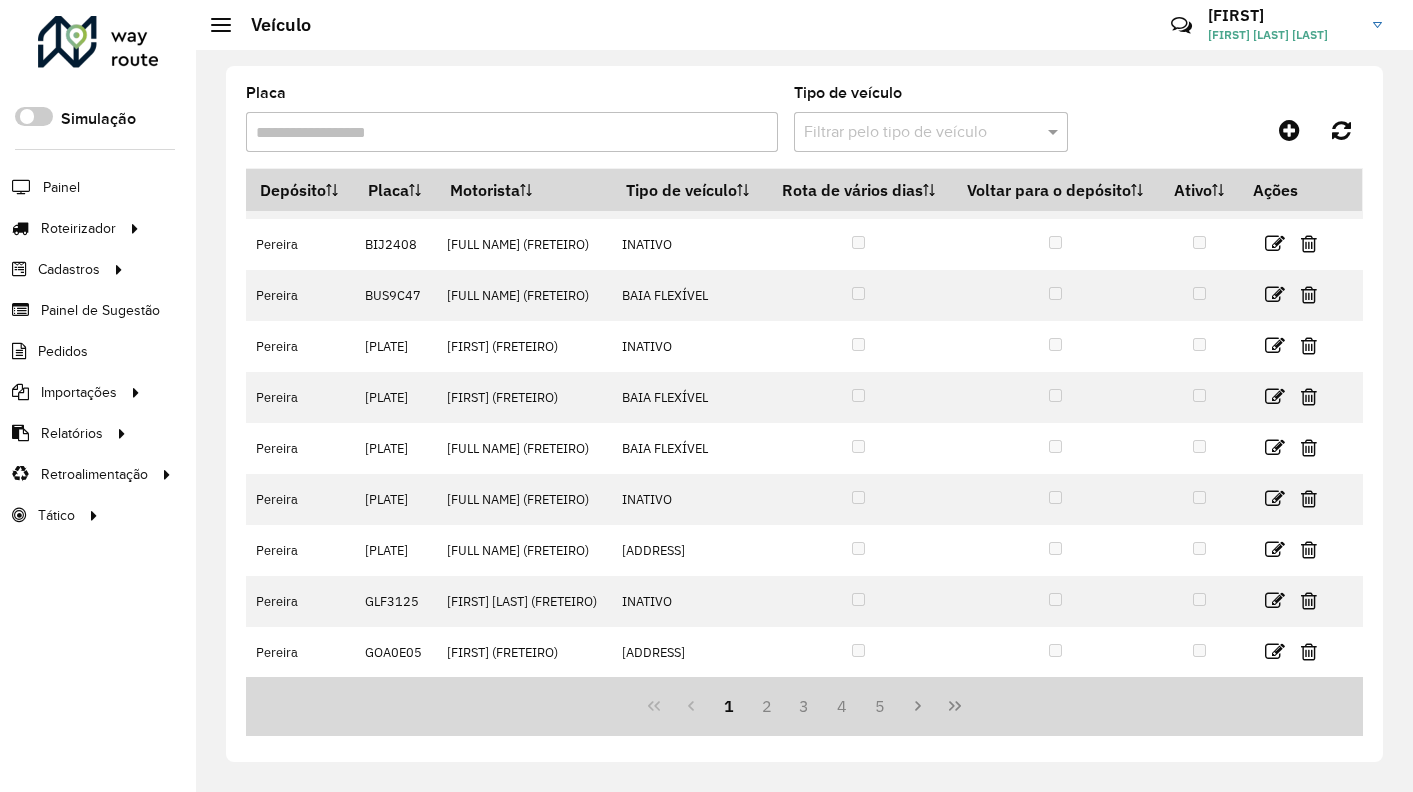 scroll, scrollTop: 263, scrollLeft: 0, axis: vertical 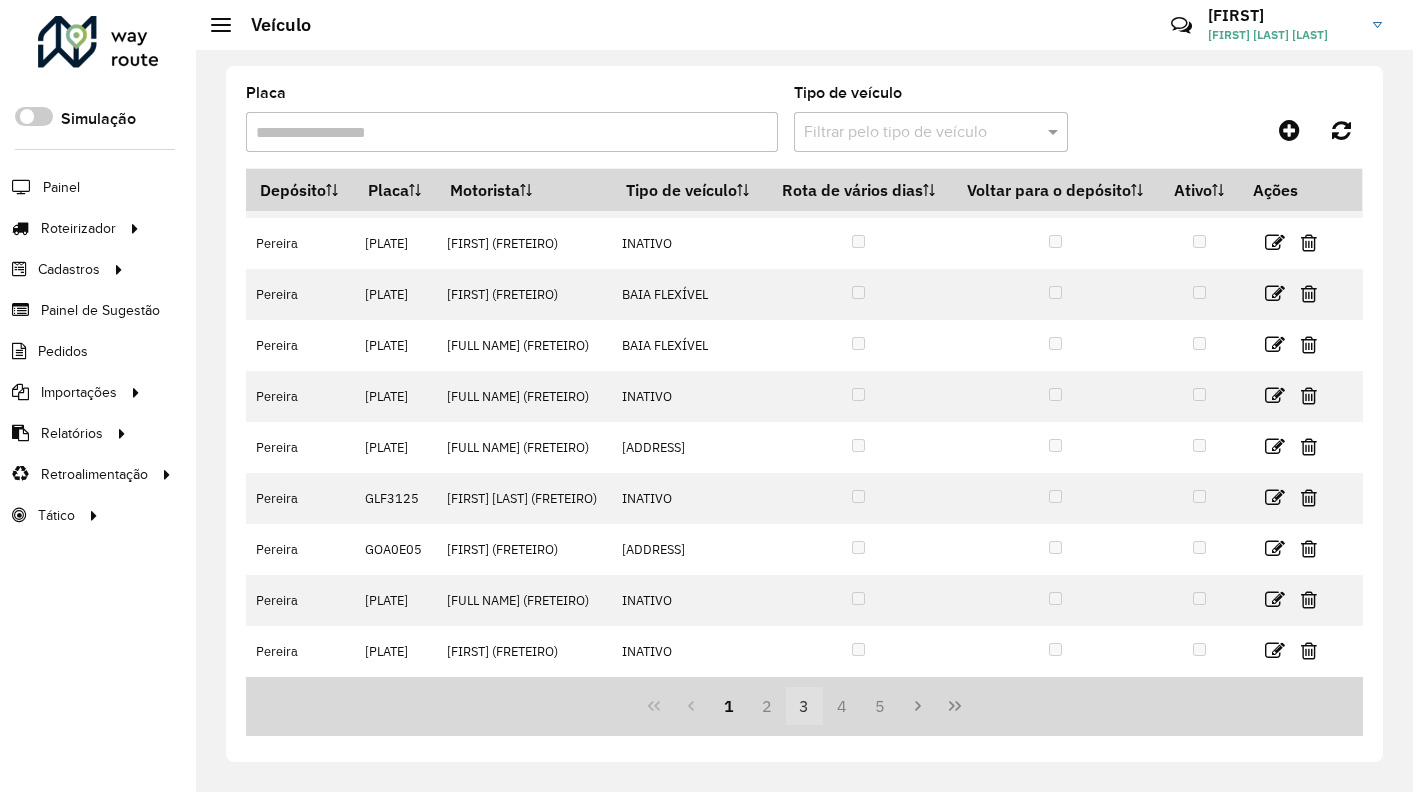 click on "3" at bounding box center [805, 706] 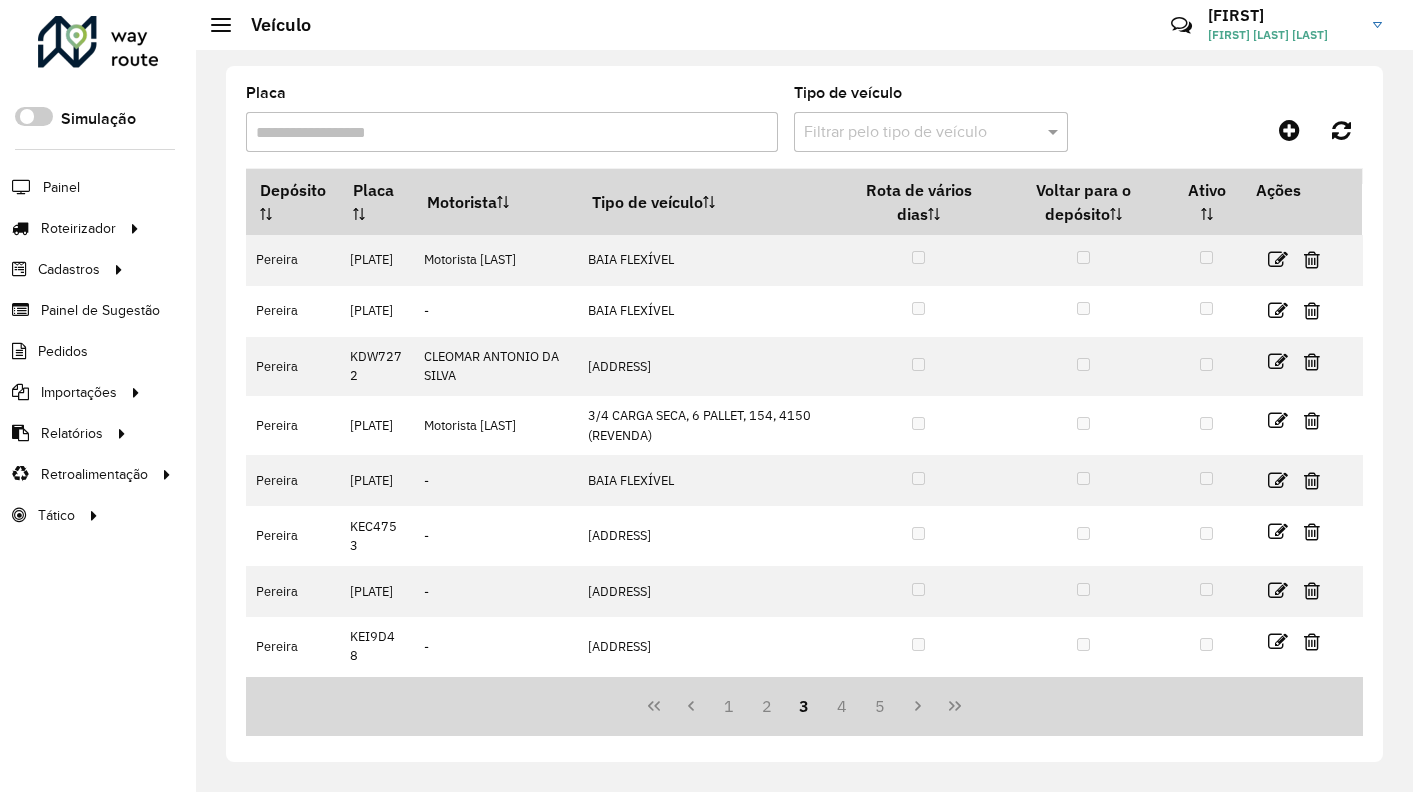 scroll, scrollTop: 263, scrollLeft: 0, axis: vertical 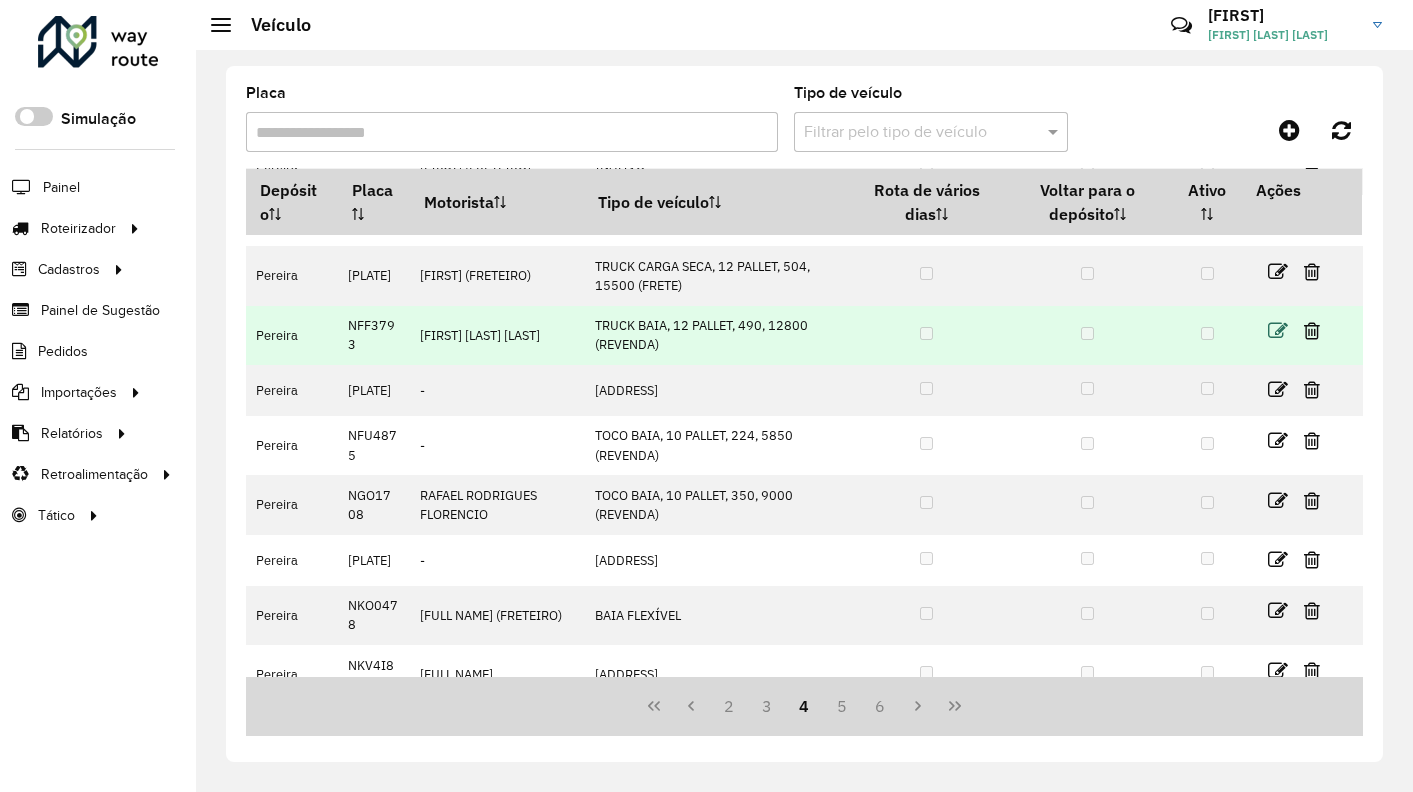 click at bounding box center [1278, 331] 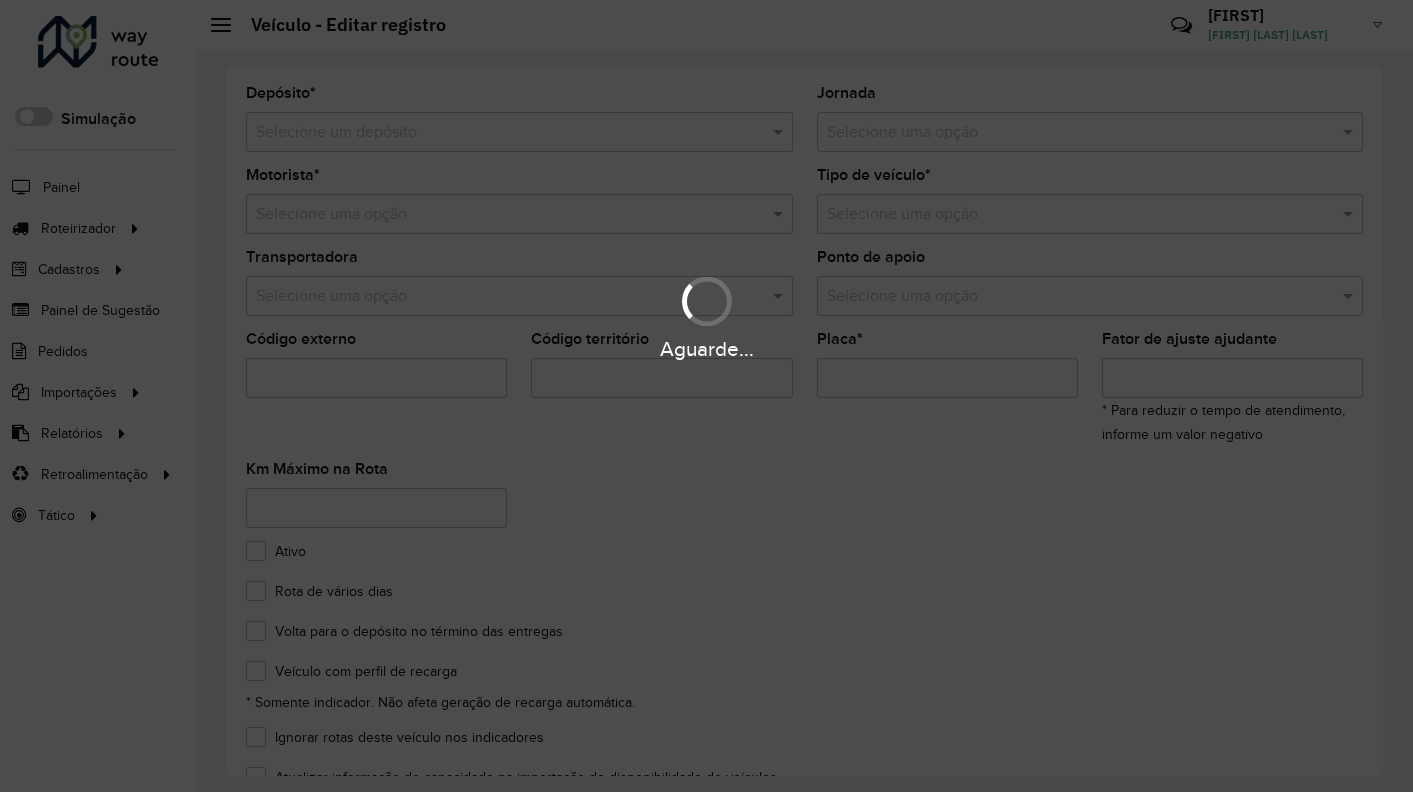 type on "*******" 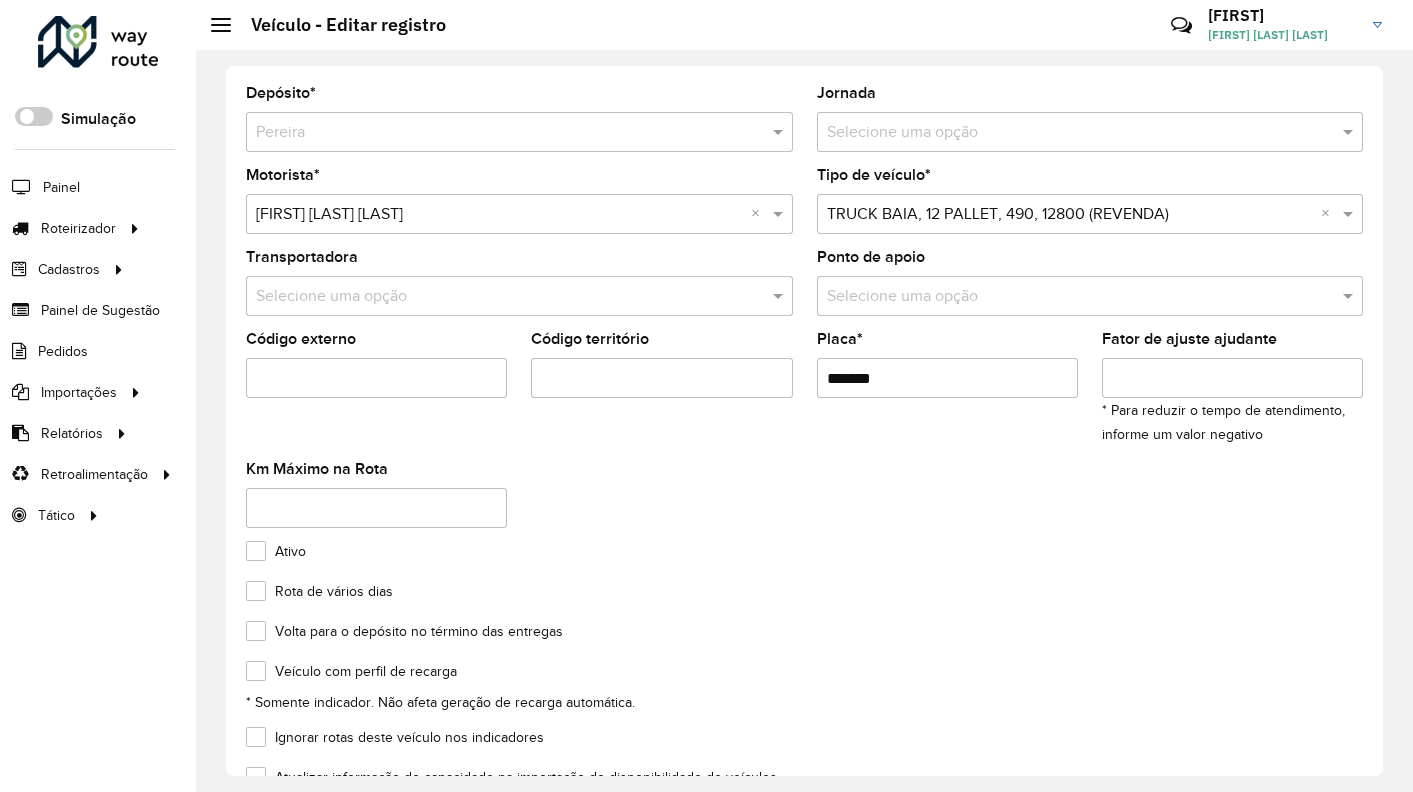 click at bounding box center (1070, 133) 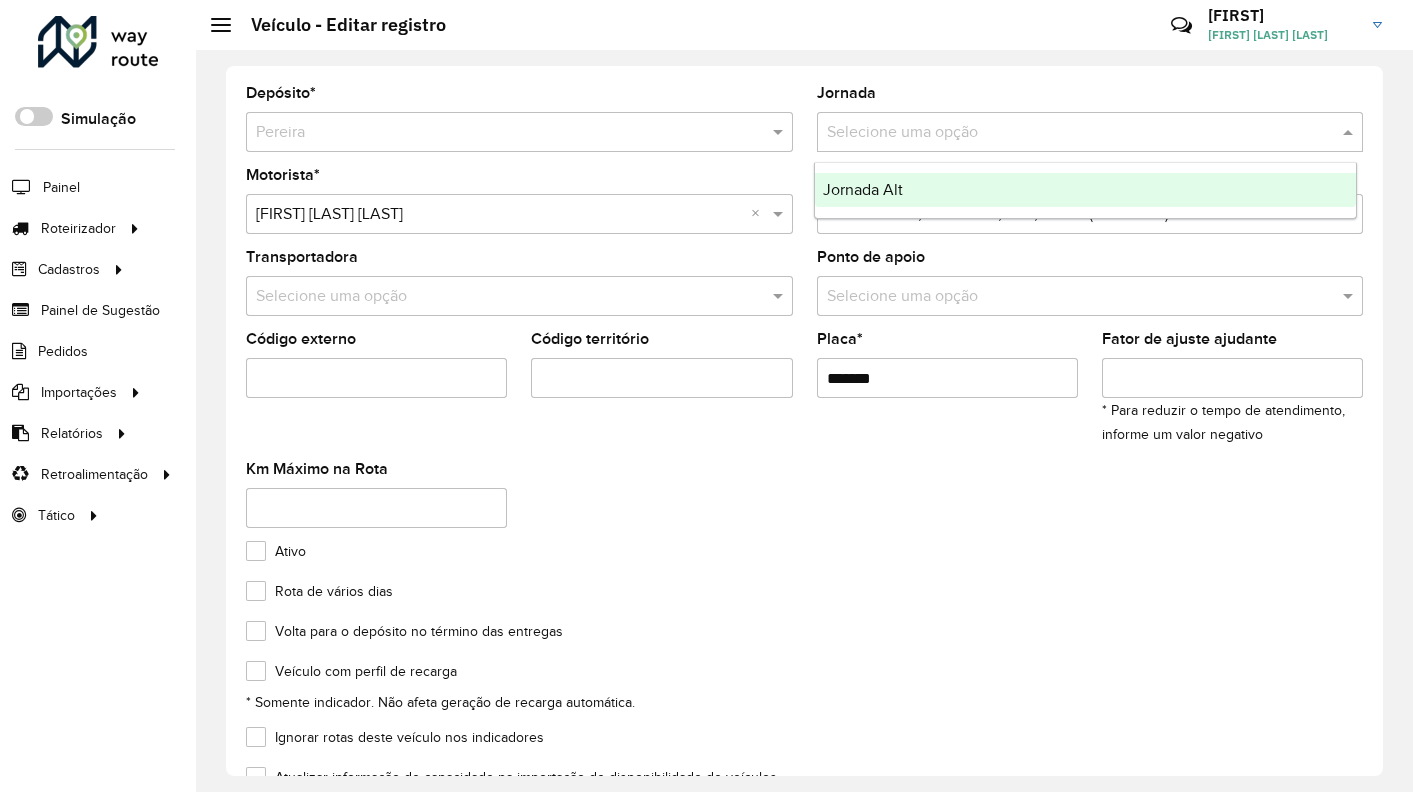 click on "Jornada Alt" at bounding box center (1086, 190) 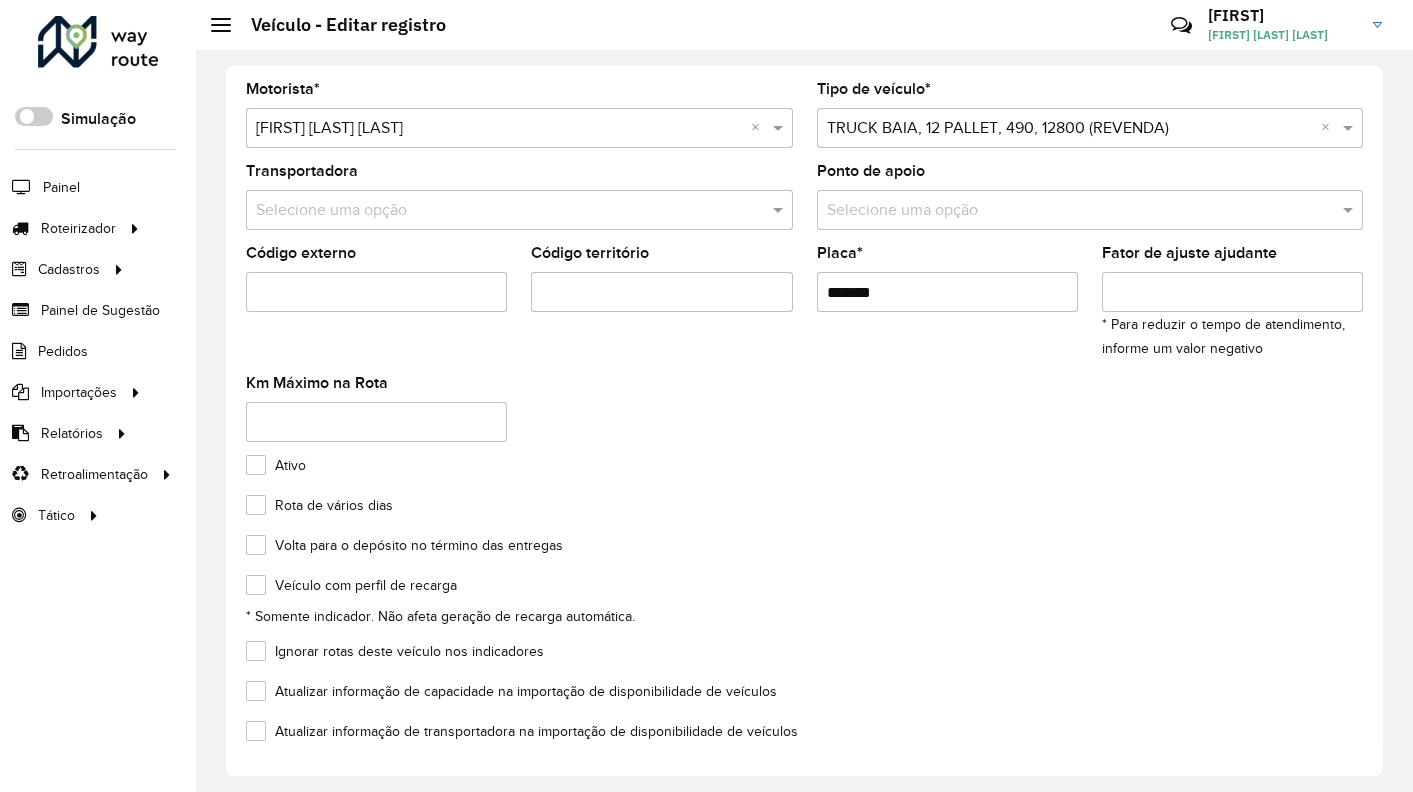 scroll, scrollTop: 164, scrollLeft: 0, axis: vertical 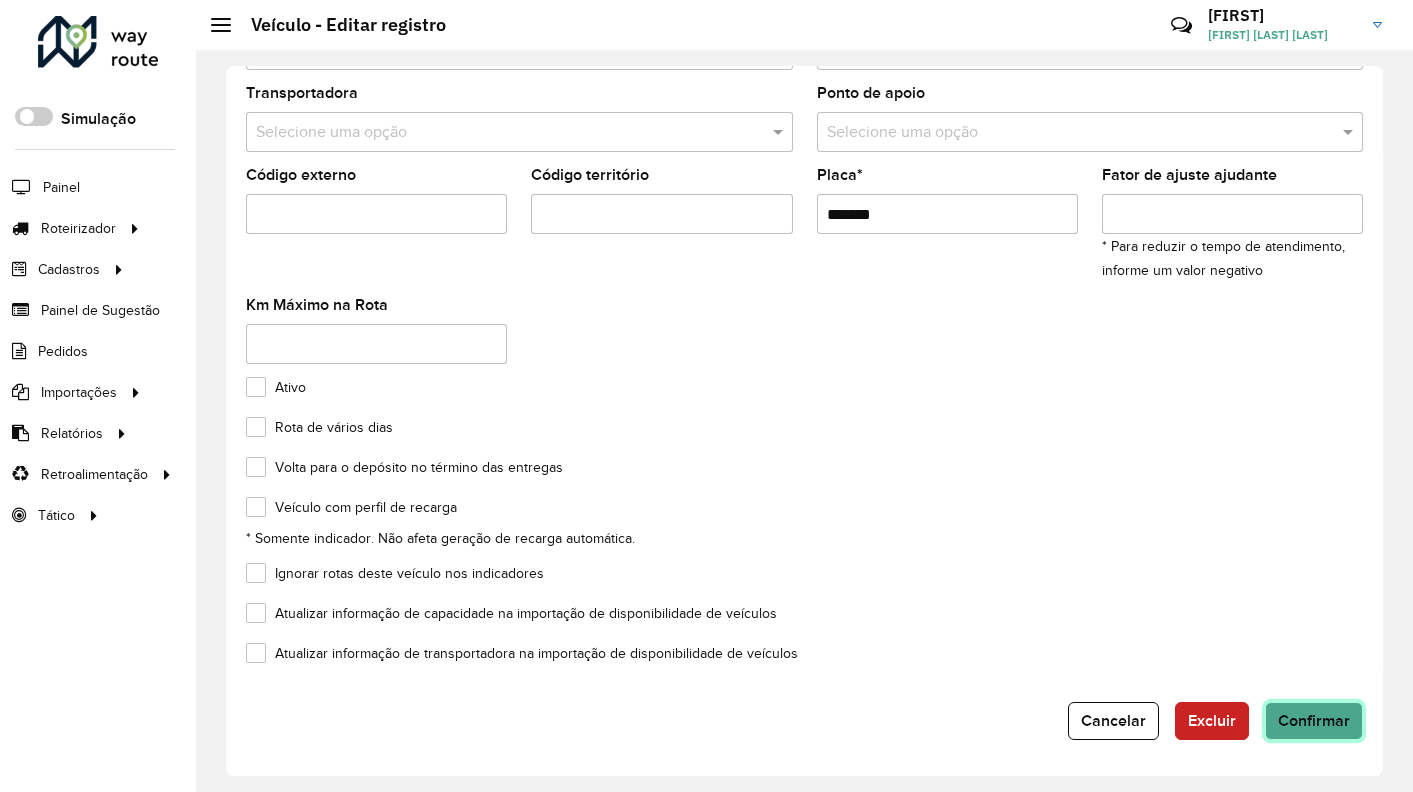 click on "Confirmar" 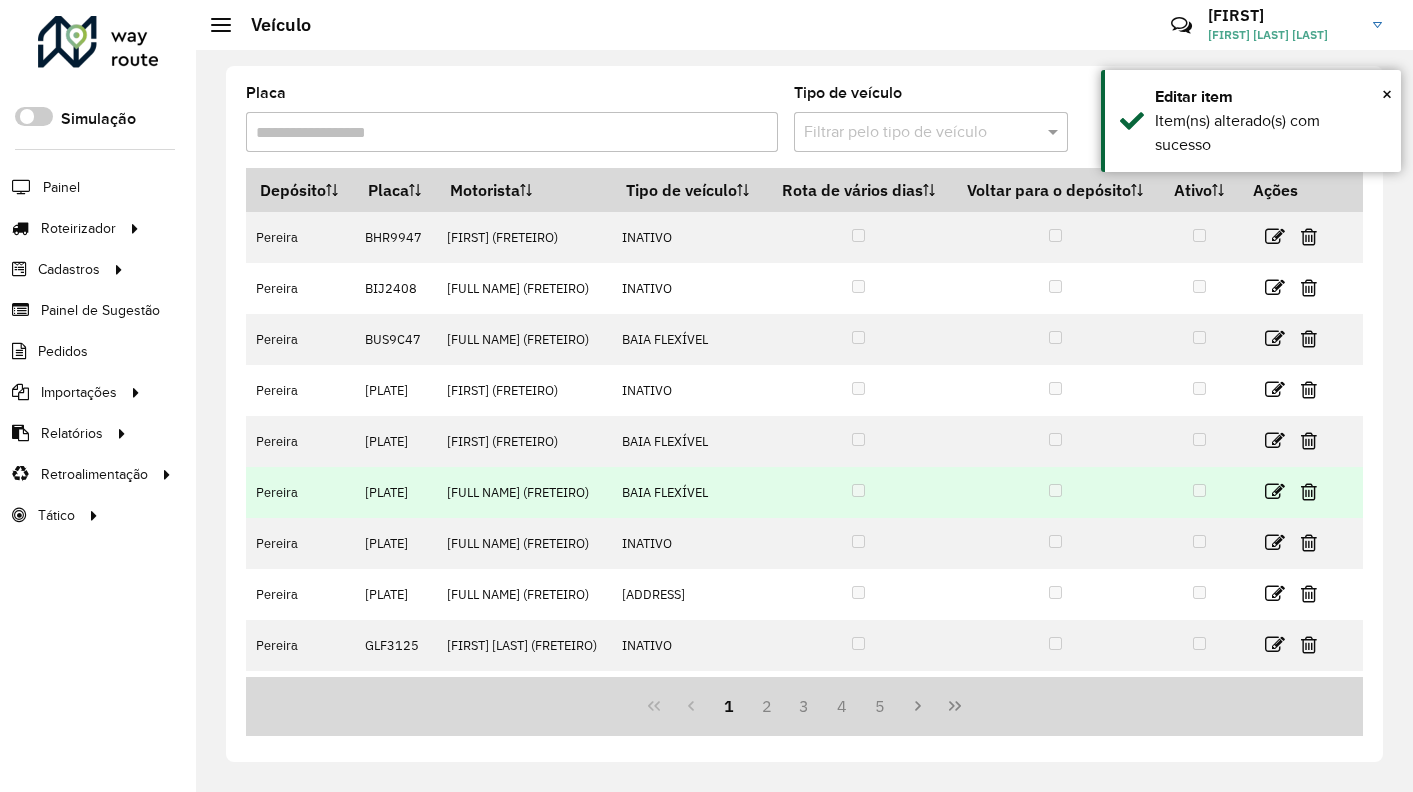 scroll, scrollTop: 263, scrollLeft: 0, axis: vertical 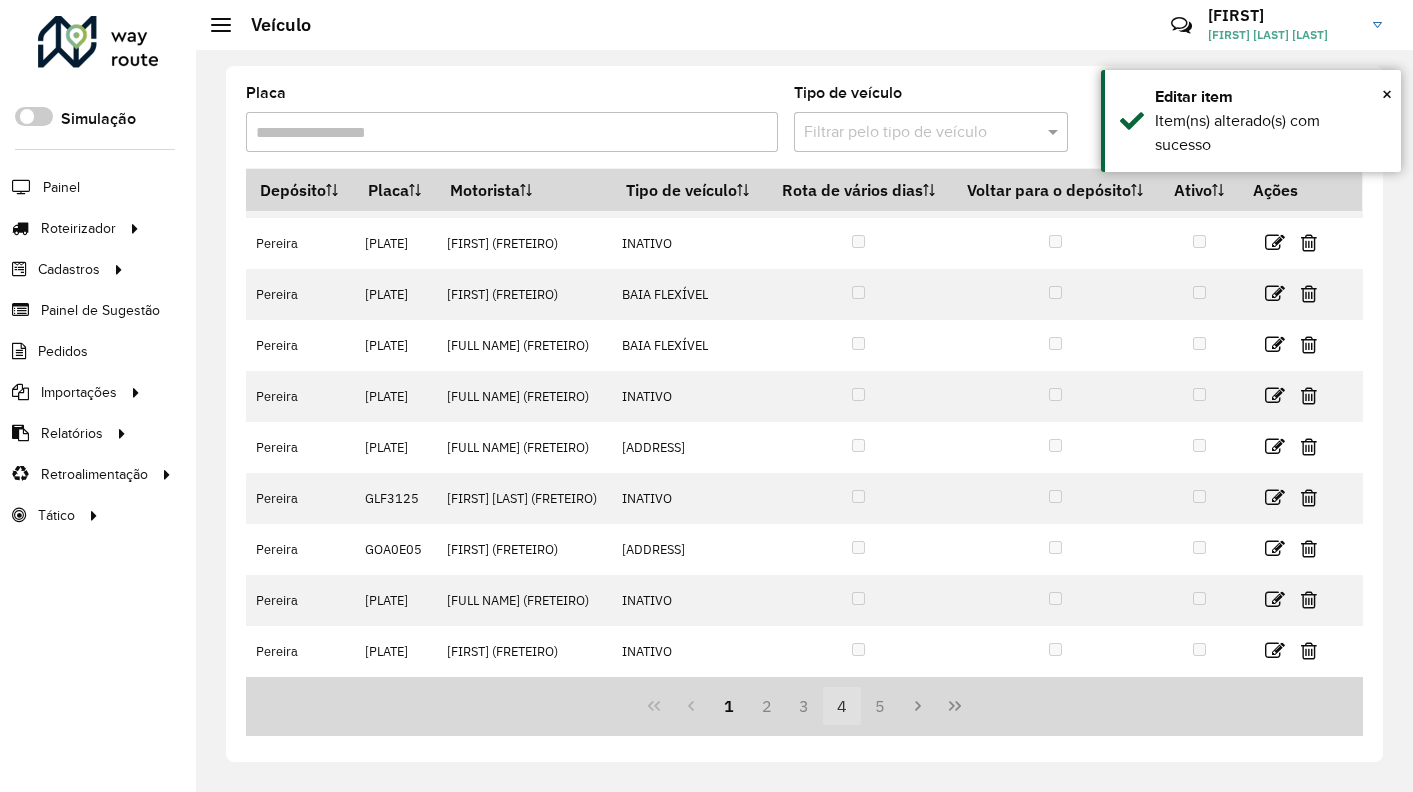click on "4" at bounding box center [842, 706] 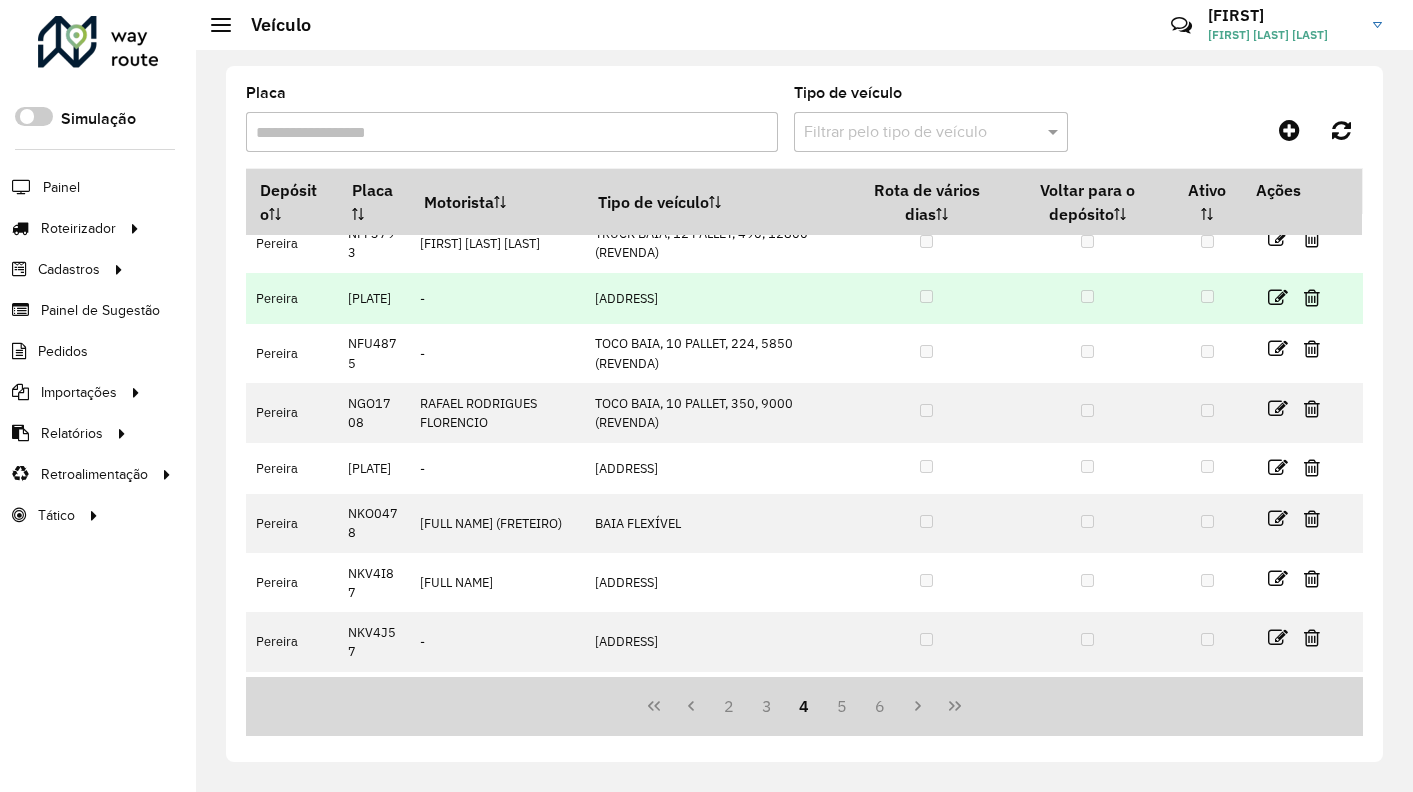 scroll, scrollTop: 200, scrollLeft: 0, axis: vertical 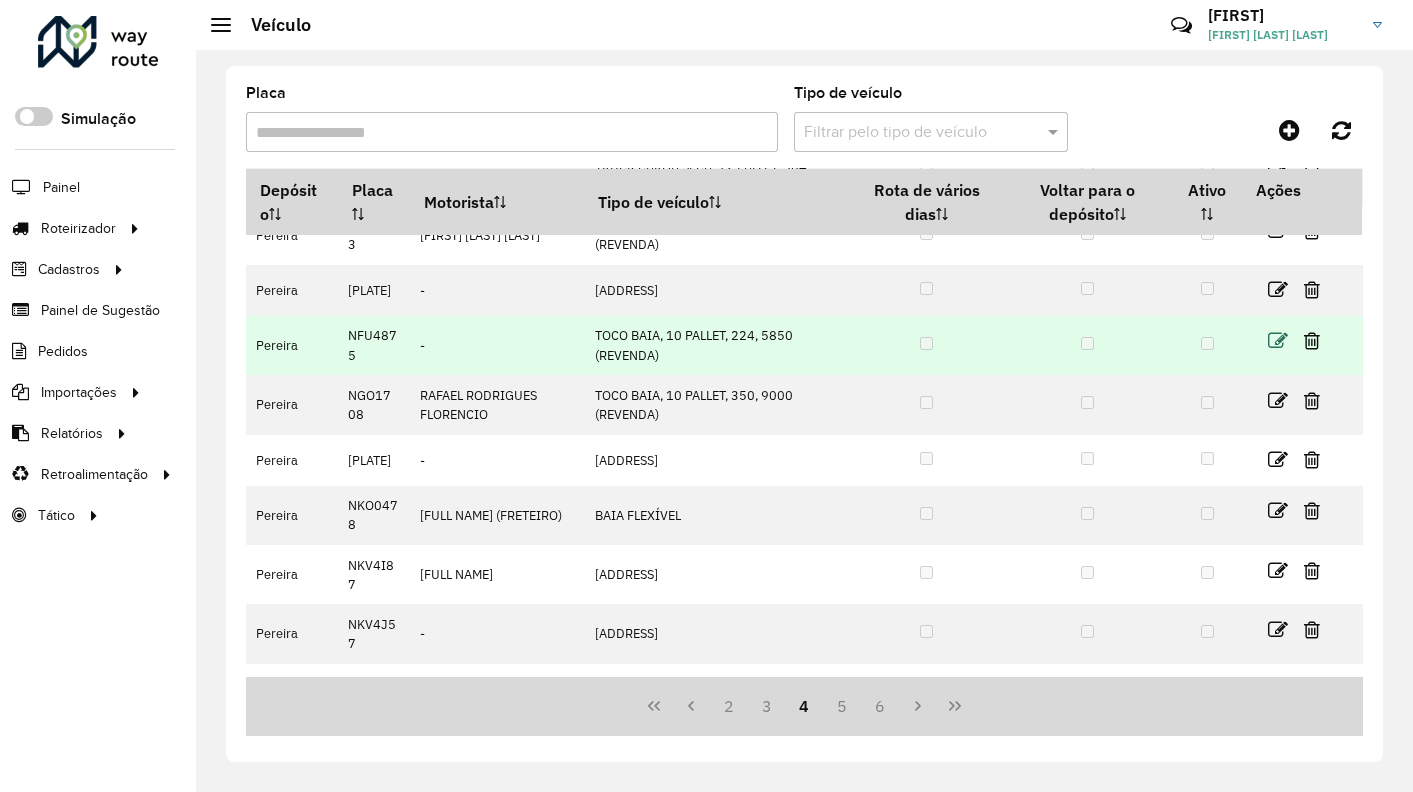 click at bounding box center [1278, 341] 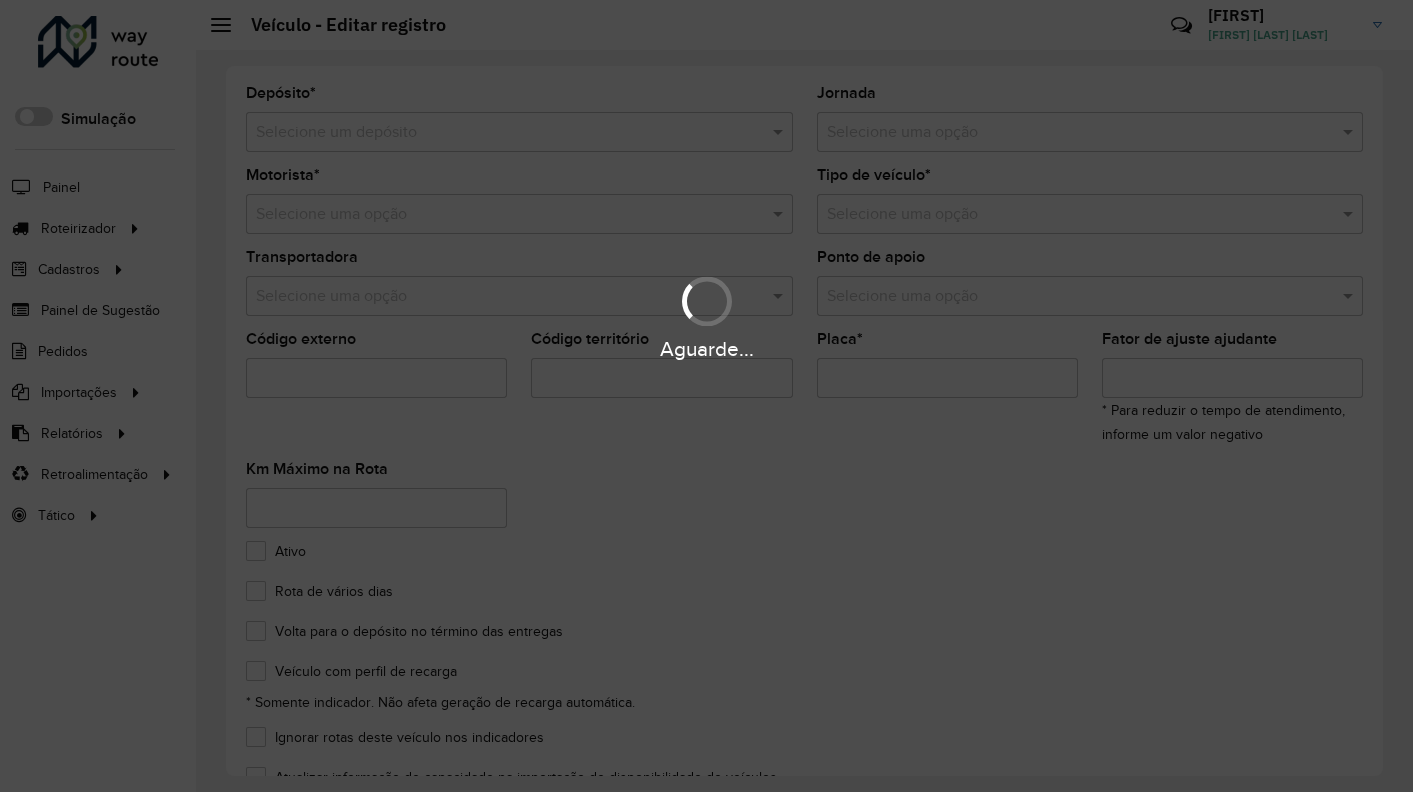 type on "*******" 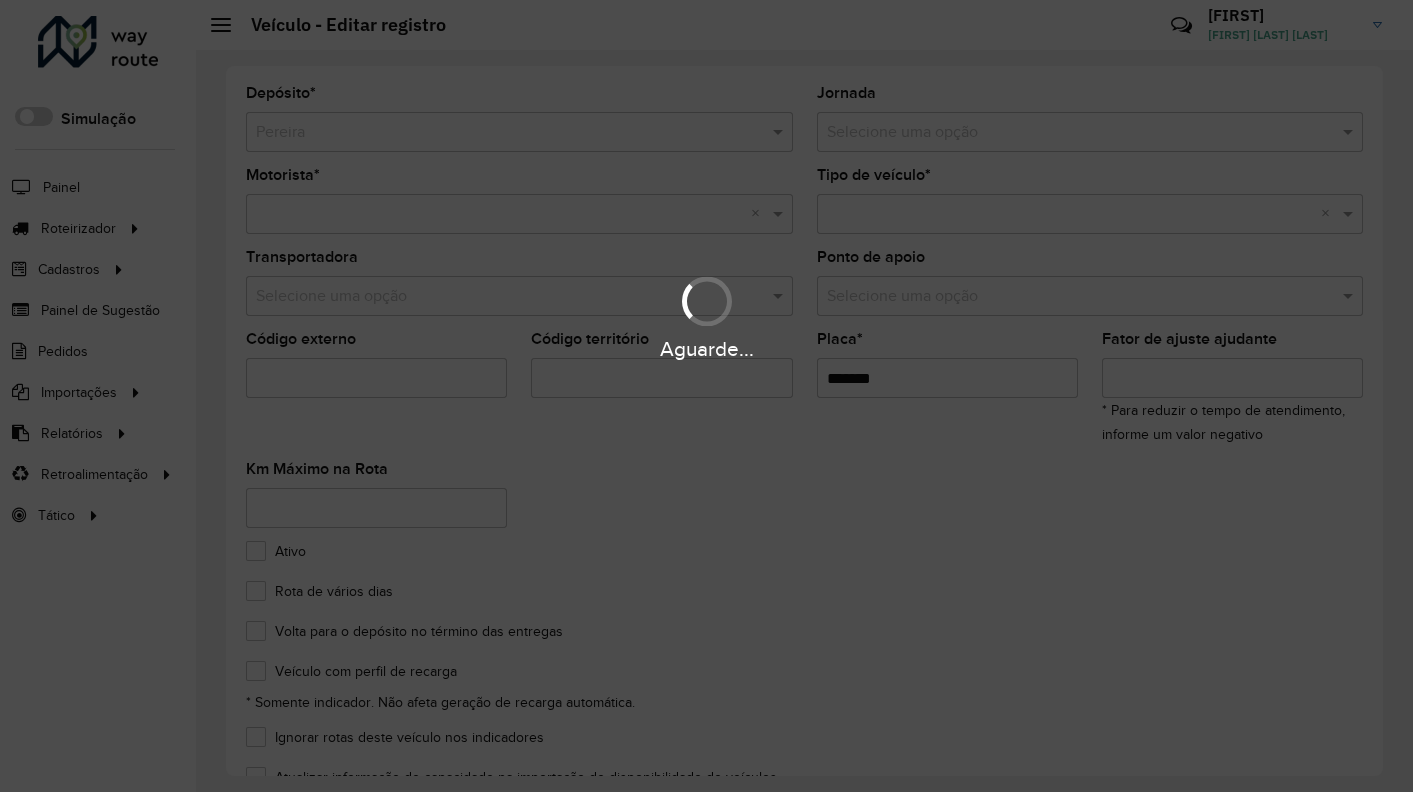 click on "Aguarde..." at bounding box center (706, 396) 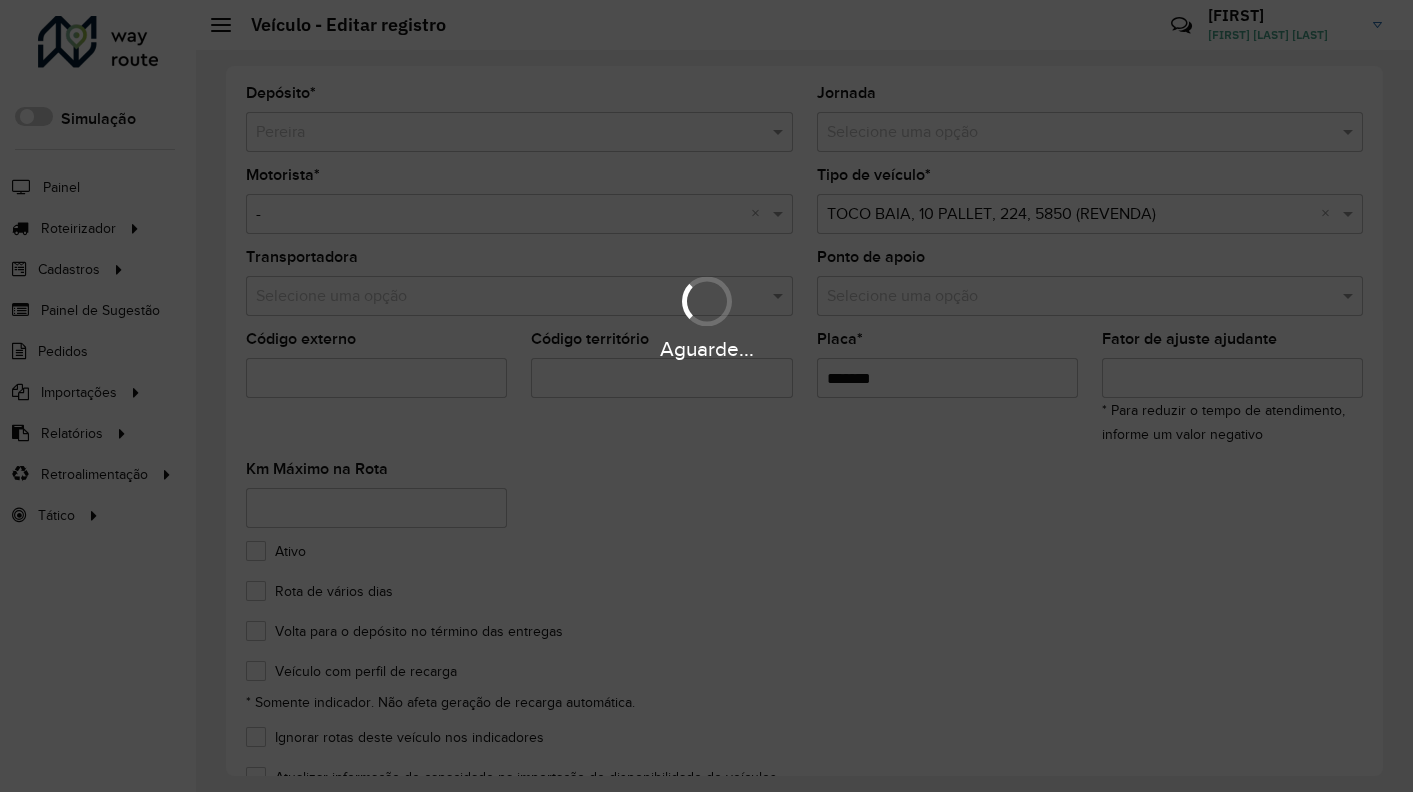 click on "Aguarde..." at bounding box center [706, 396] 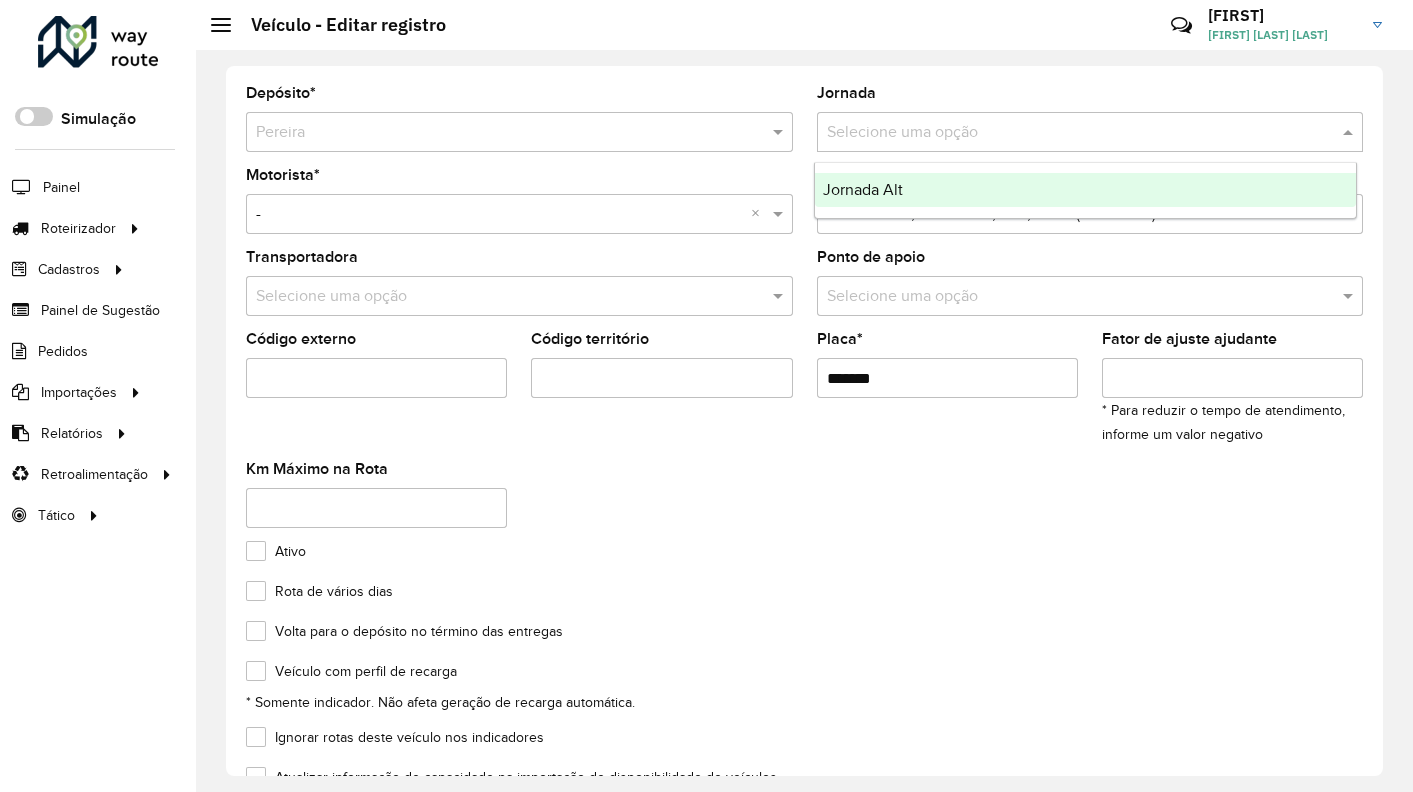 click on "Jornada Alt" at bounding box center (1086, 190) 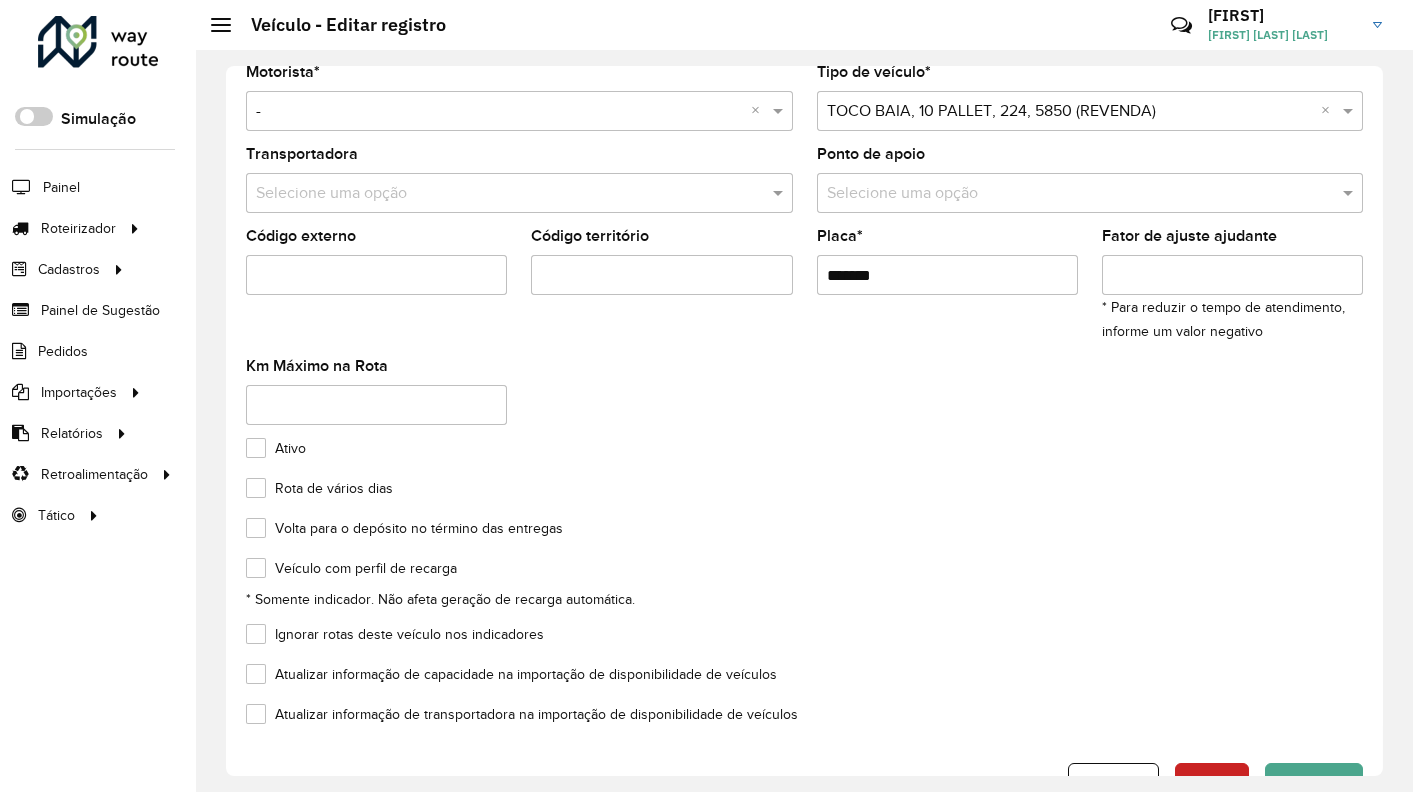 scroll, scrollTop: 164, scrollLeft: 0, axis: vertical 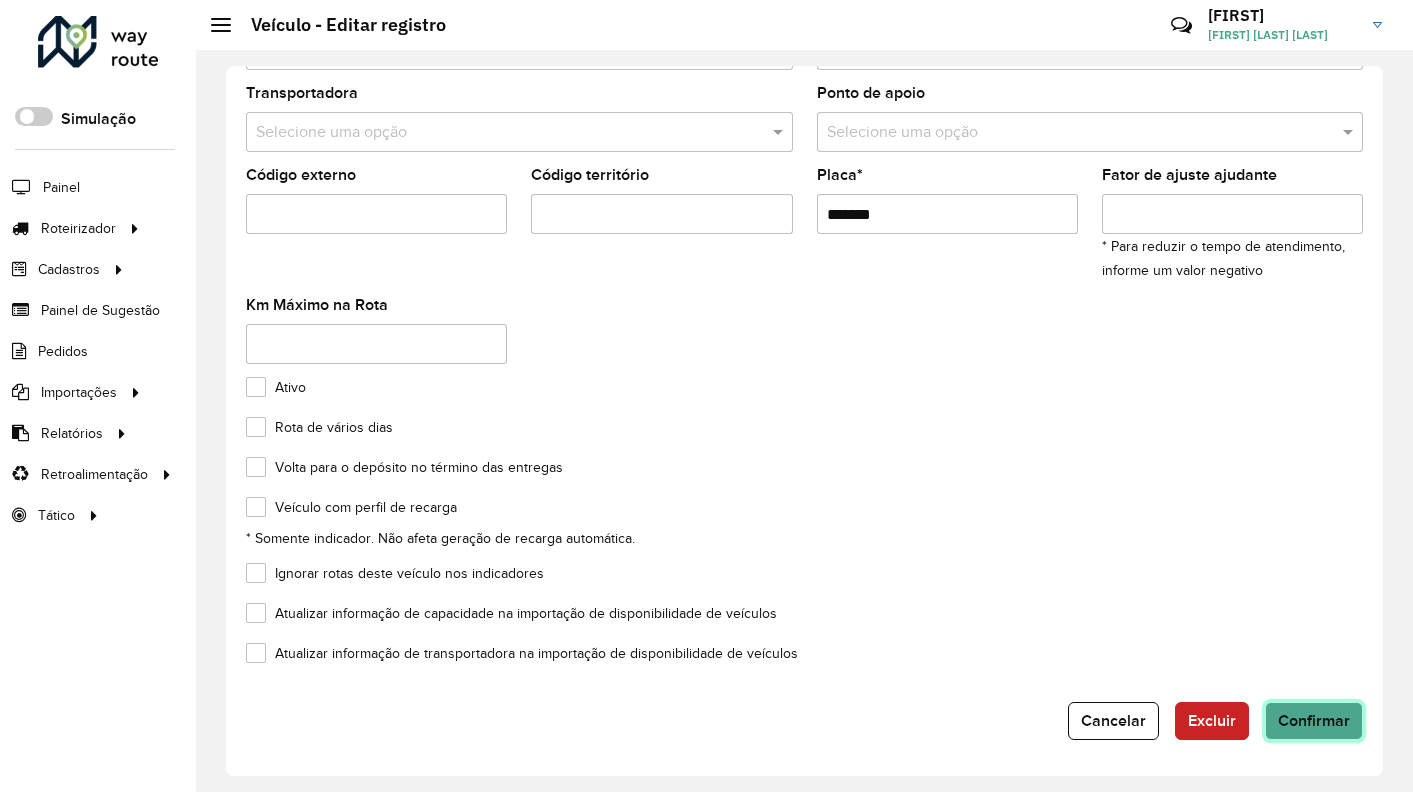 click on "Confirmar" 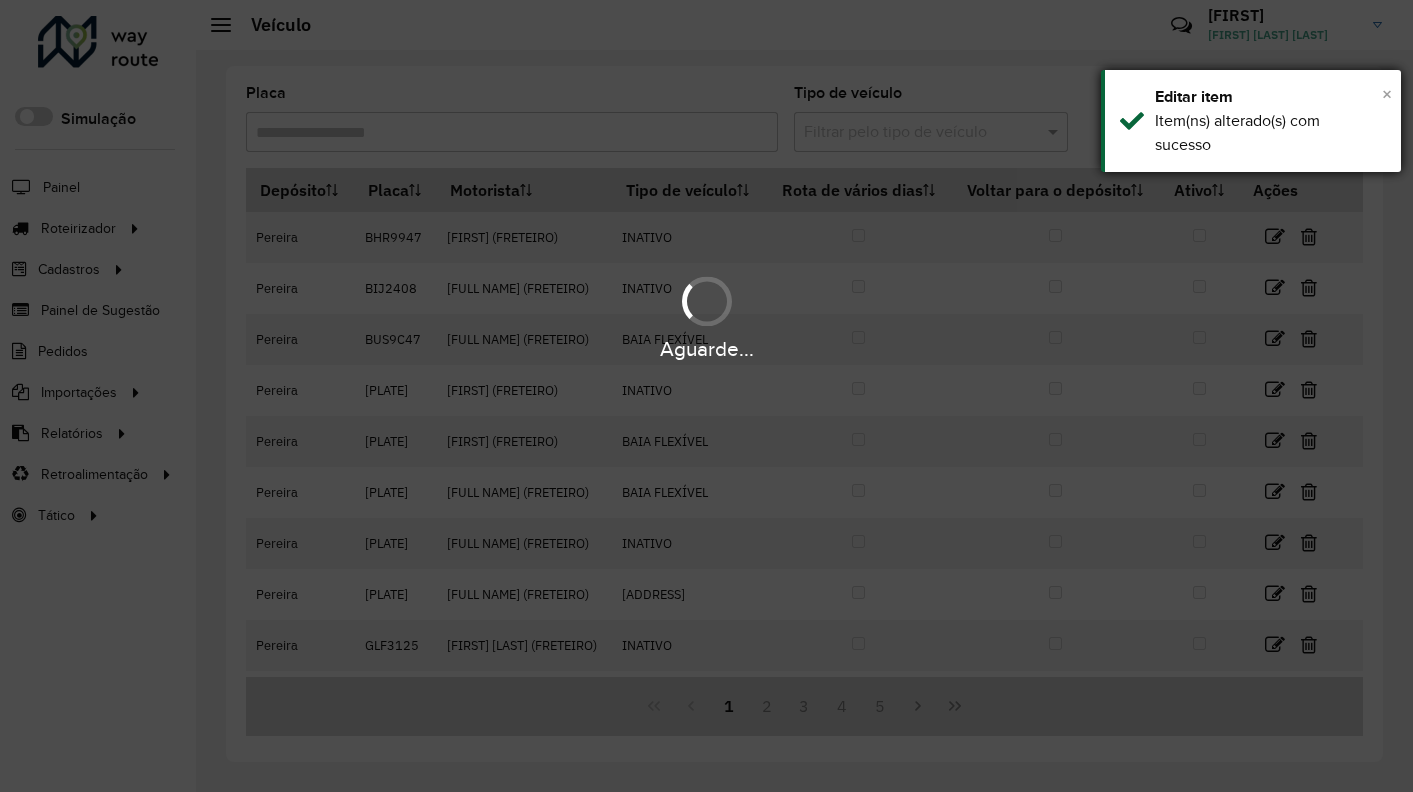 click on "×" at bounding box center [1387, 94] 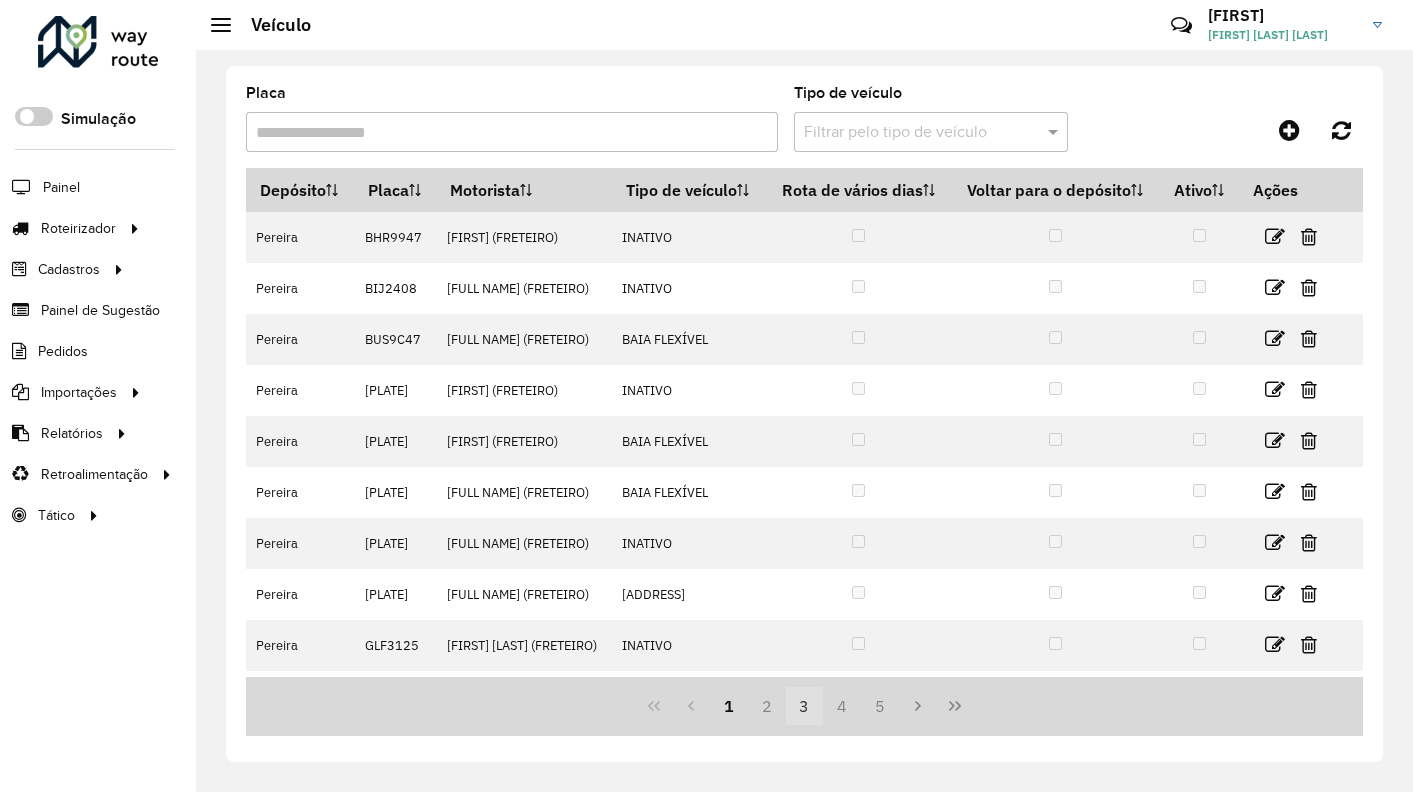 click on "3" at bounding box center [805, 706] 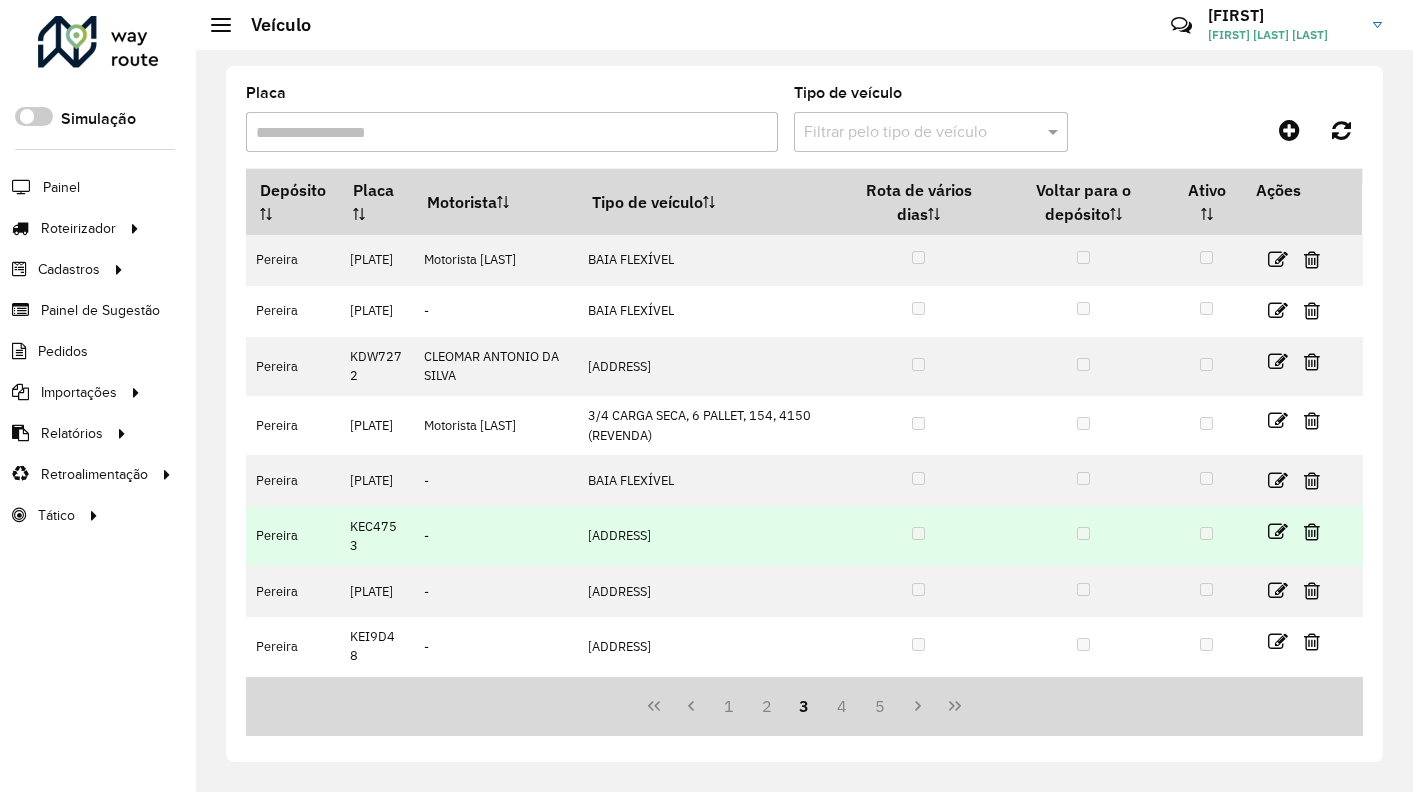 scroll, scrollTop: 263, scrollLeft: 0, axis: vertical 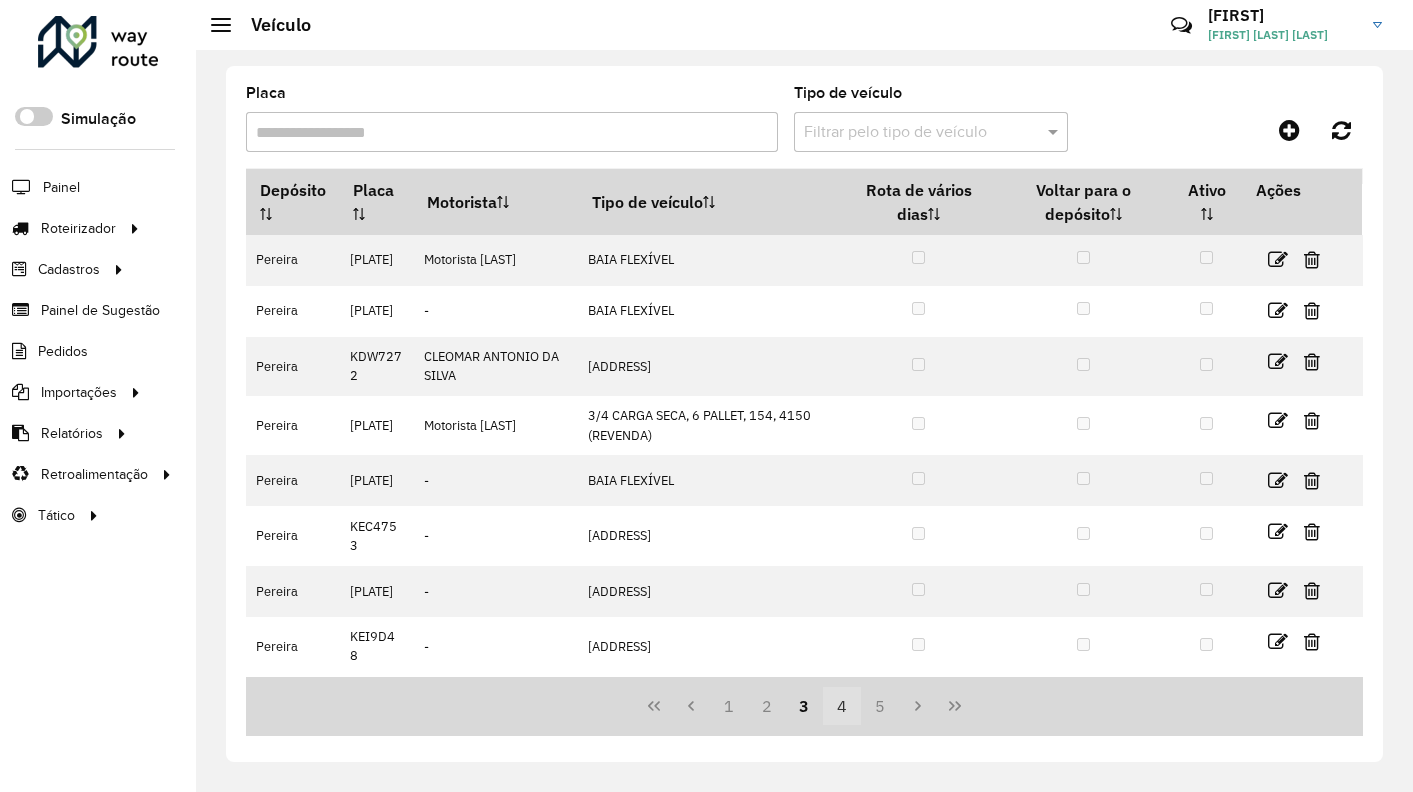 click on "4" at bounding box center (842, 706) 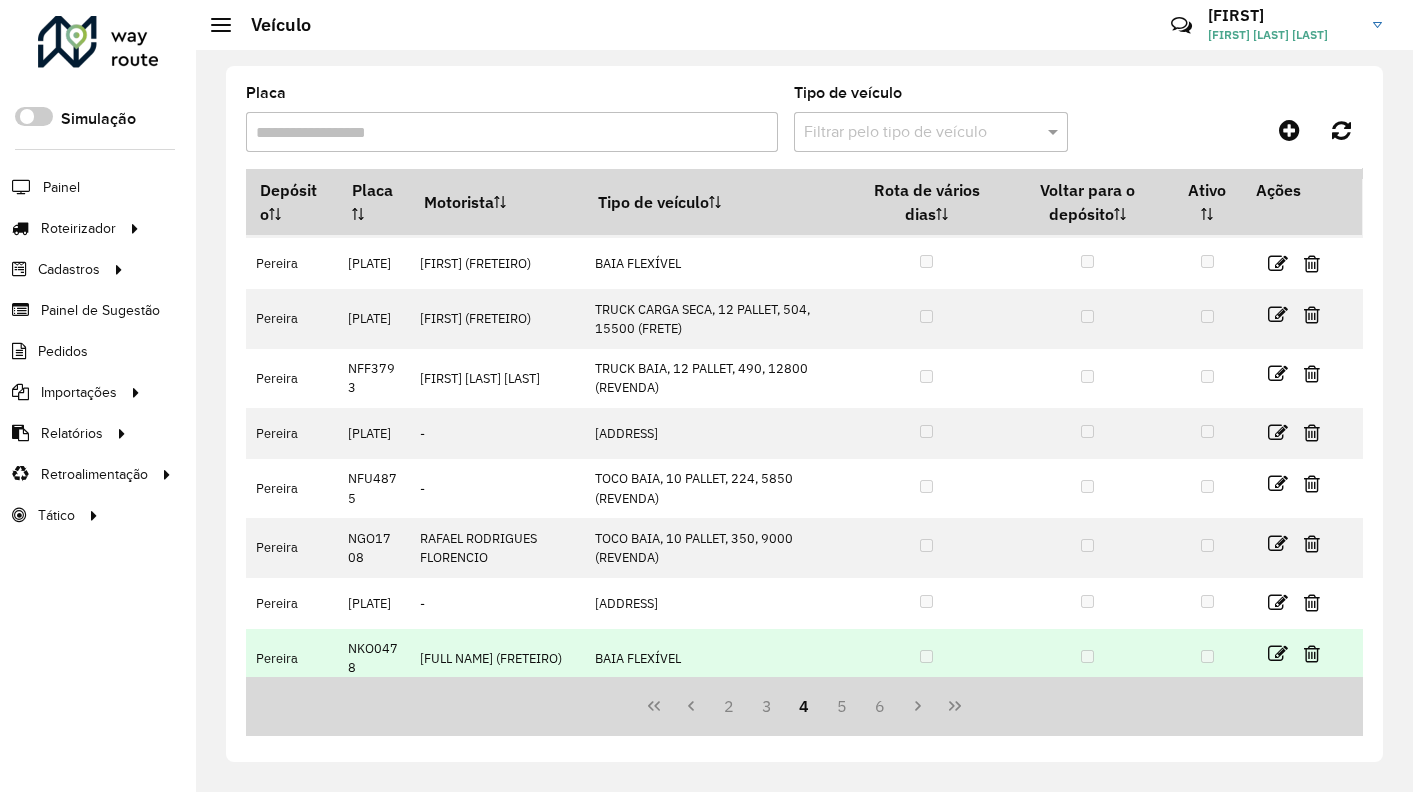 scroll, scrollTop: 100, scrollLeft: 0, axis: vertical 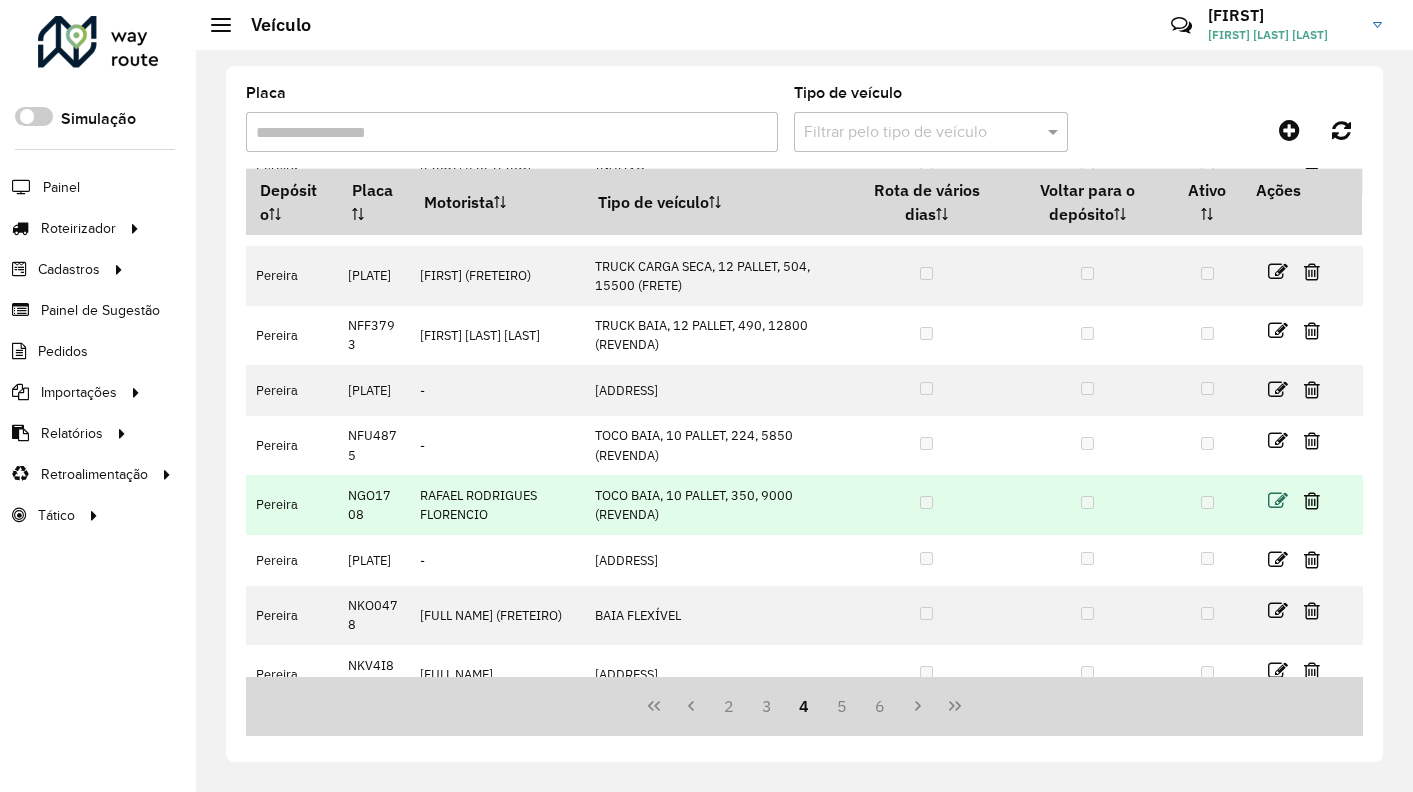 click at bounding box center [1278, 501] 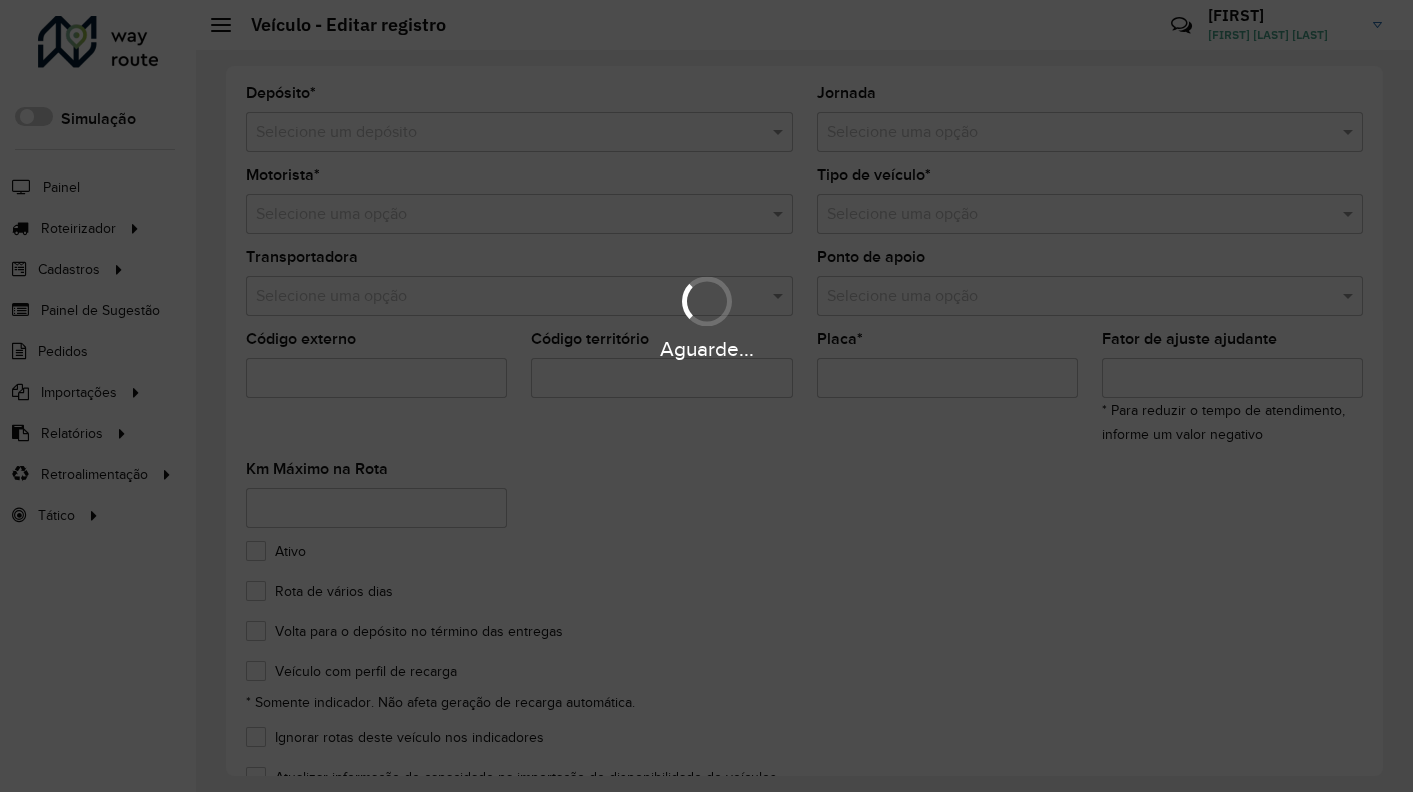 type on "*******" 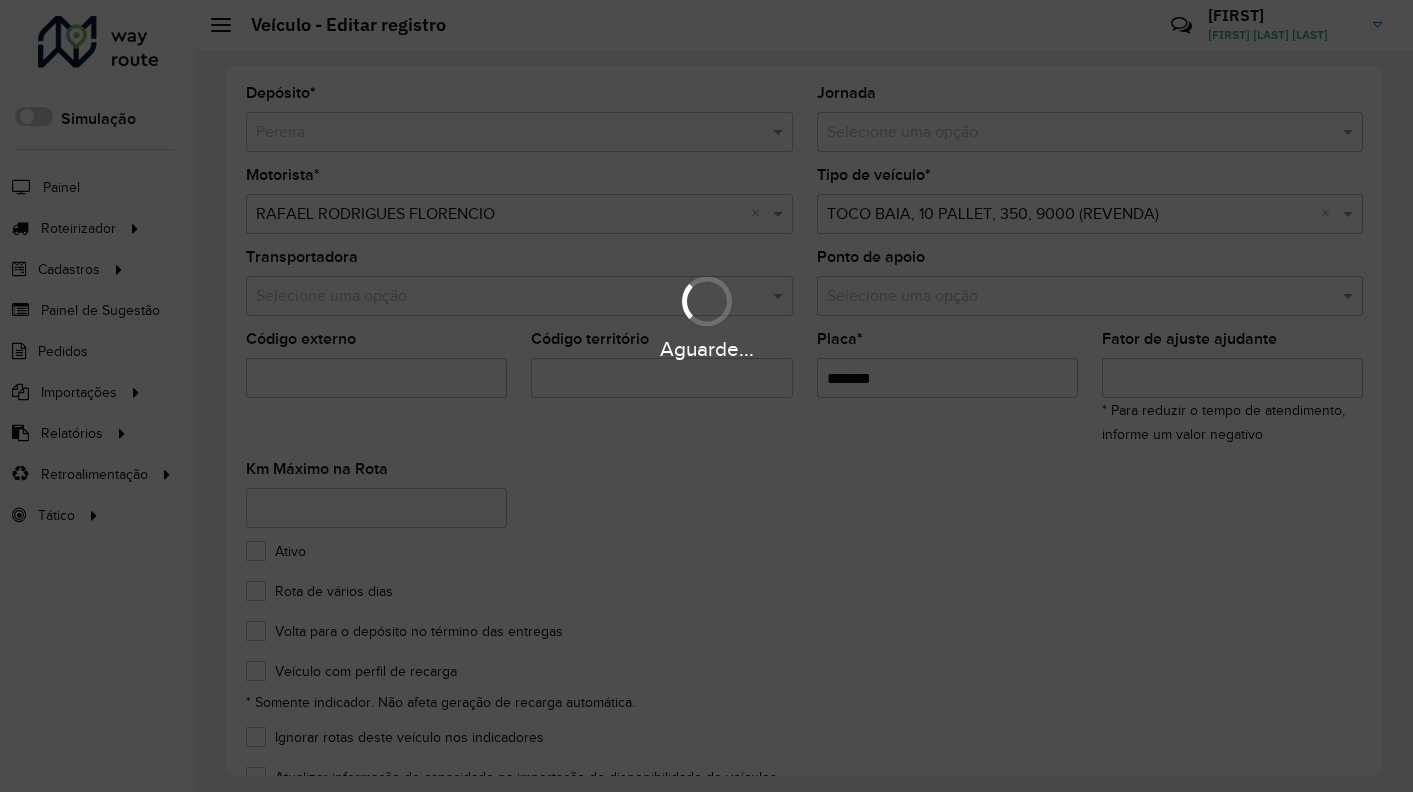click on "Aguarde..." at bounding box center (706, 396) 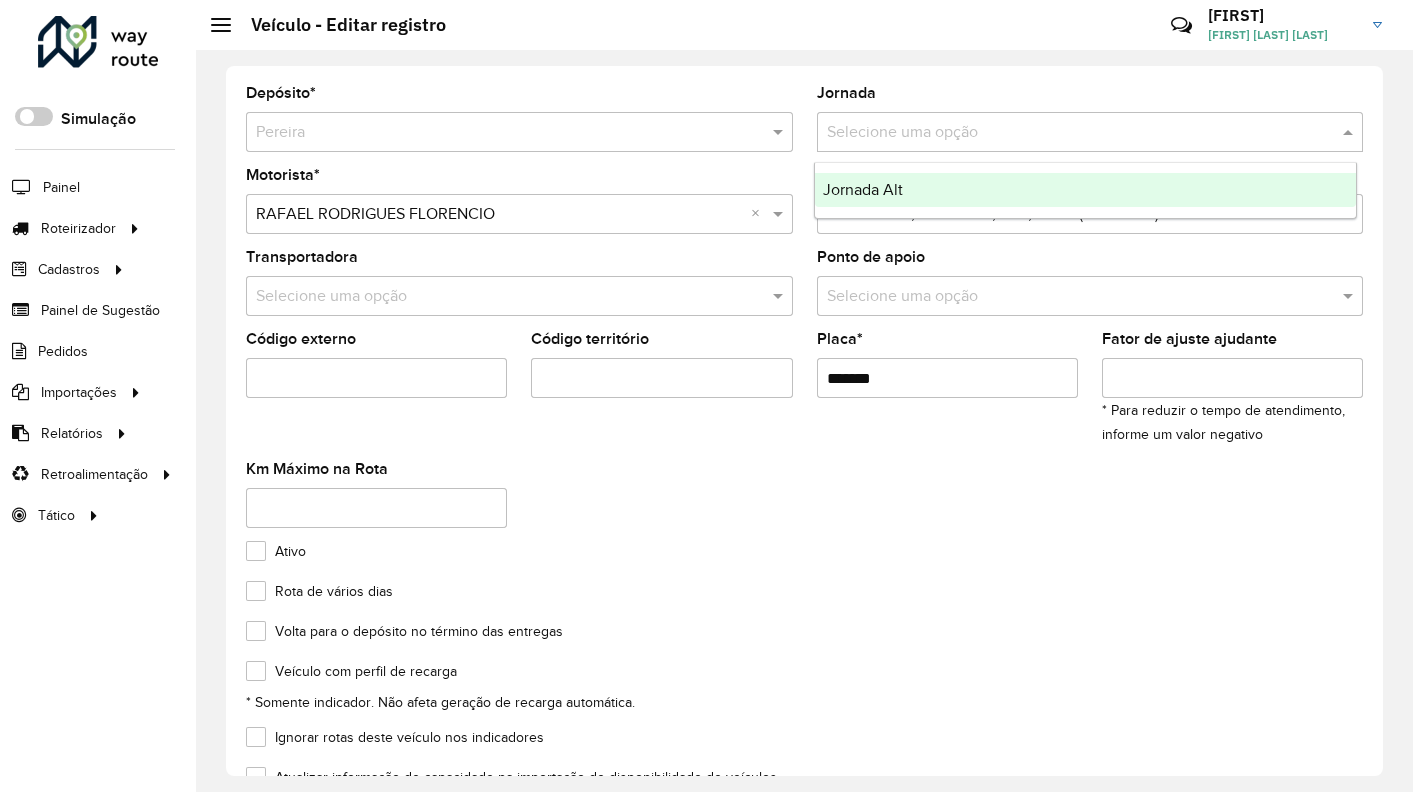 click on "Selecione uma opção" at bounding box center [1090, 132] 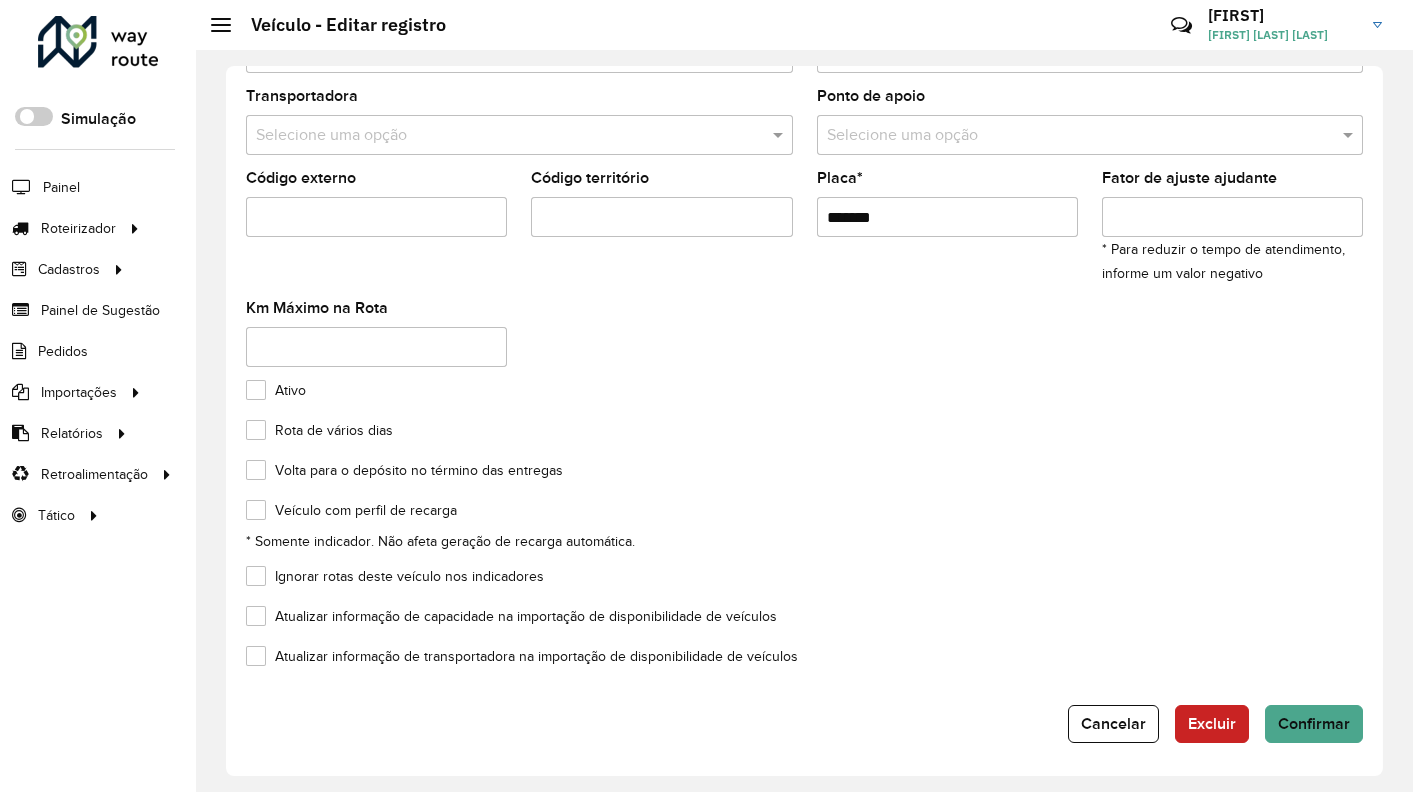 scroll, scrollTop: 164, scrollLeft: 0, axis: vertical 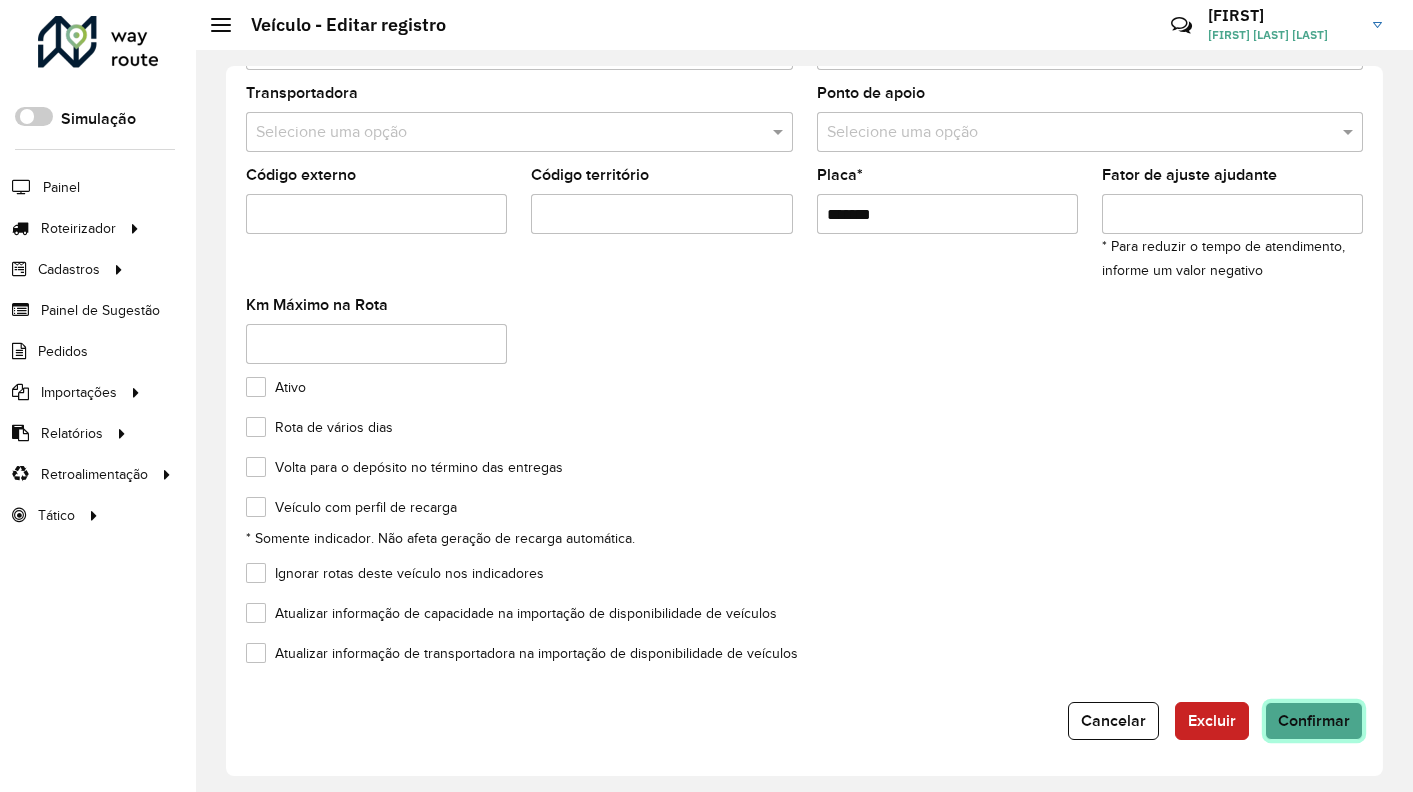 click on "Confirmar" 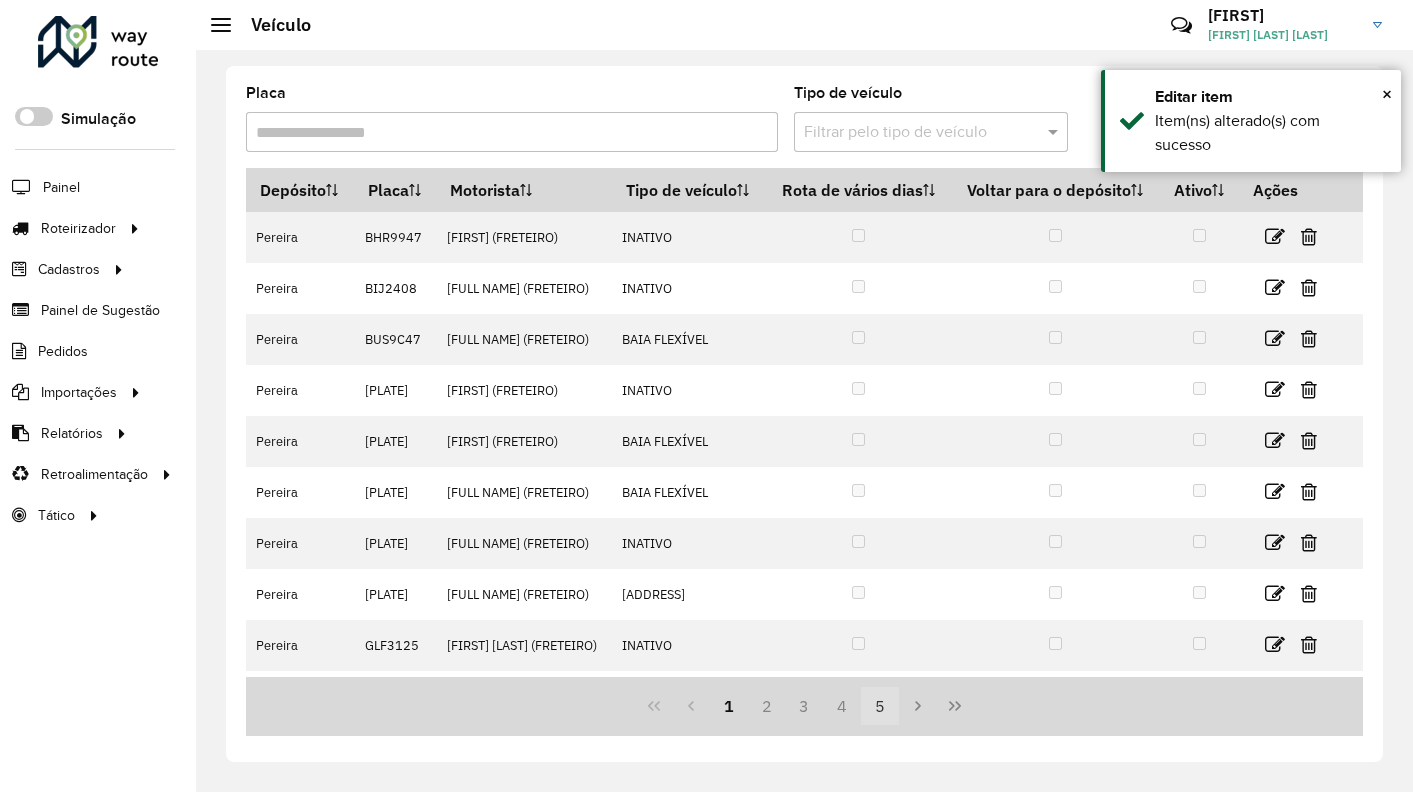 click on "4" at bounding box center [842, 706] 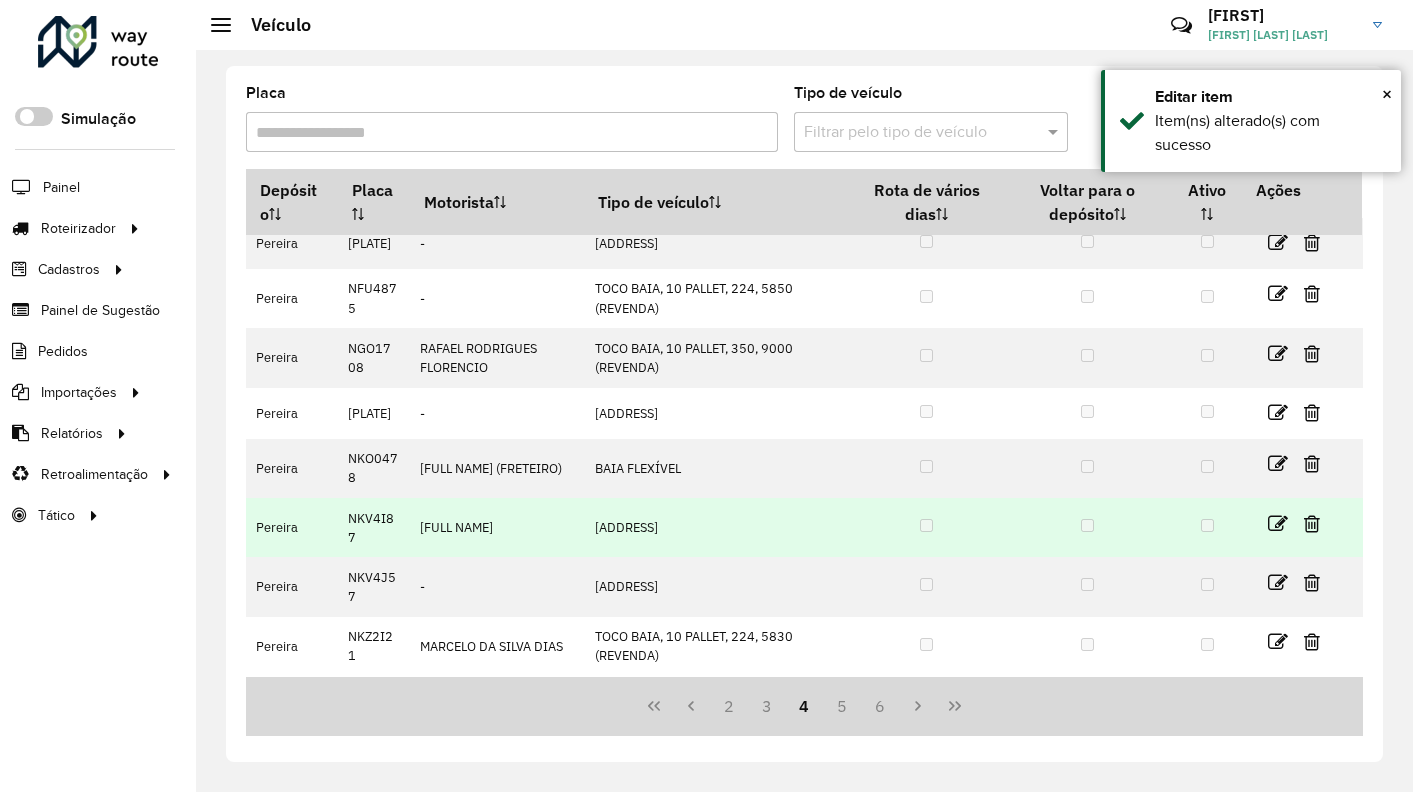 scroll, scrollTop: 272, scrollLeft: 0, axis: vertical 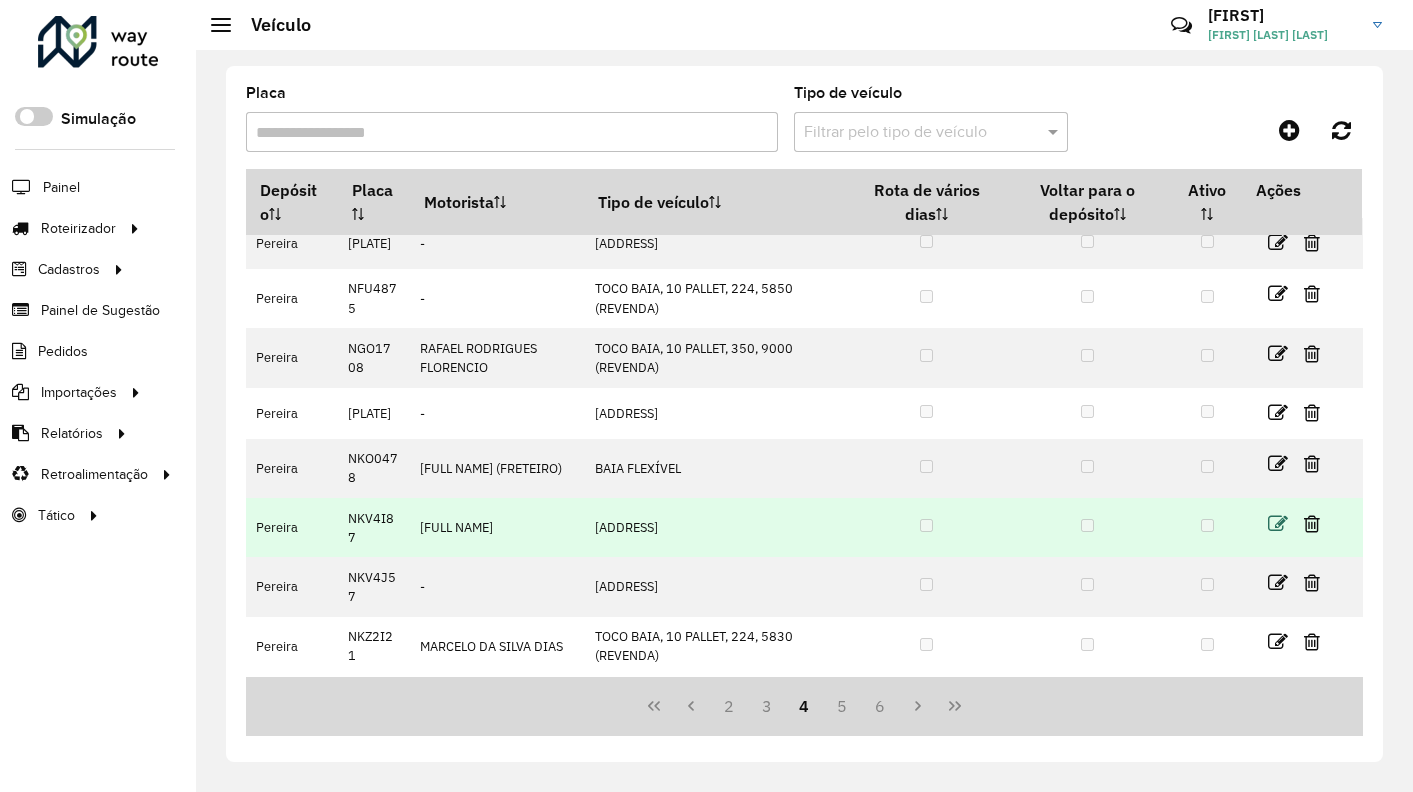 click at bounding box center [1278, 524] 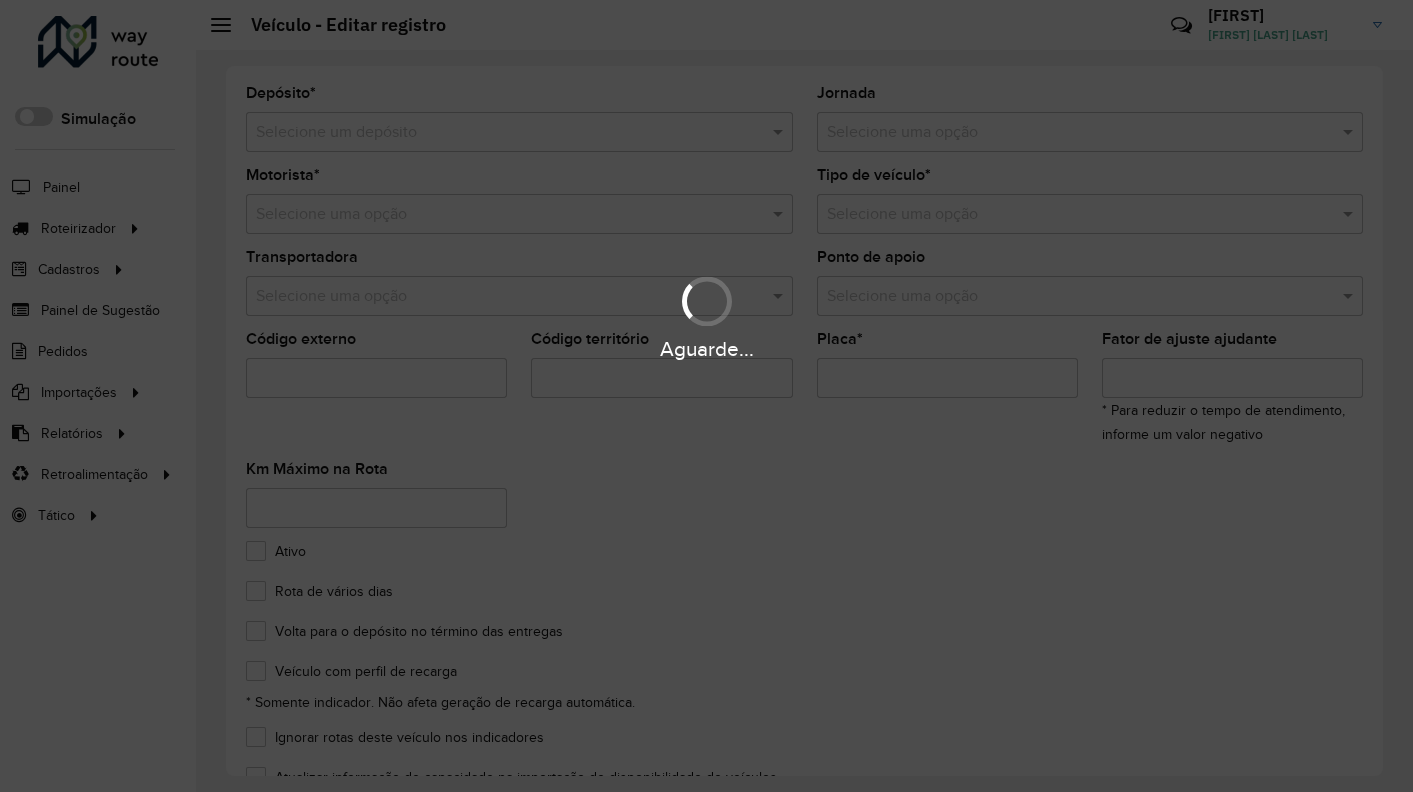 type on "*******" 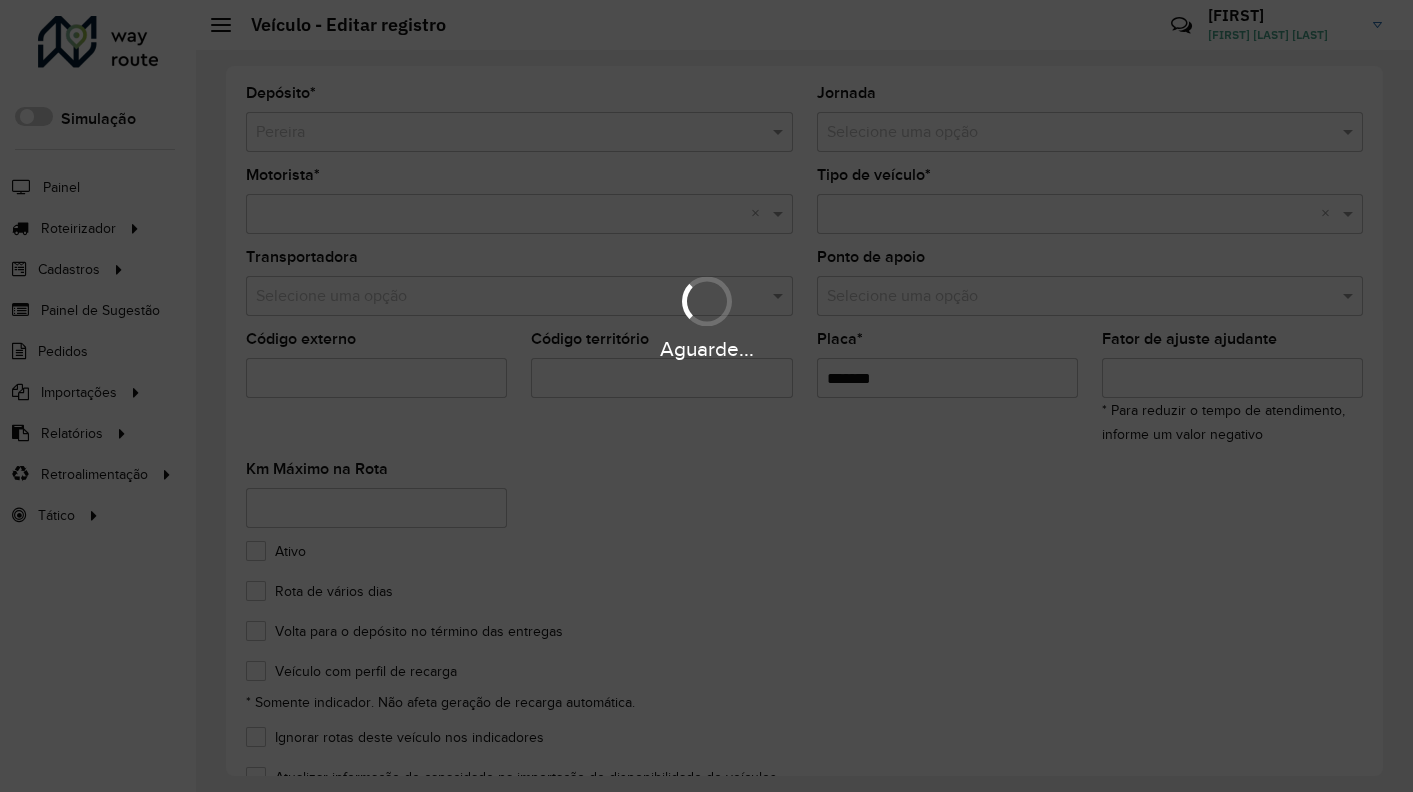 click on "Aguarde..." at bounding box center (706, 396) 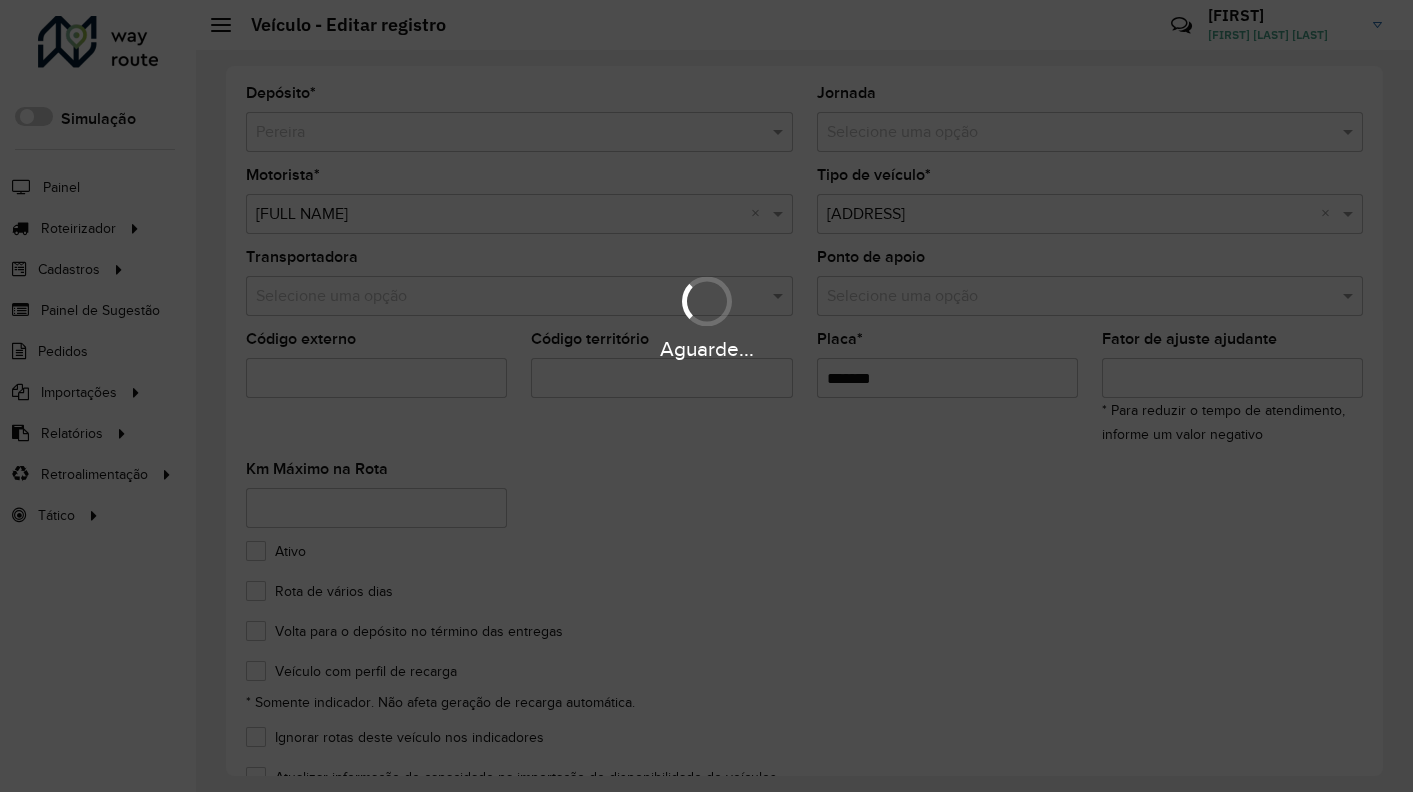 click on "Aguarde..." at bounding box center [706, 396] 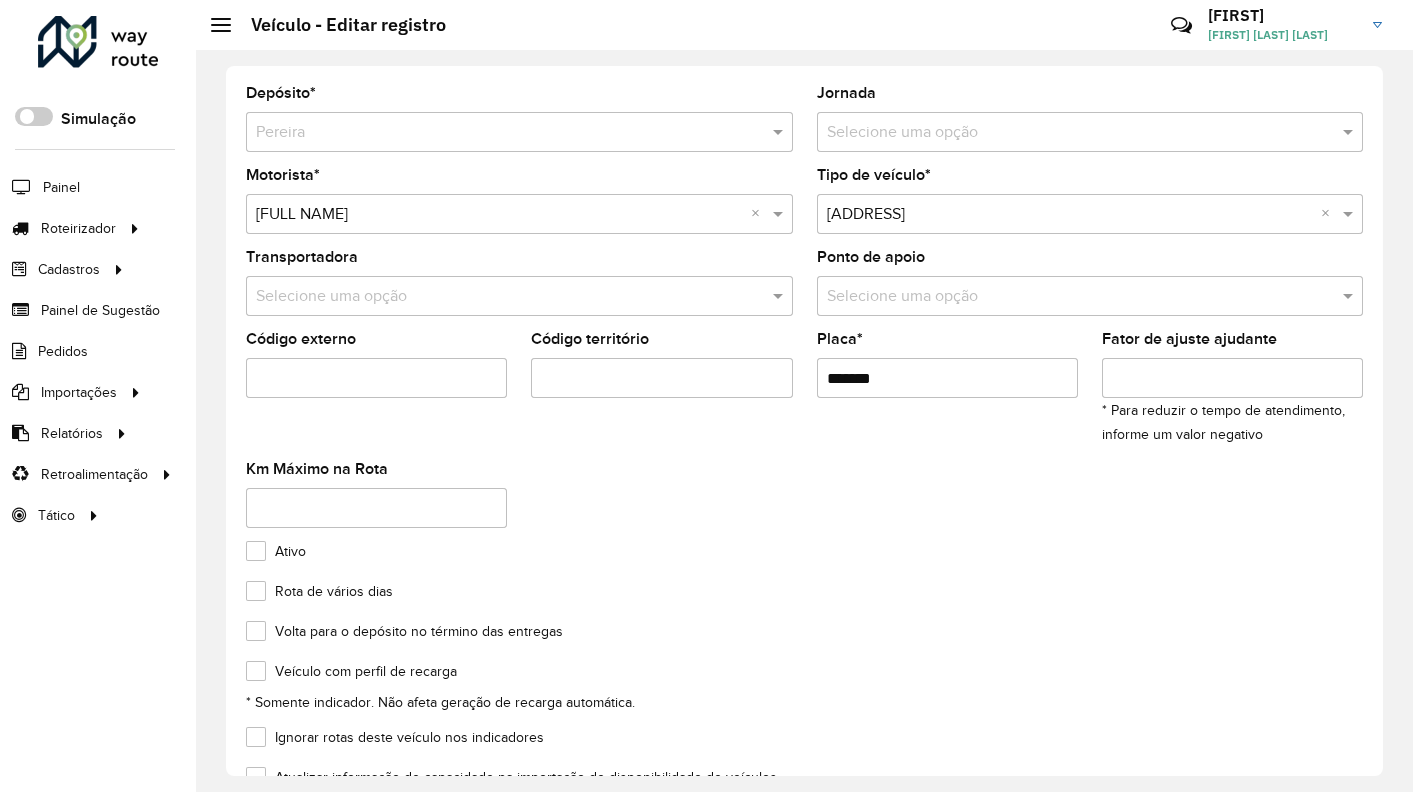 click at bounding box center (1070, 133) 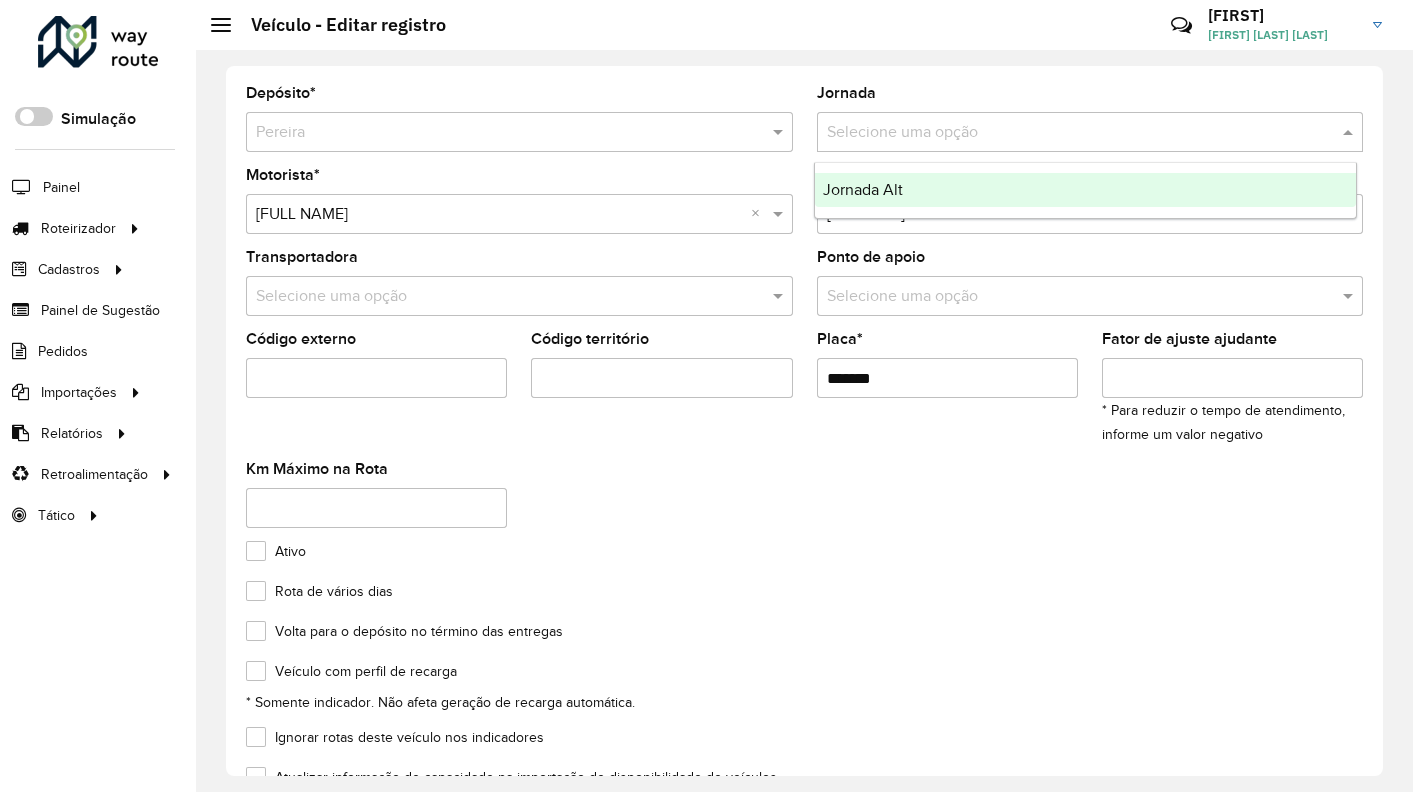 click on "Jornada Alt" at bounding box center [863, 189] 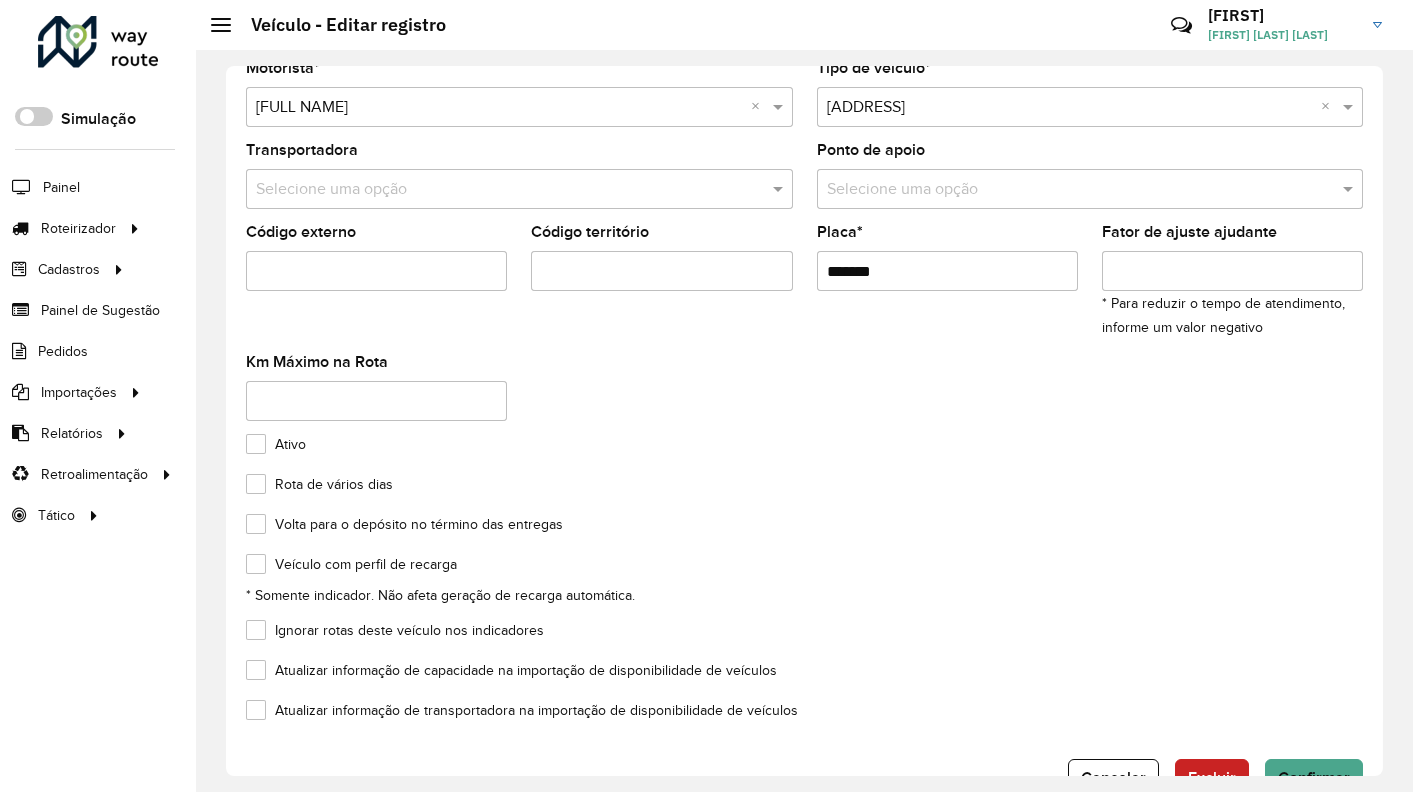 scroll, scrollTop: 164, scrollLeft: 0, axis: vertical 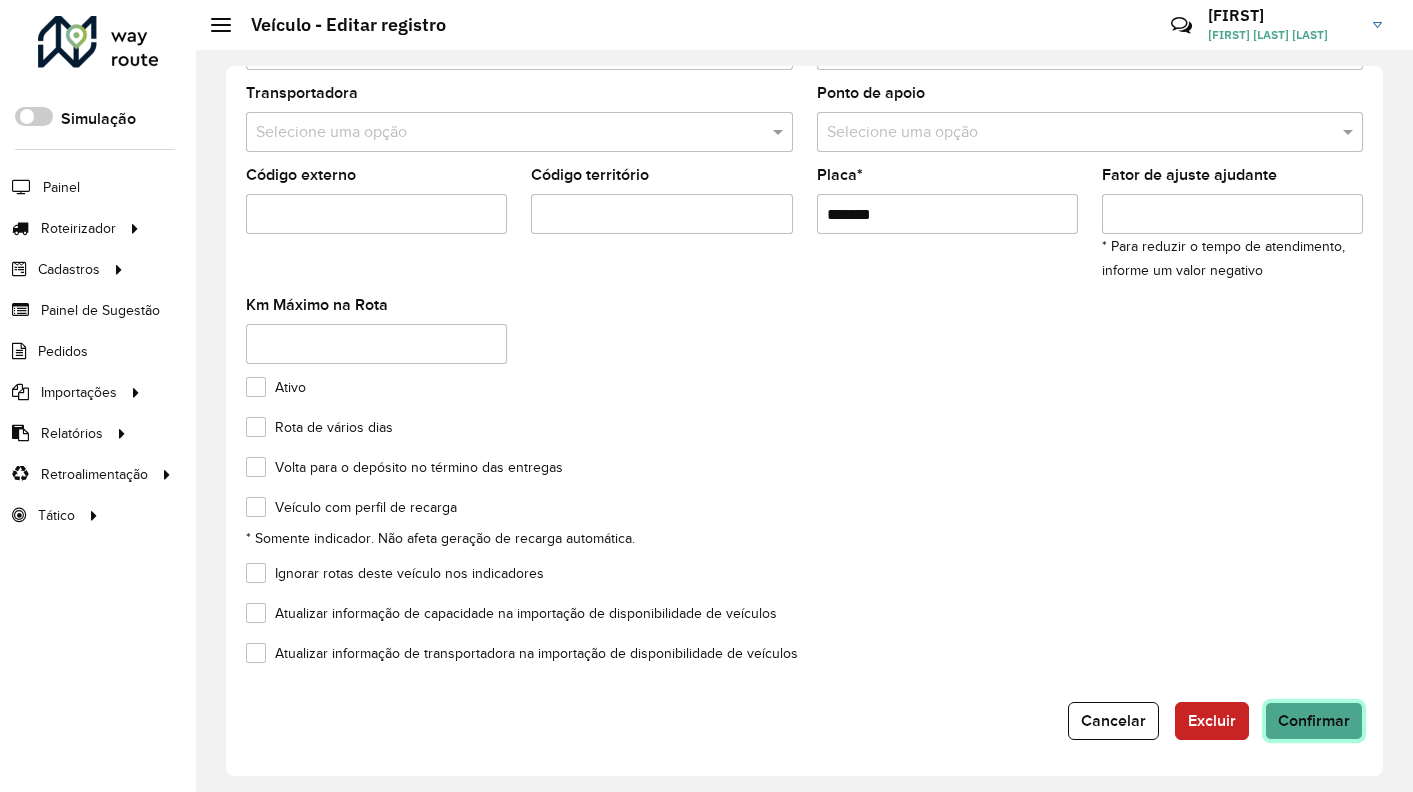 click on "Confirmar" 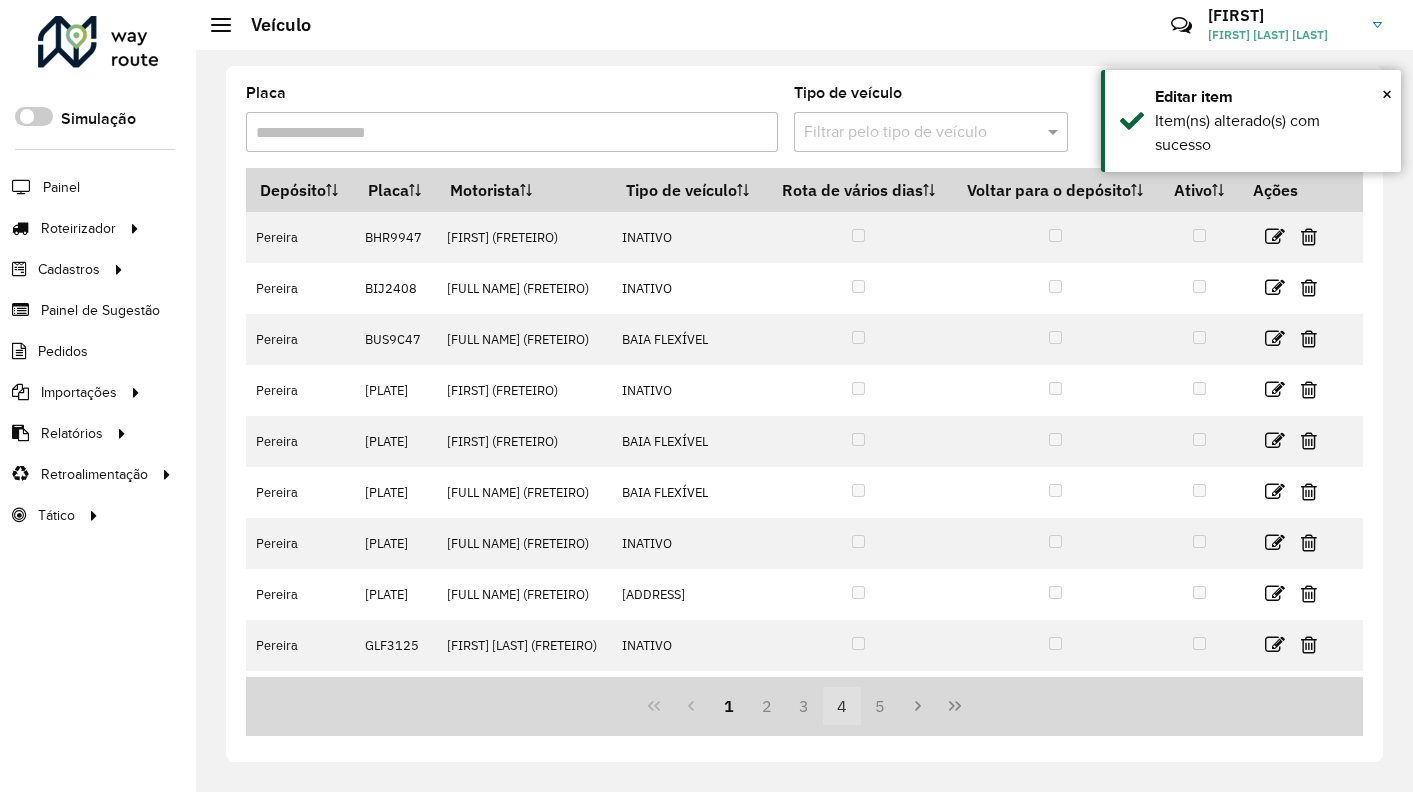 click on "4" at bounding box center [842, 706] 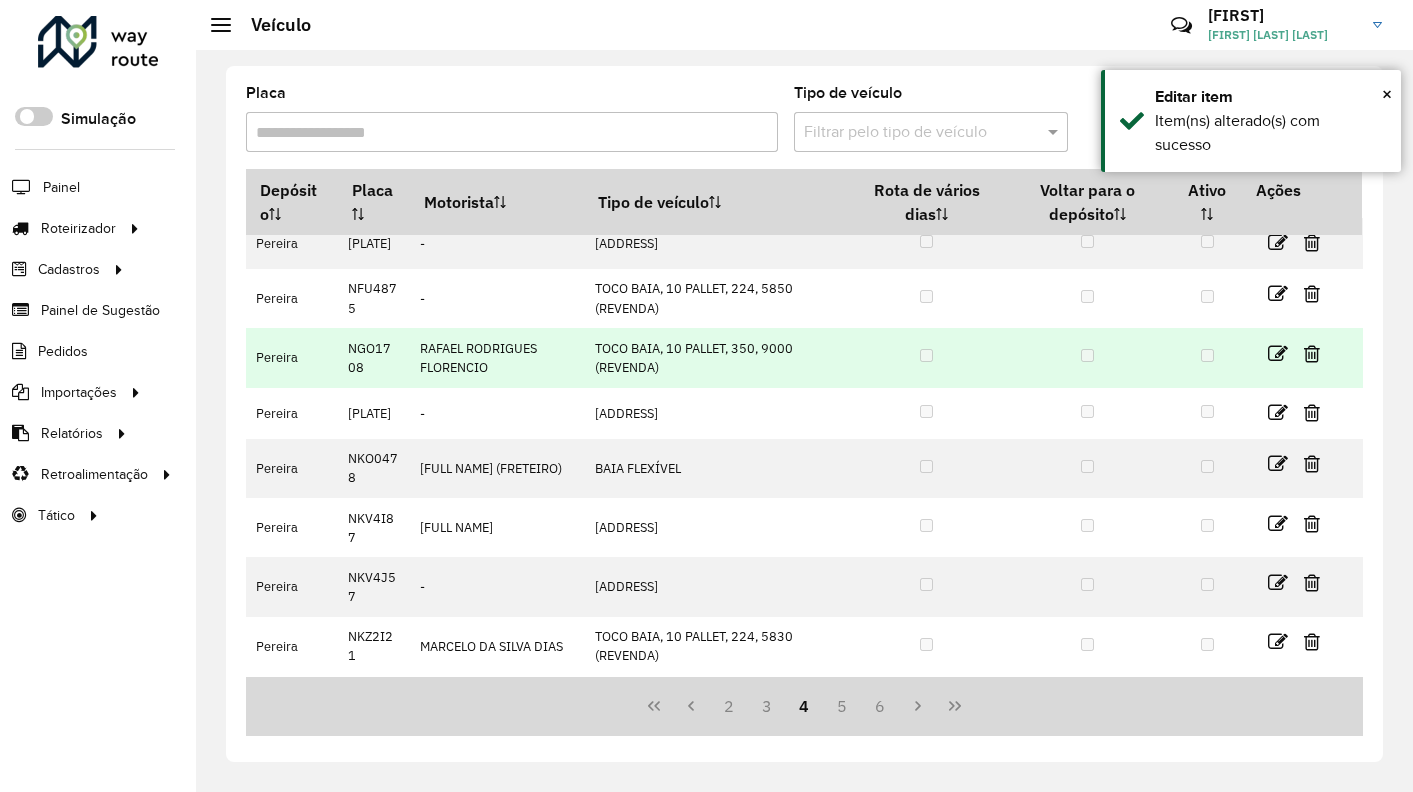 scroll, scrollTop: 272, scrollLeft: 0, axis: vertical 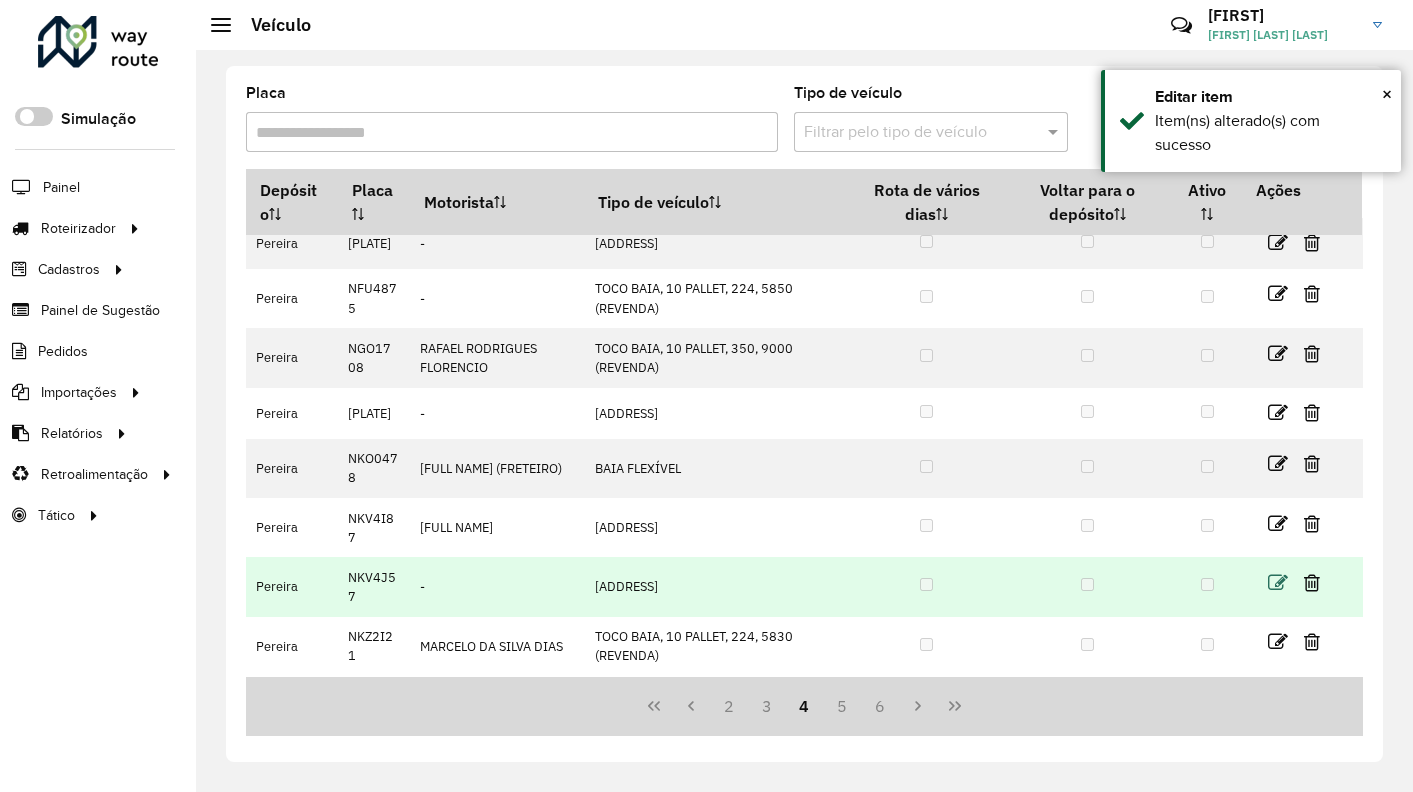 click at bounding box center (1278, 583) 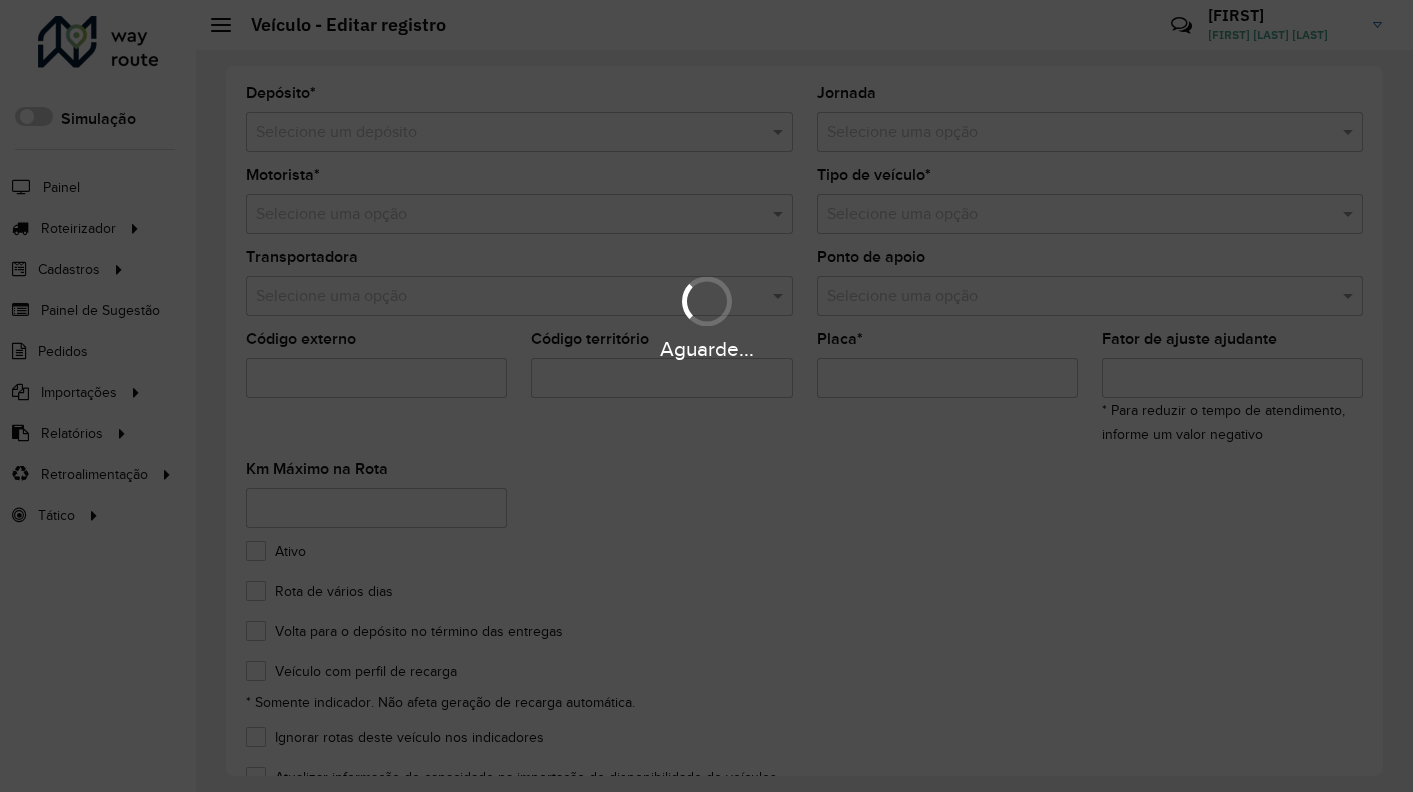 type on "*******" 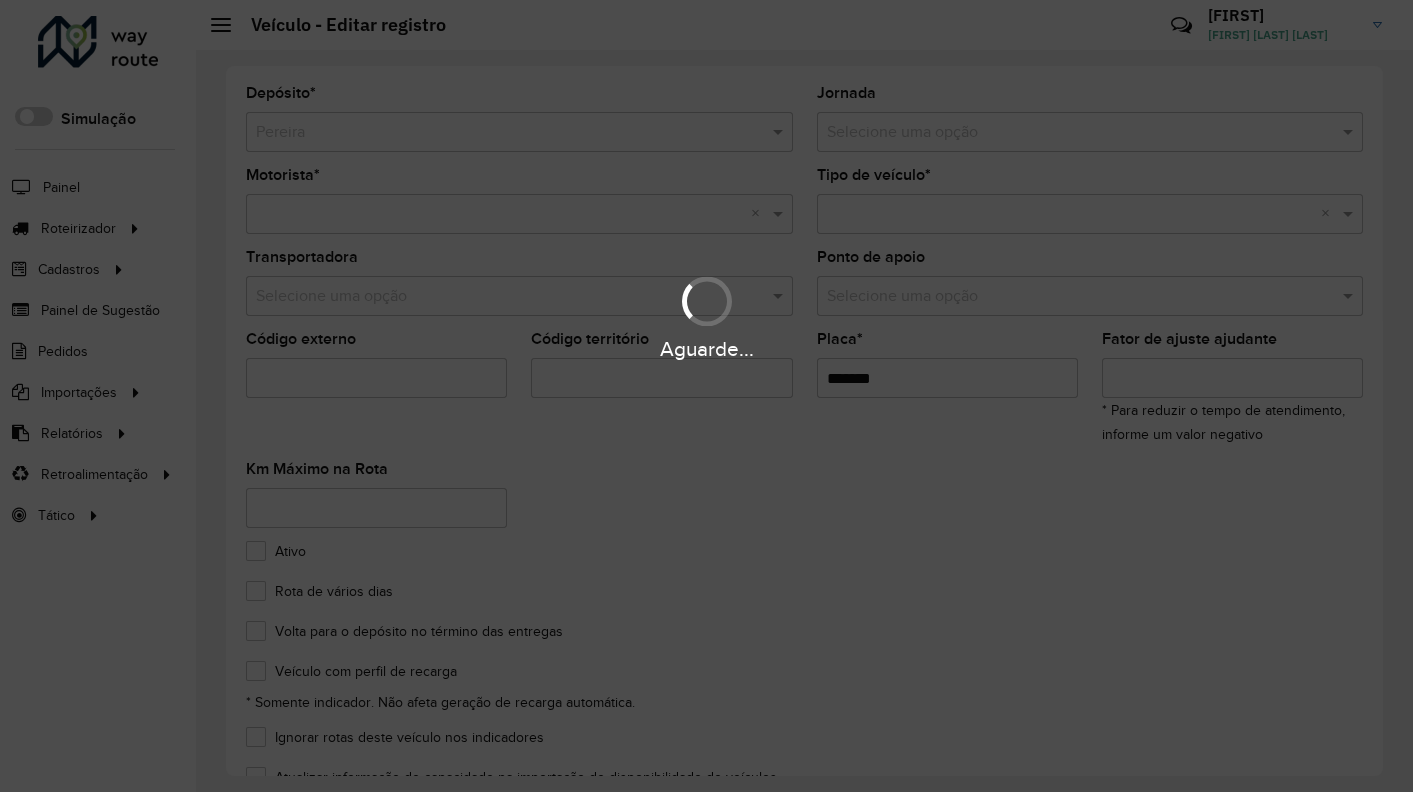 click on "Aguarde..." at bounding box center (706, 396) 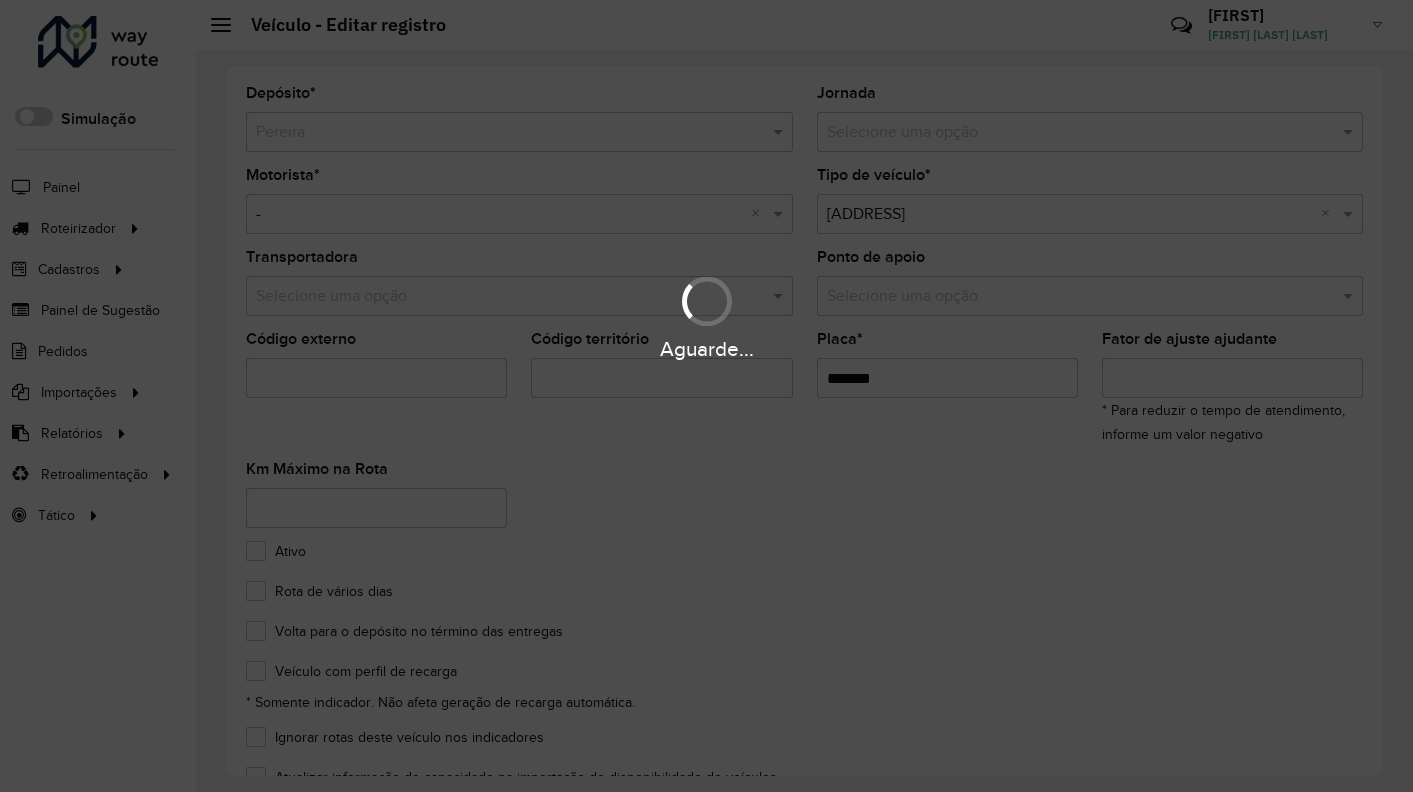click on "Aguarde..." at bounding box center (706, 396) 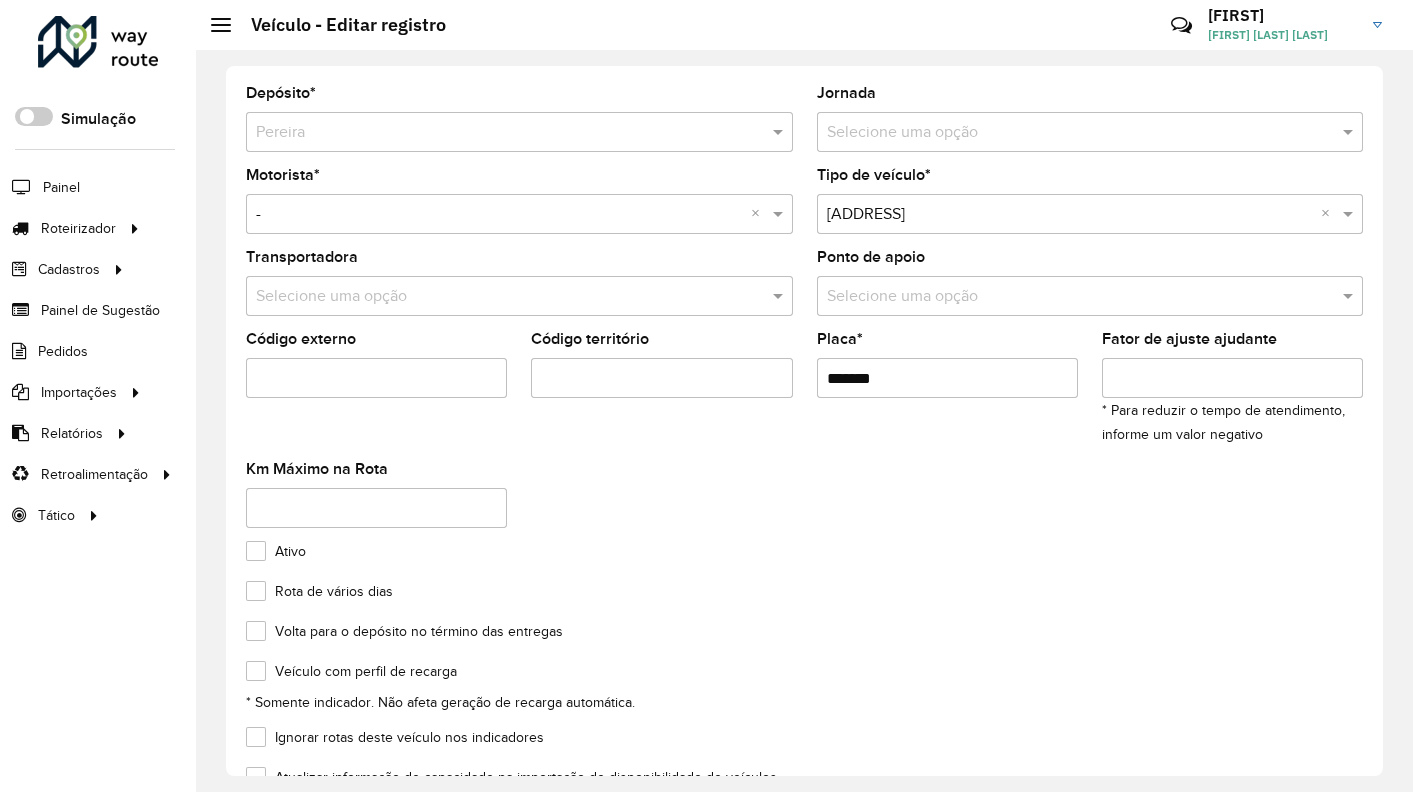 click on "Selecione uma opção" at bounding box center (1090, 132) 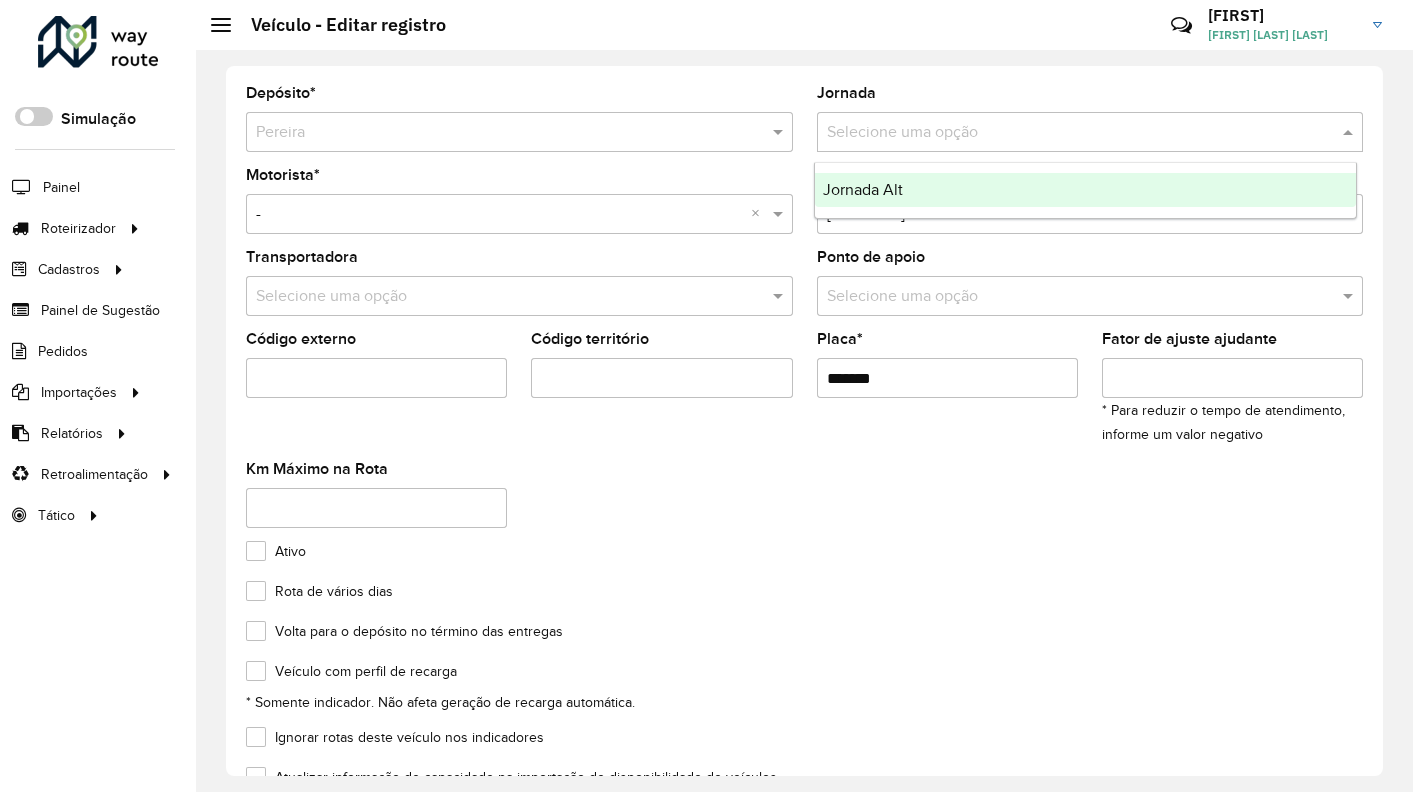 click on "Jornada Alt" at bounding box center [1086, 190] 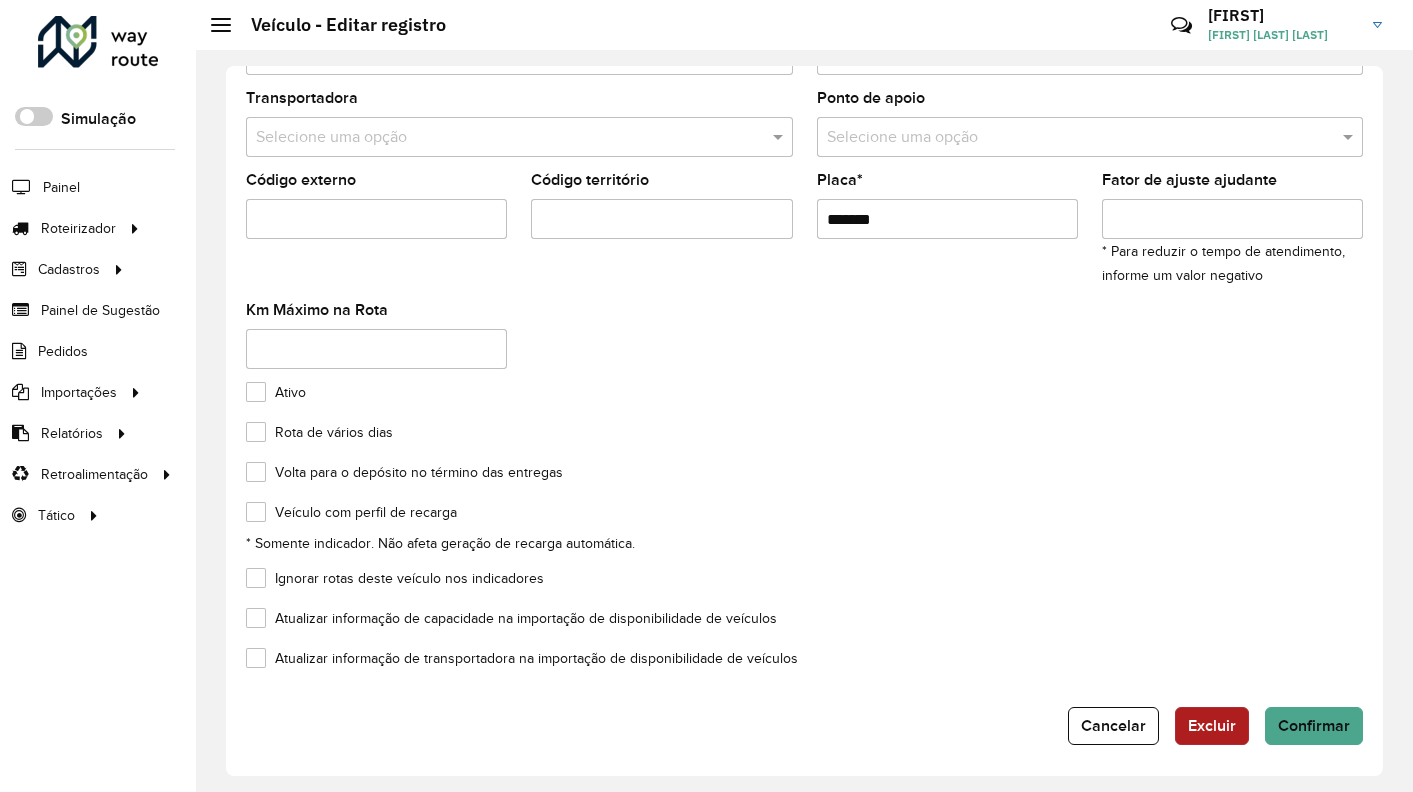 scroll, scrollTop: 164, scrollLeft: 0, axis: vertical 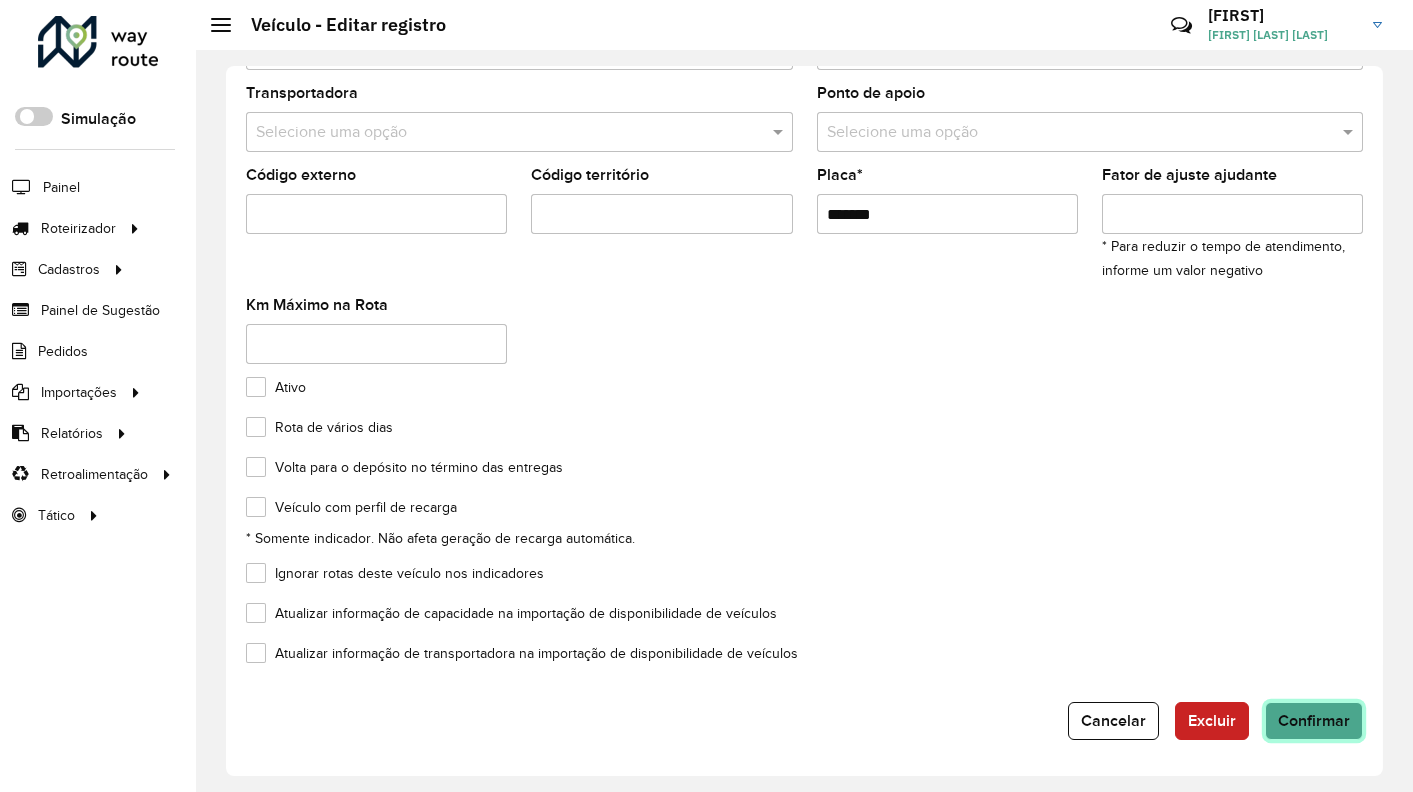 click on "Confirmar" 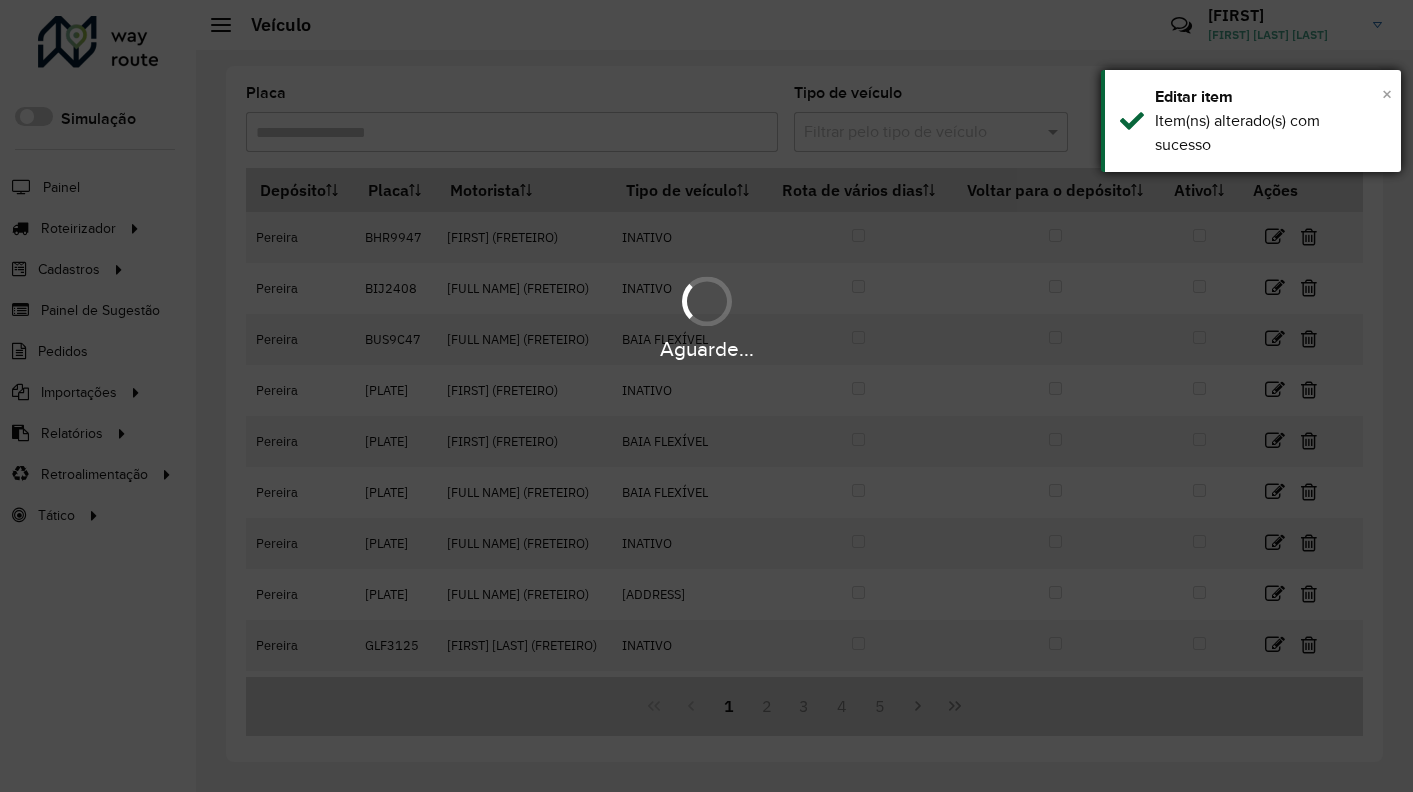 click on "×" at bounding box center (1387, 94) 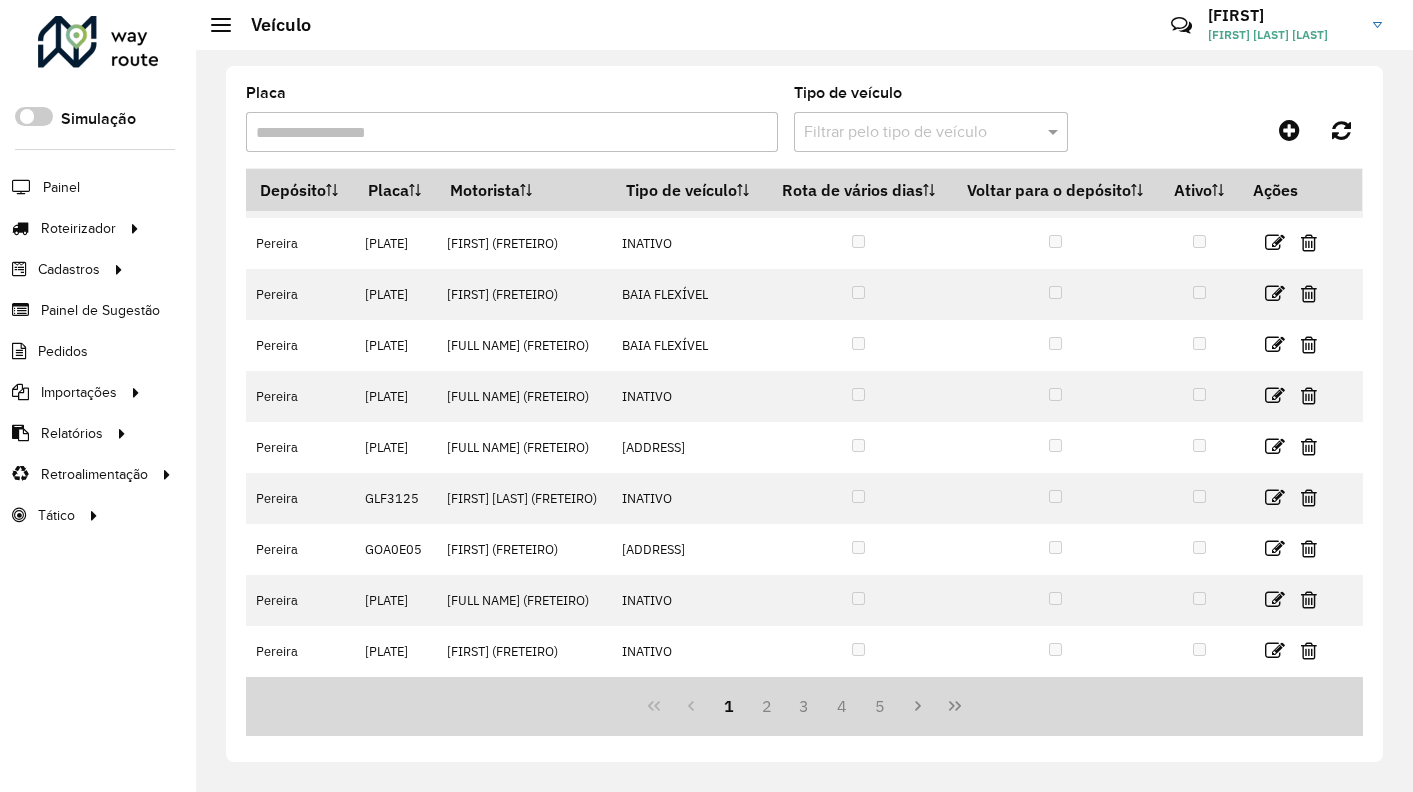 scroll, scrollTop: 263, scrollLeft: 0, axis: vertical 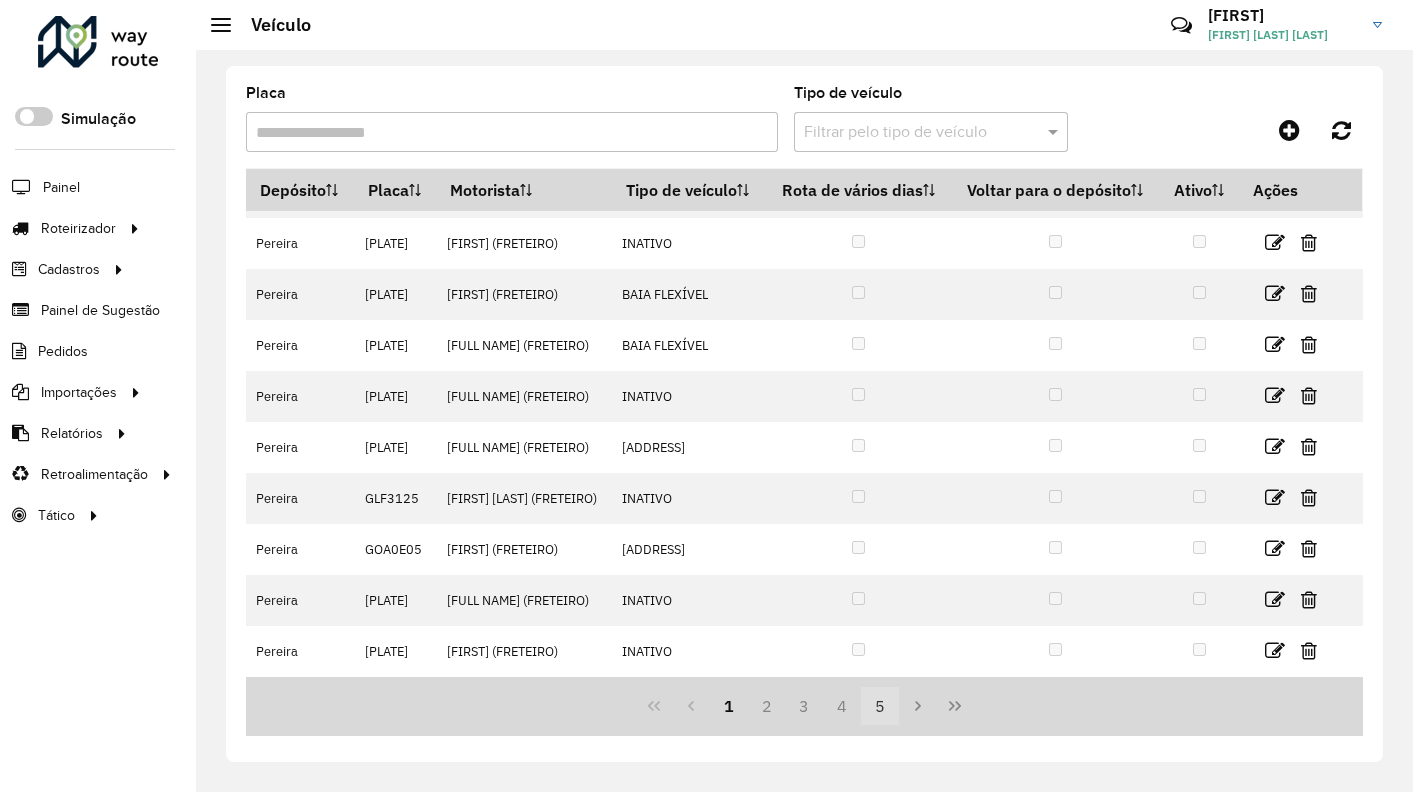 click on "4" at bounding box center (842, 706) 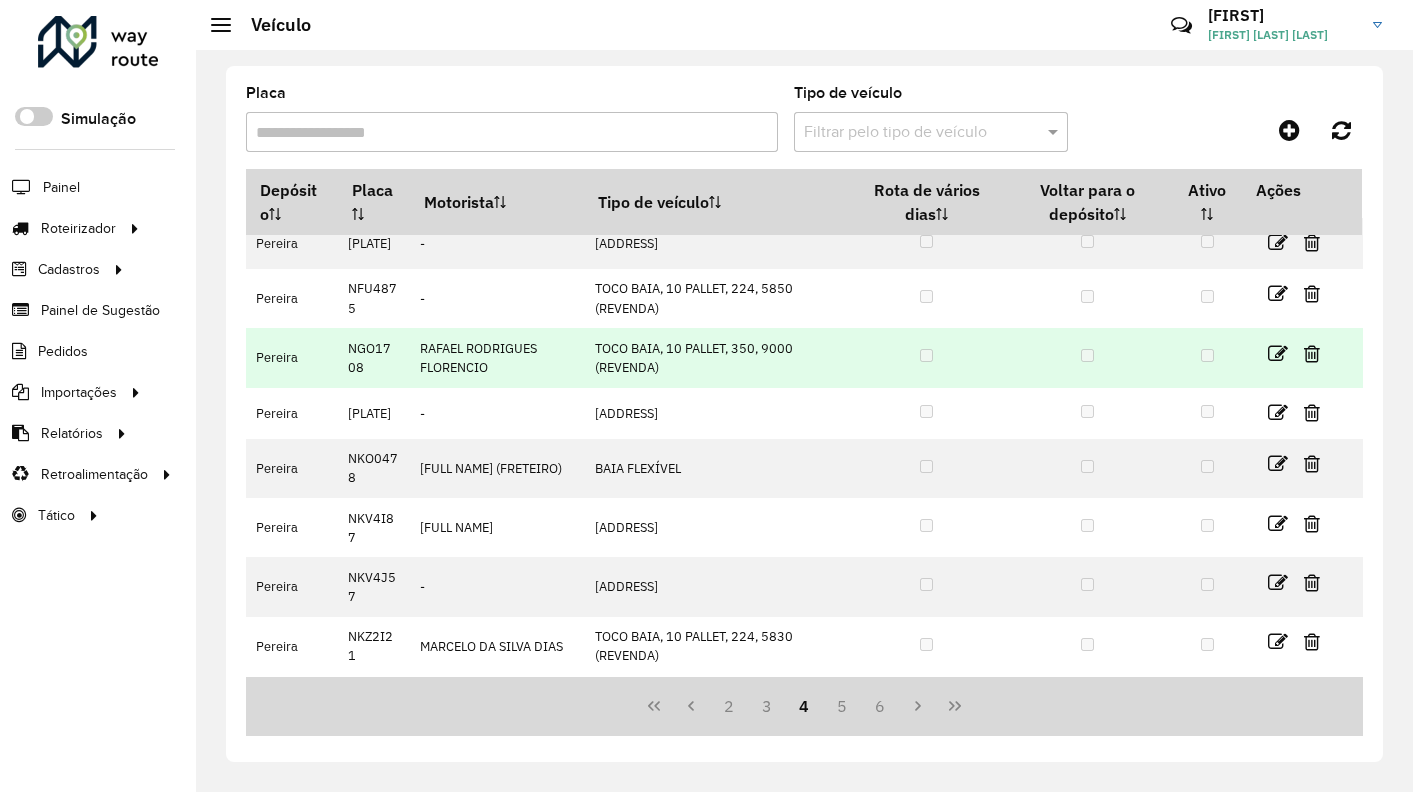 scroll, scrollTop: 272, scrollLeft: 0, axis: vertical 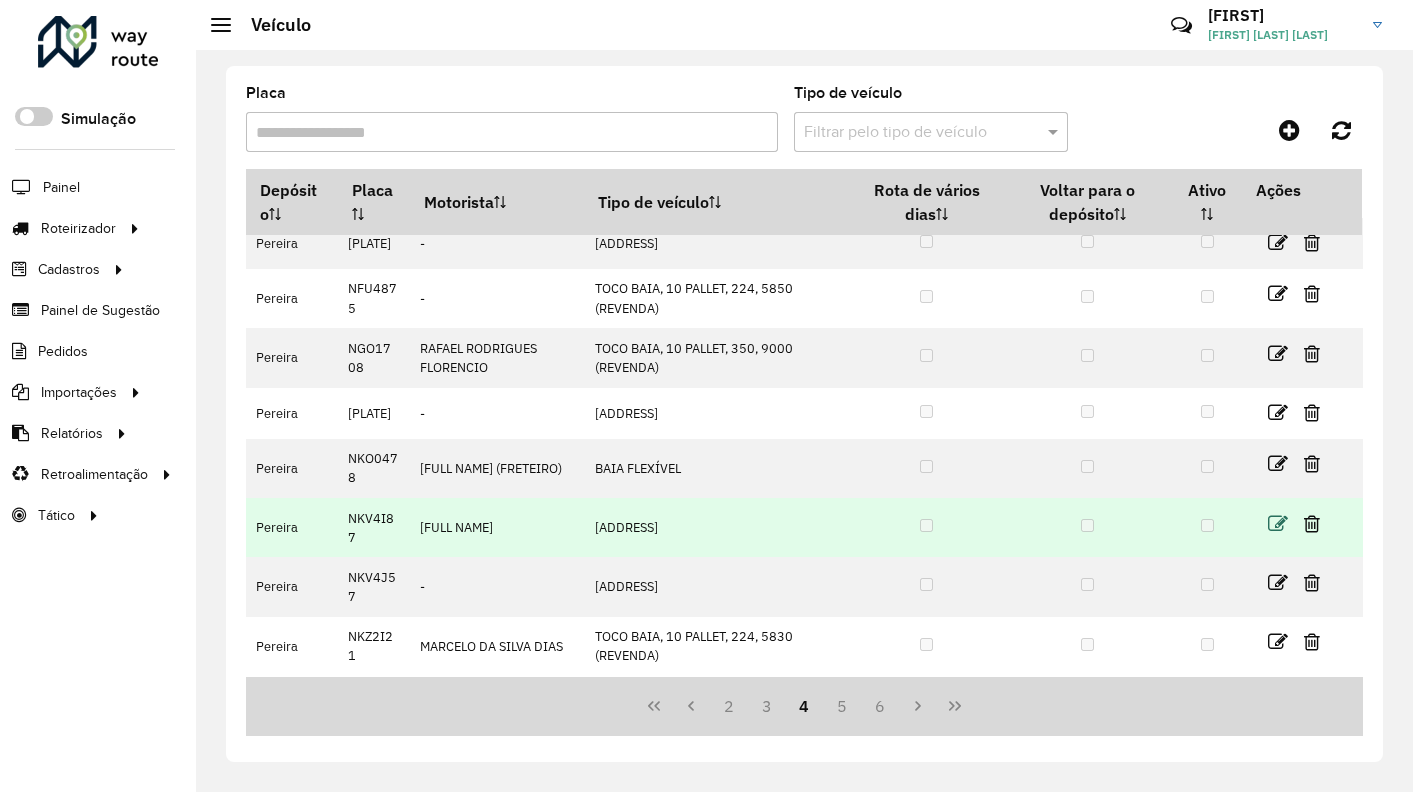 click at bounding box center (1278, 524) 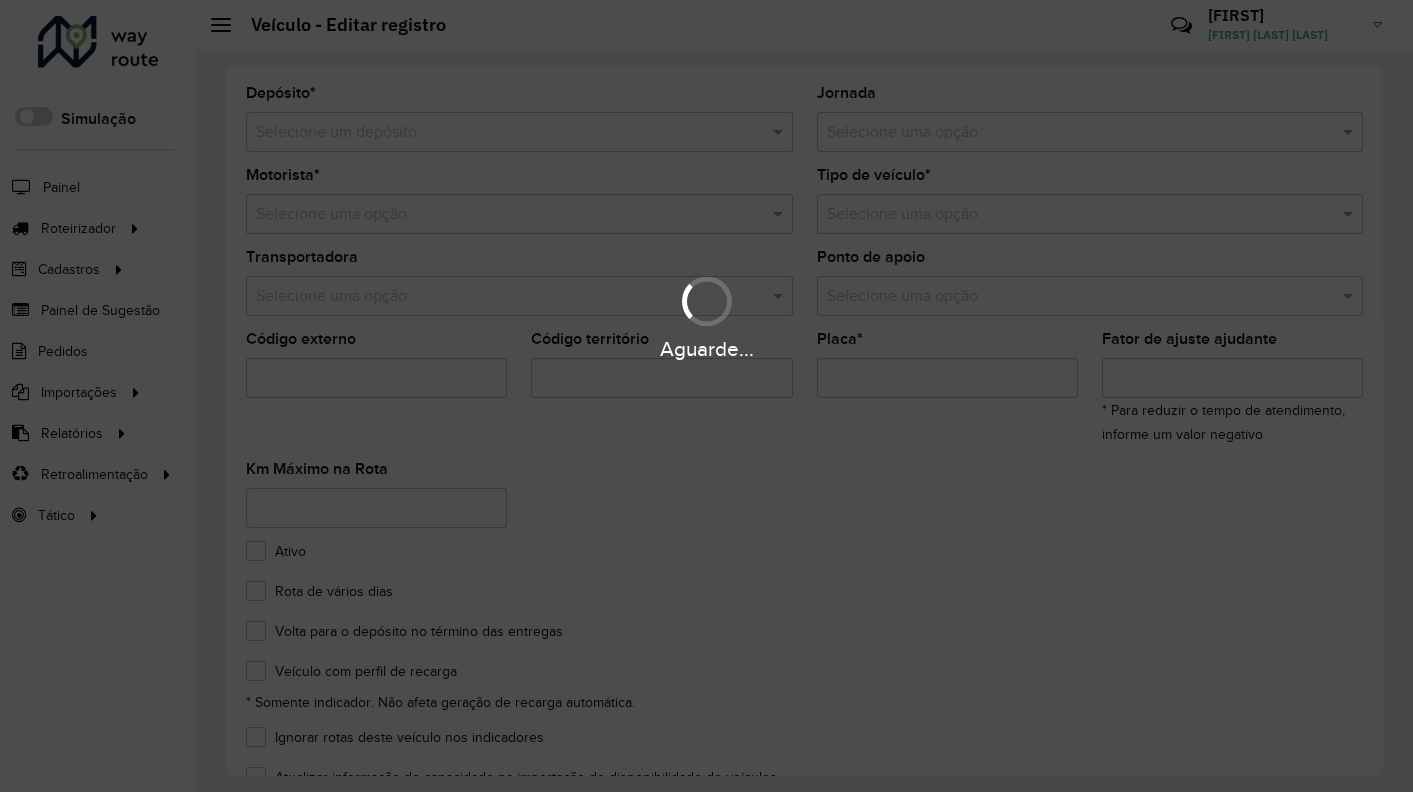 type on "*******" 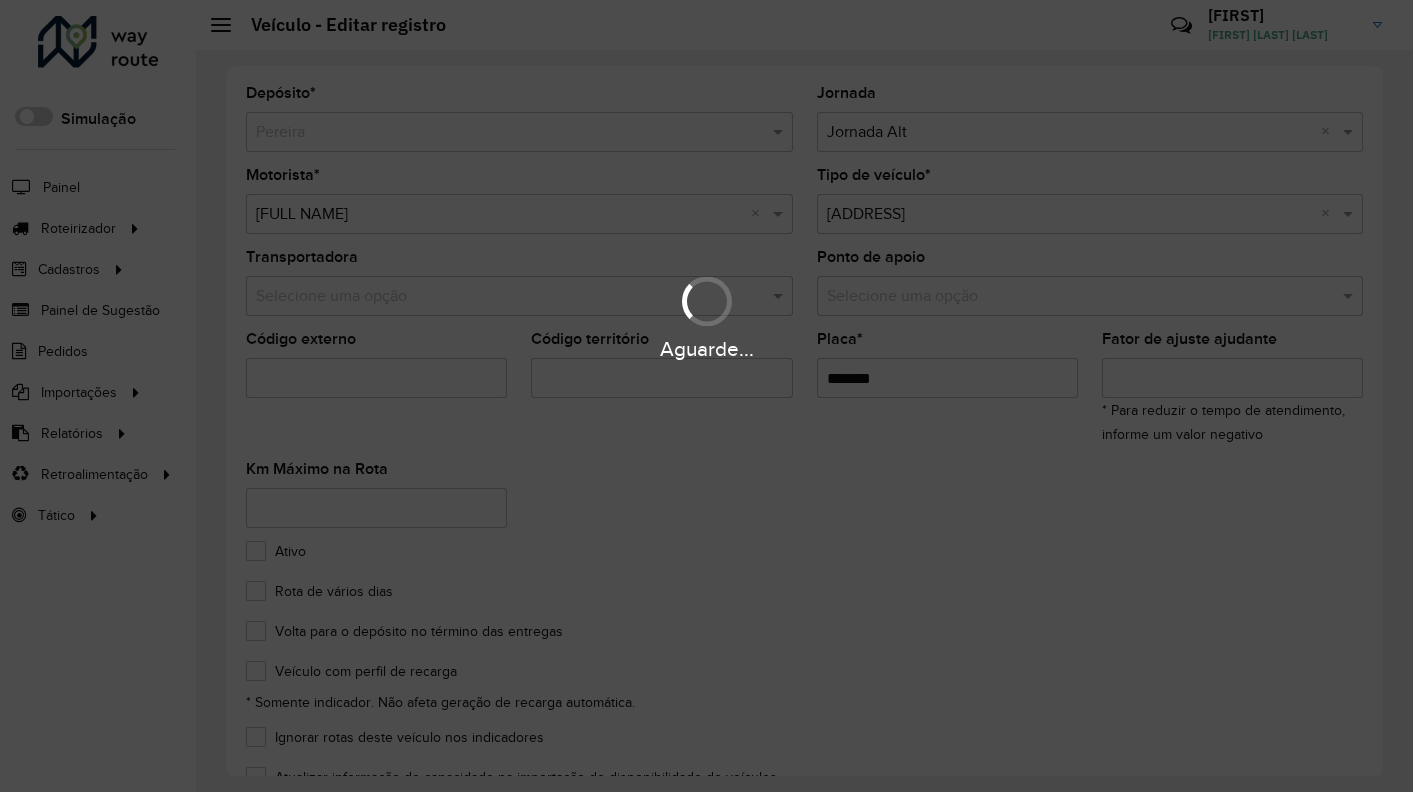 click on "Aguarde..." at bounding box center [706, 396] 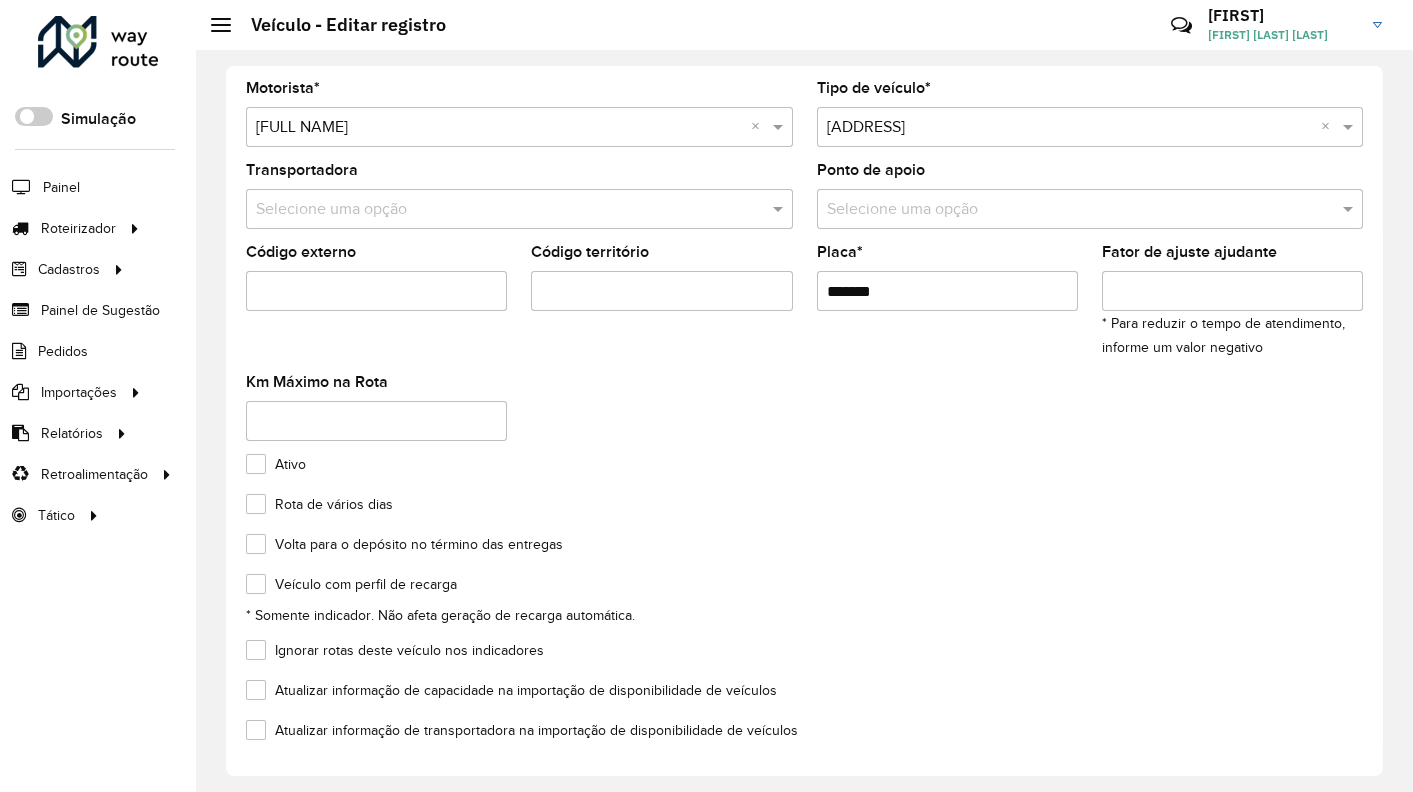 scroll, scrollTop: 164, scrollLeft: 0, axis: vertical 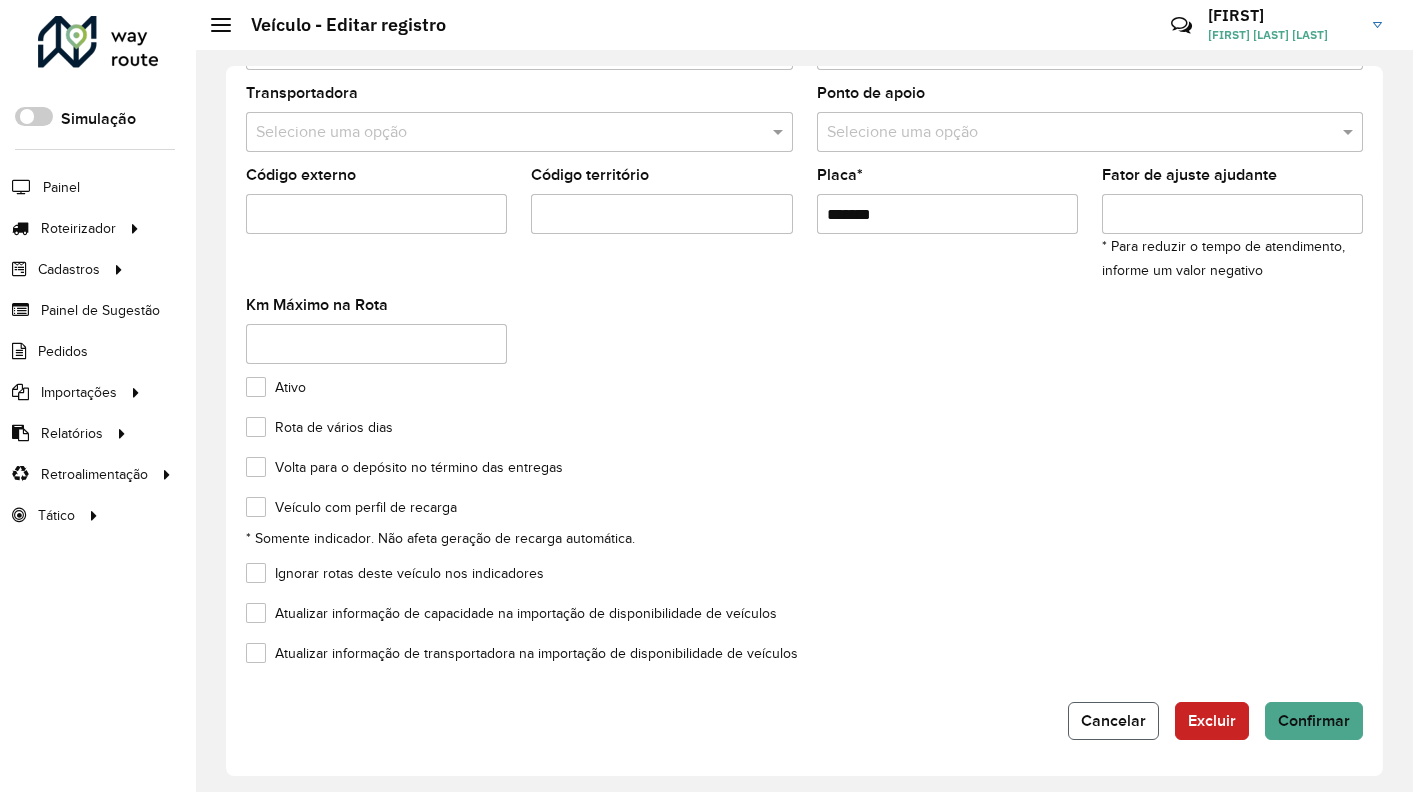 click on "Cancelar" 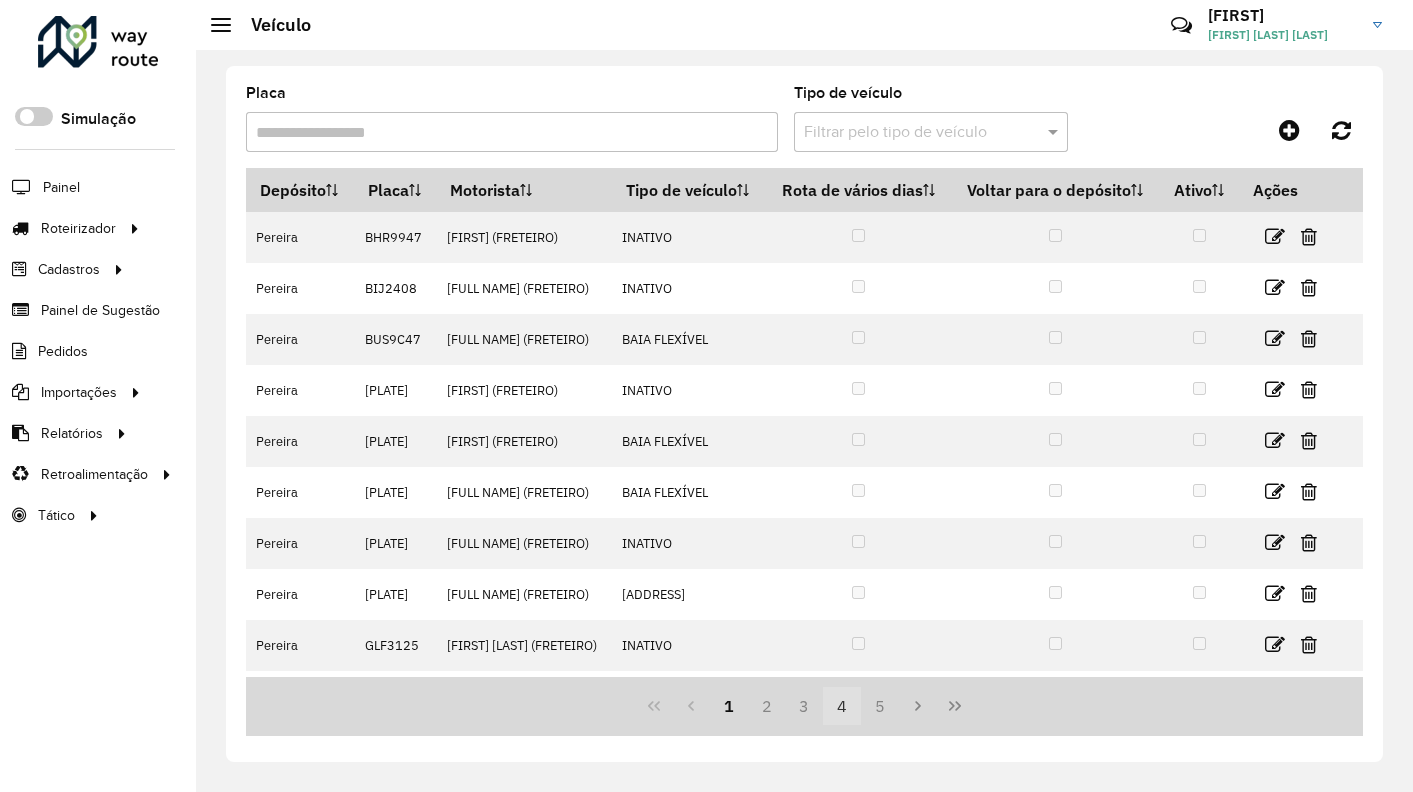 click on "4" at bounding box center [842, 706] 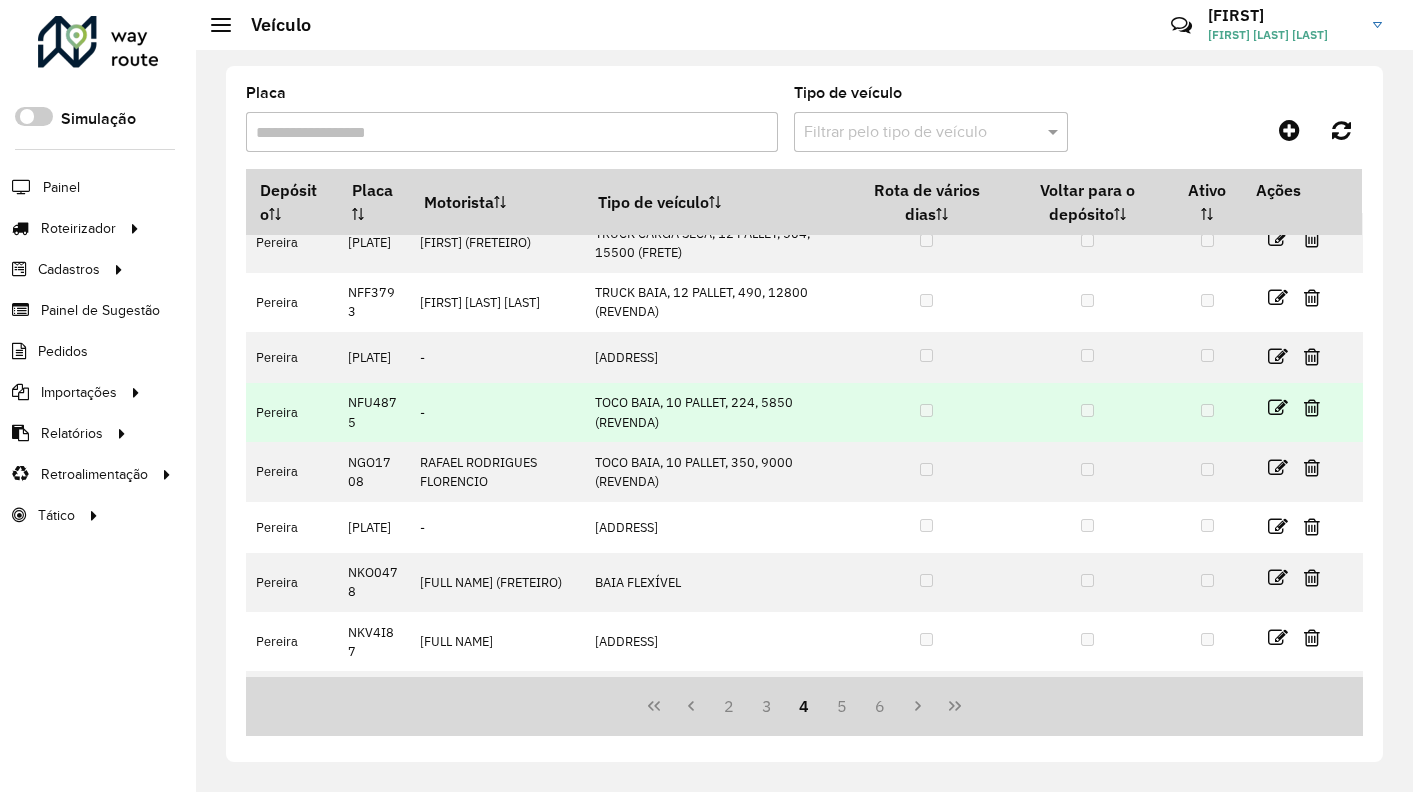 scroll, scrollTop: 272, scrollLeft: 0, axis: vertical 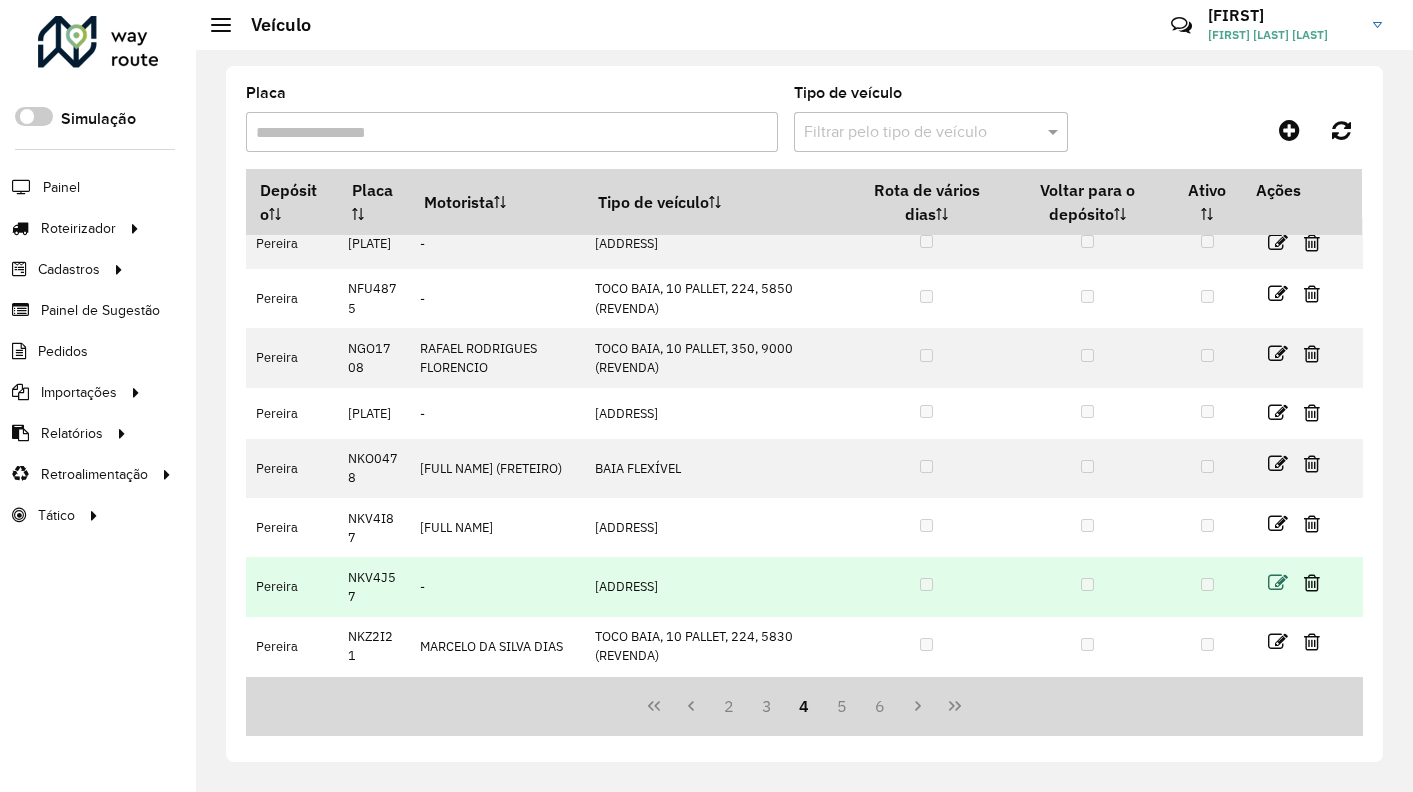 click at bounding box center [1278, 583] 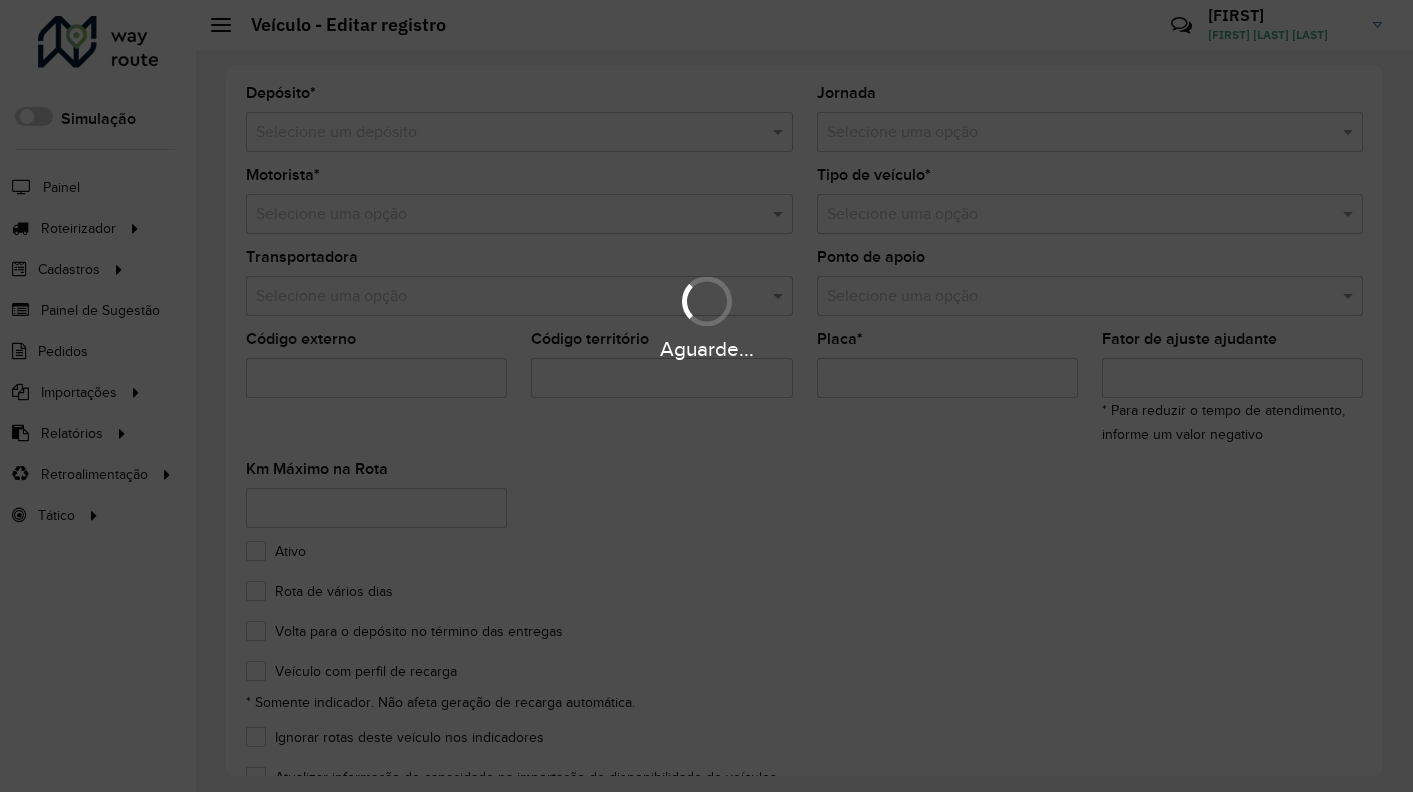 type on "*******" 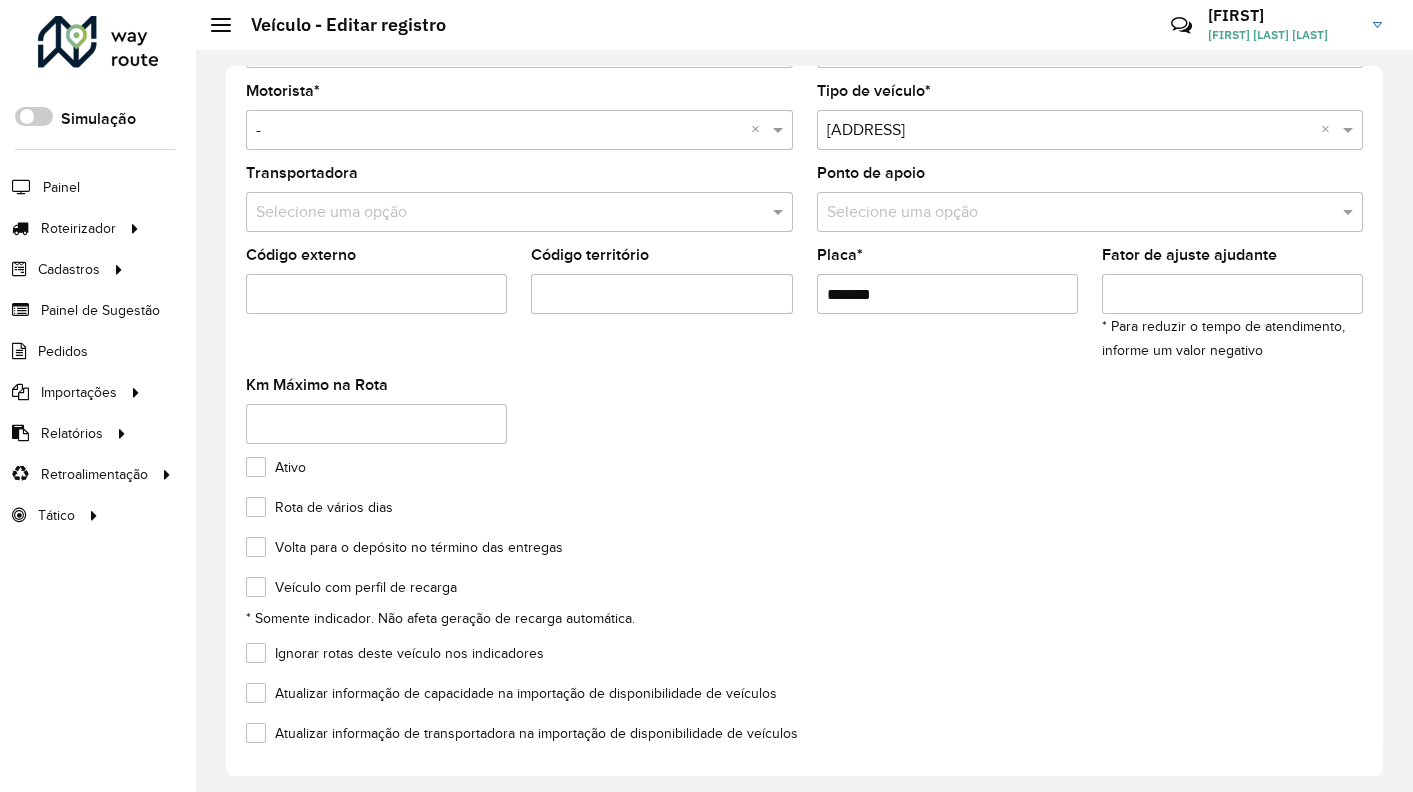 scroll, scrollTop: 164, scrollLeft: 0, axis: vertical 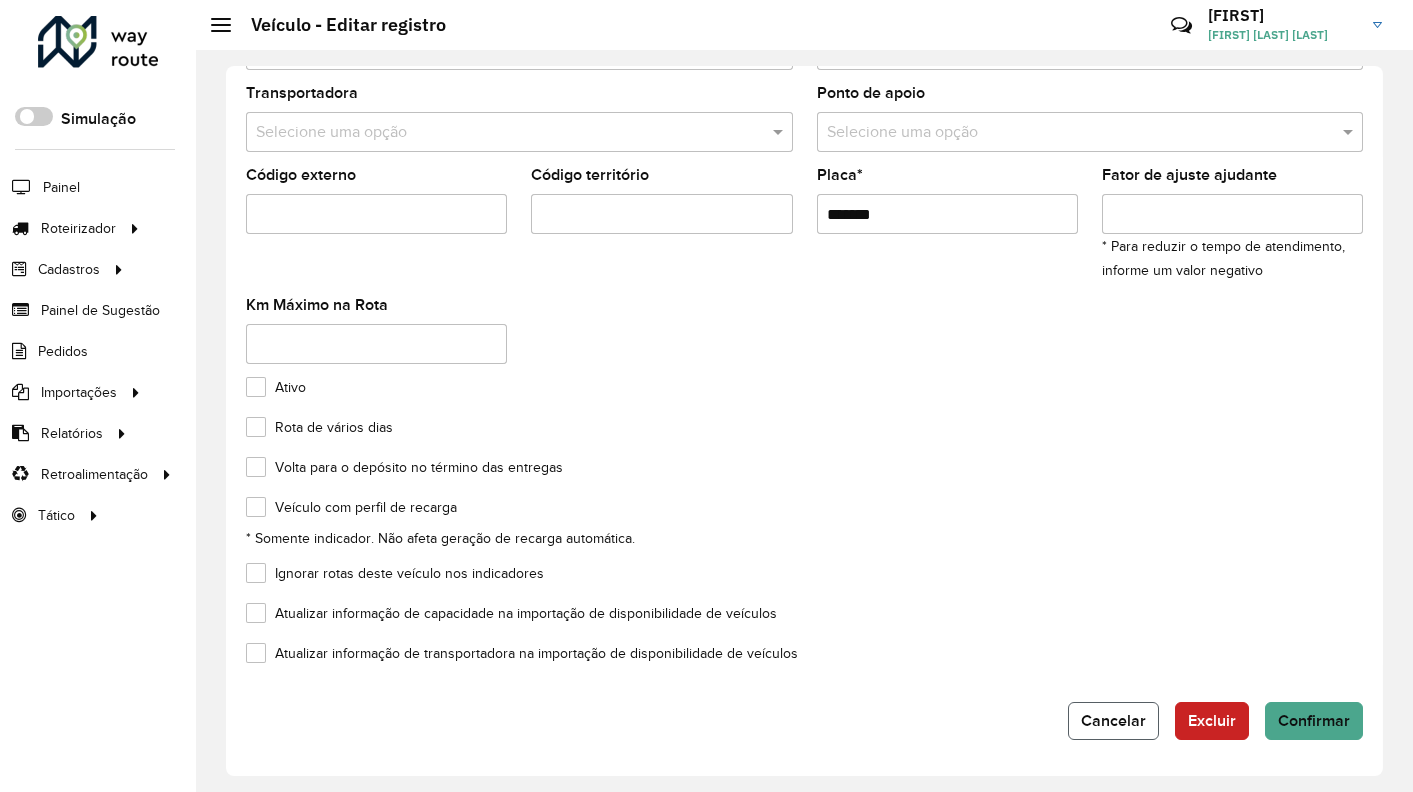 click on "Cancelar" 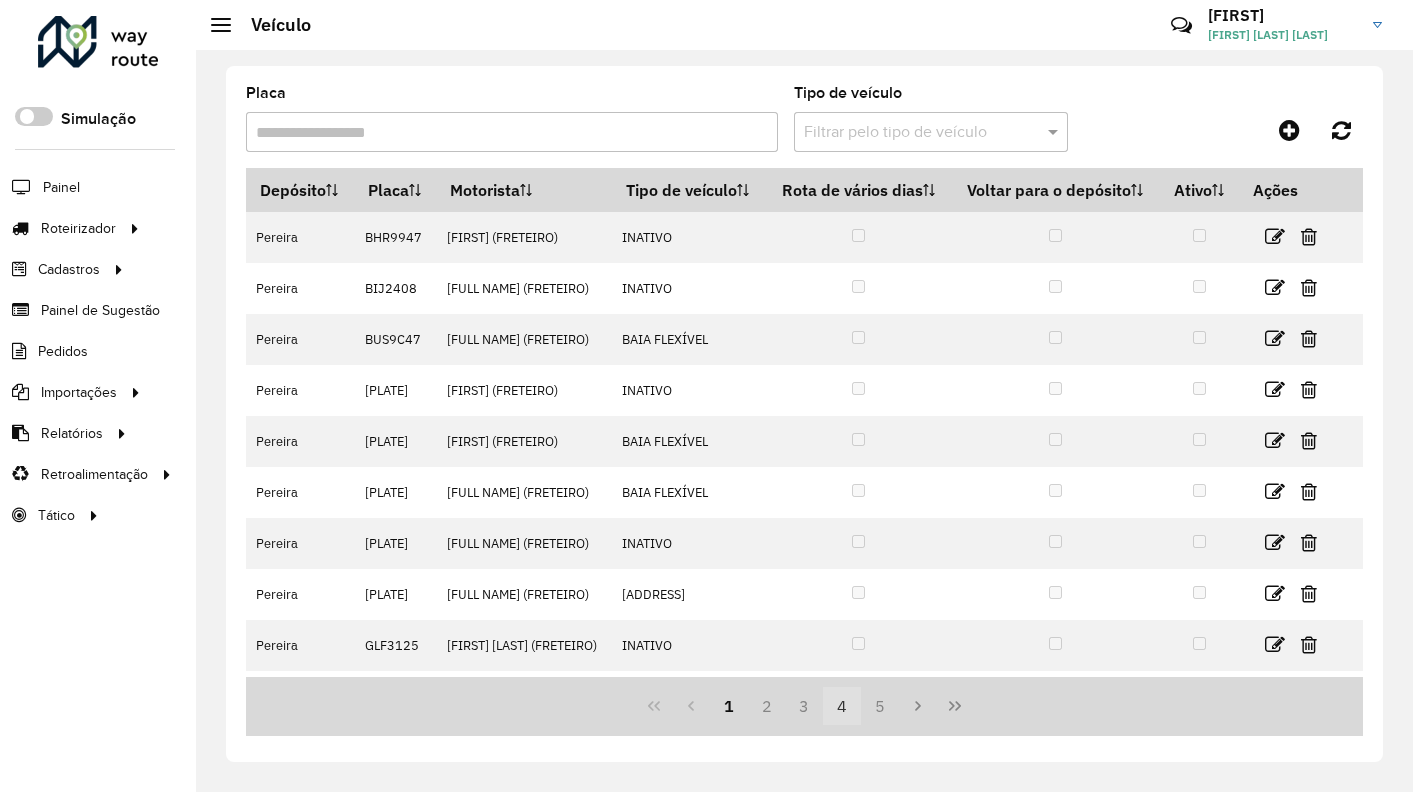 click on "4" at bounding box center (842, 706) 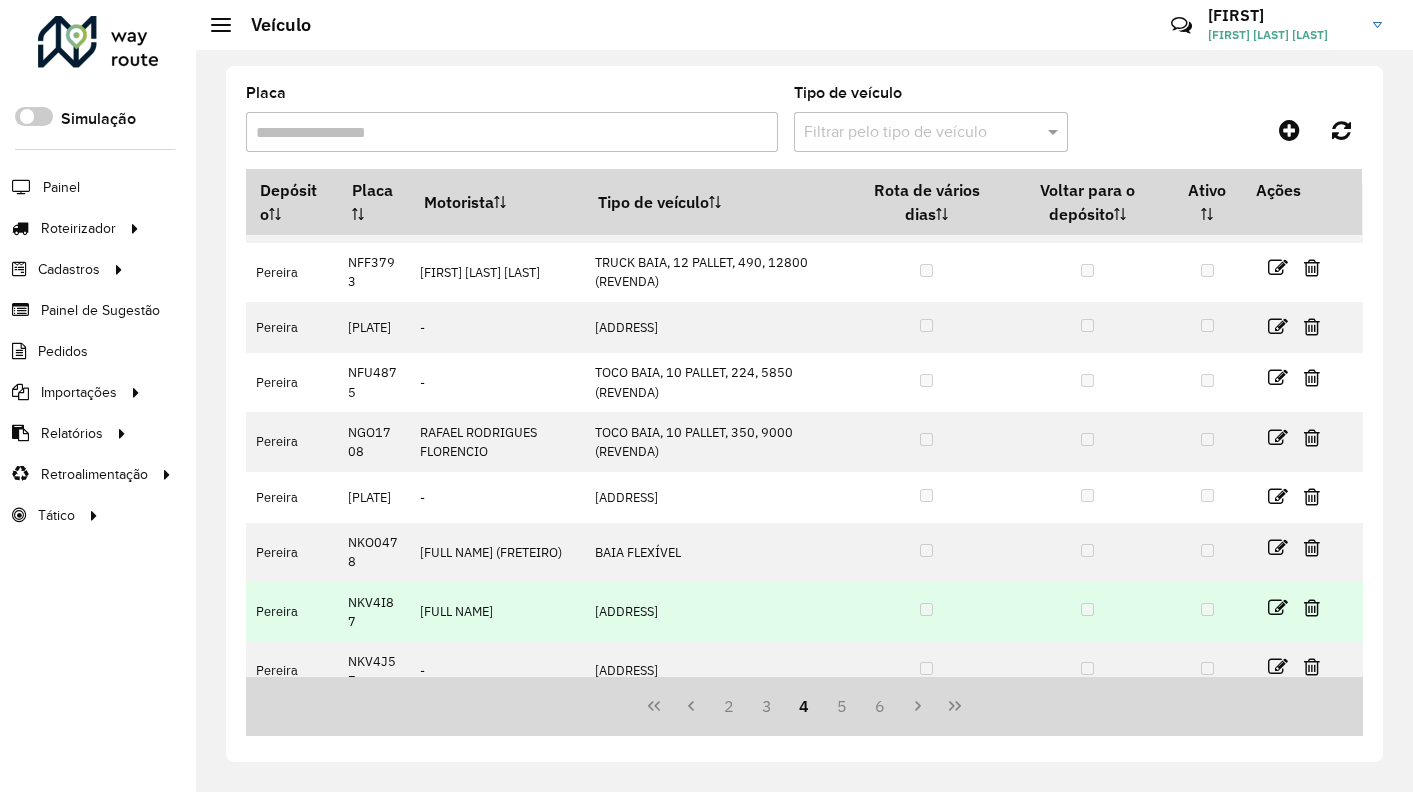 scroll, scrollTop: 272, scrollLeft: 0, axis: vertical 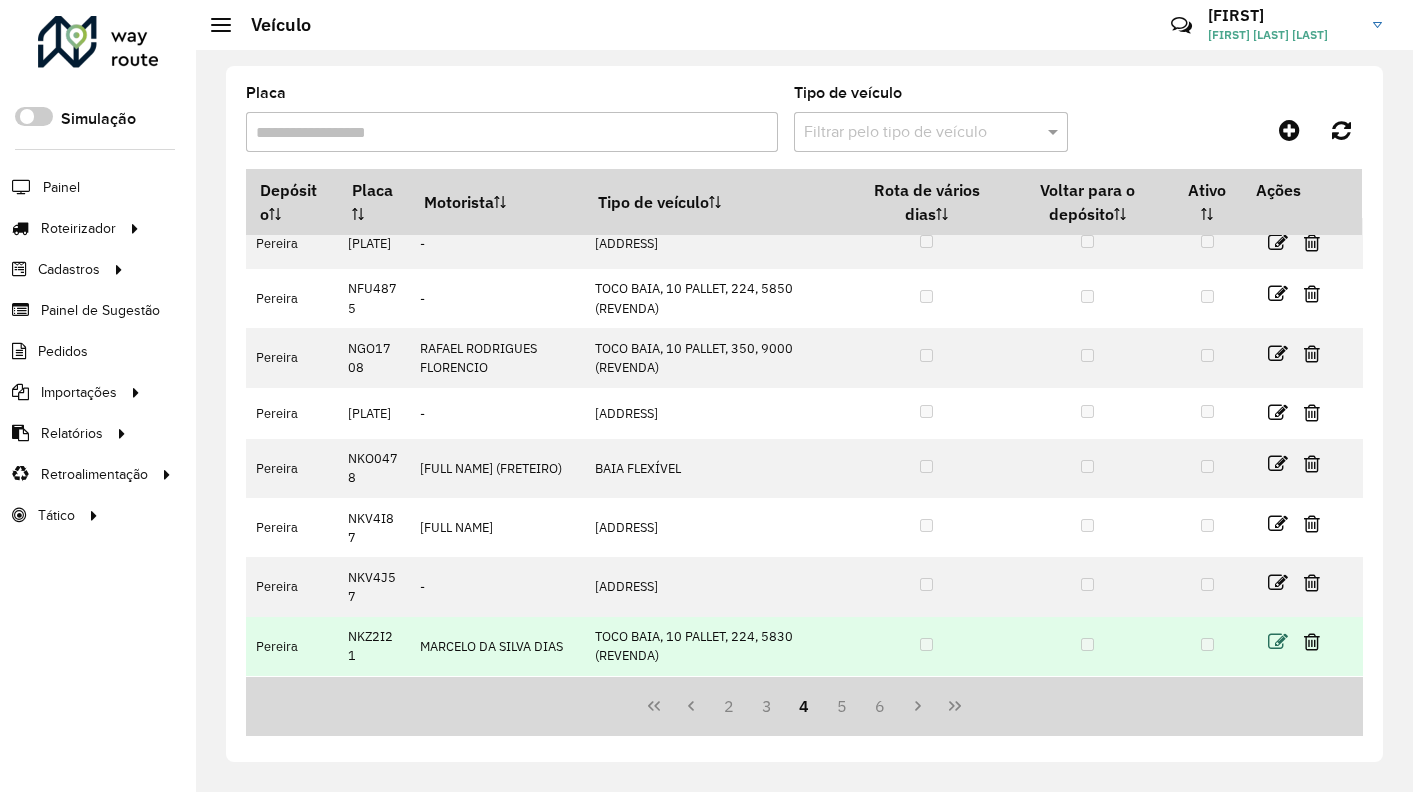 click at bounding box center (1278, 642) 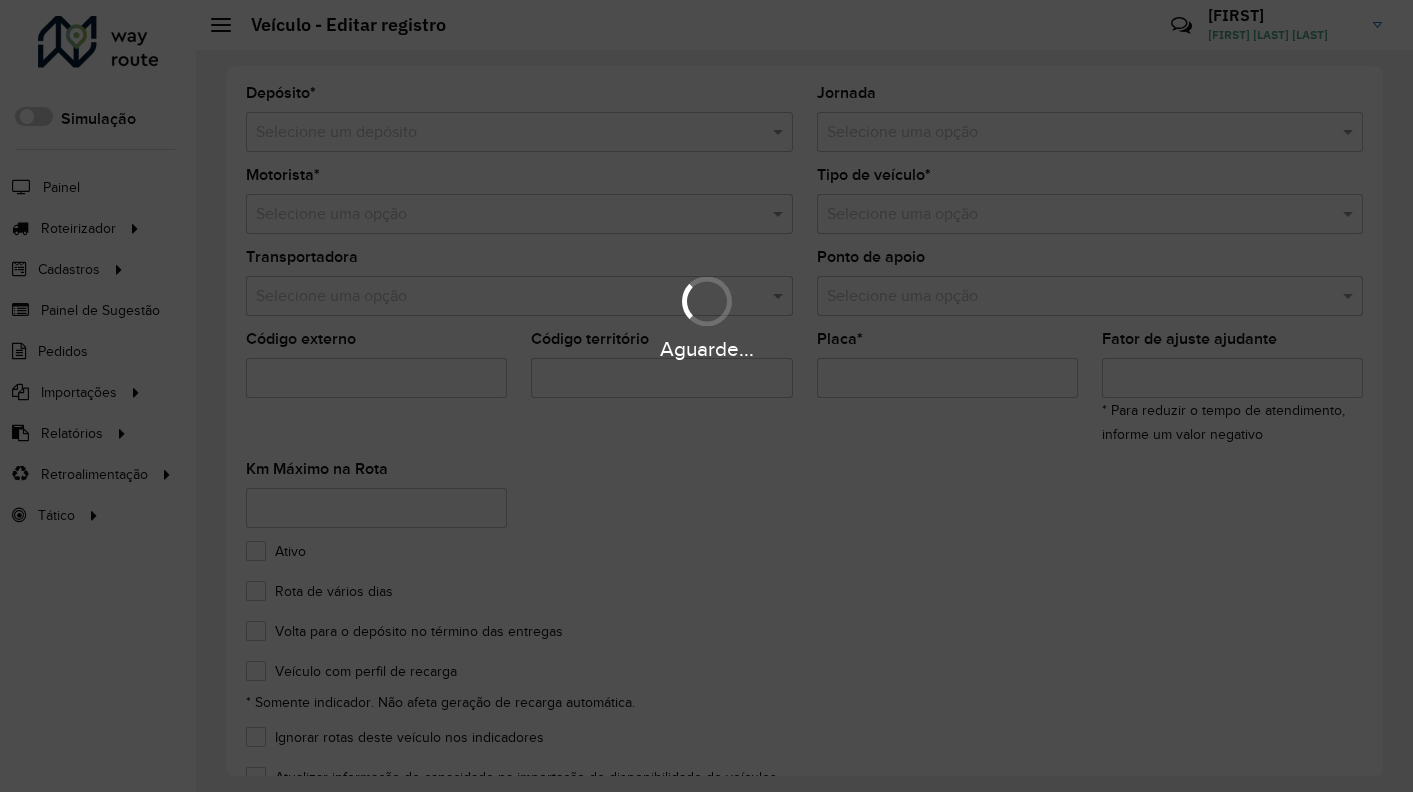 type on "*******" 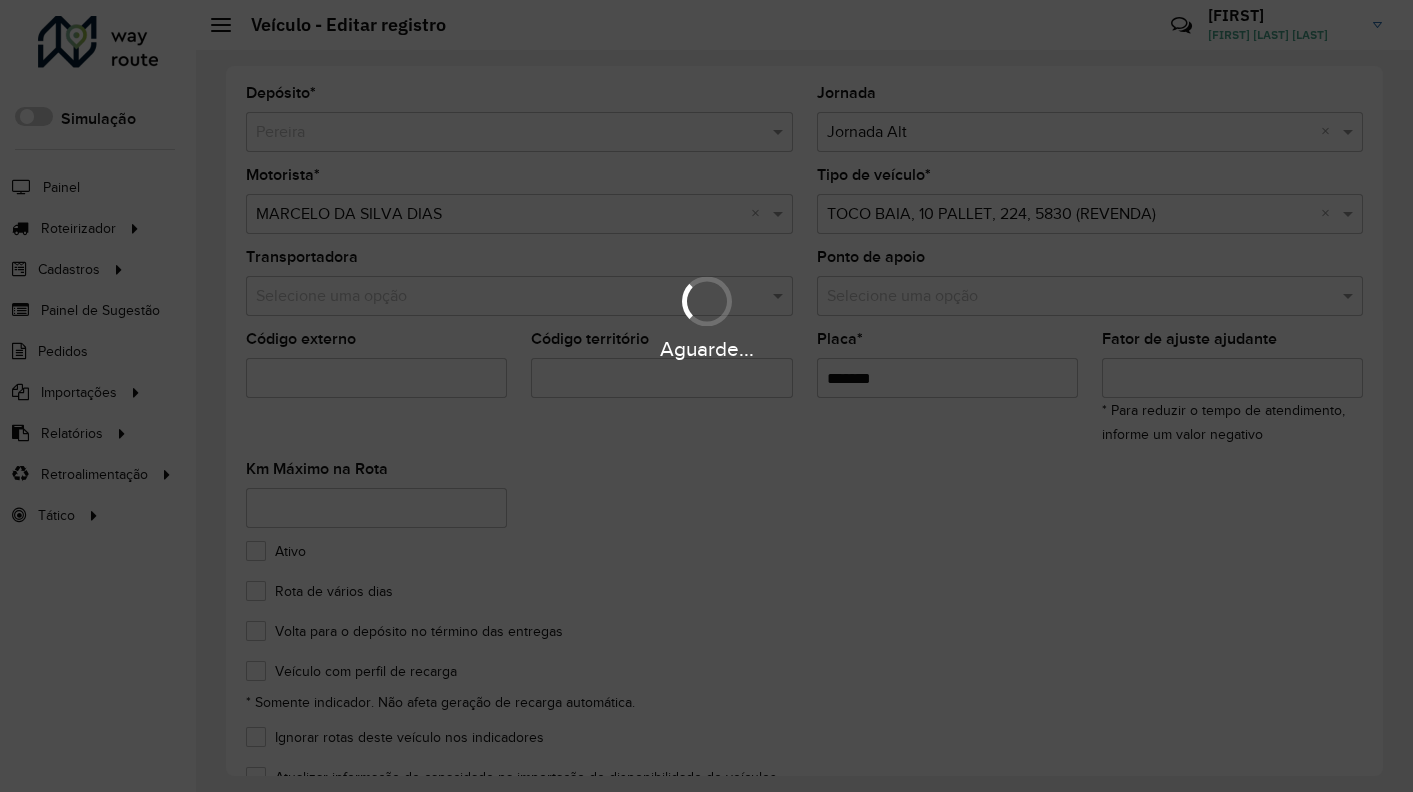 click on "Aguarde..." at bounding box center [706, 396] 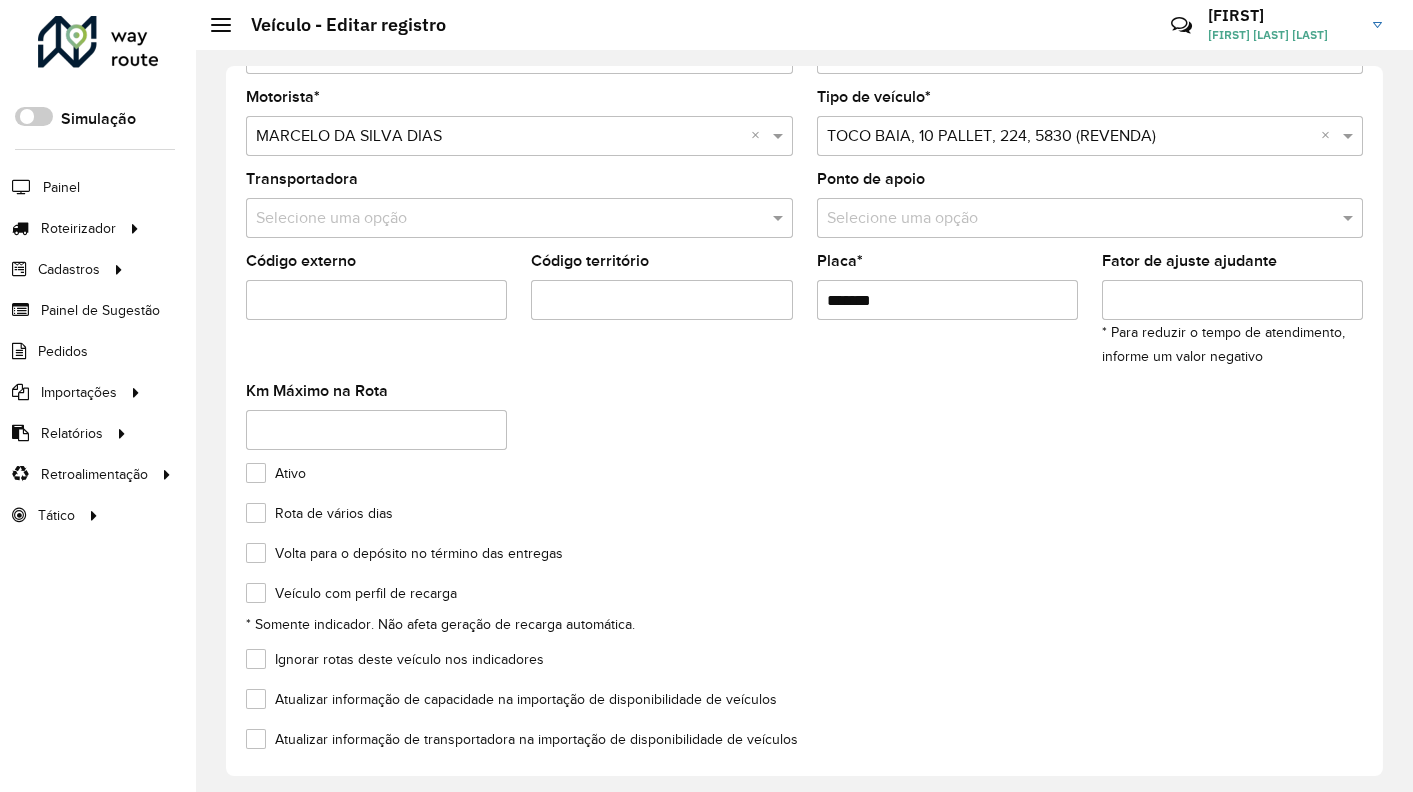 scroll, scrollTop: 164, scrollLeft: 0, axis: vertical 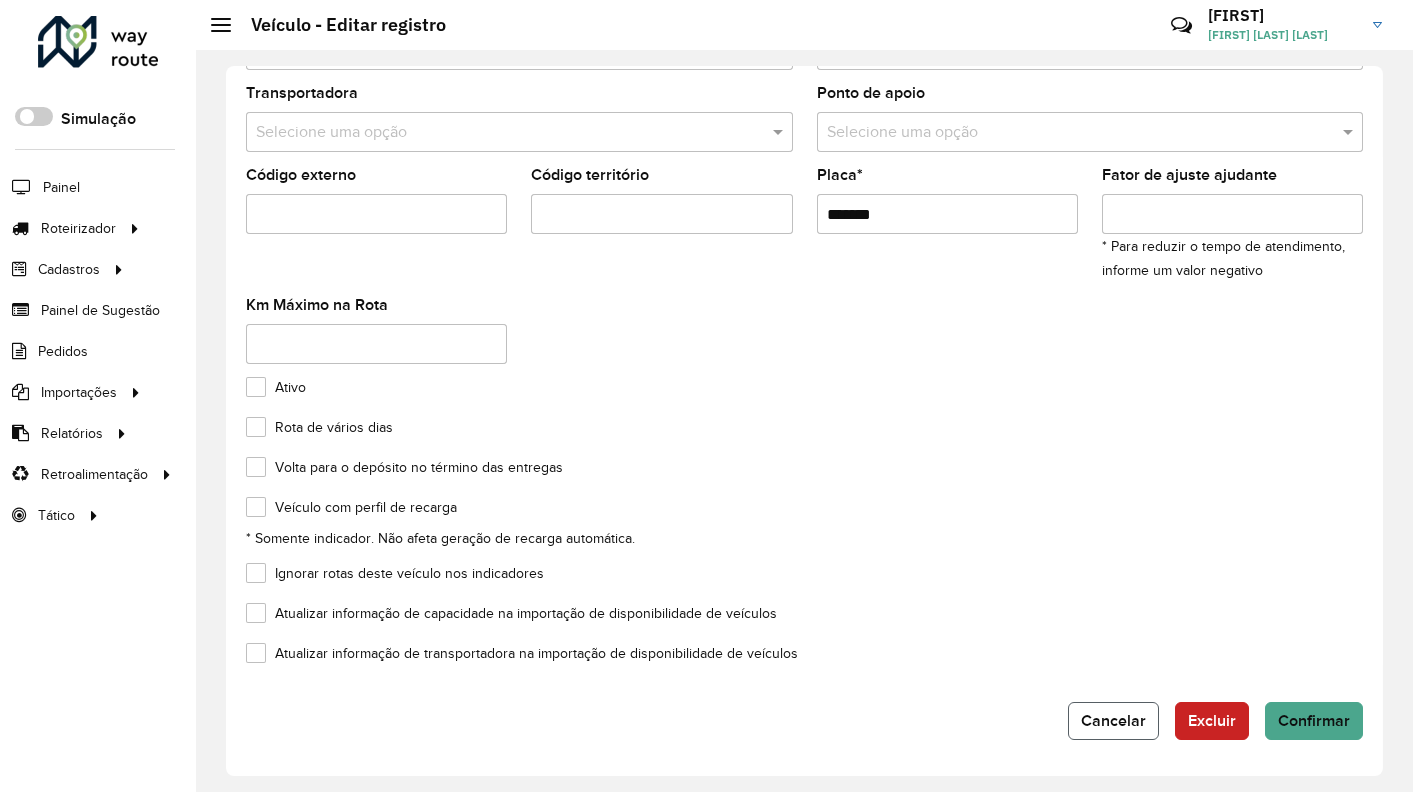 click on "Cancelar" 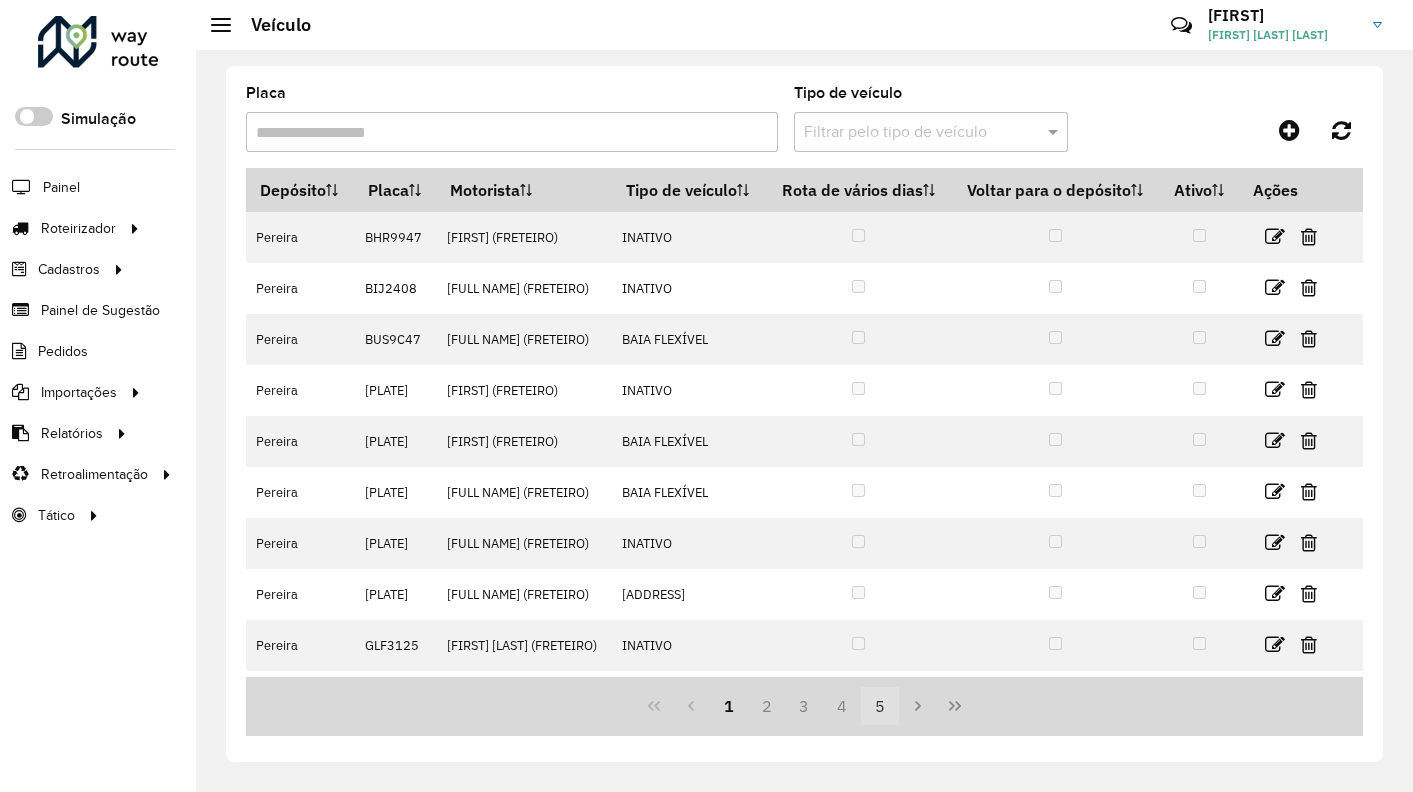 click on "5" at bounding box center (880, 706) 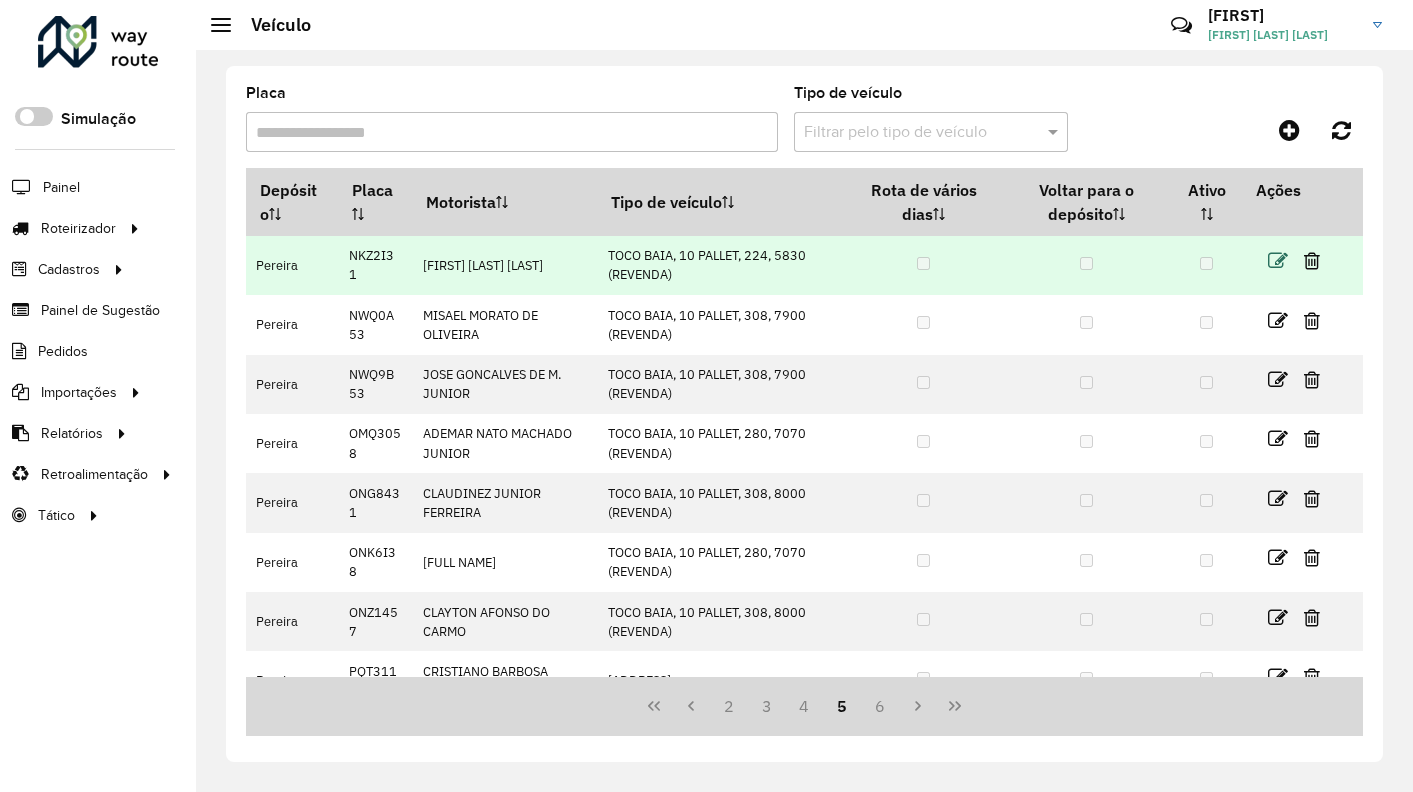 click at bounding box center (1302, 261) 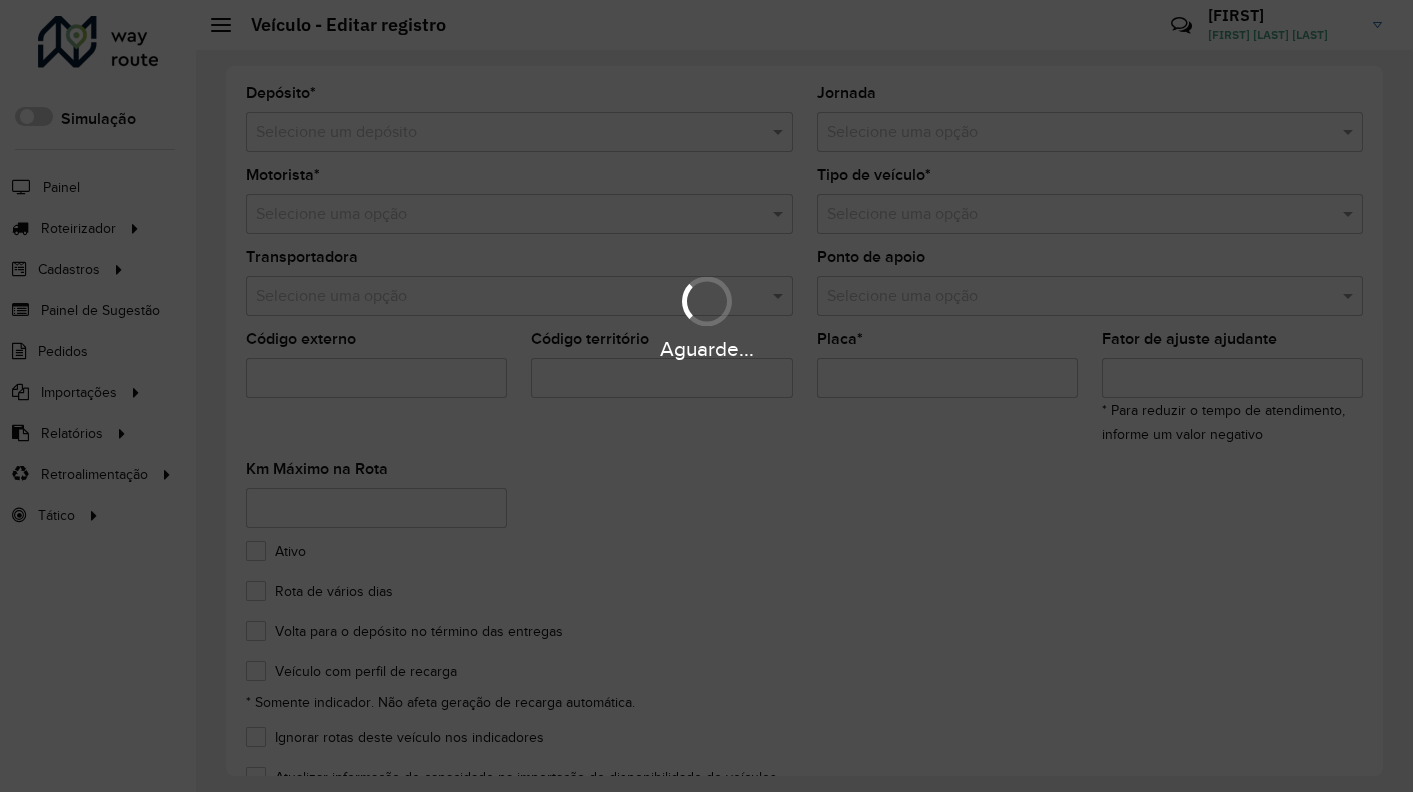 type on "*******" 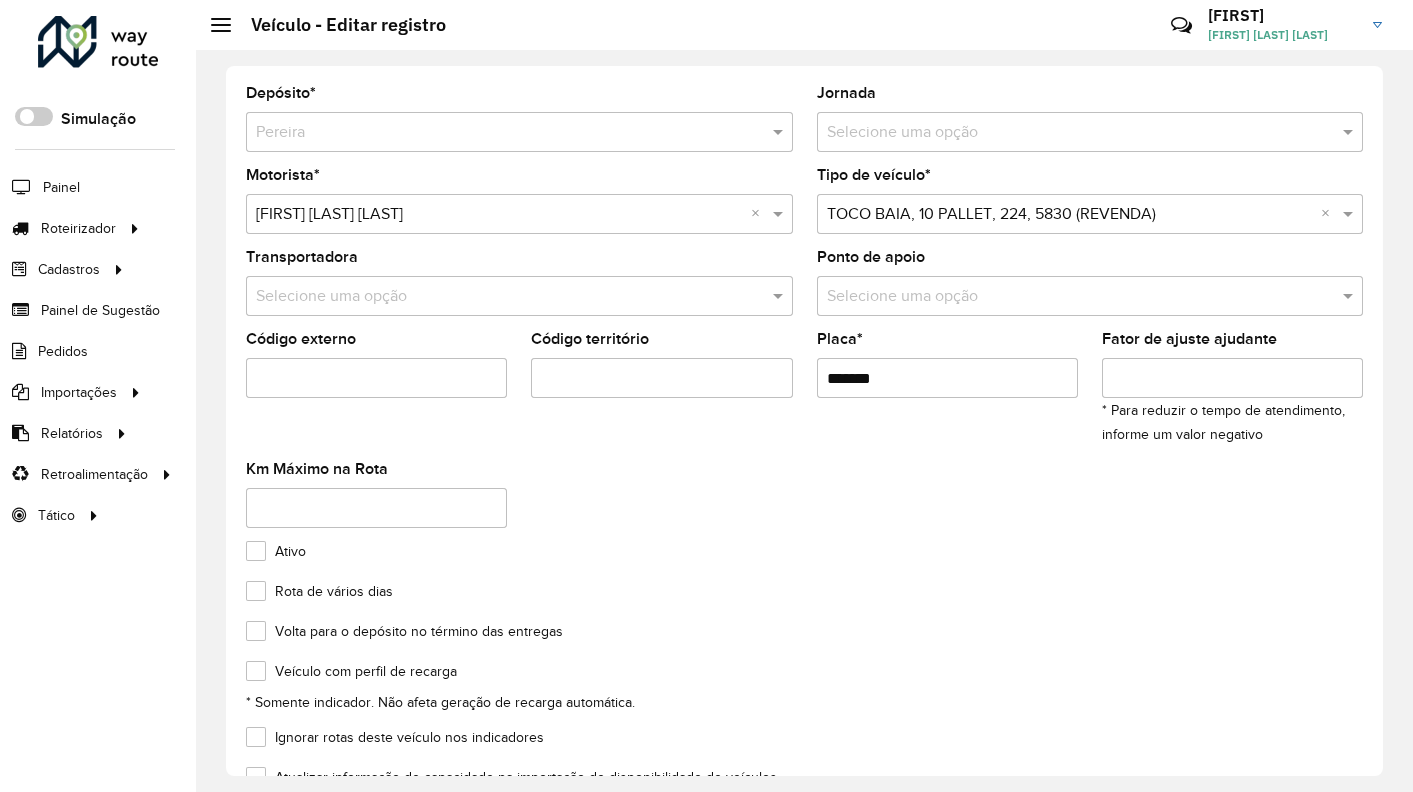 click at bounding box center [1070, 133] 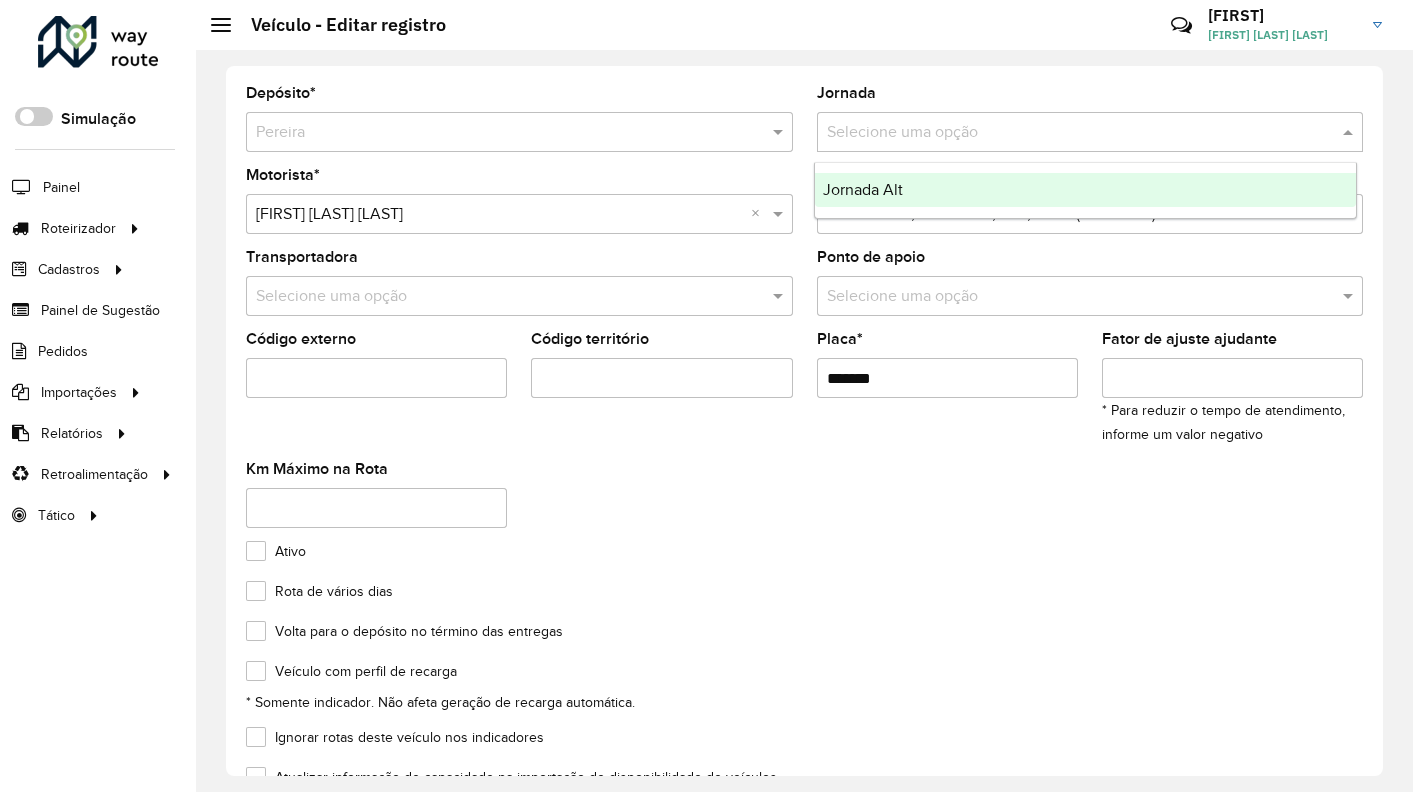 click on "Jornada Alt" at bounding box center (863, 189) 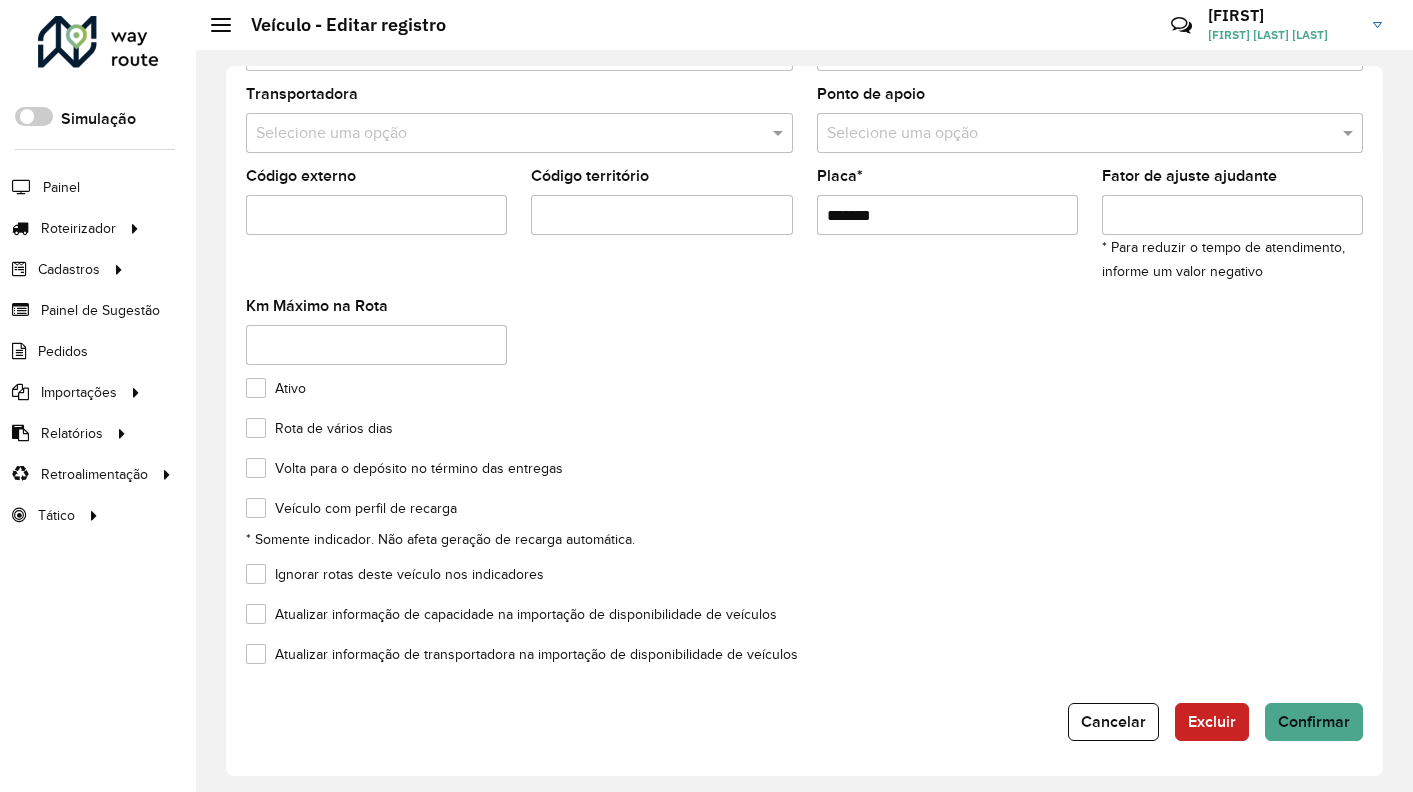 scroll, scrollTop: 164, scrollLeft: 0, axis: vertical 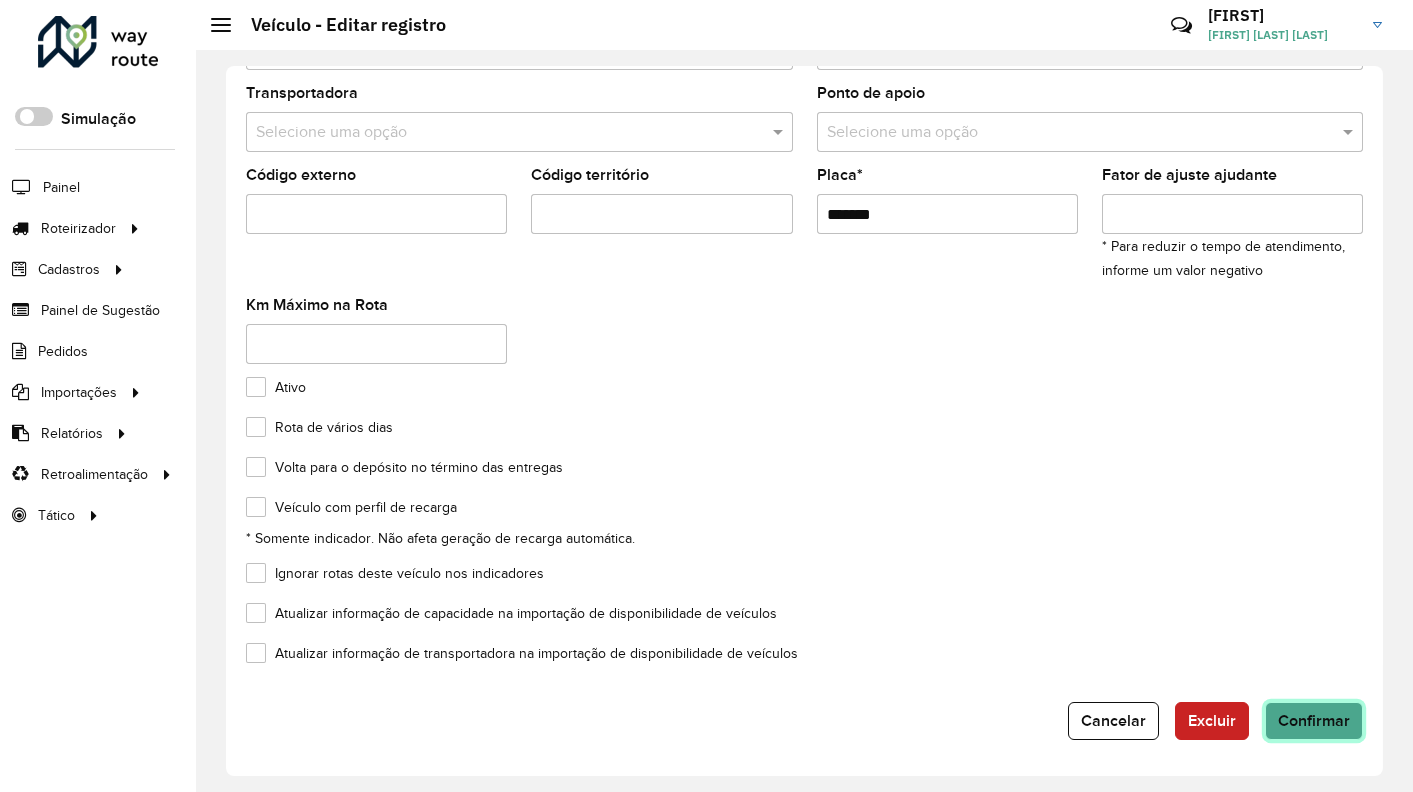 click on "Confirmar" 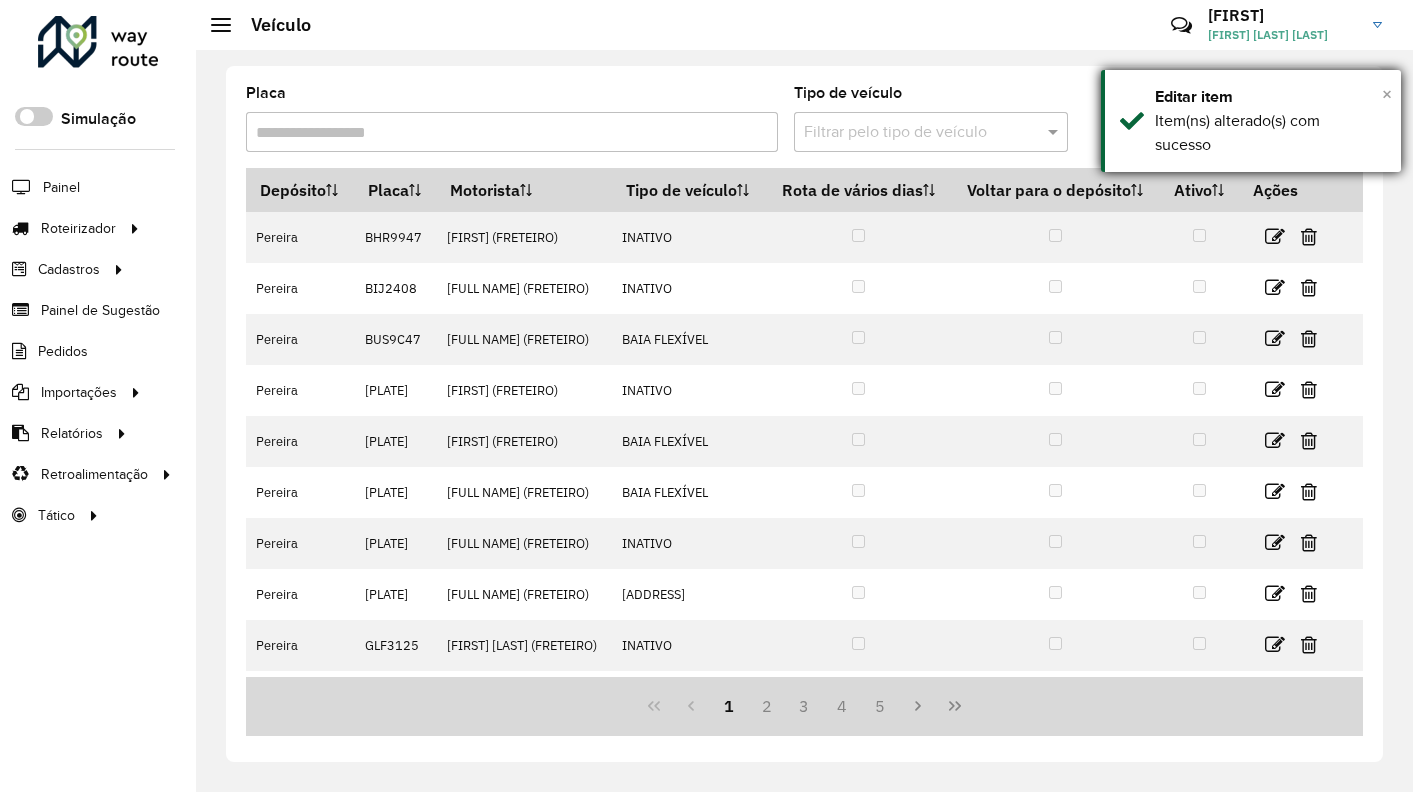 click on "×" at bounding box center (1387, 94) 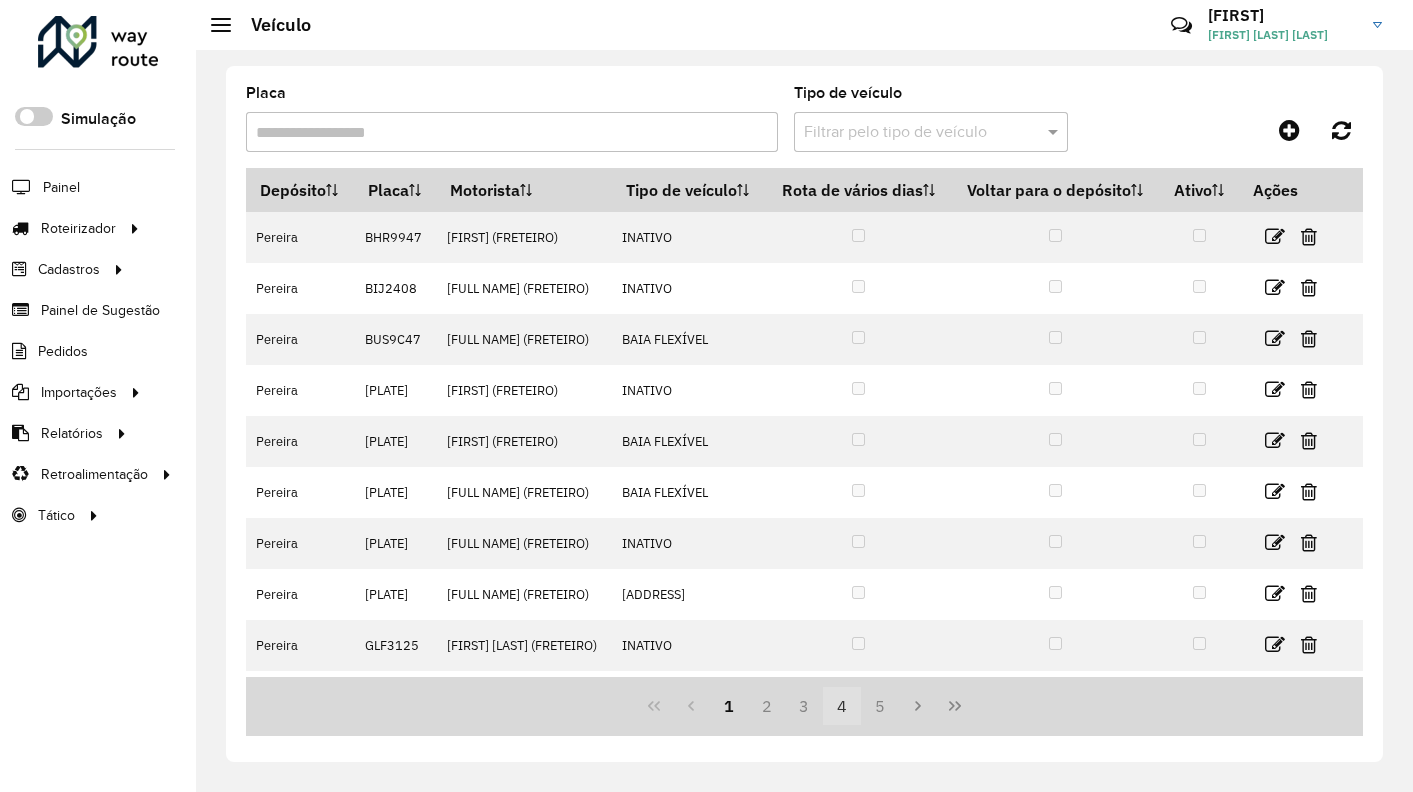 click on "4" at bounding box center [842, 706] 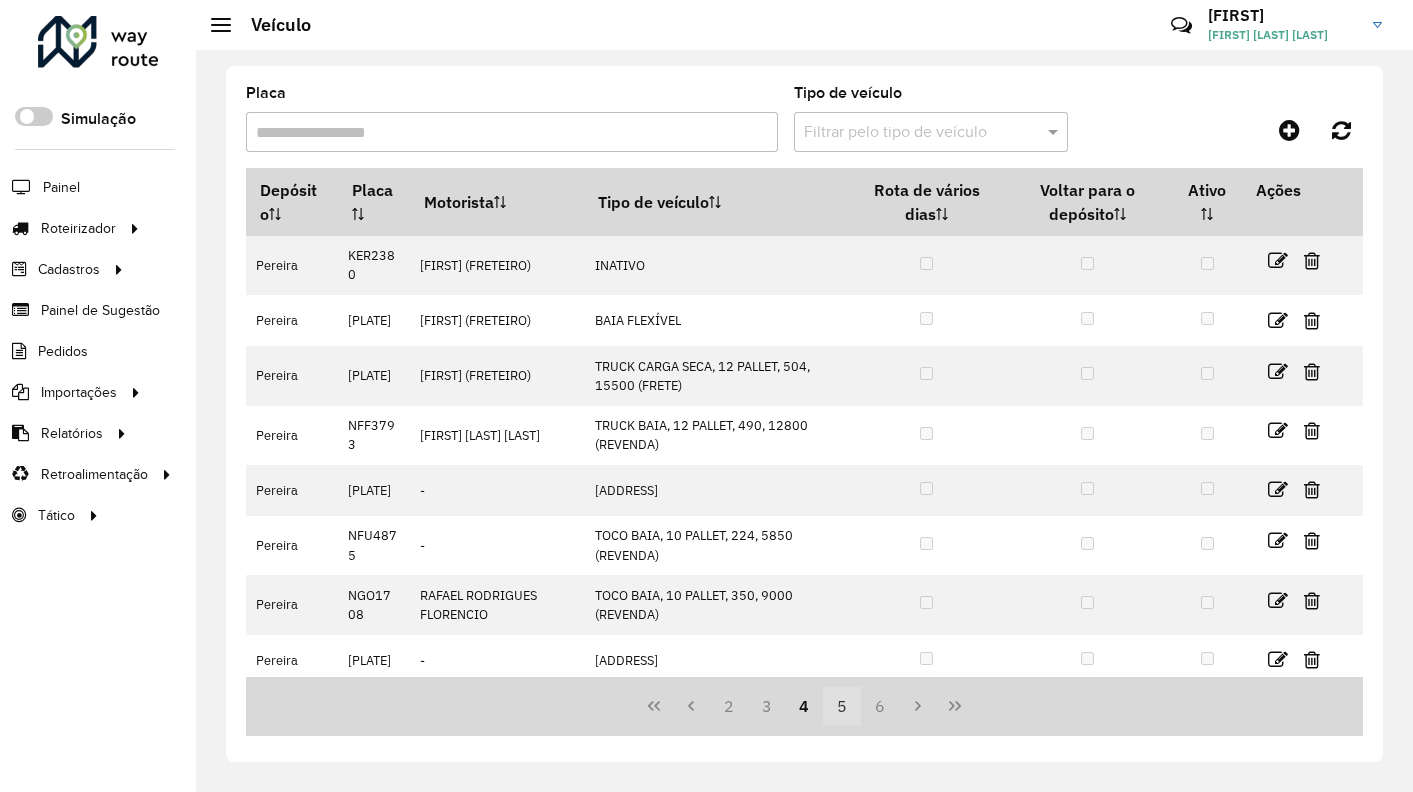 click on "5" at bounding box center [842, 706] 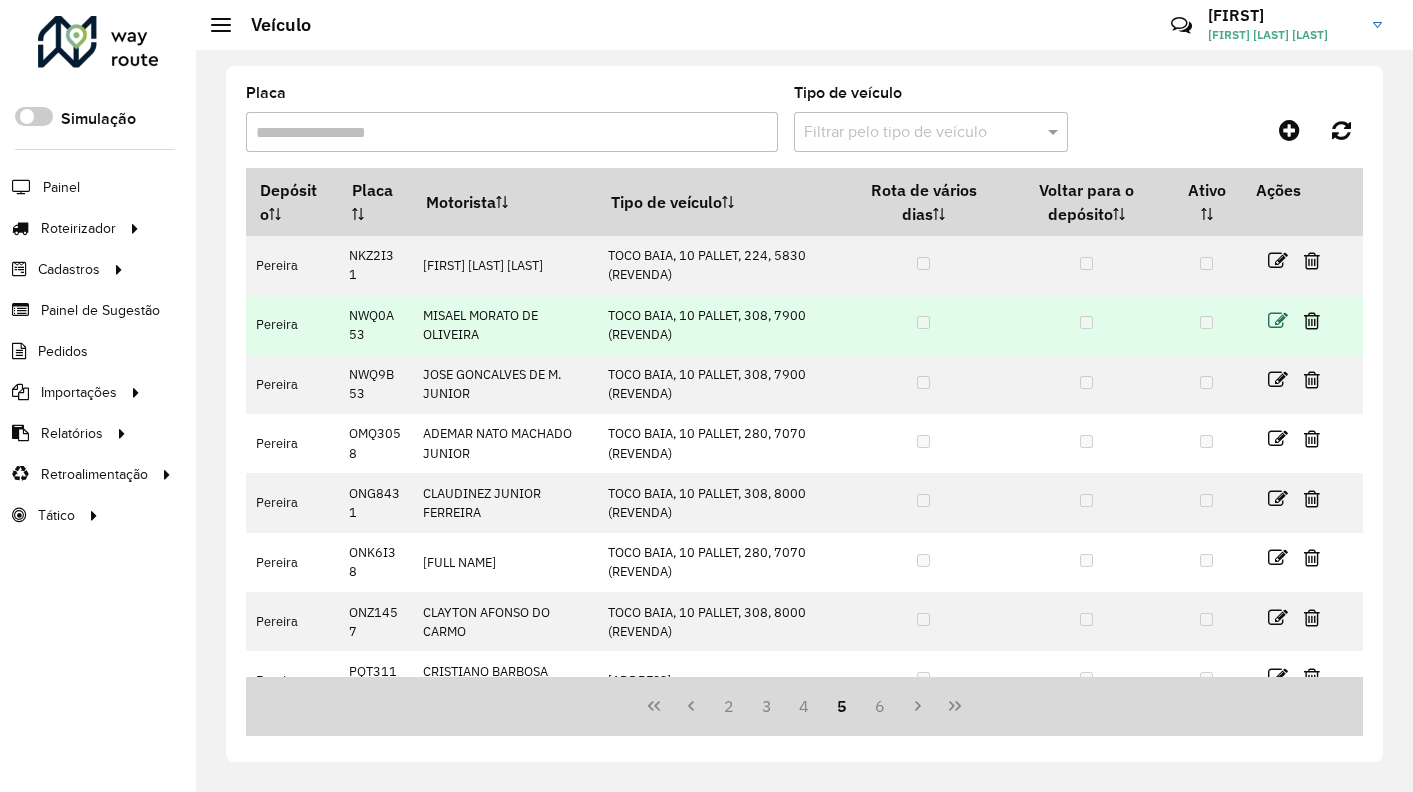 click at bounding box center (1278, 321) 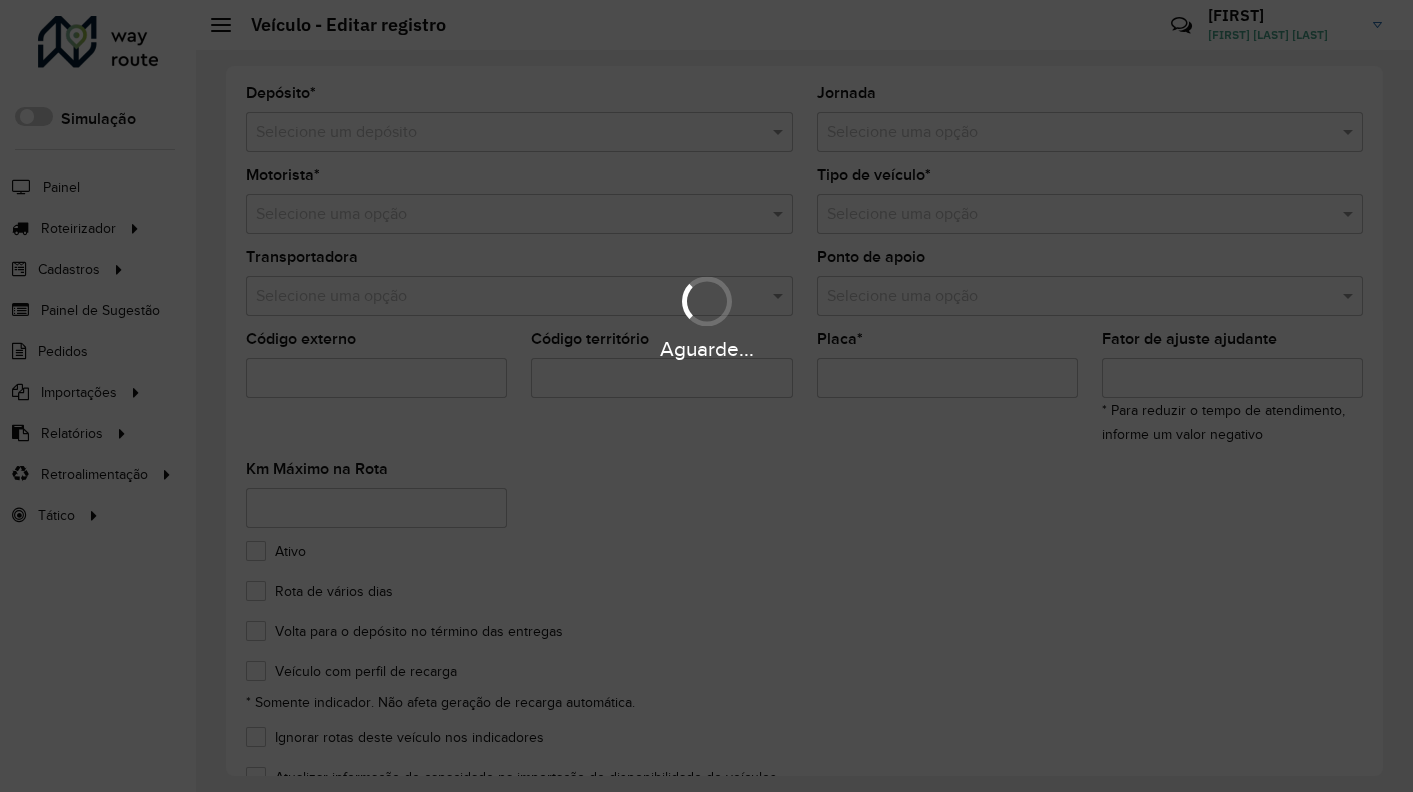 type on "*******" 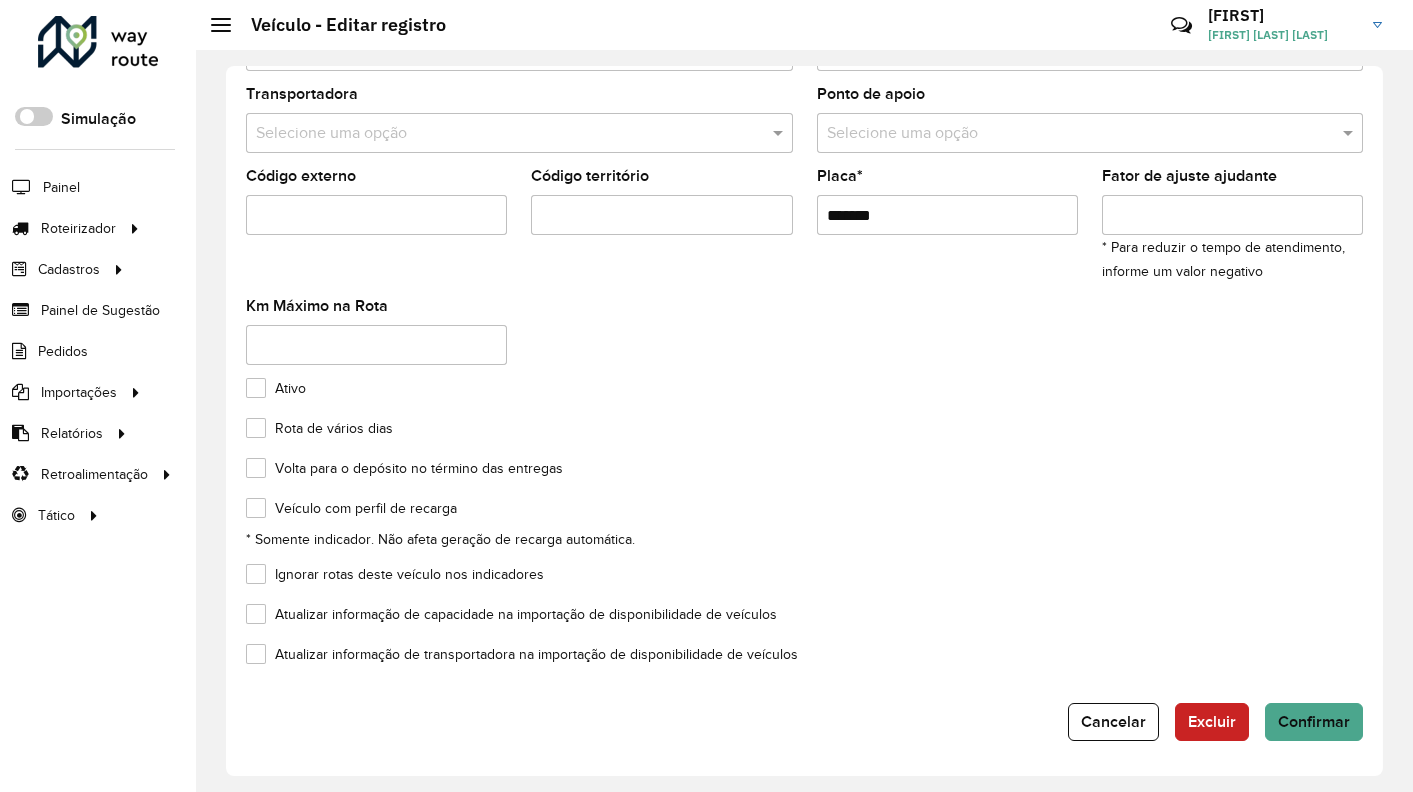 scroll, scrollTop: 164, scrollLeft: 0, axis: vertical 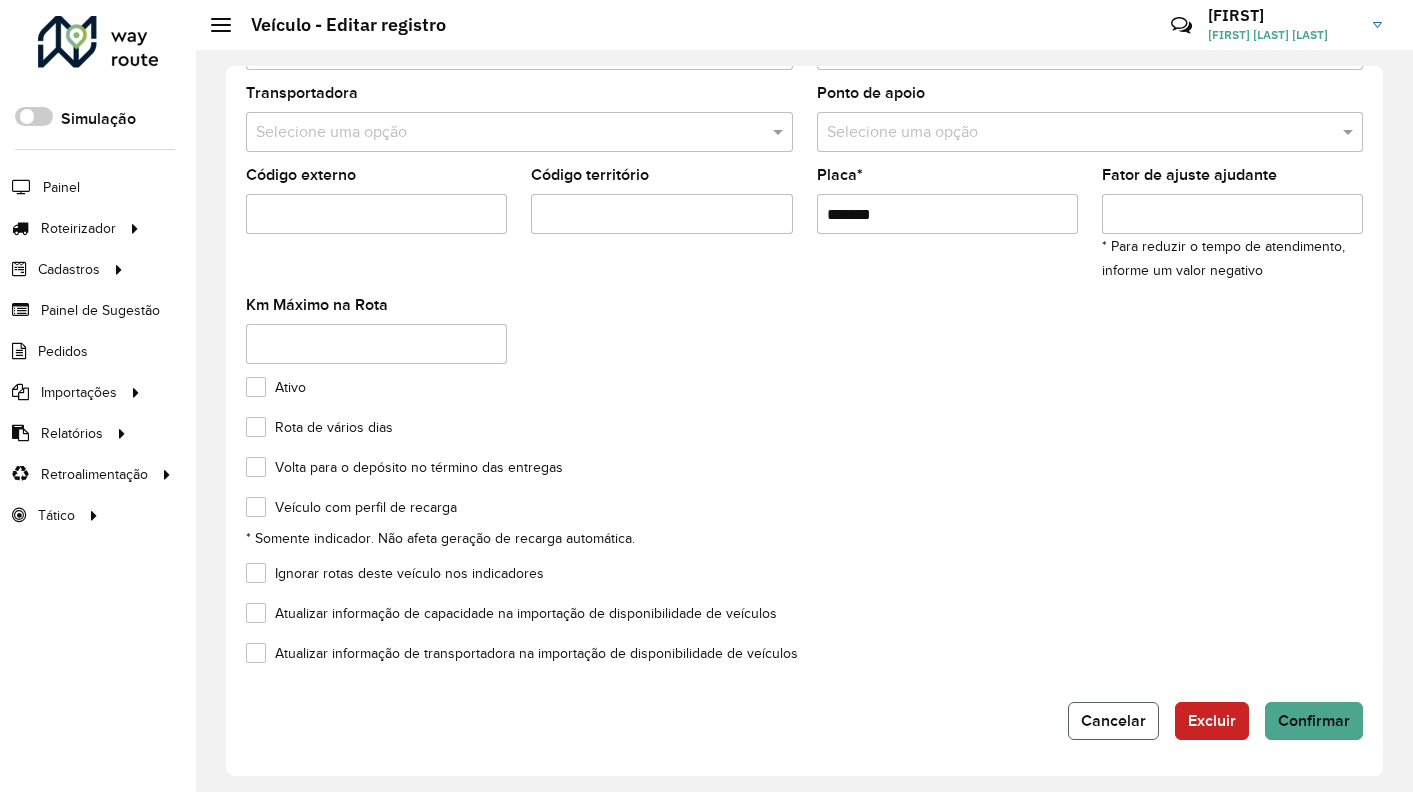 click on "Cancelar" 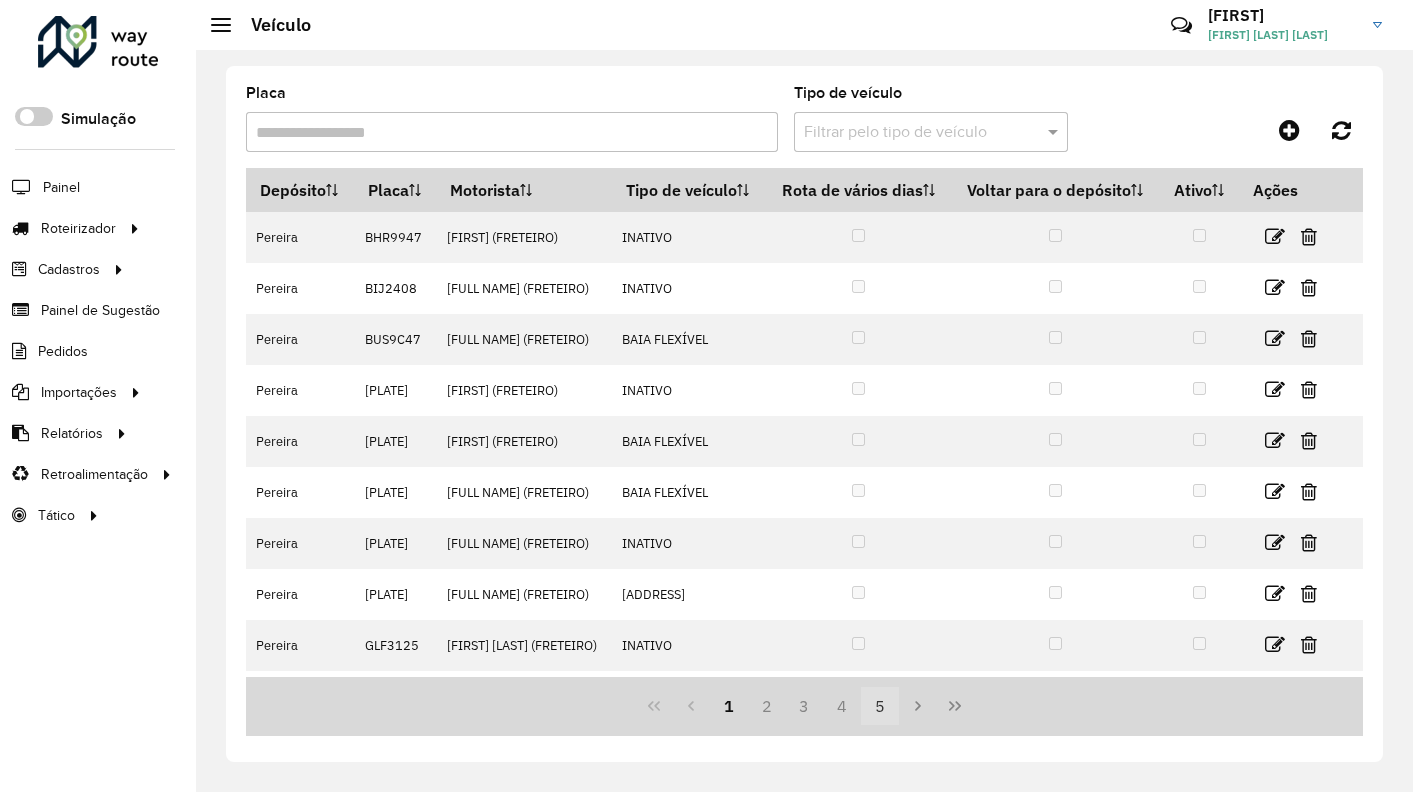 click on "5" at bounding box center [880, 706] 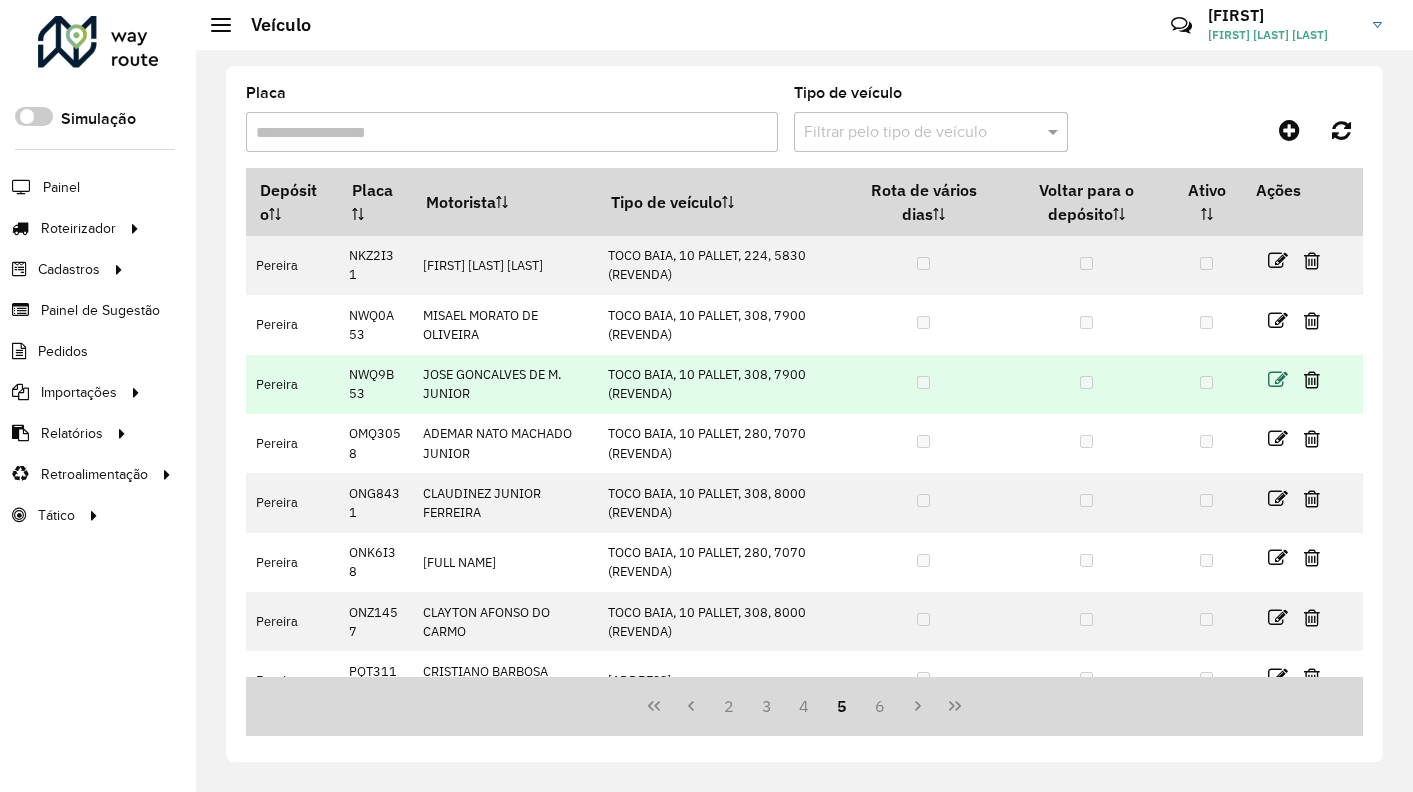 click at bounding box center [1278, 380] 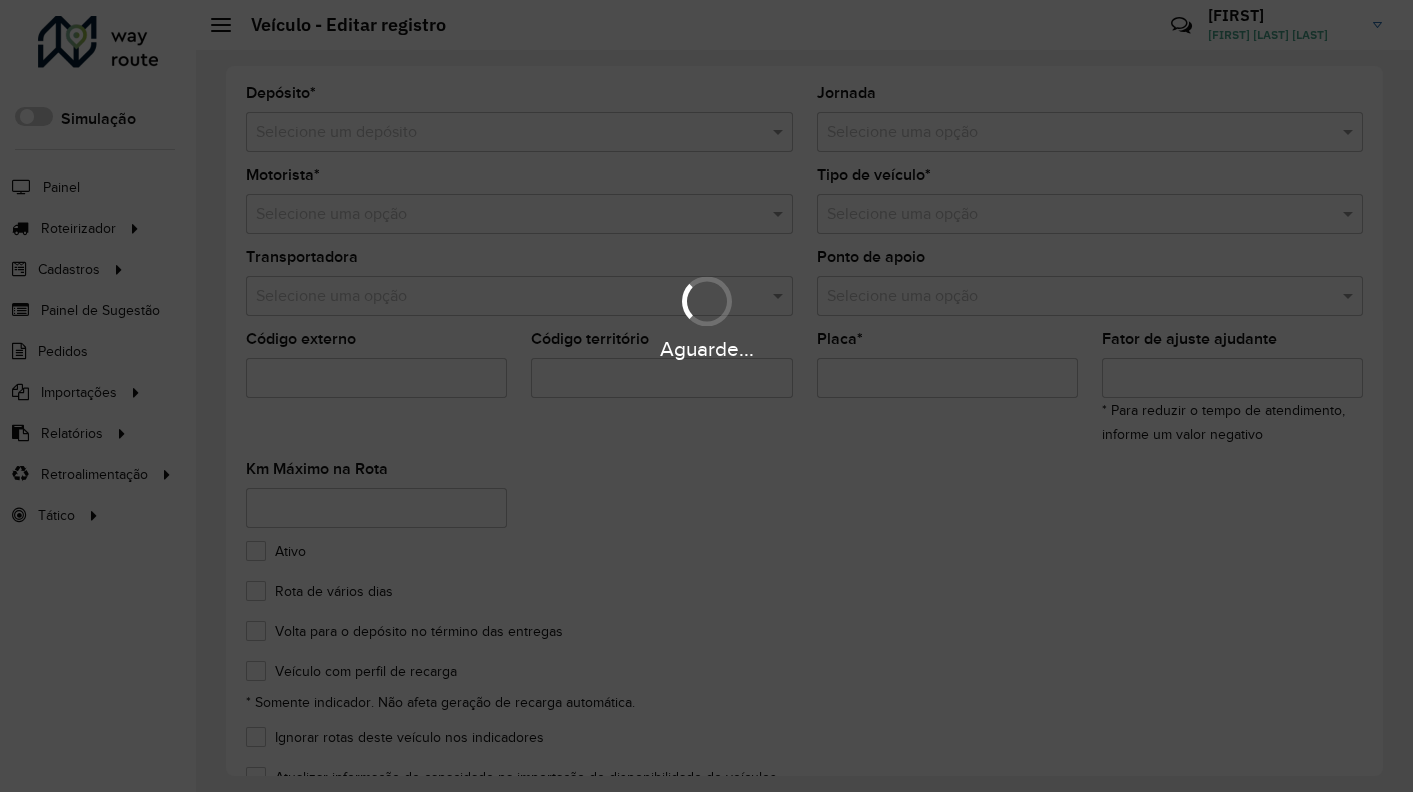 type on "*******" 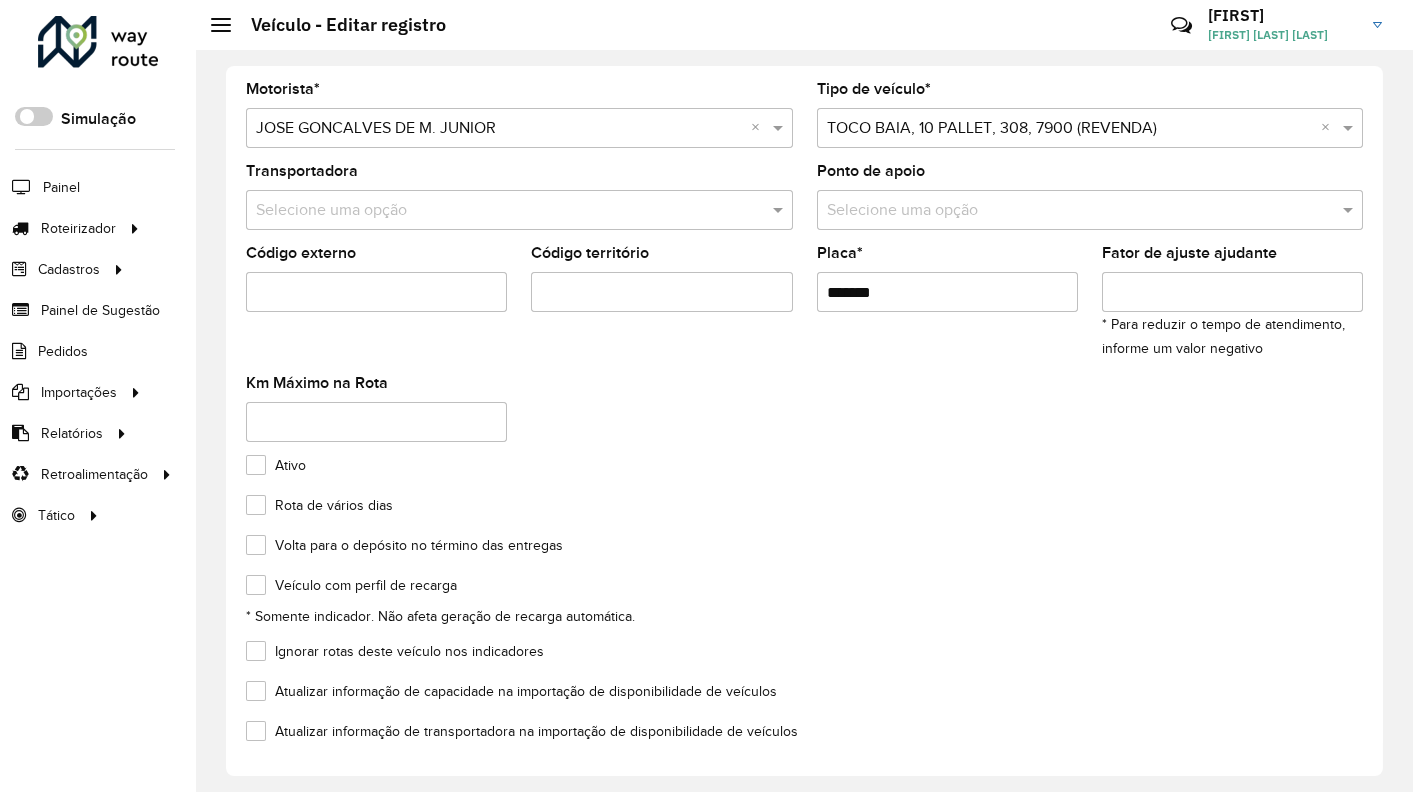 scroll, scrollTop: 164, scrollLeft: 0, axis: vertical 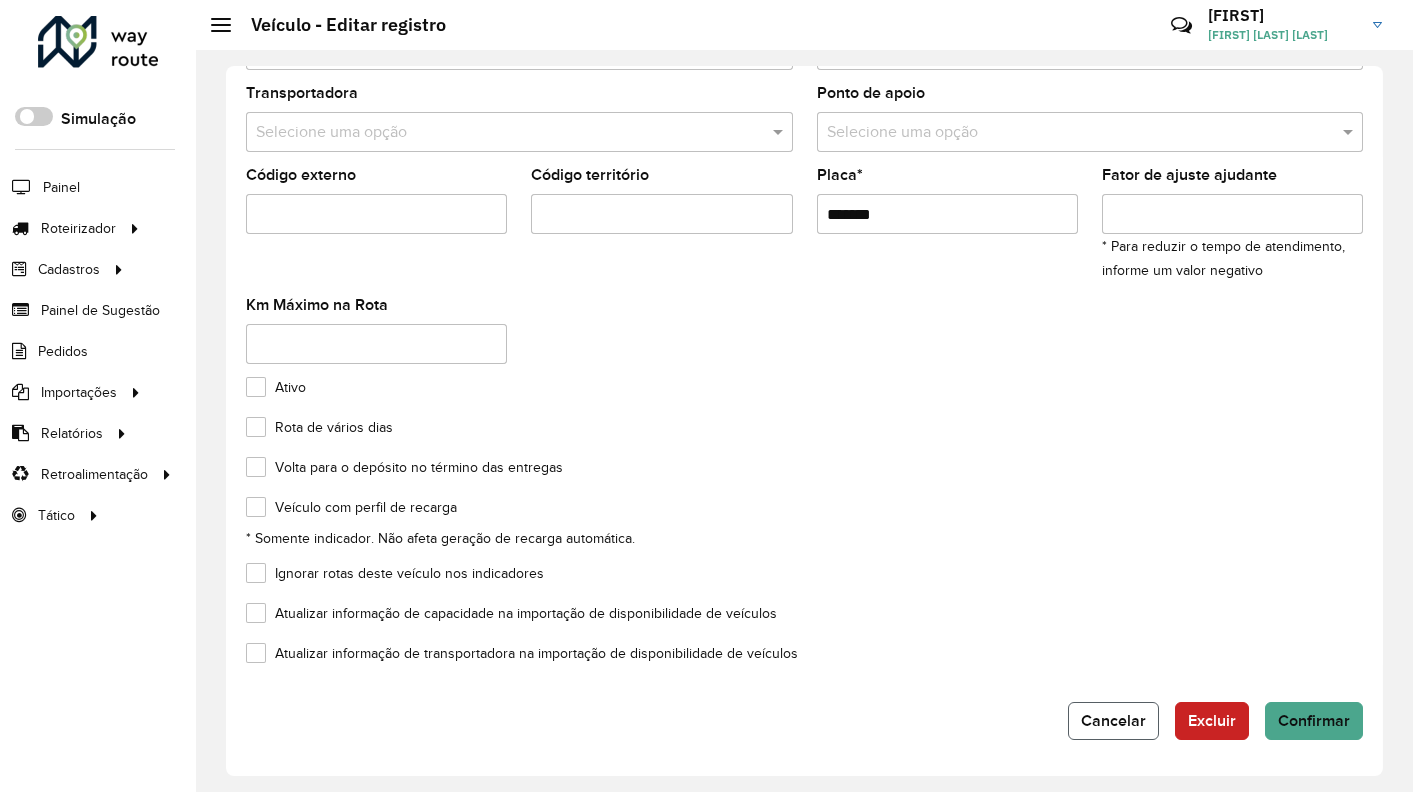 click on "Cancelar" 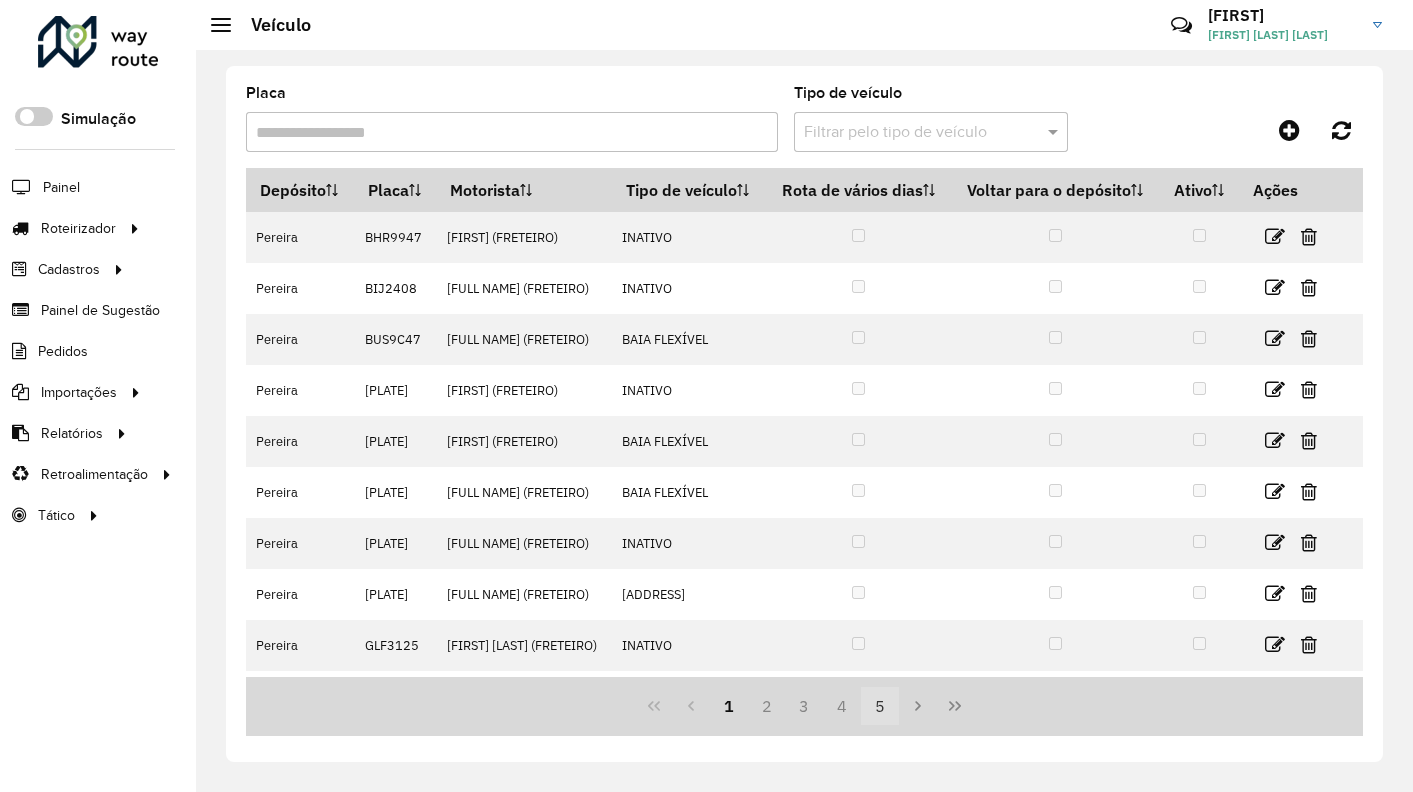 click on "5" at bounding box center [880, 706] 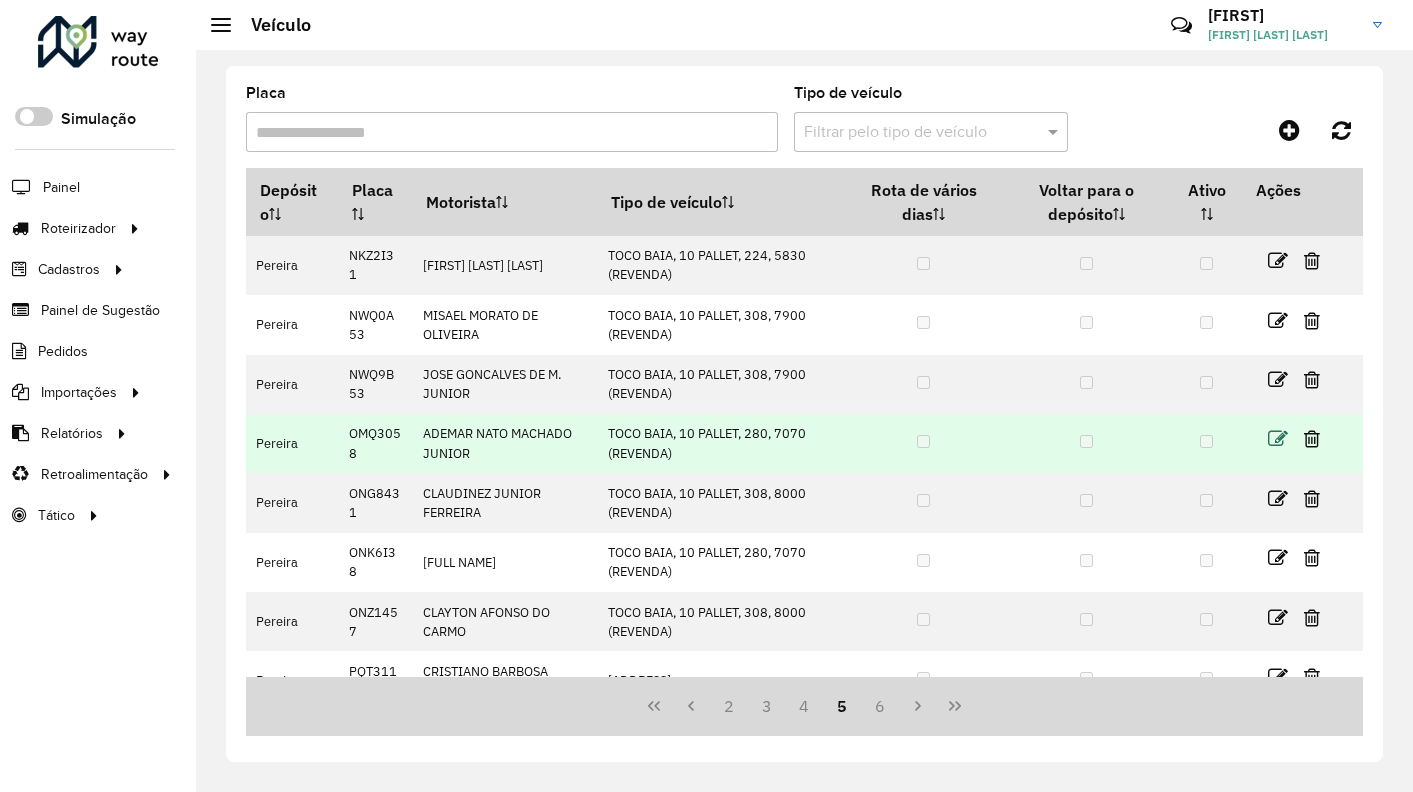 click at bounding box center [1302, 439] 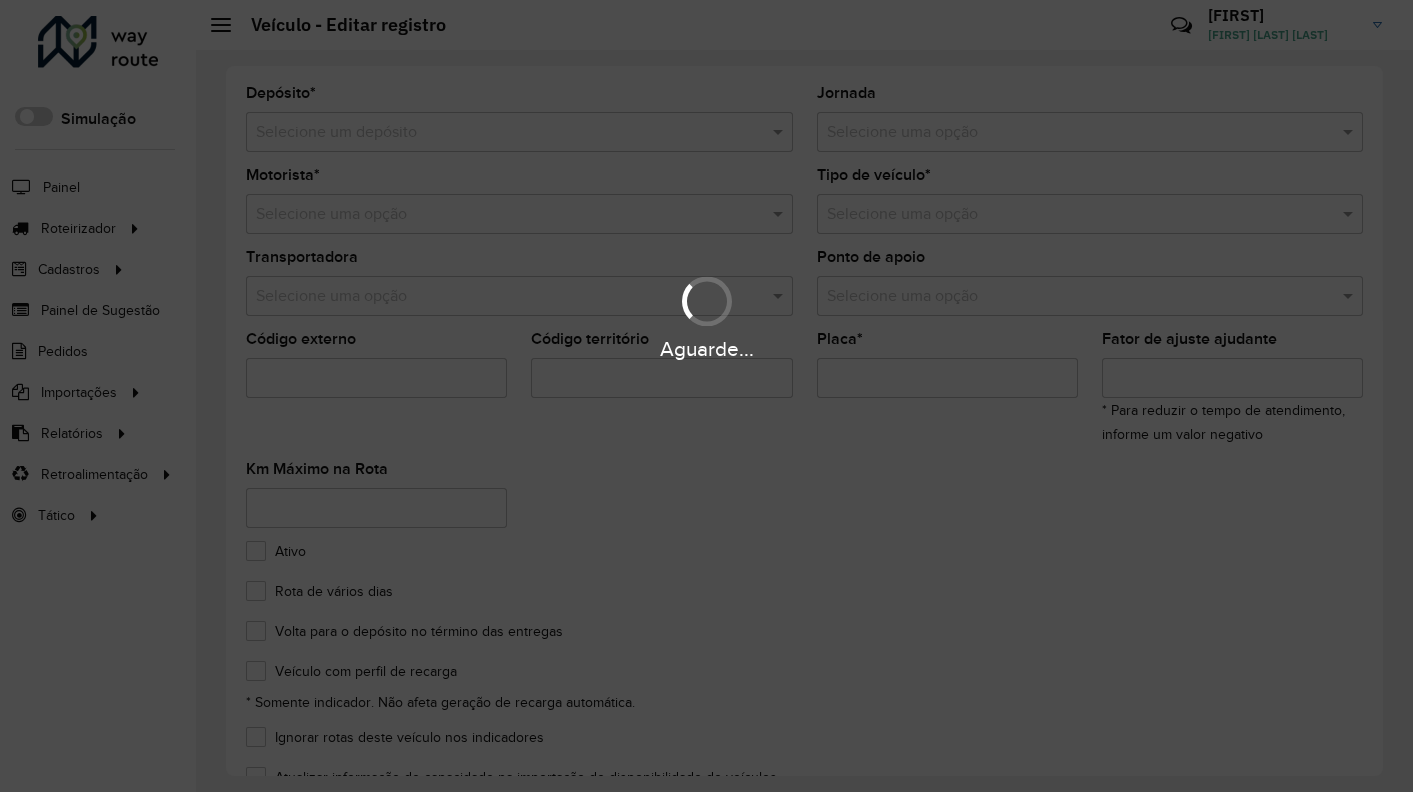 type on "*******" 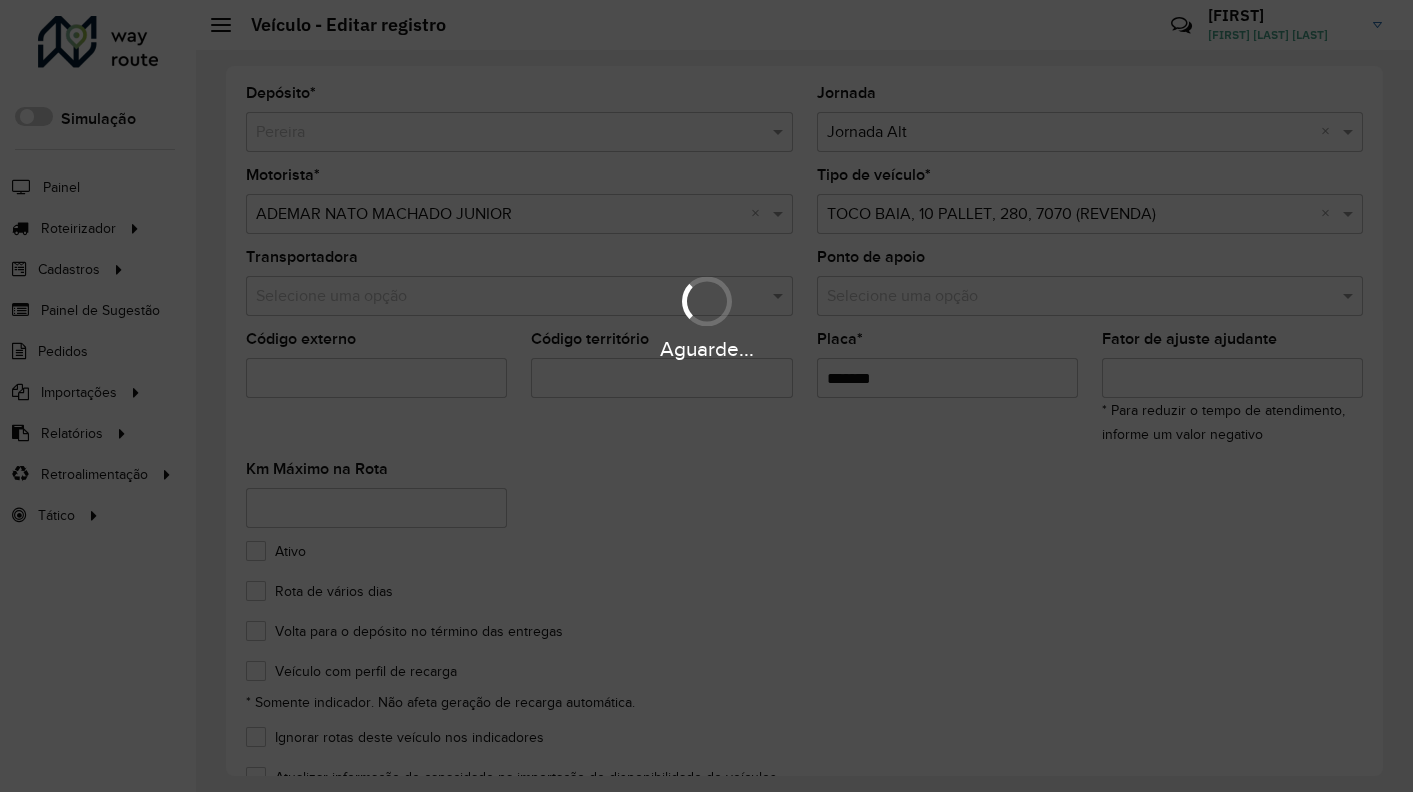 click on "Aguarde..." at bounding box center [706, 396] 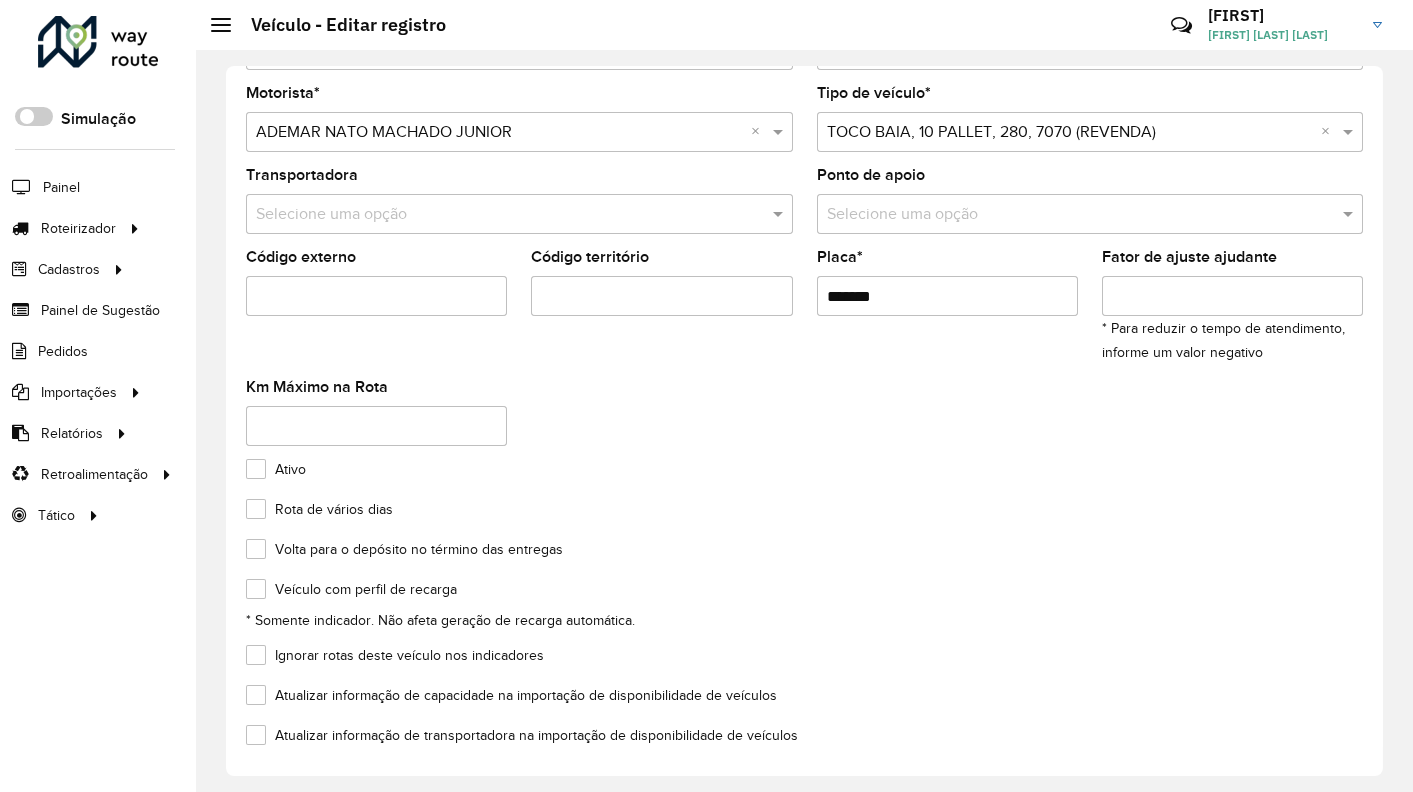 scroll, scrollTop: 164, scrollLeft: 0, axis: vertical 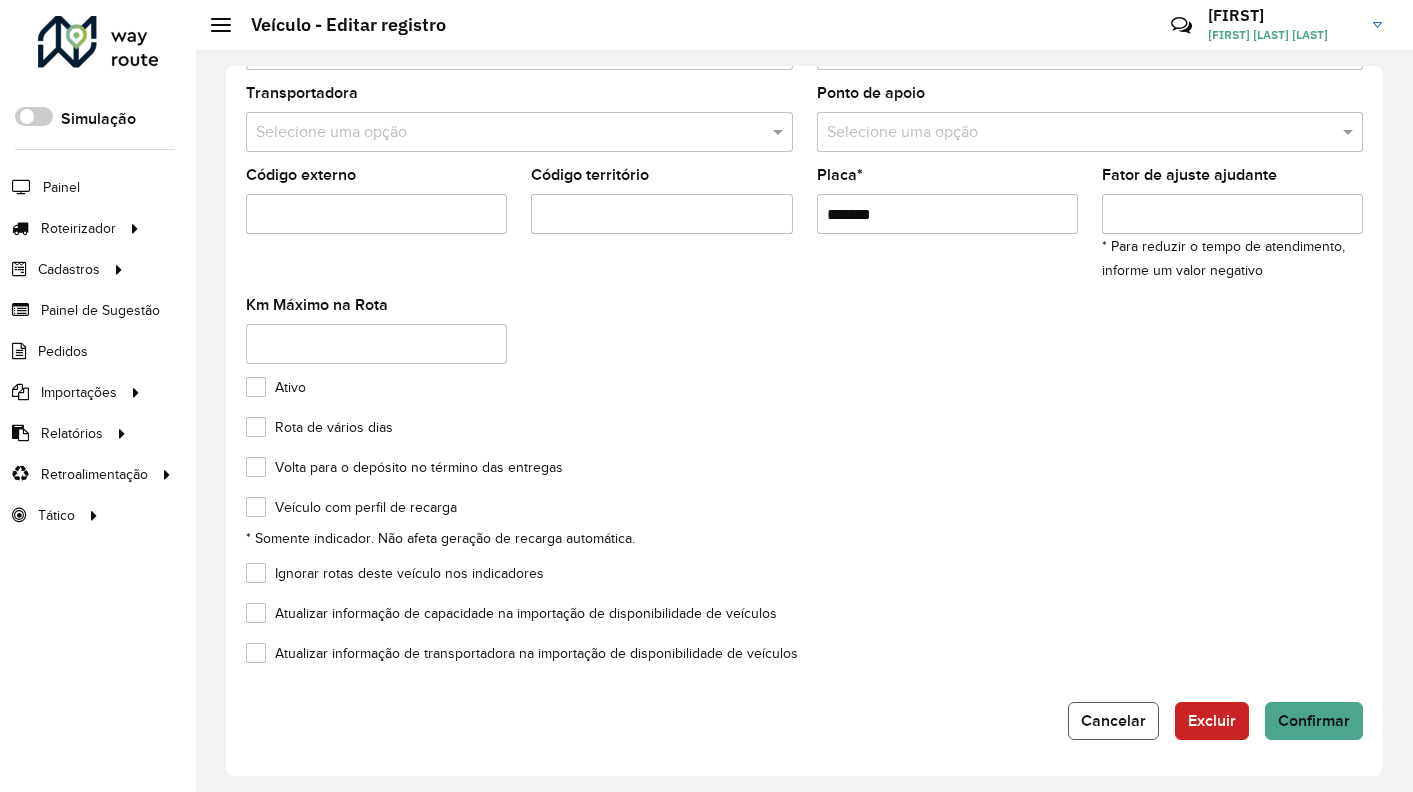 drag, startPoint x: 1143, startPoint y: 721, endPoint x: 1128, endPoint y: 655, distance: 67.68308 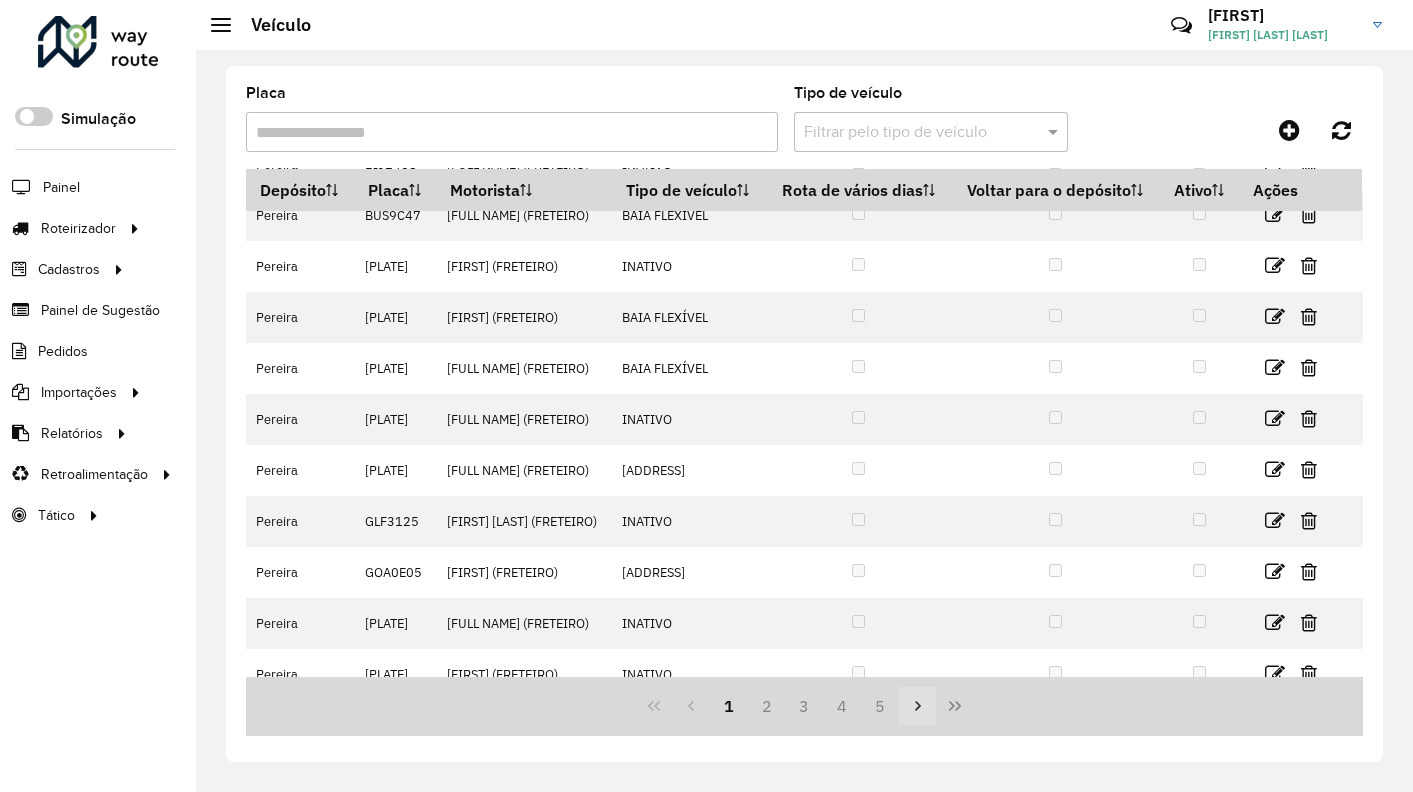 scroll, scrollTop: 263, scrollLeft: 0, axis: vertical 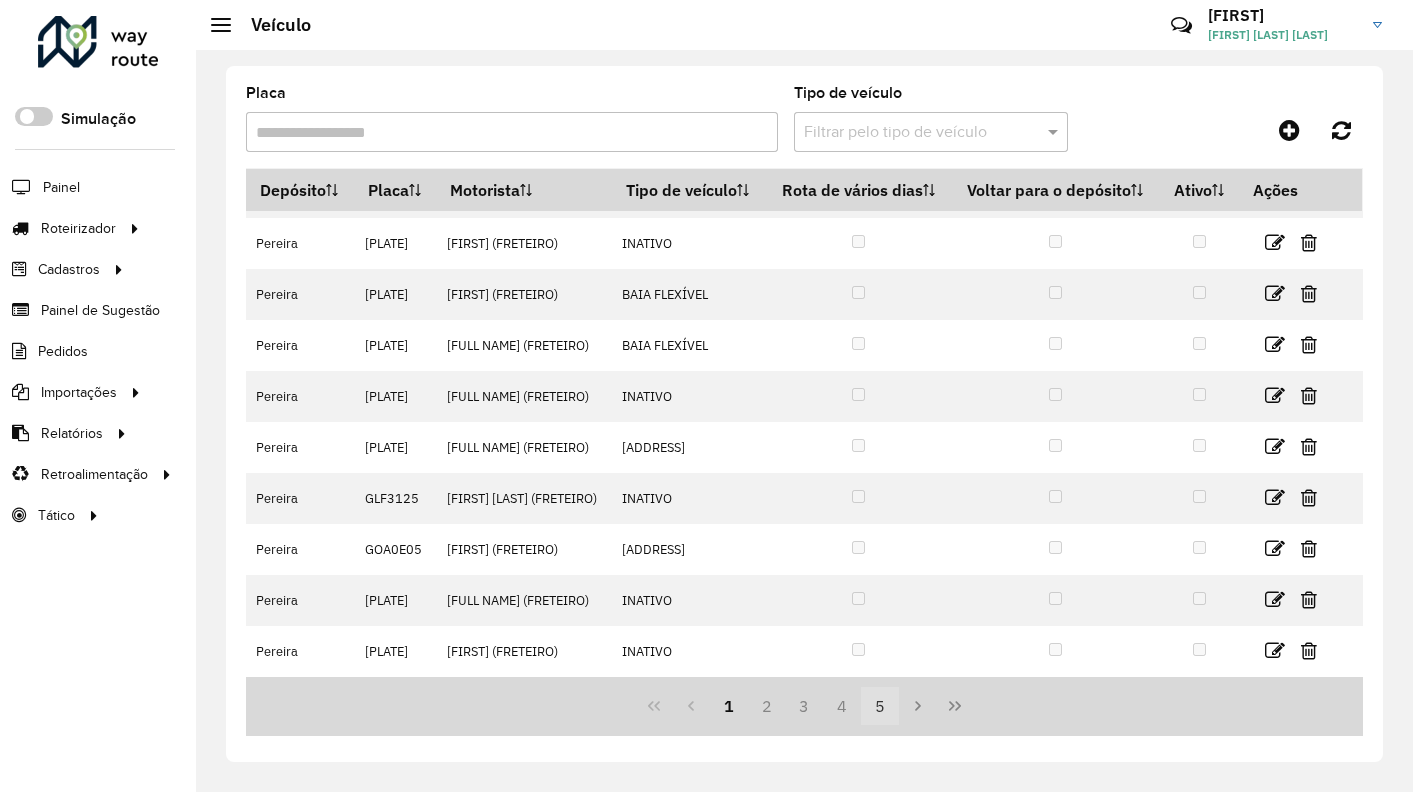 click on "5" at bounding box center [880, 706] 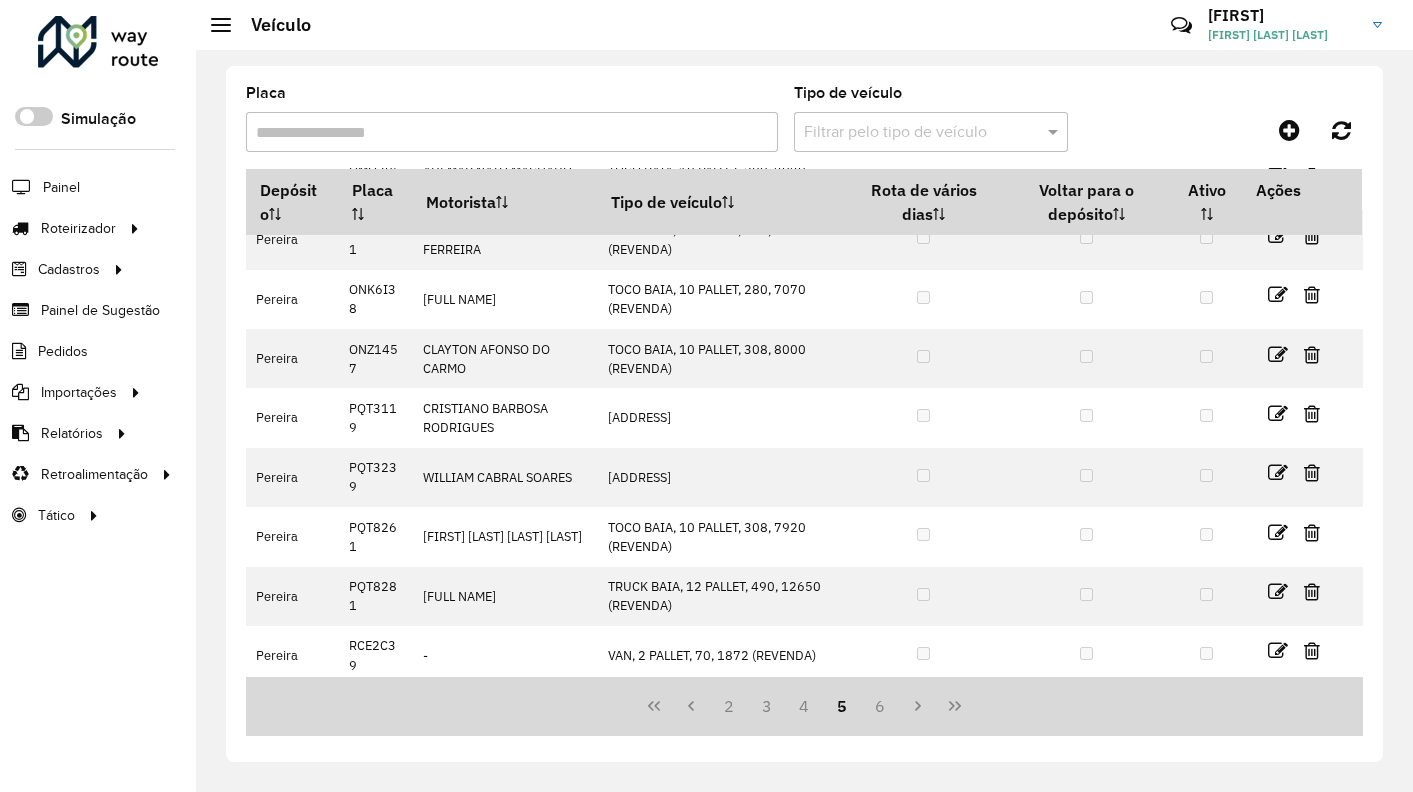 scroll, scrollTop: 0, scrollLeft: 0, axis: both 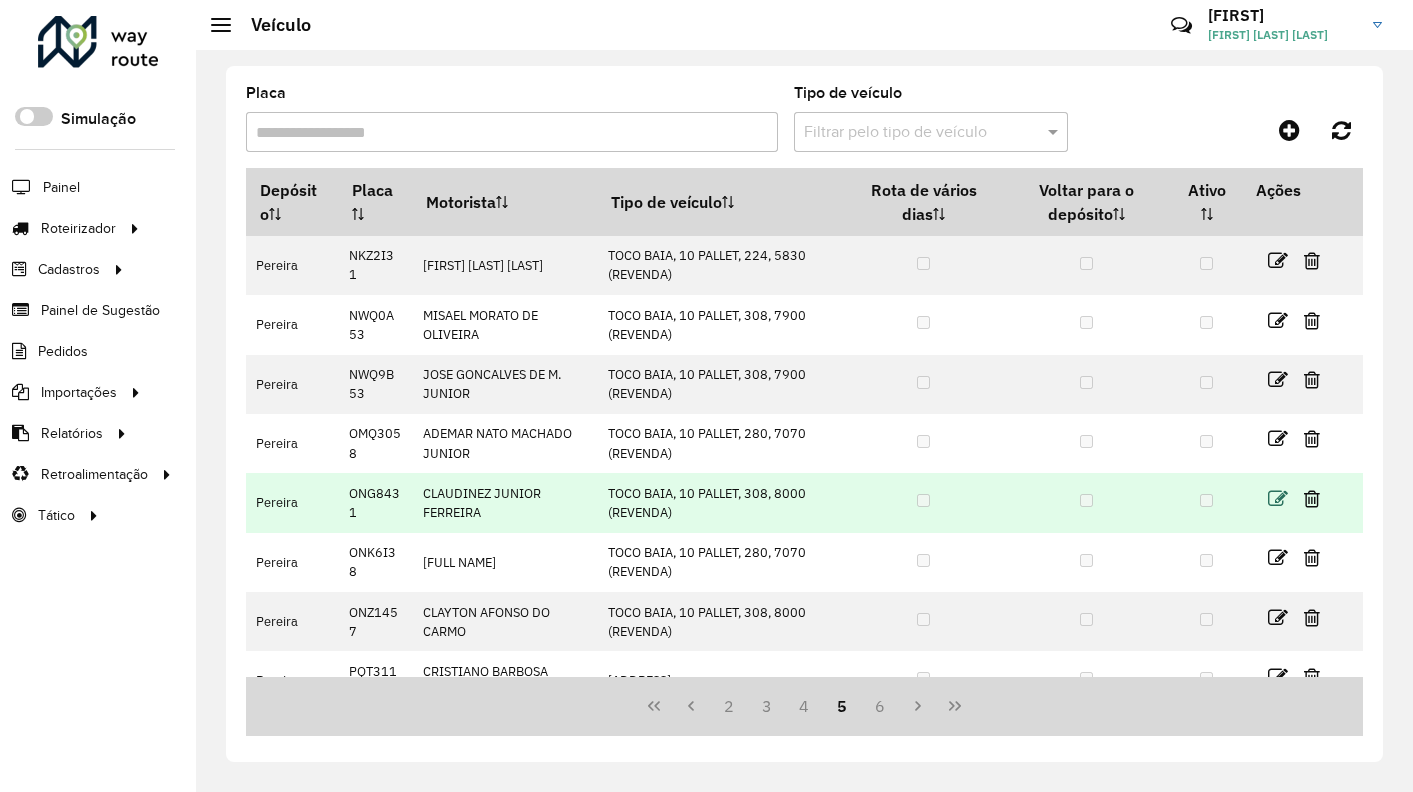 click at bounding box center [1278, 499] 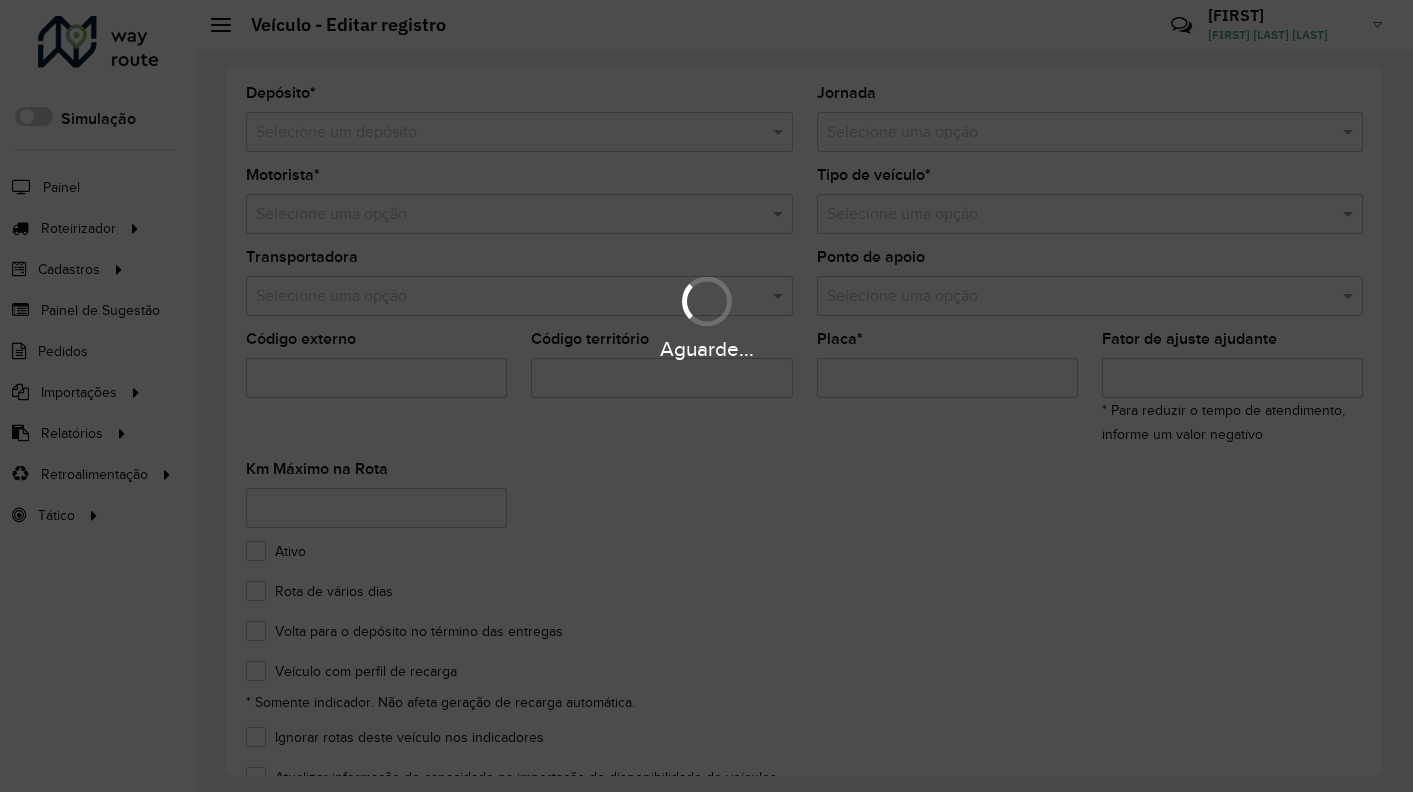 type on "*******" 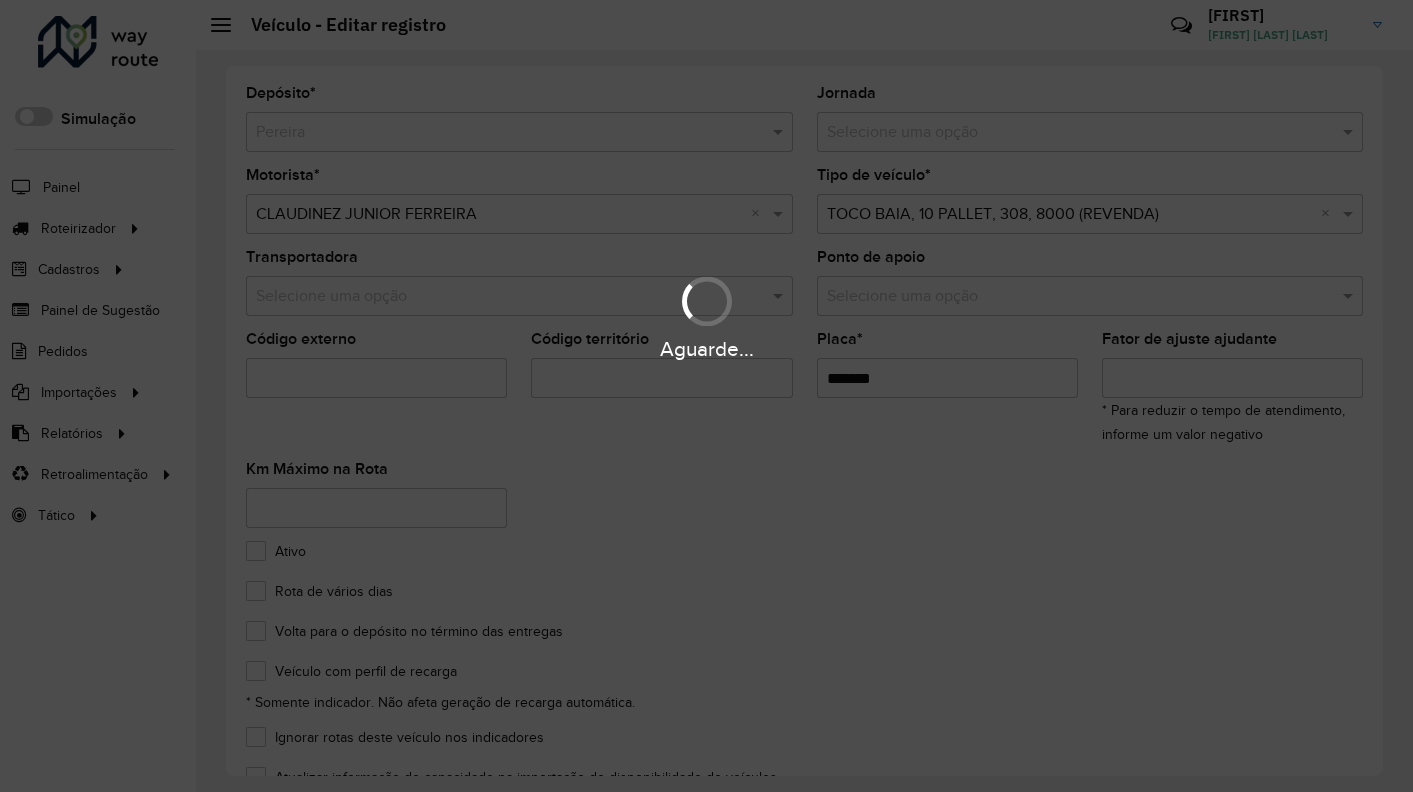 click on "Aguarde..." at bounding box center [706, 396] 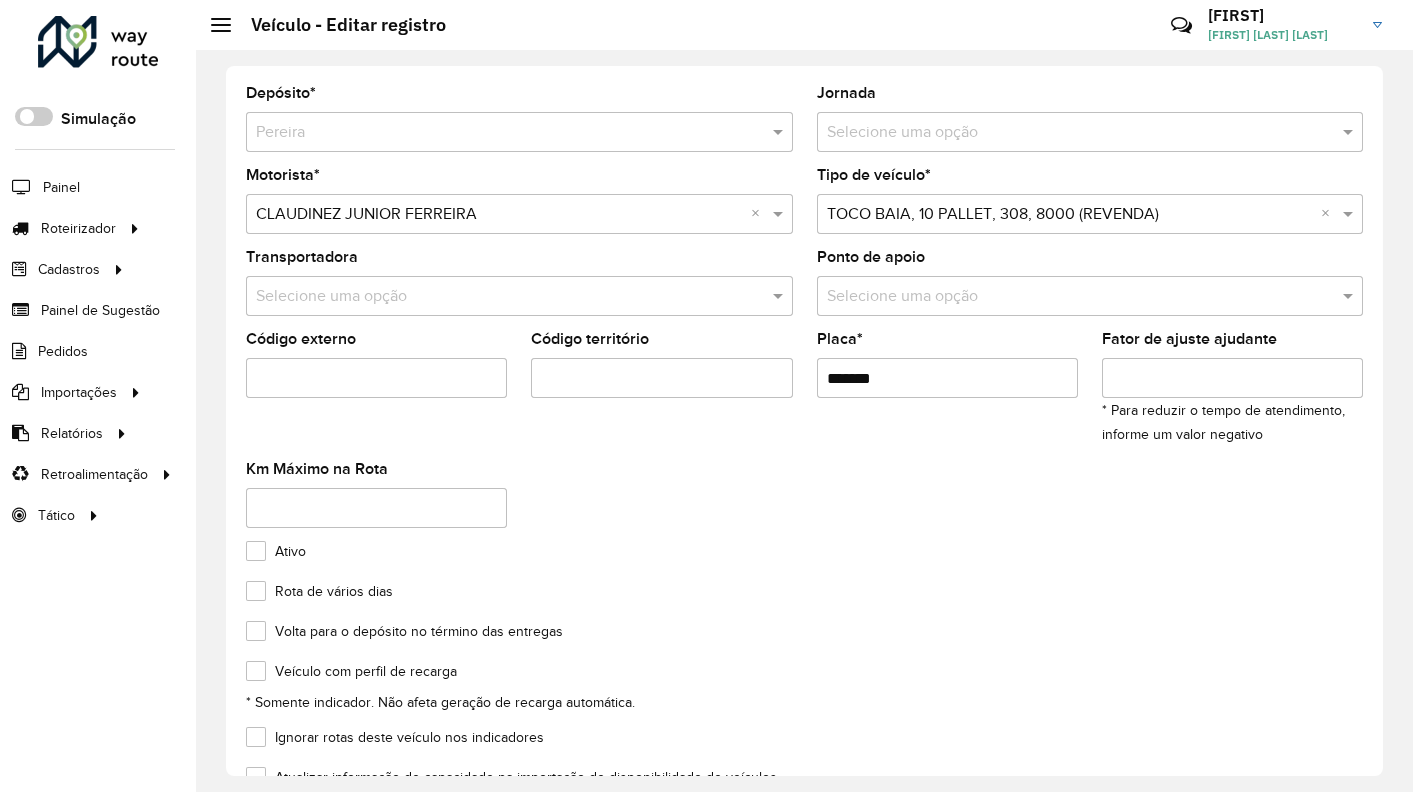 click on "Aguarde...  Pop-up bloqueado!  Seu navegador bloqueou automáticamente a abertura de uma nova janela.   Acesse as configurações e adicione o endereço do sistema a lista de permissão.   Fechar  Roteirizador AmbevTech Simulação Painel Roteirizador Entregas Vendas Cadastros Checkpoint Classificações de venda Cliente Condição de pagamento Consulta de setores Depósito Disponibilidade de veículos Fator tipo de produto Gabarito planner Grupo Rota Fator Tipo Produto Grupo de Depósito Grupo de rotas exclusiva Grupo de setores Jornada Jornada RN Layout integração Modelo Motorista Multi Depósito Painel de sugestão Parada Pedágio Perfil de Vendedor Ponto de apoio Ponto de apoio FAD Prioridade pedido Produto Restrição de Atendimento Planner Rodízio de placa Rota exclusiva FAD Rótulo Setor Setor Planner Tempo de parada de refeição Tipo de cliente Tipo de jornada Tipo de produto Tipo de veículo Tipo de veículo RN Transportadora Usuário Vendedor Veículo Painel de Sugestão Pedidos Importações *" at bounding box center [706, 396] 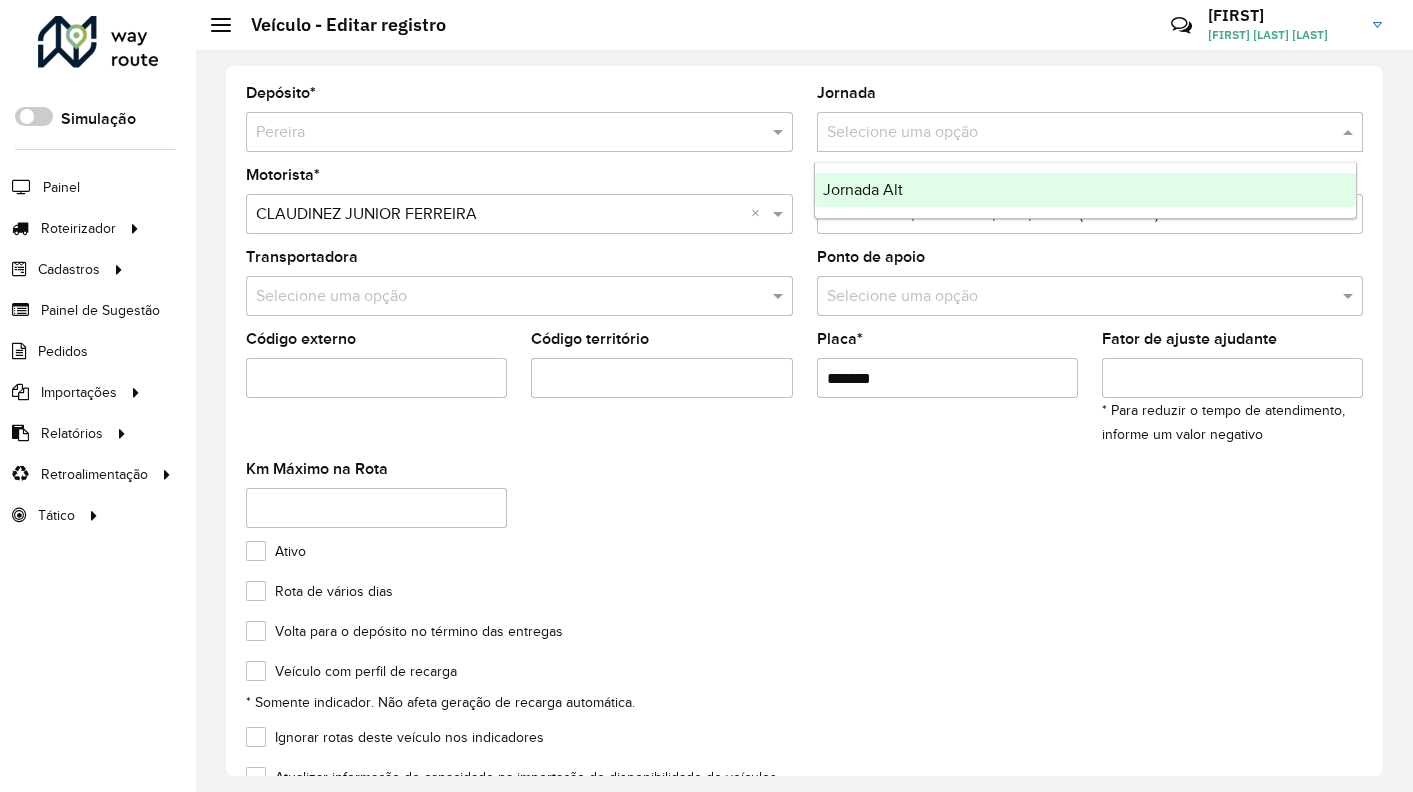 click on "Jornada Alt" at bounding box center [1086, 190] 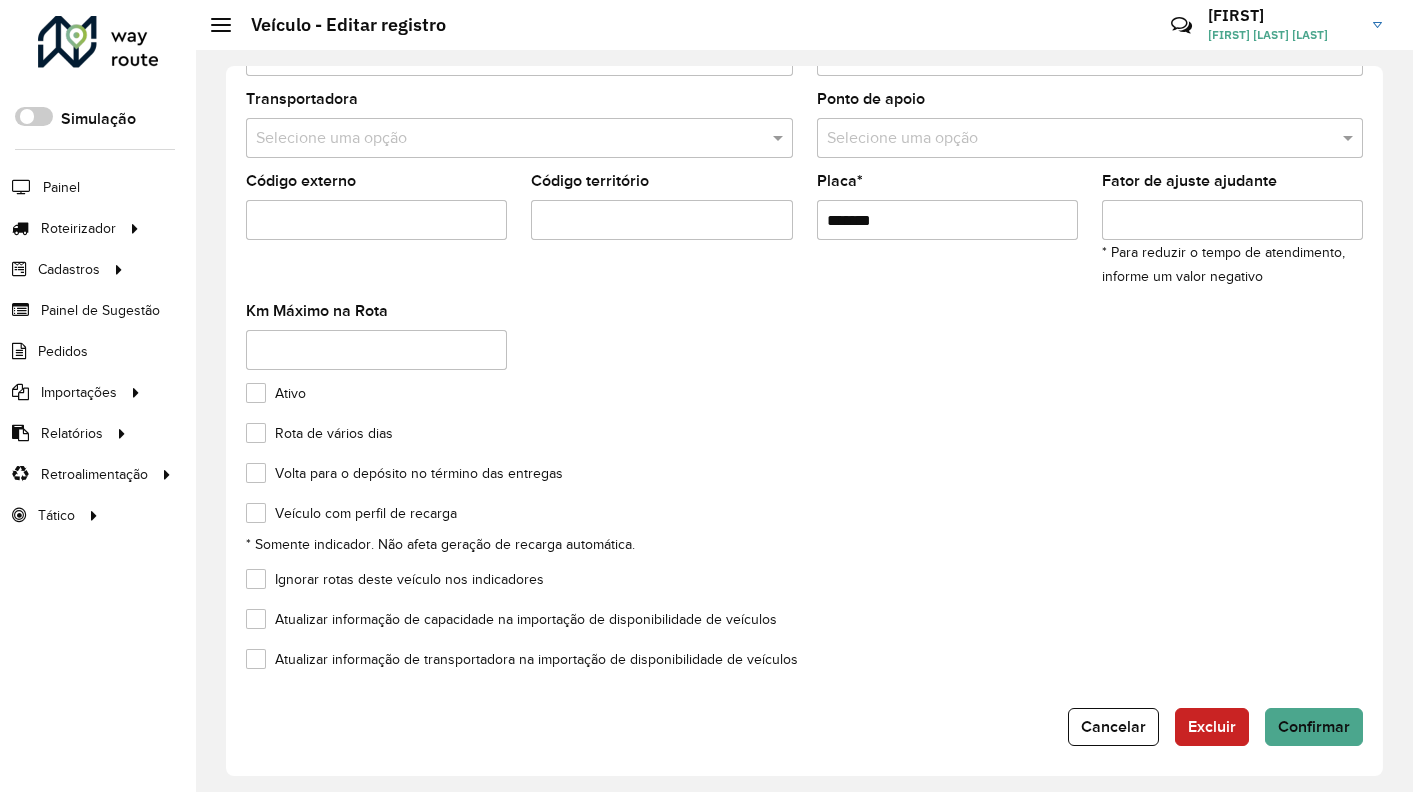 scroll, scrollTop: 164, scrollLeft: 0, axis: vertical 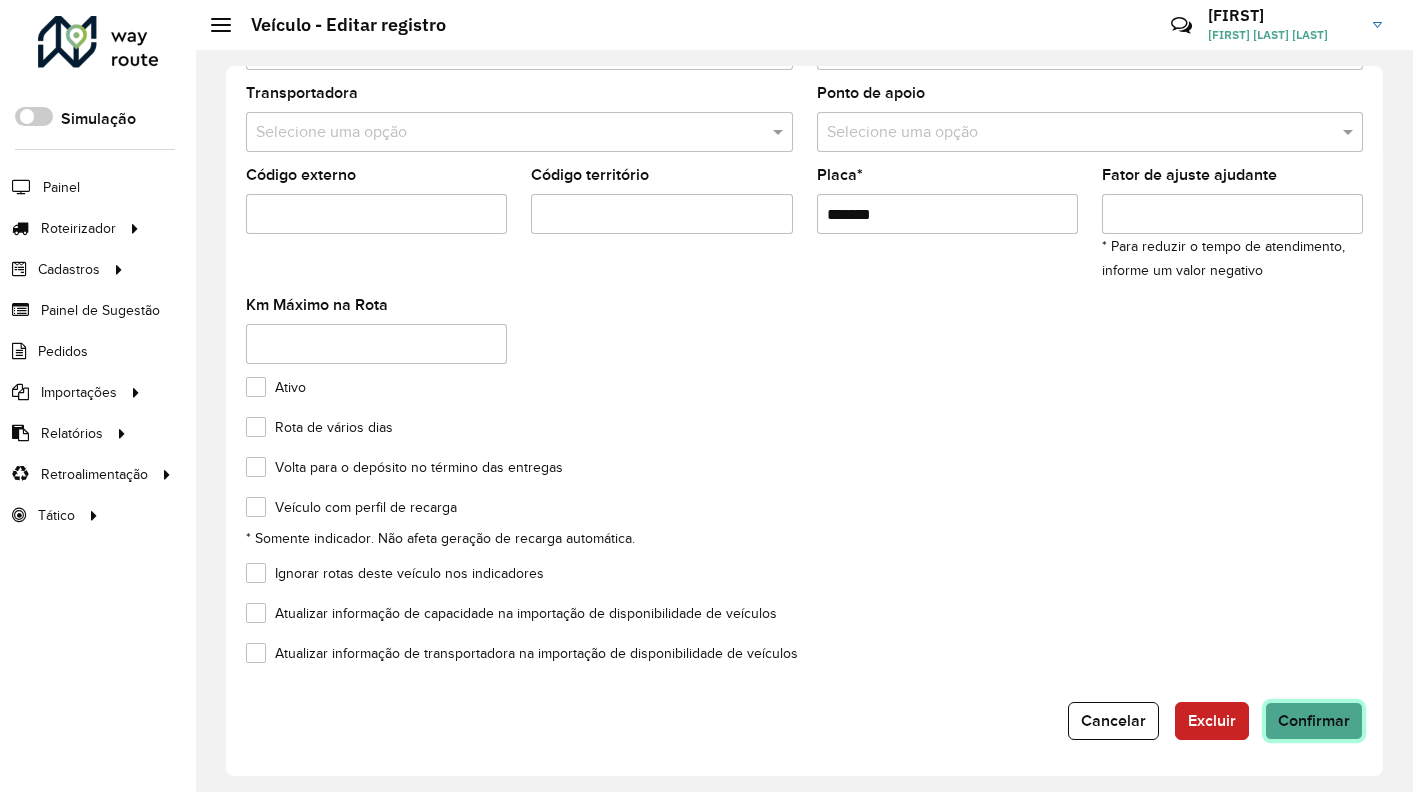 click on "Confirmar" 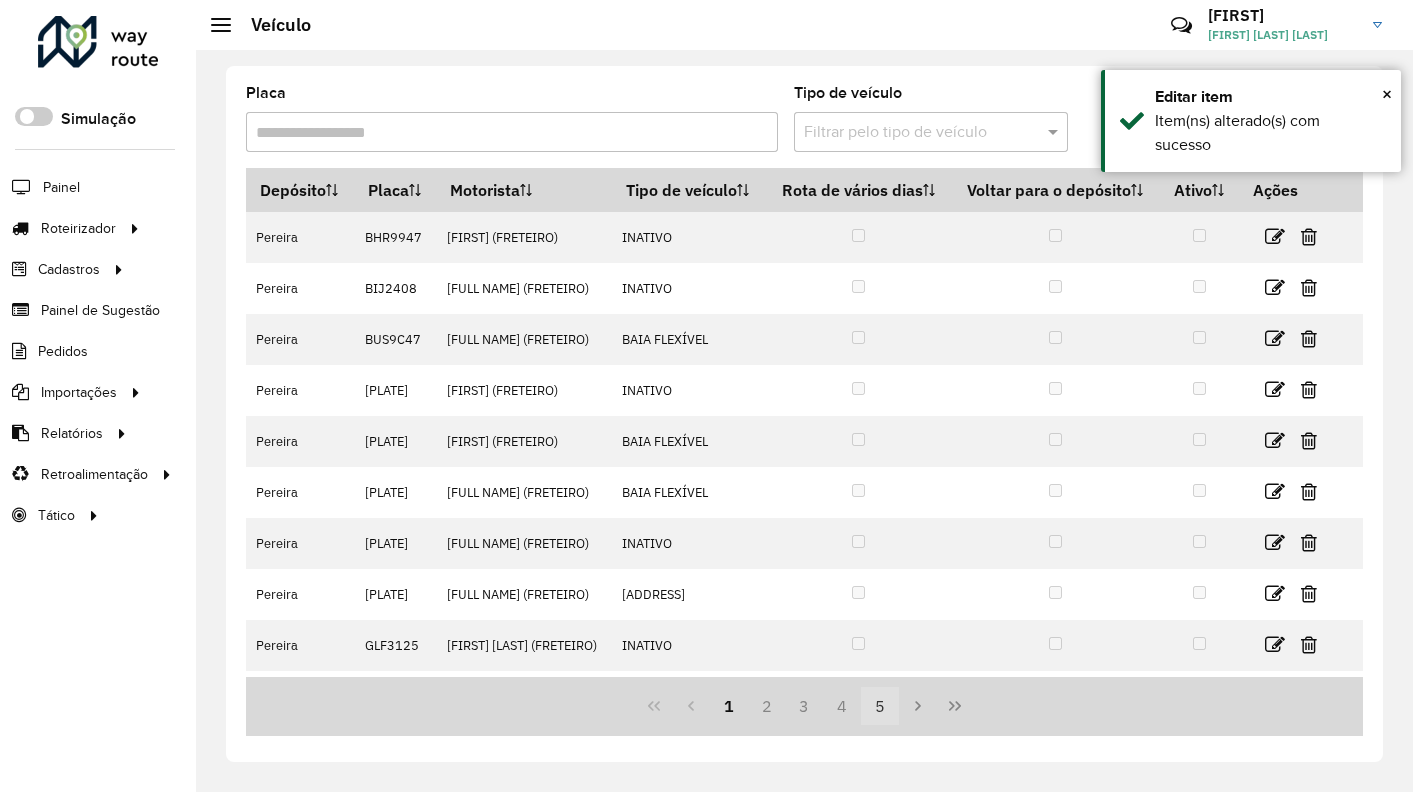 click on "5" at bounding box center [880, 706] 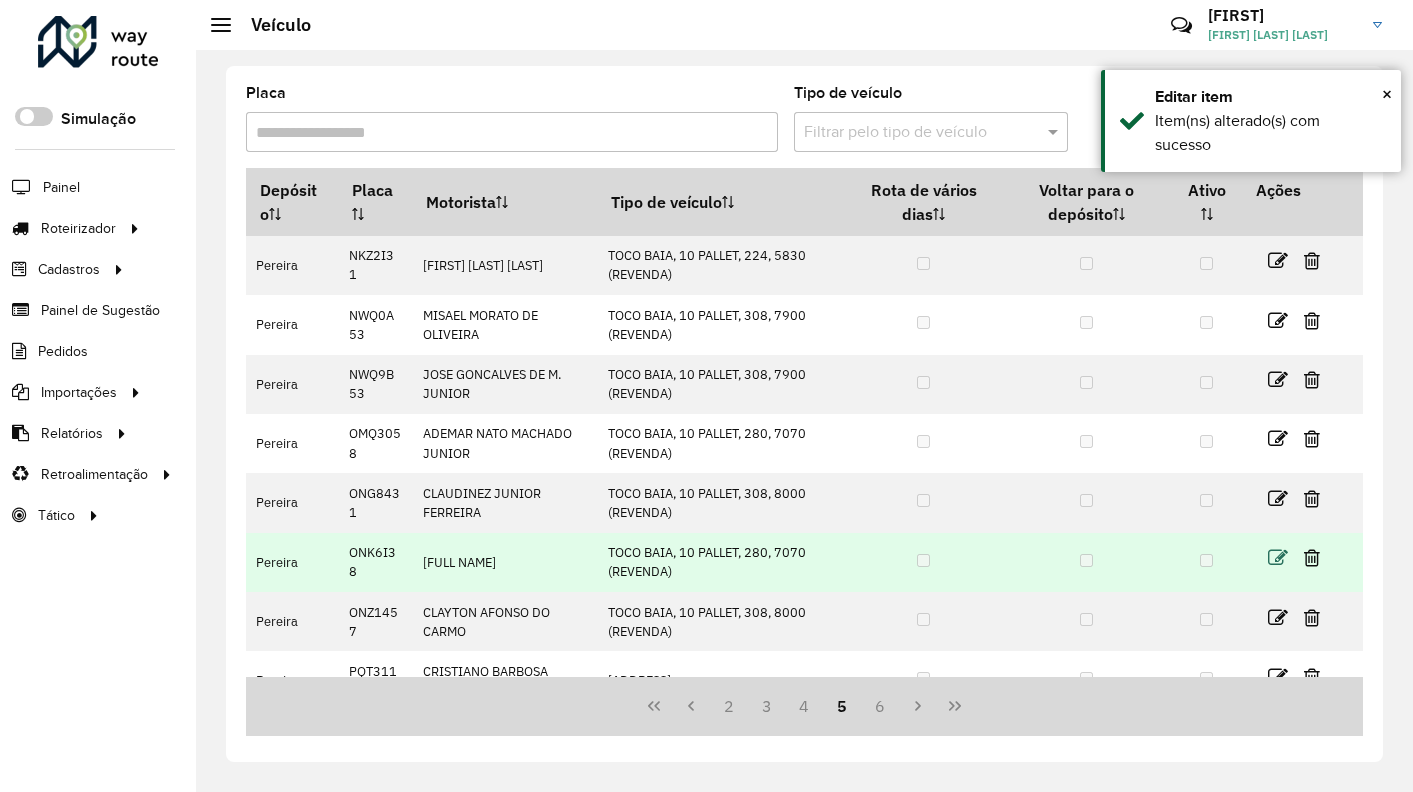 click at bounding box center [1278, 558] 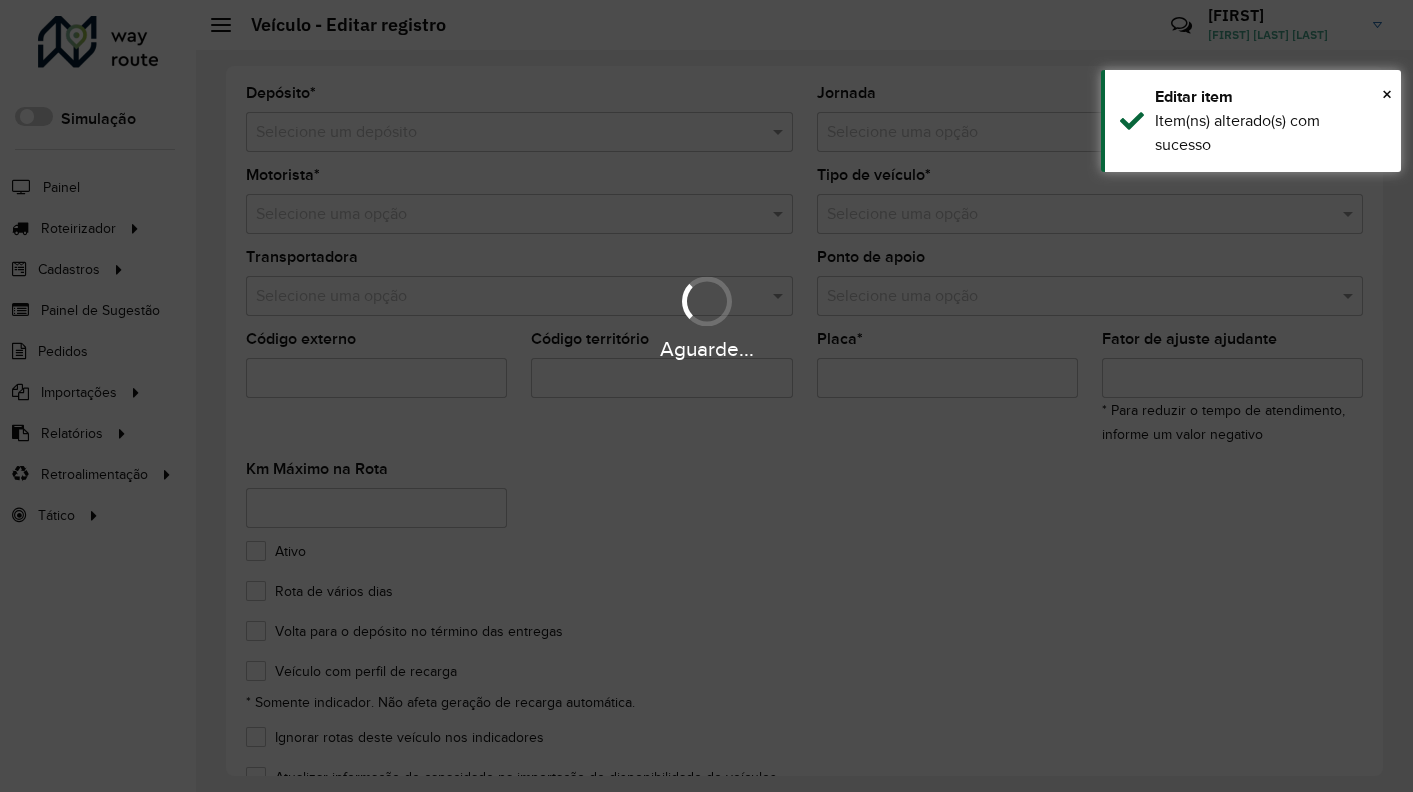 type on "*******" 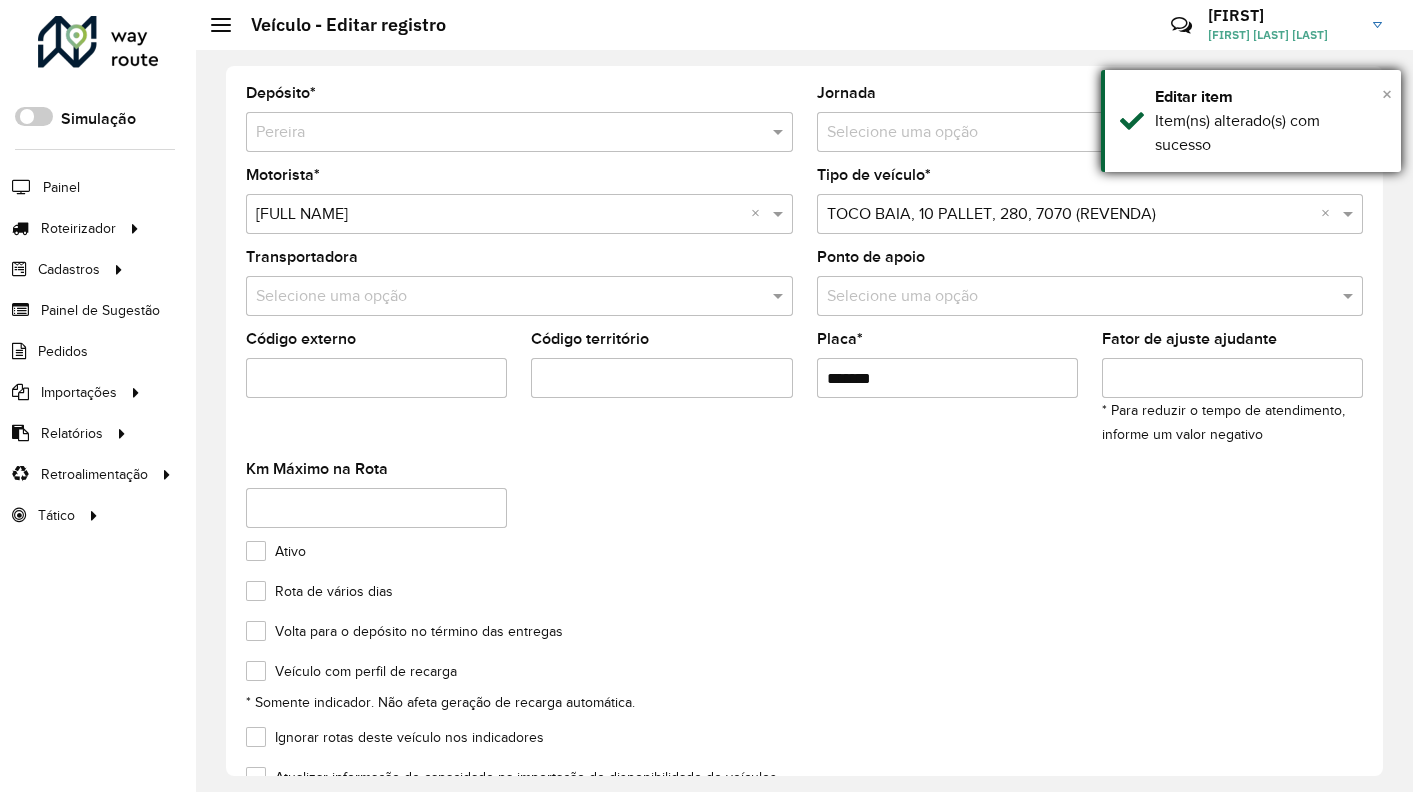 click on "×" at bounding box center (1387, 94) 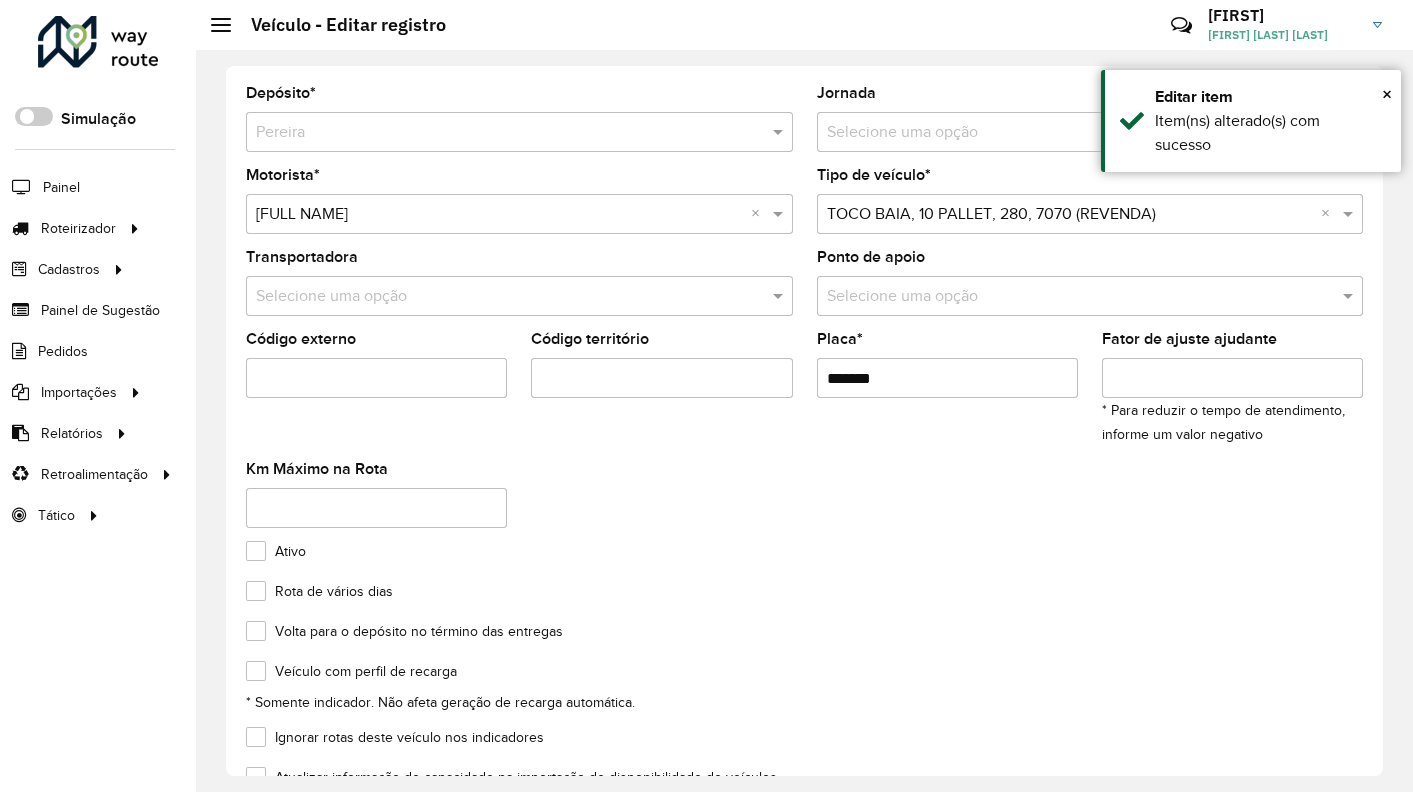 click at bounding box center (1070, 133) 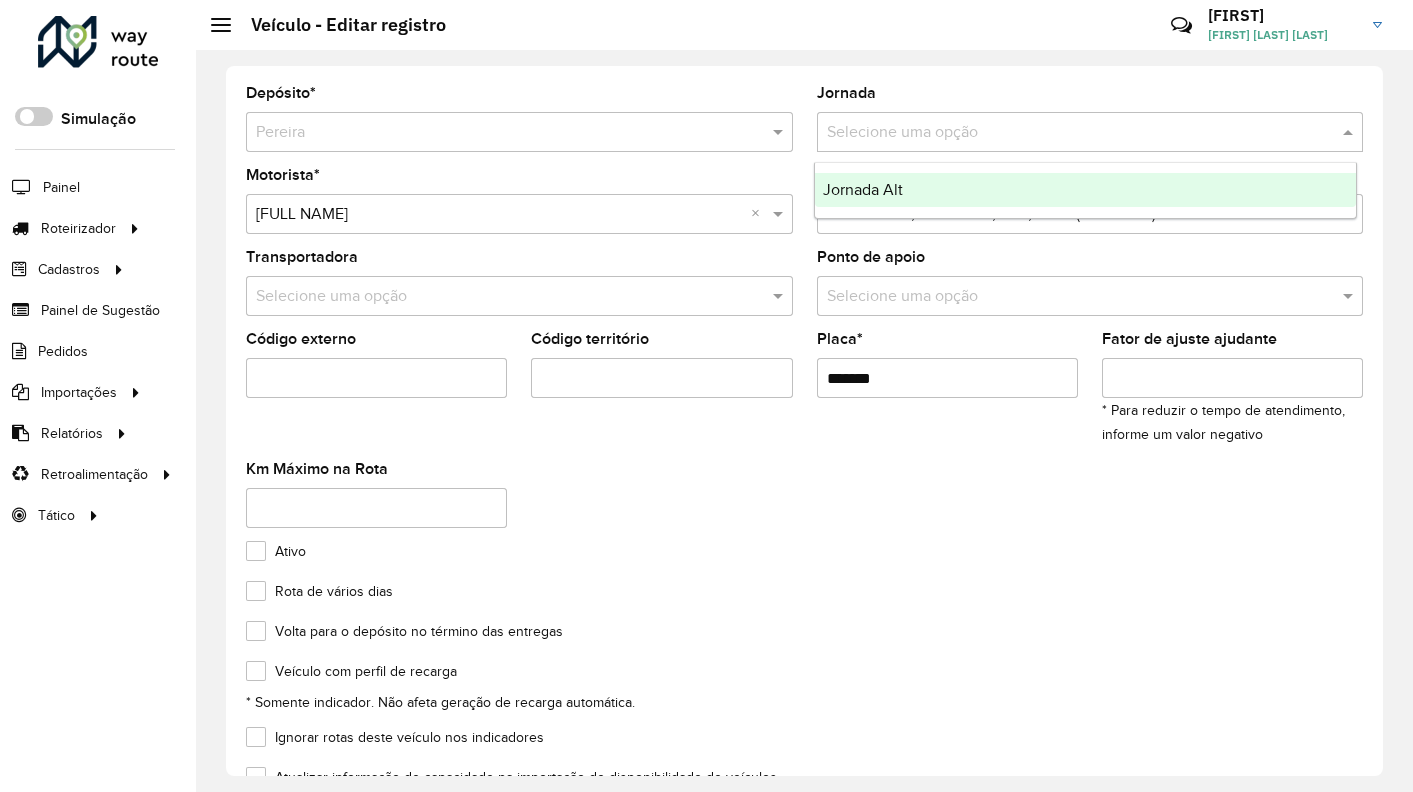 click on "Jornada Alt" at bounding box center [1086, 190] 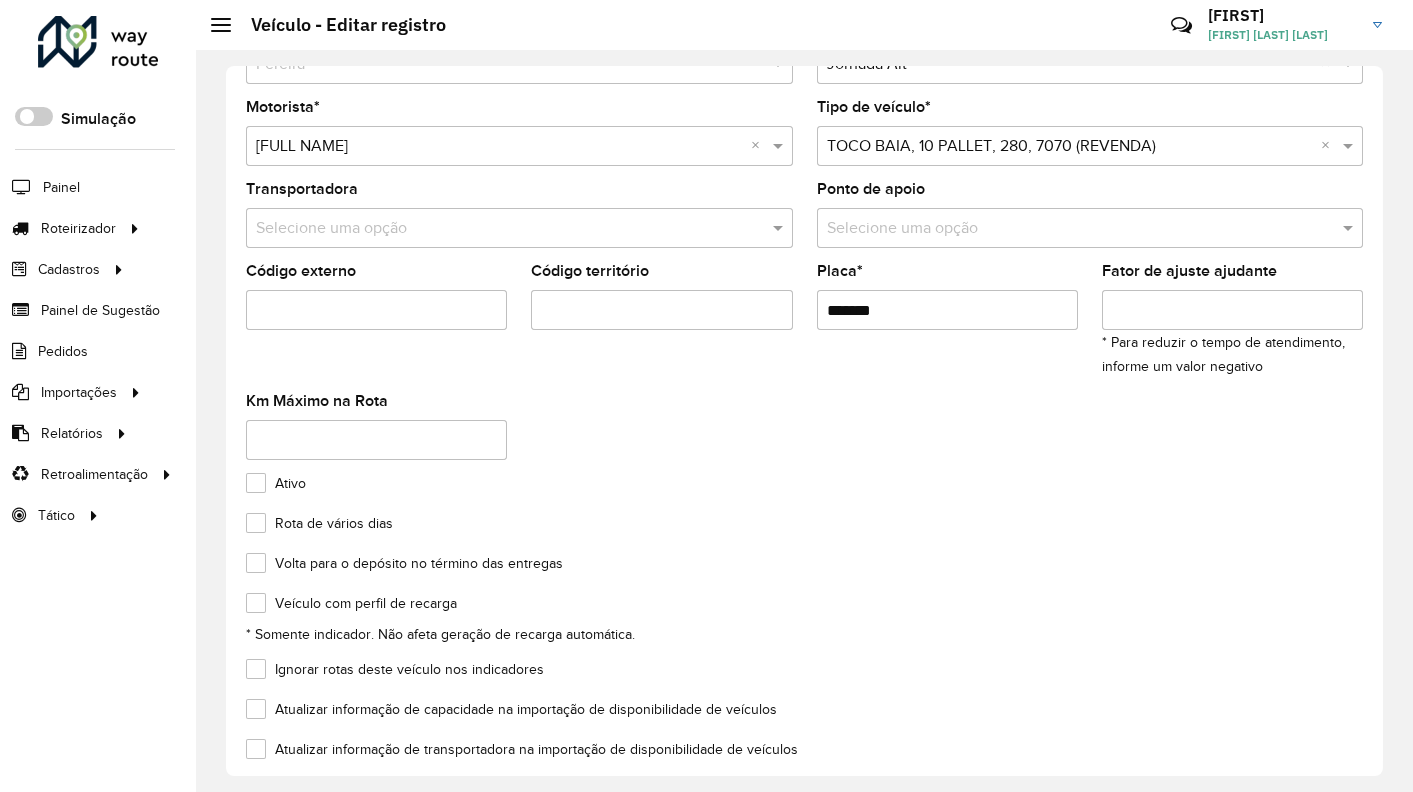 scroll, scrollTop: 164, scrollLeft: 0, axis: vertical 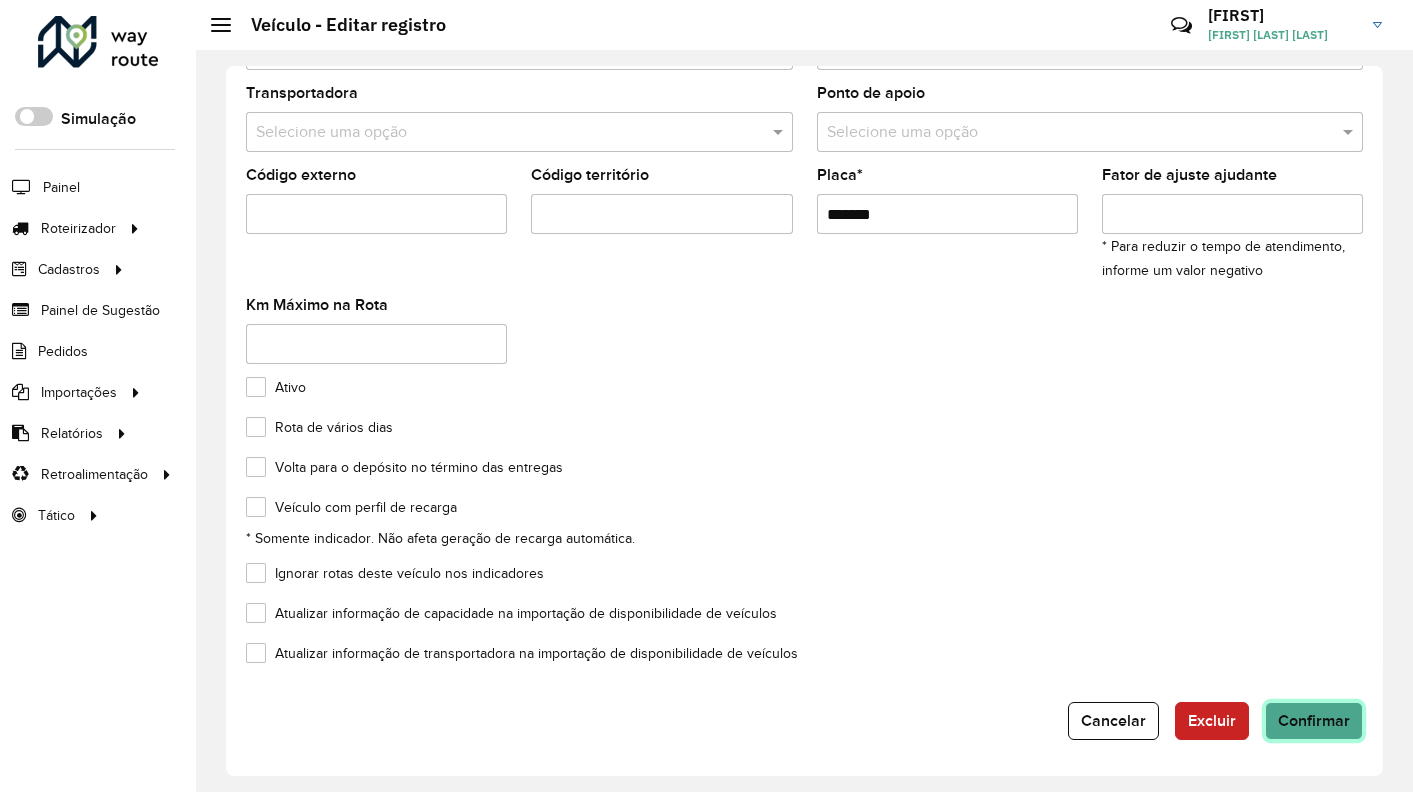 click on "Confirmar" 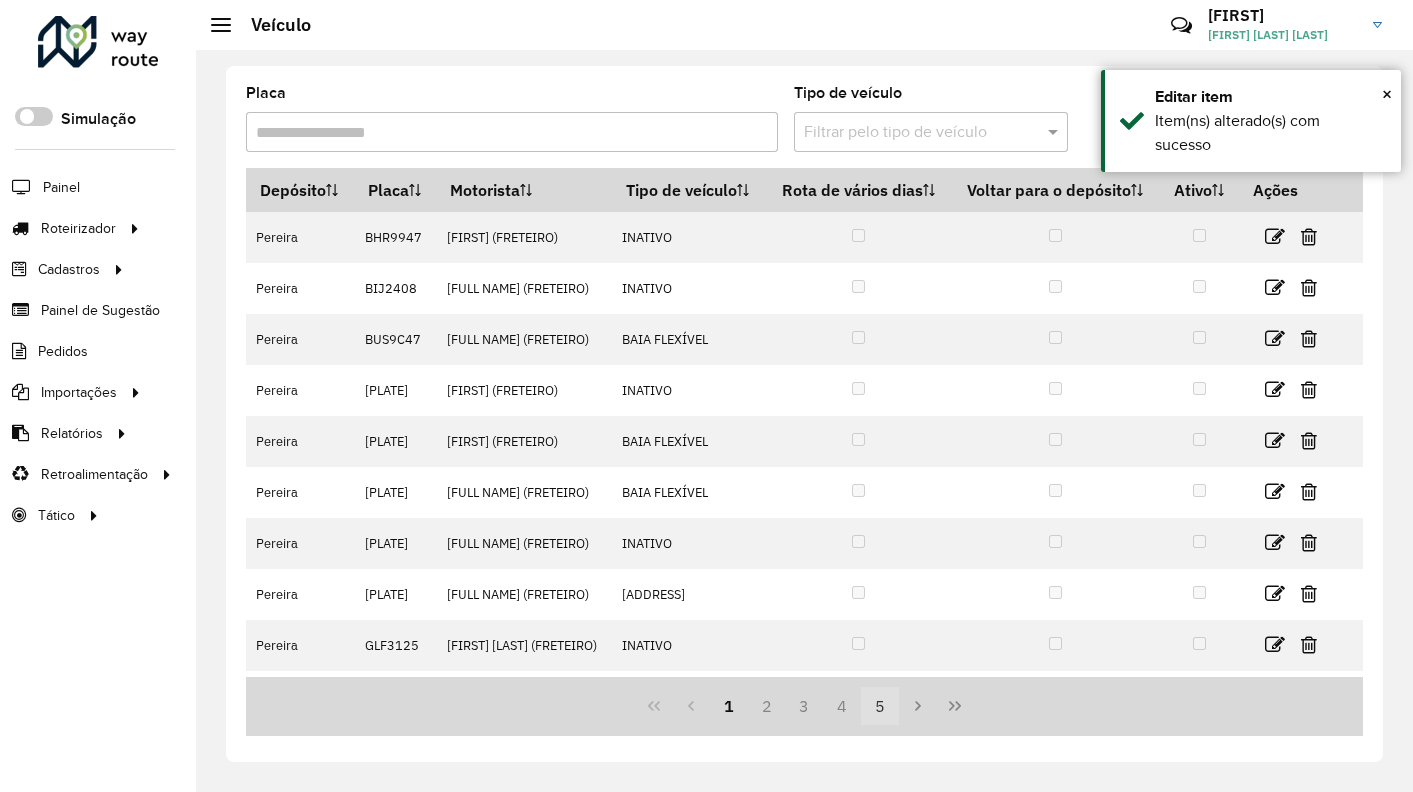 click on "5" at bounding box center (880, 706) 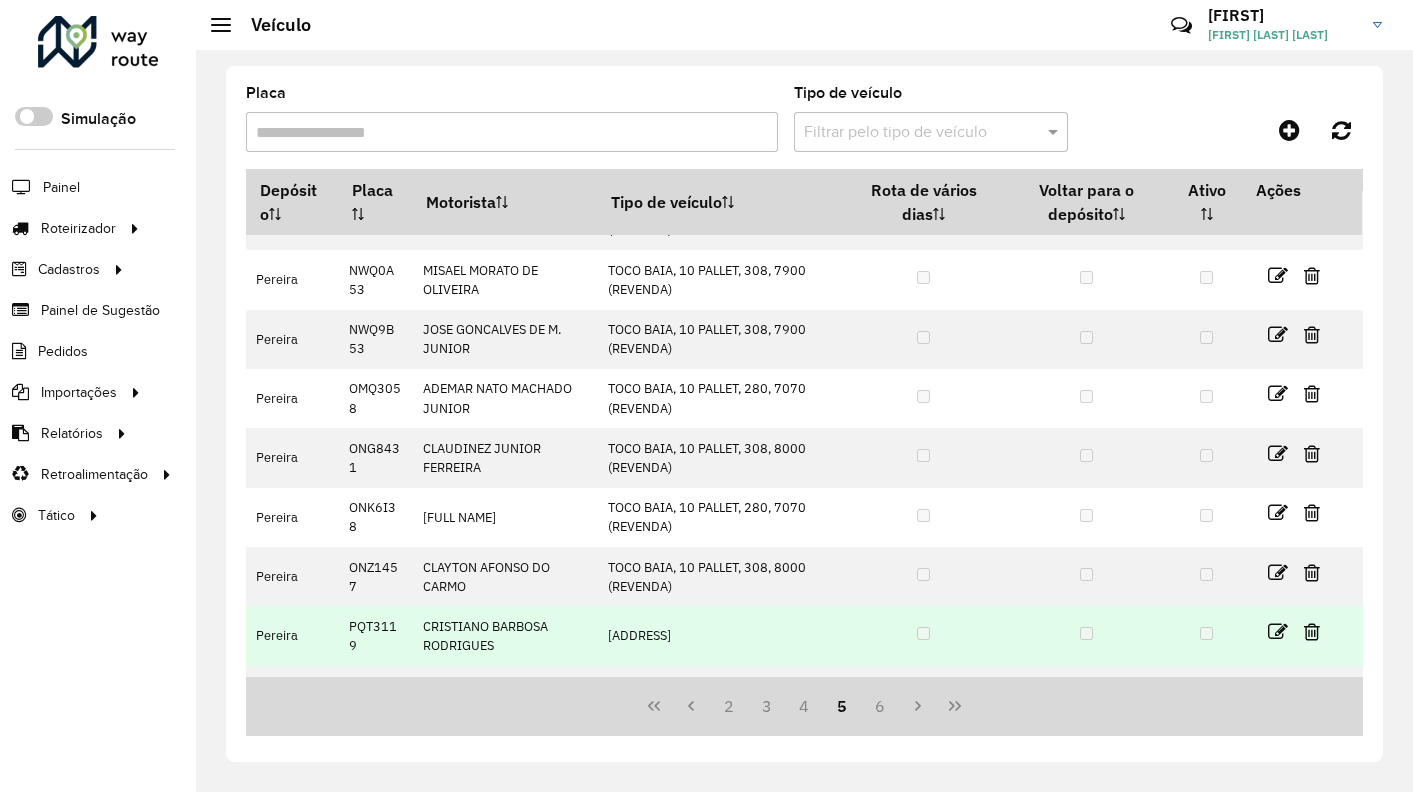 scroll, scrollTop: 100, scrollLeft: 0, axis: vertical 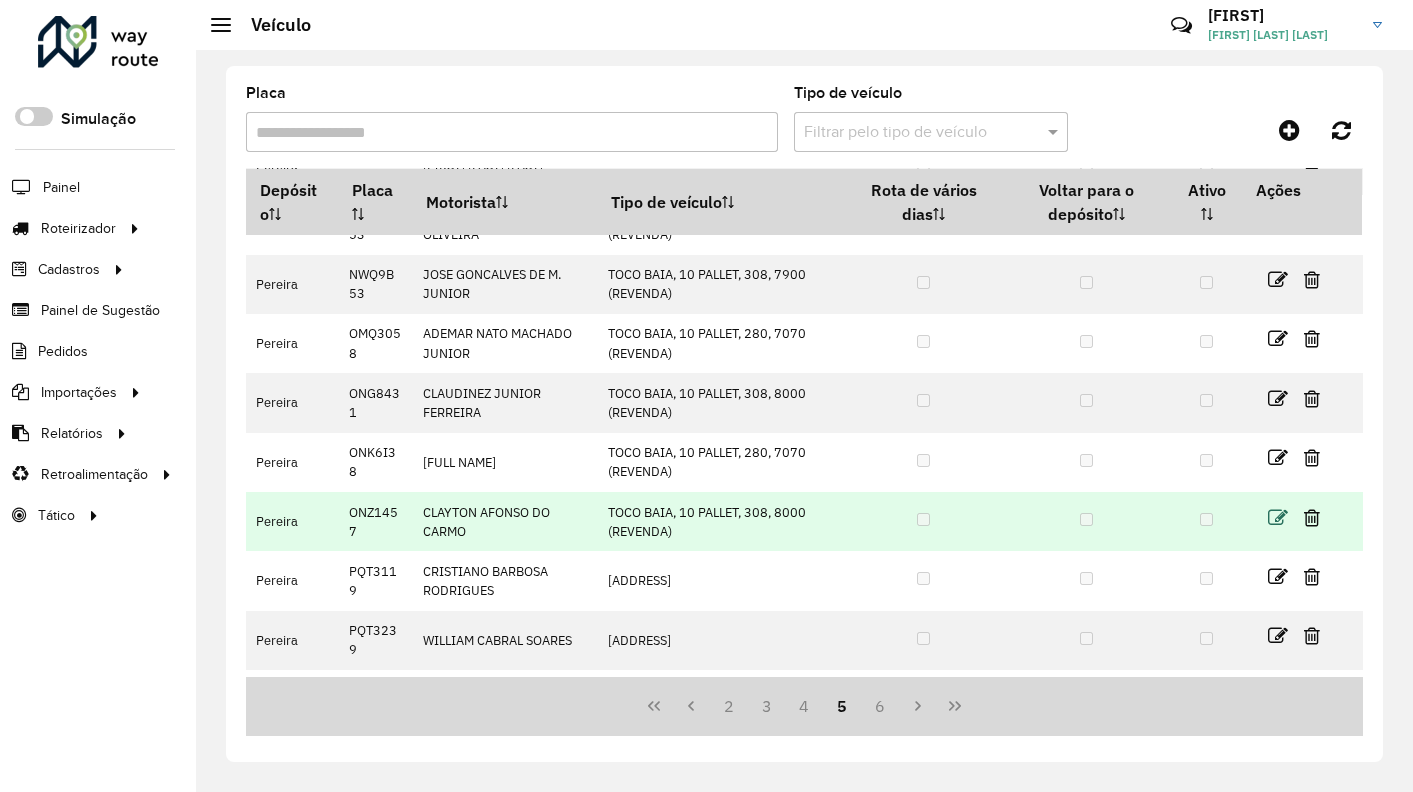 click at bounding box center (1278, 518) 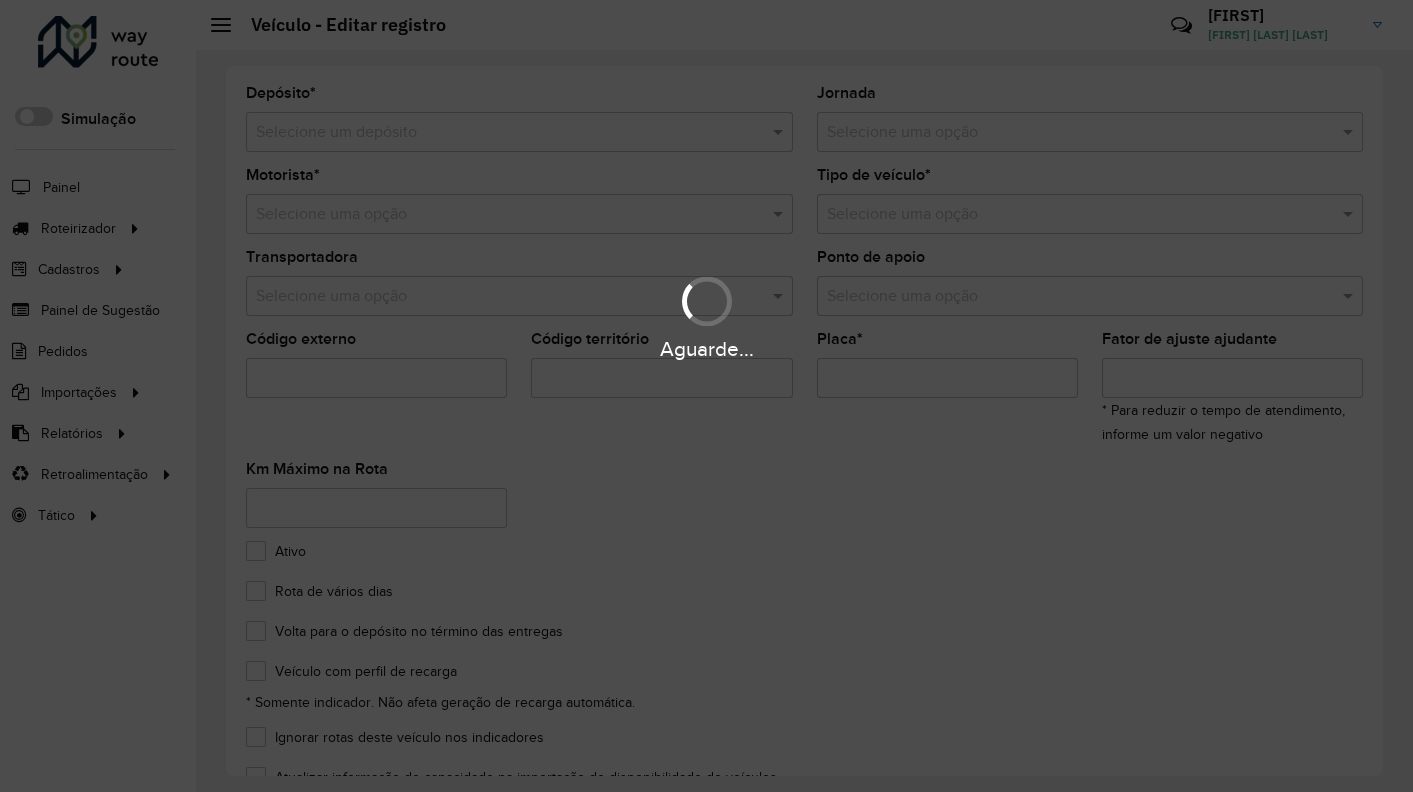 type on "*******" 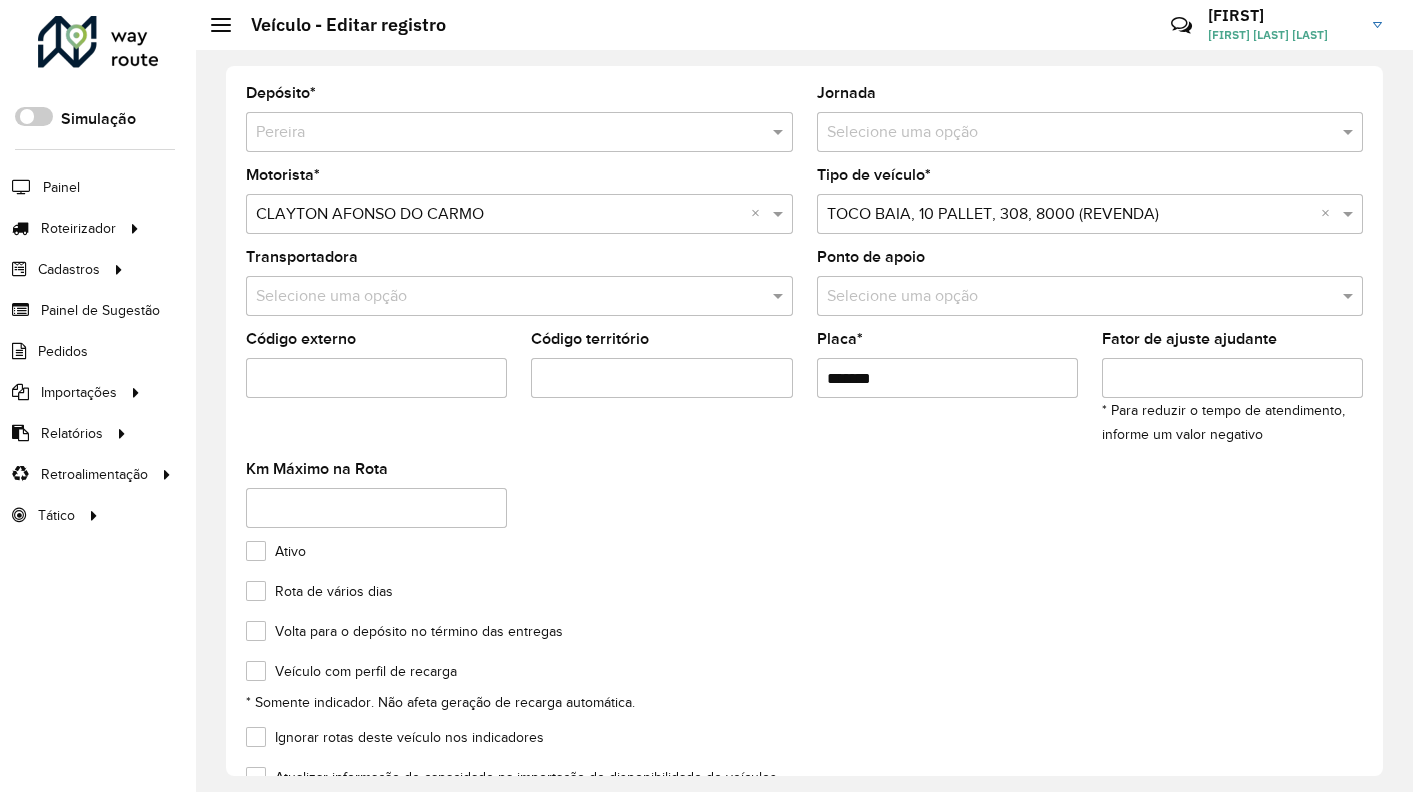 click at bounding box center (1070, 133) 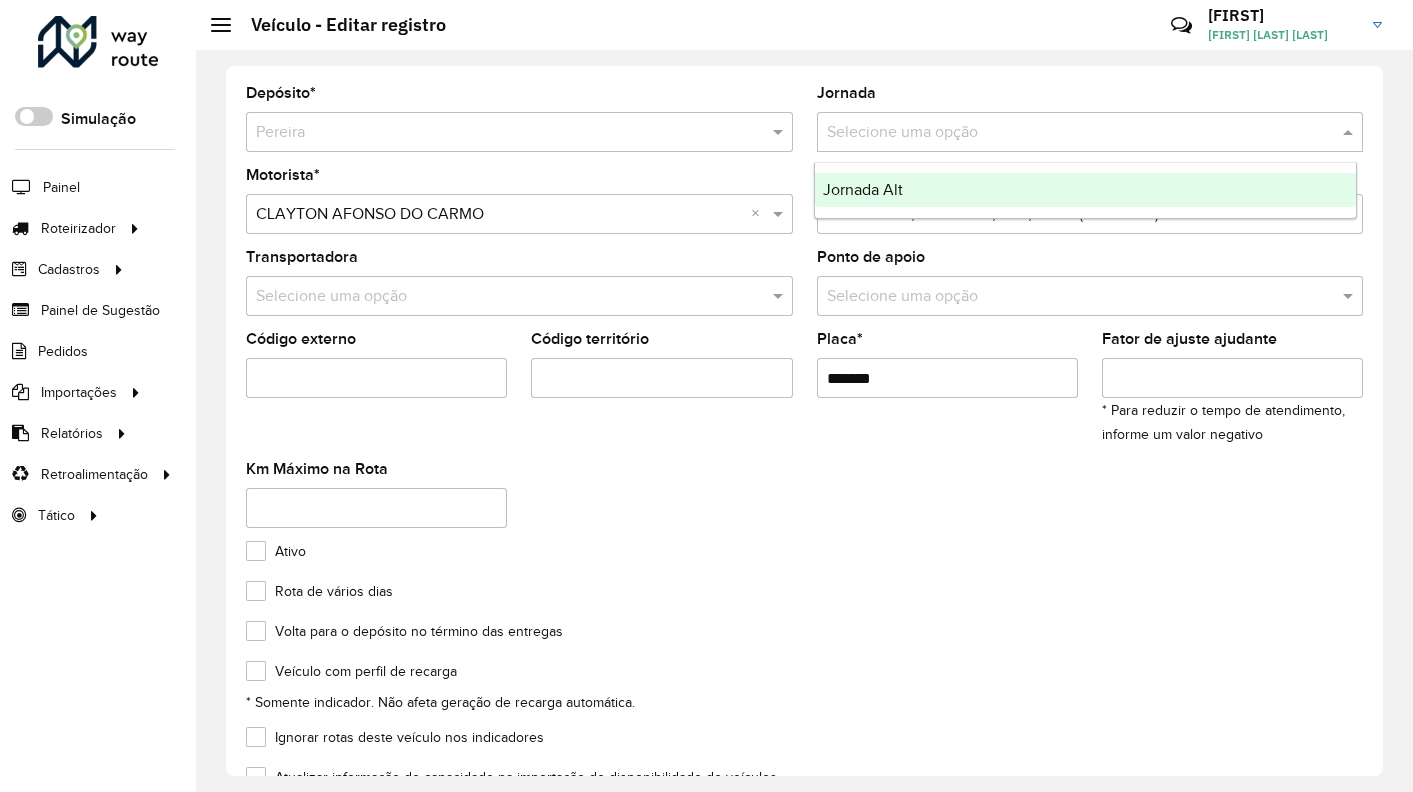 click on "Jornada Alt" at bounding box center [863, 189] 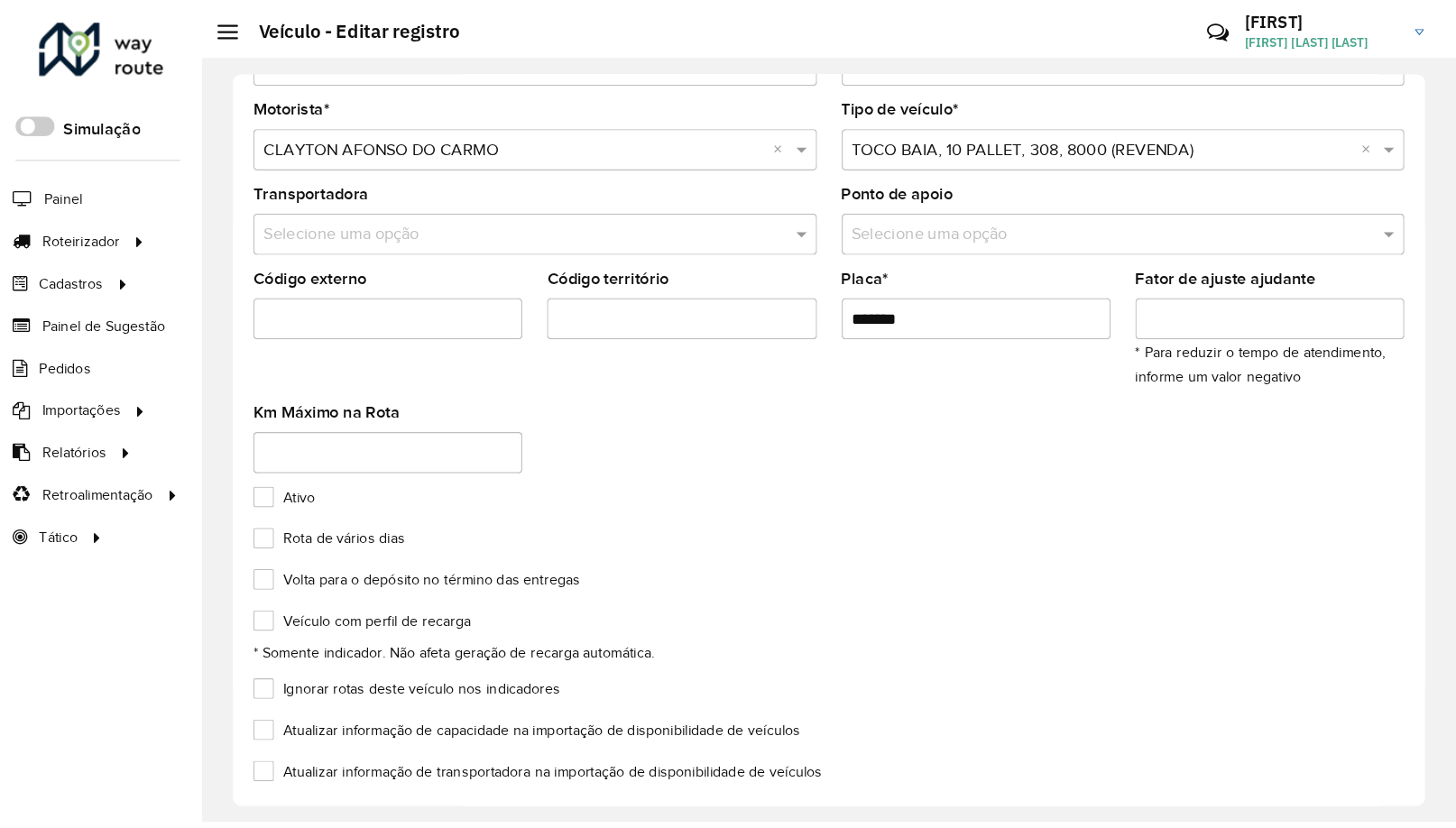 scroll, scrollTop: 148, scrollLeft: 0, axis: vertical 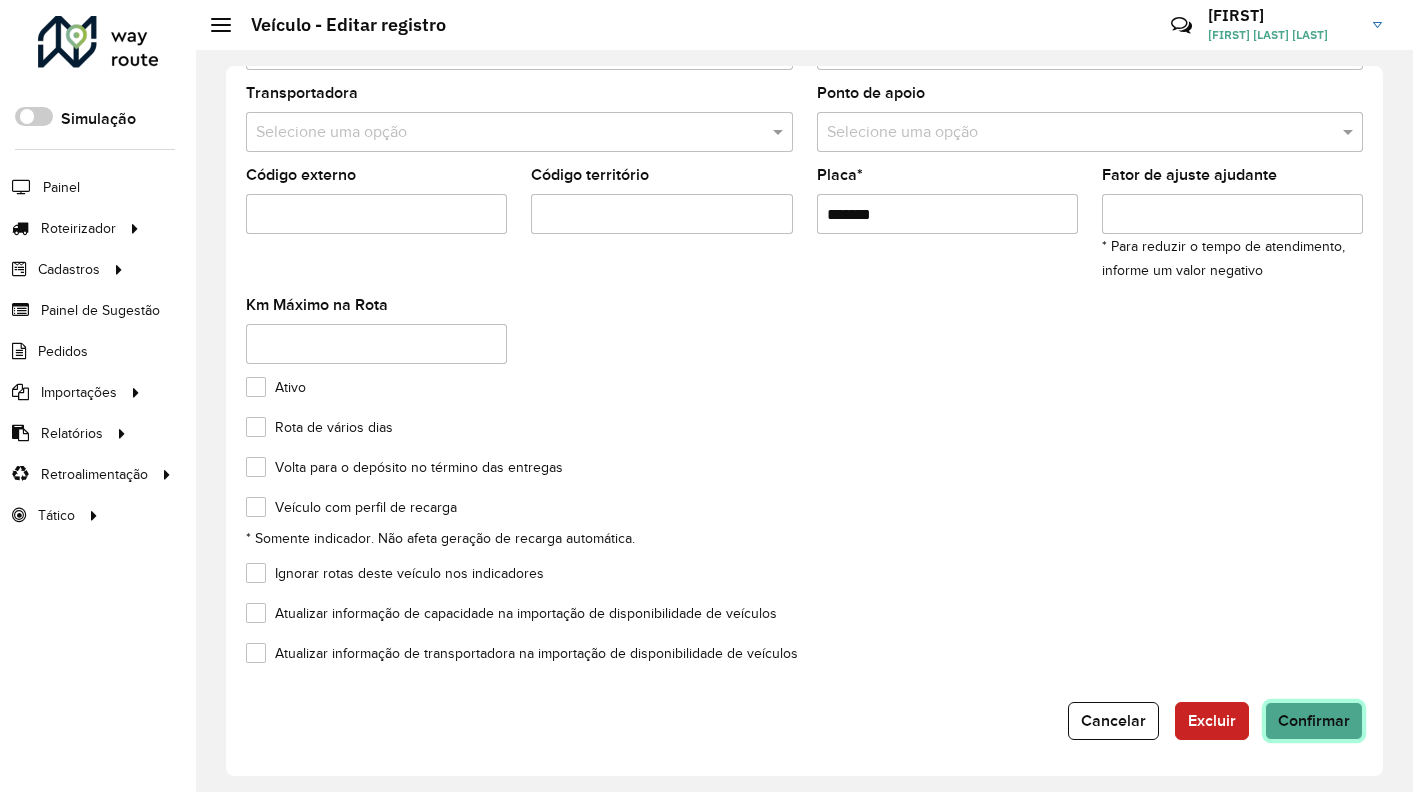 click on "Confirmar" 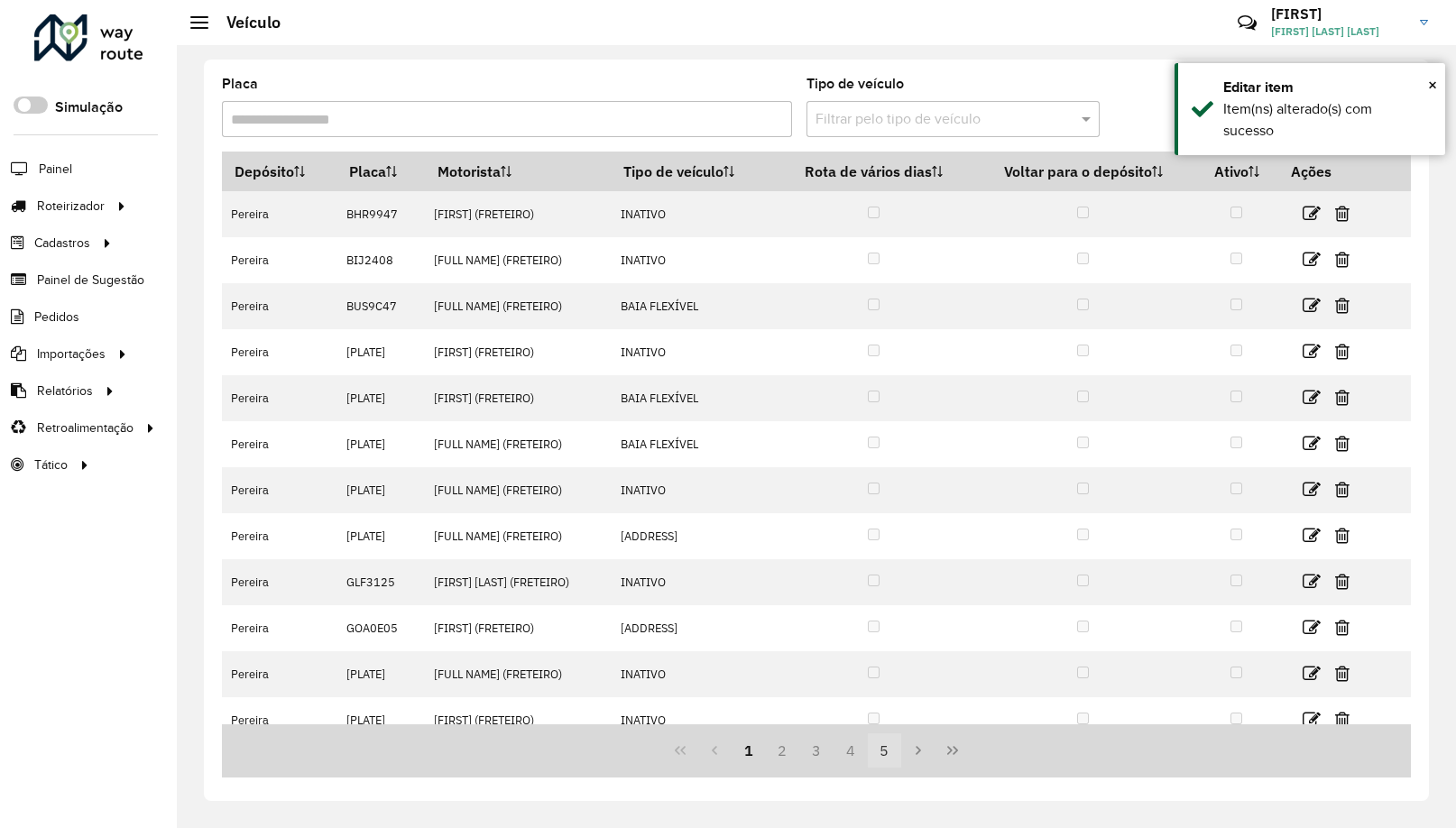 click on "5" at bounding box center [885, 750] 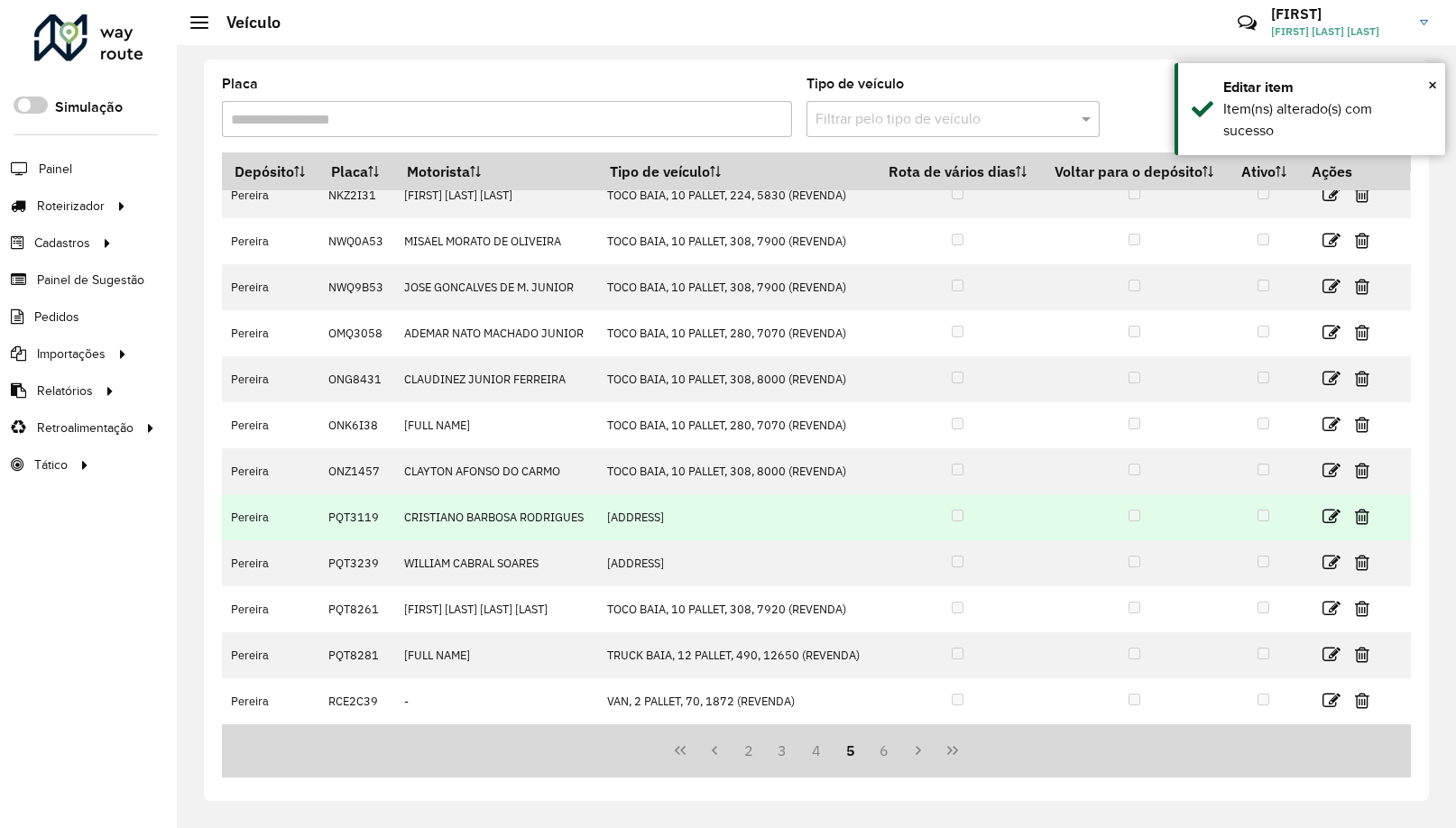 scroll, scrollTop: 56, scrollLeft: 0, axis: vertical 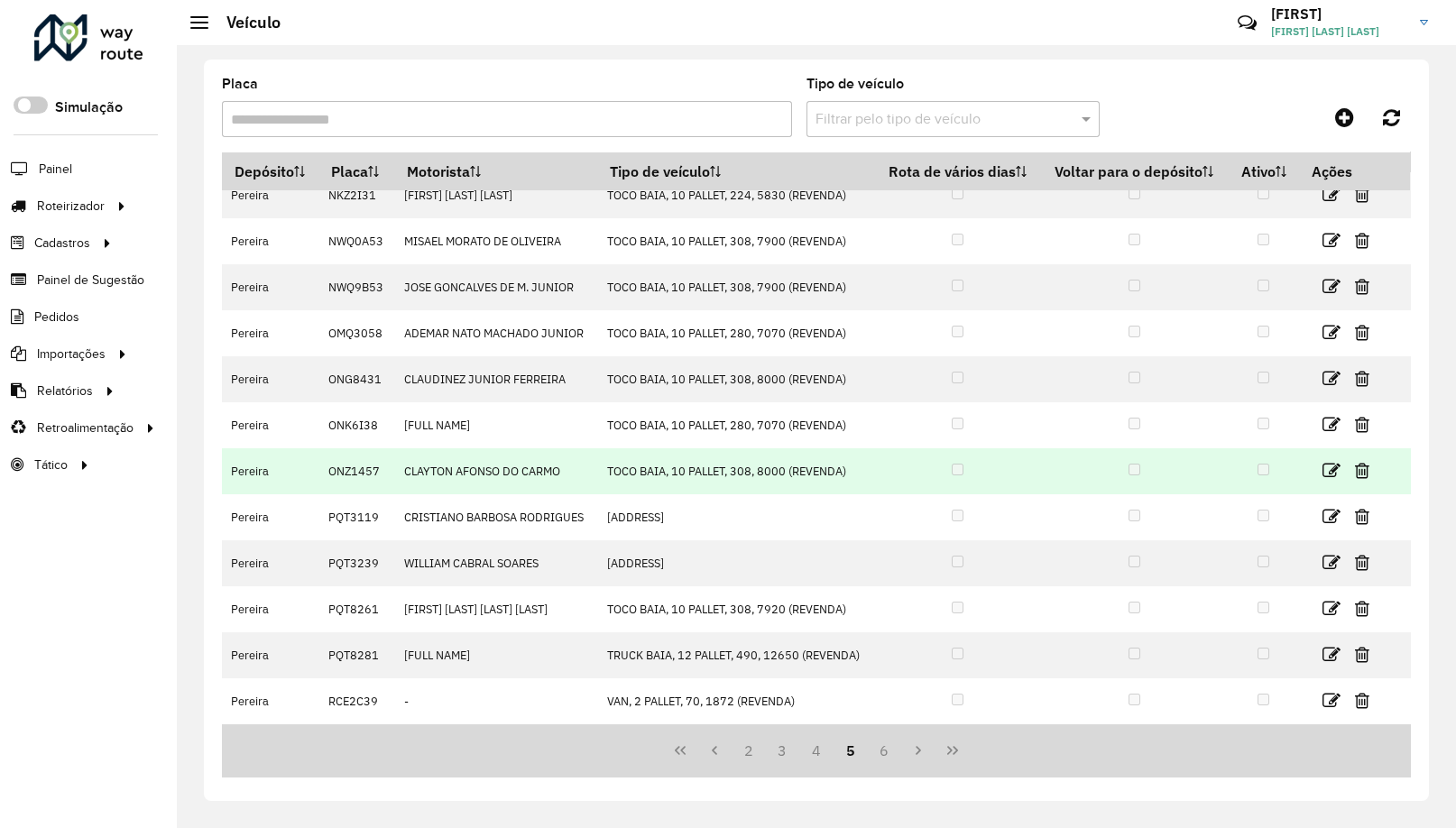 drag, startPoint x: 456, startPoint y: 453, endPoint x: 305, endPoint y: 446, distance: 151.16216 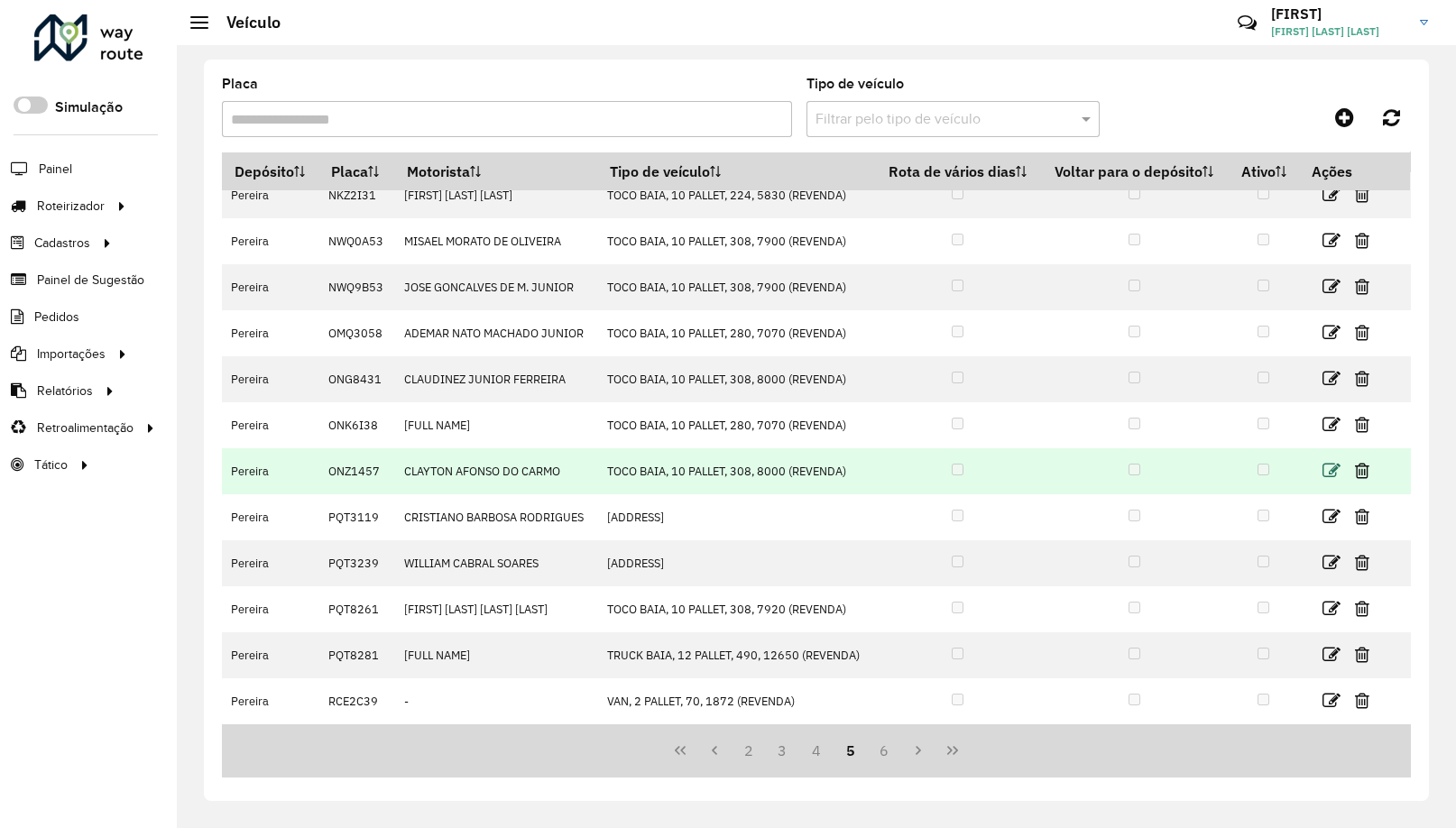 click at bounding box center [1332, 471] 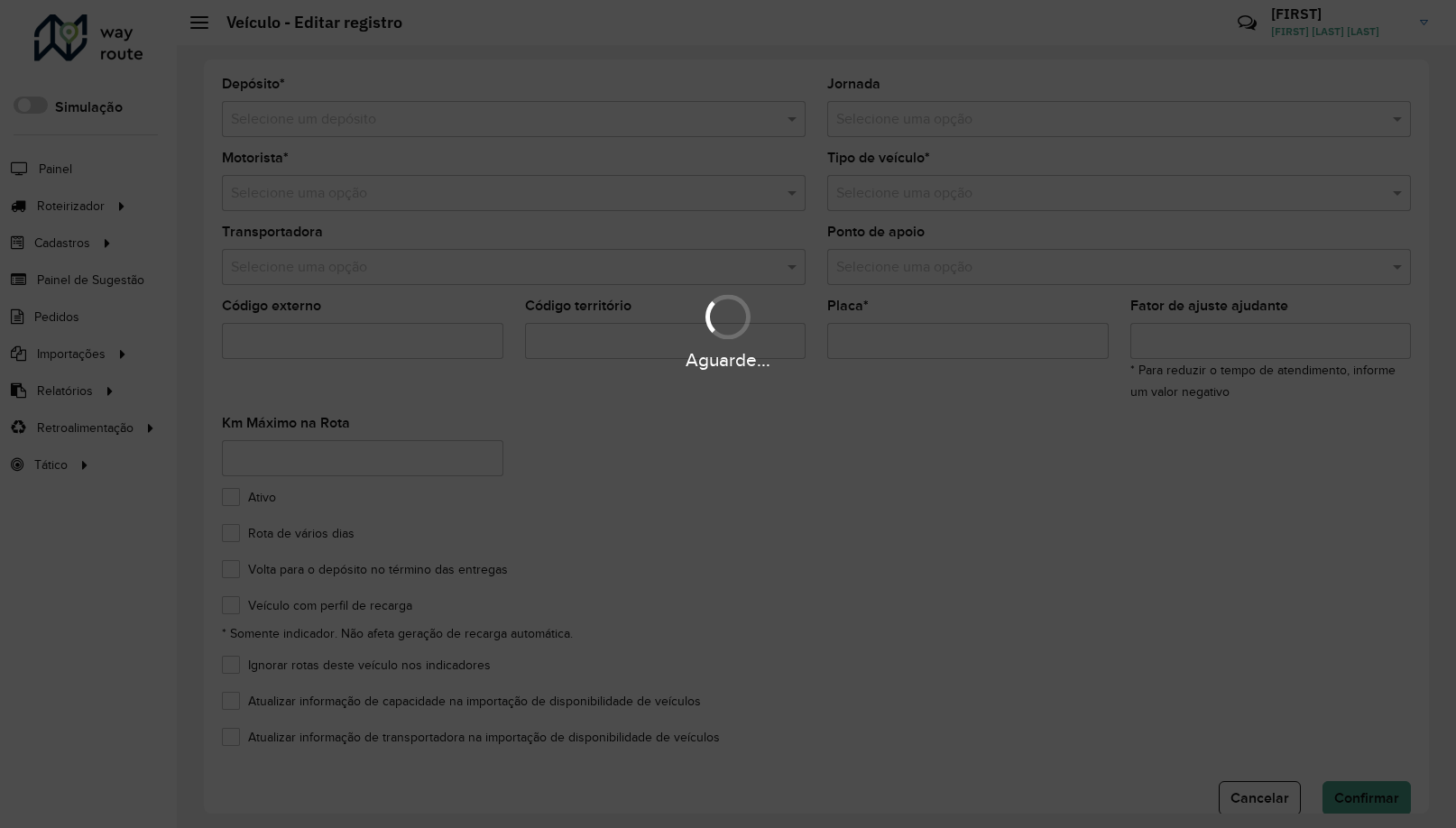 type on "*******" 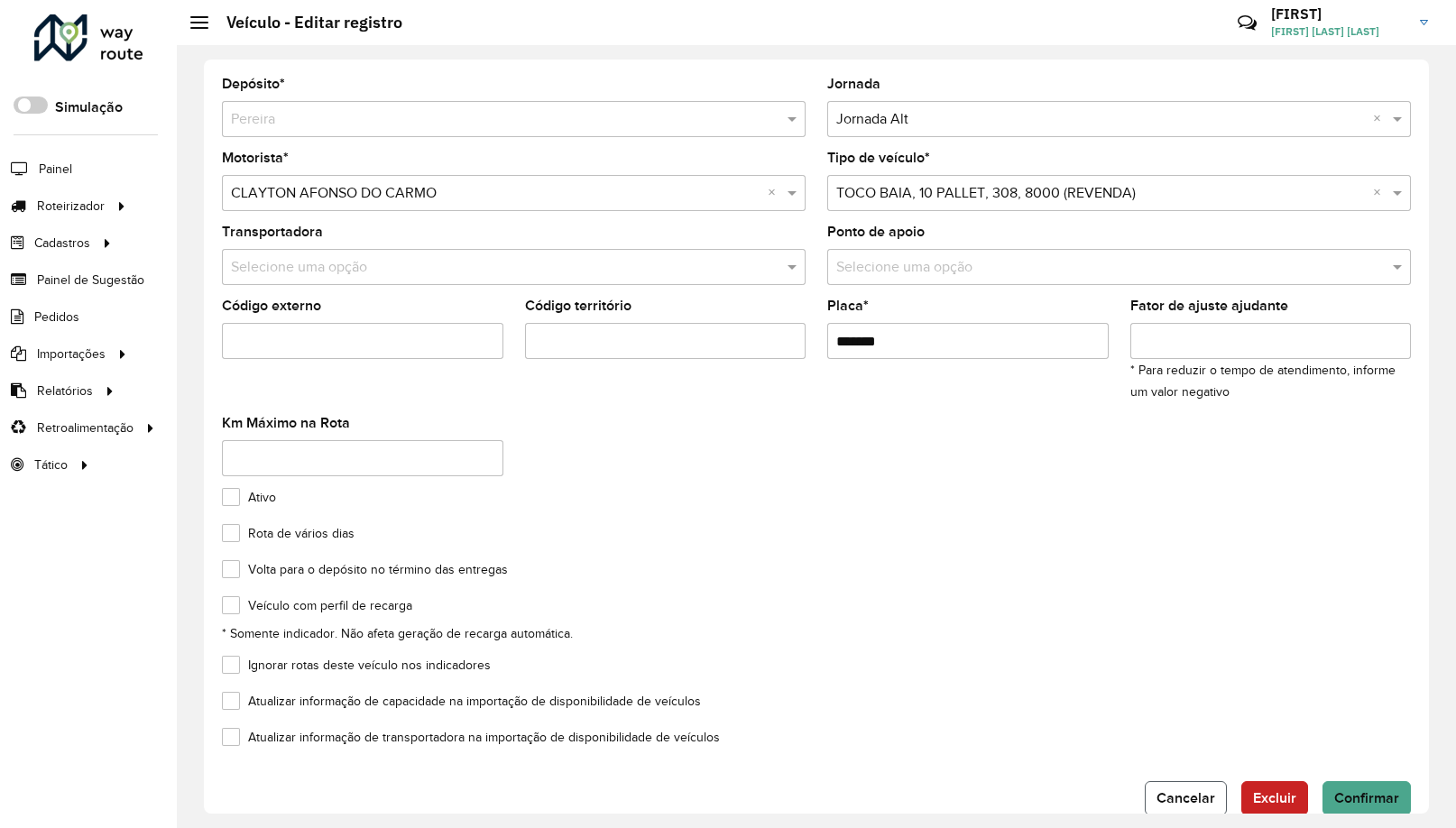 click on "Cancelar" 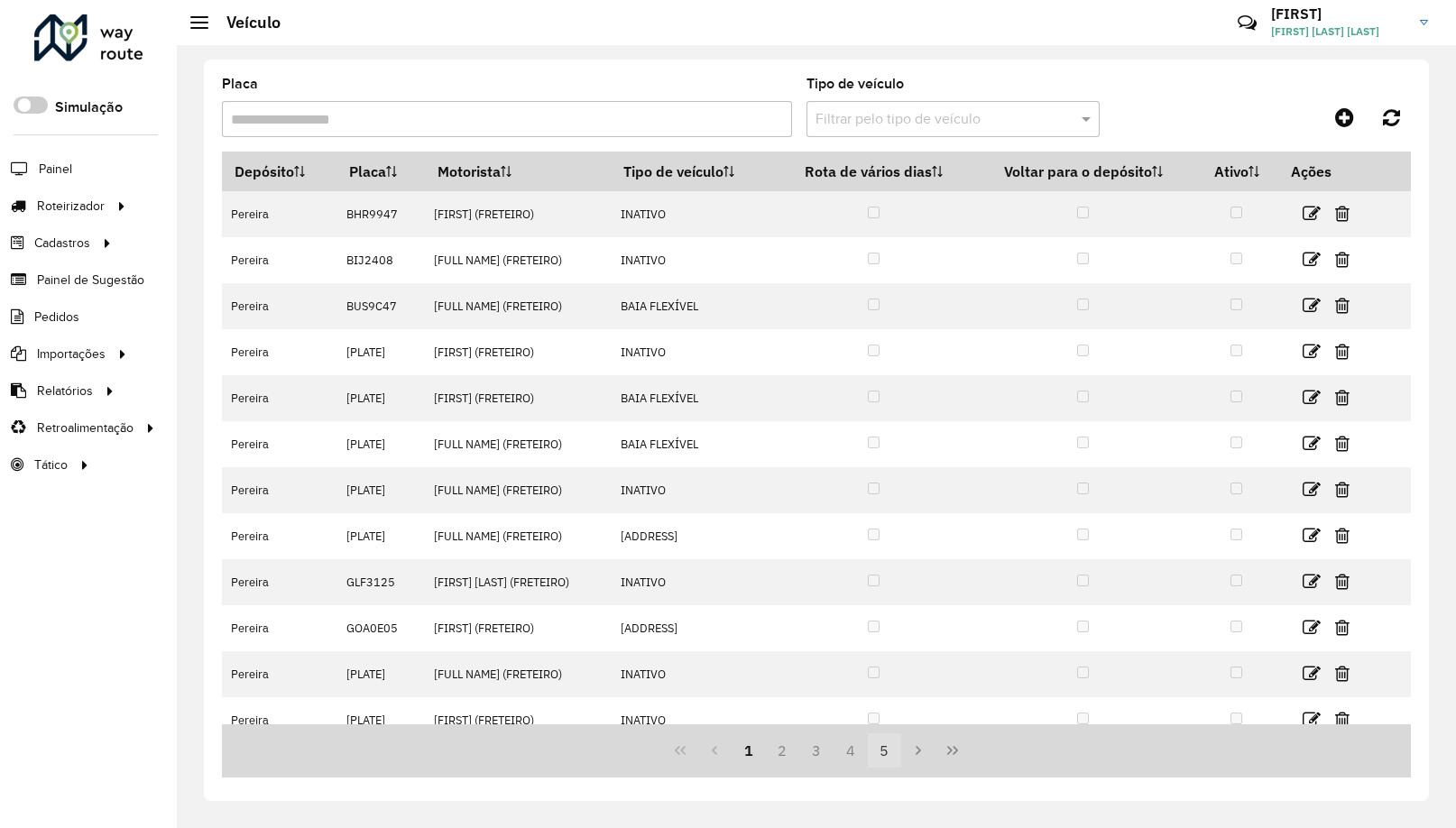click on "5" at bounding box center [885, 750] 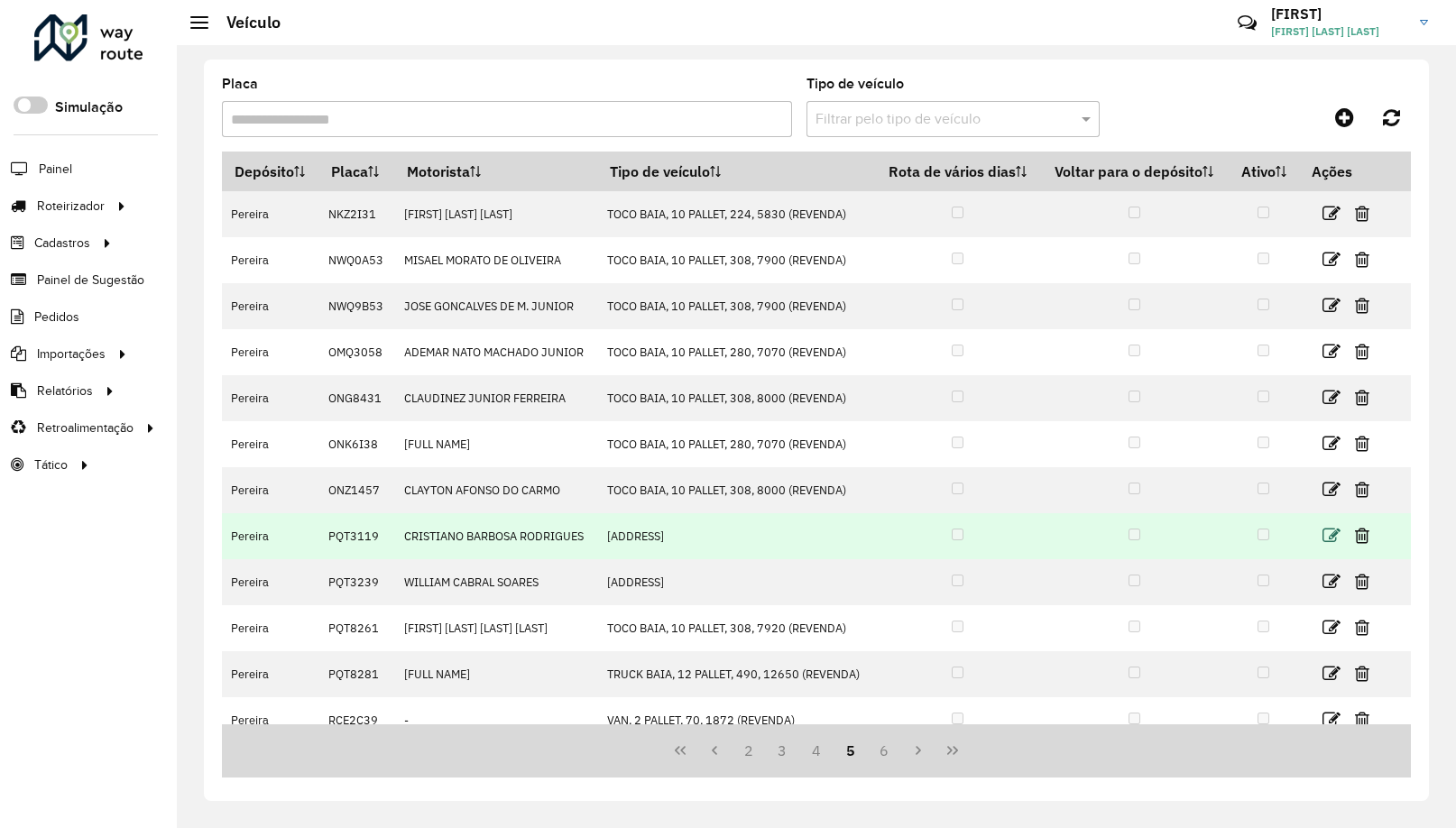 click at bounding box center (1332, 536) 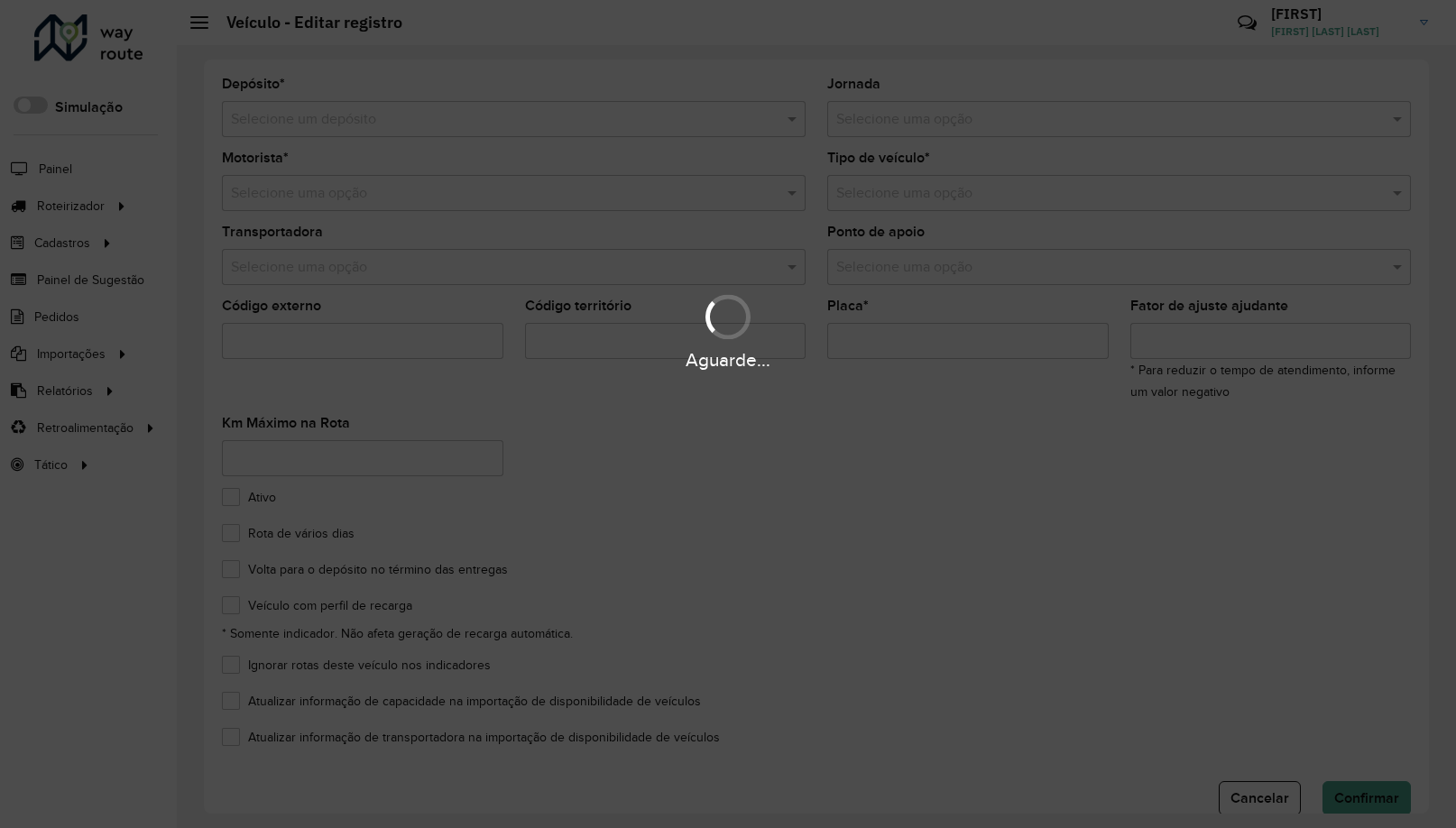 type on "*******" 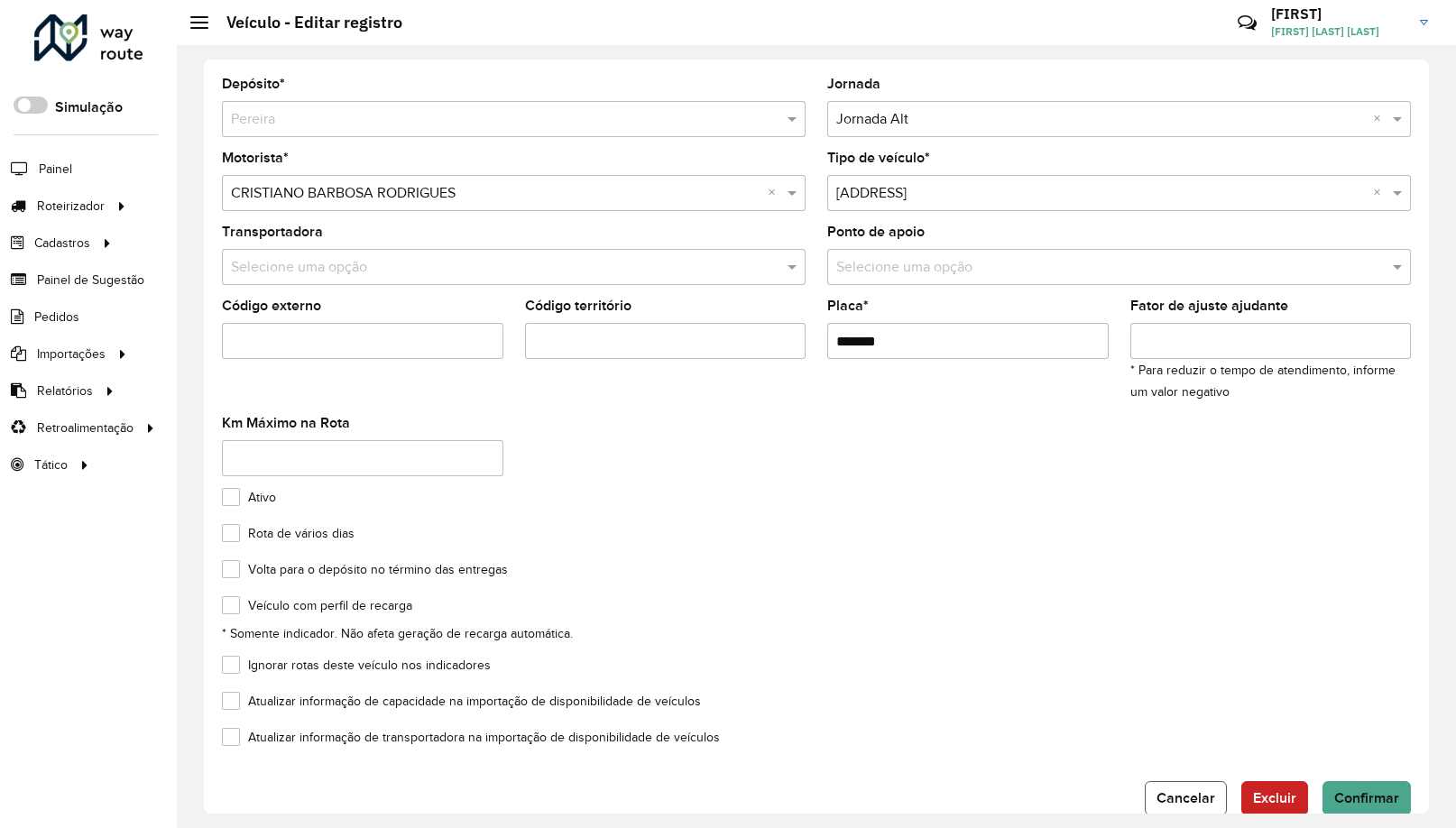 click on "Cancelar" 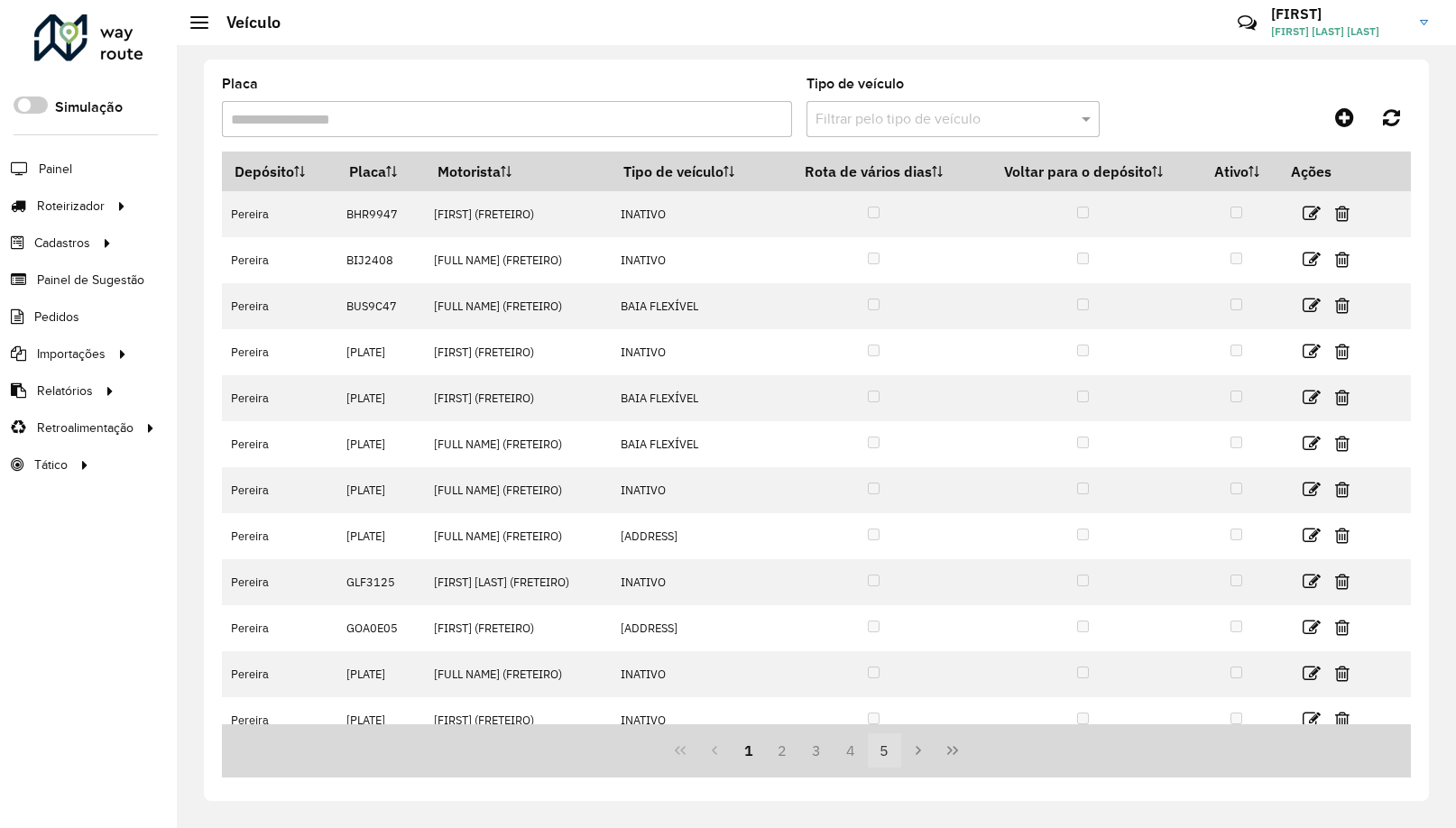 click on "5" at bounding box center (885, 750) 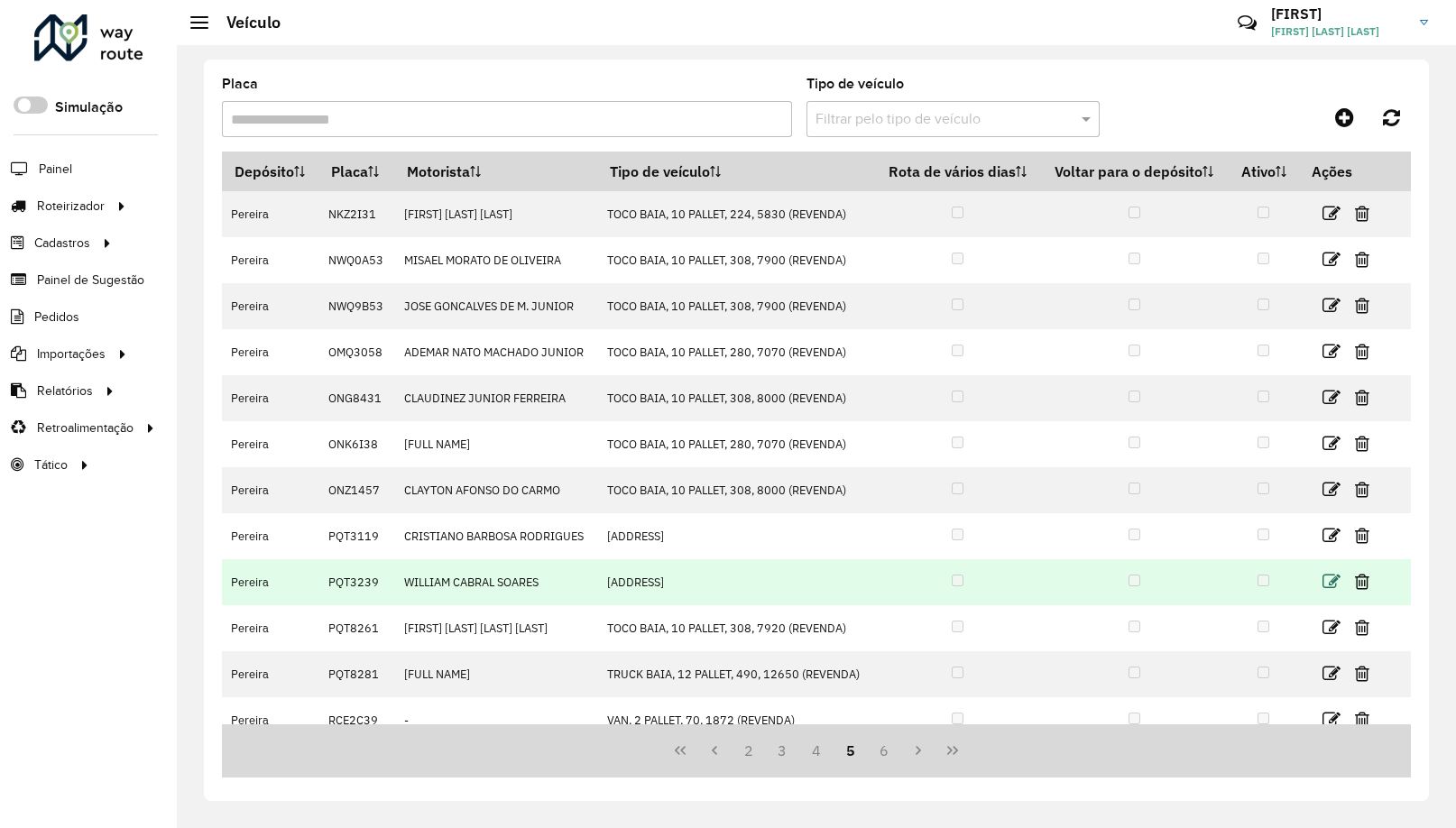 click at bounding box center (1332, 582) 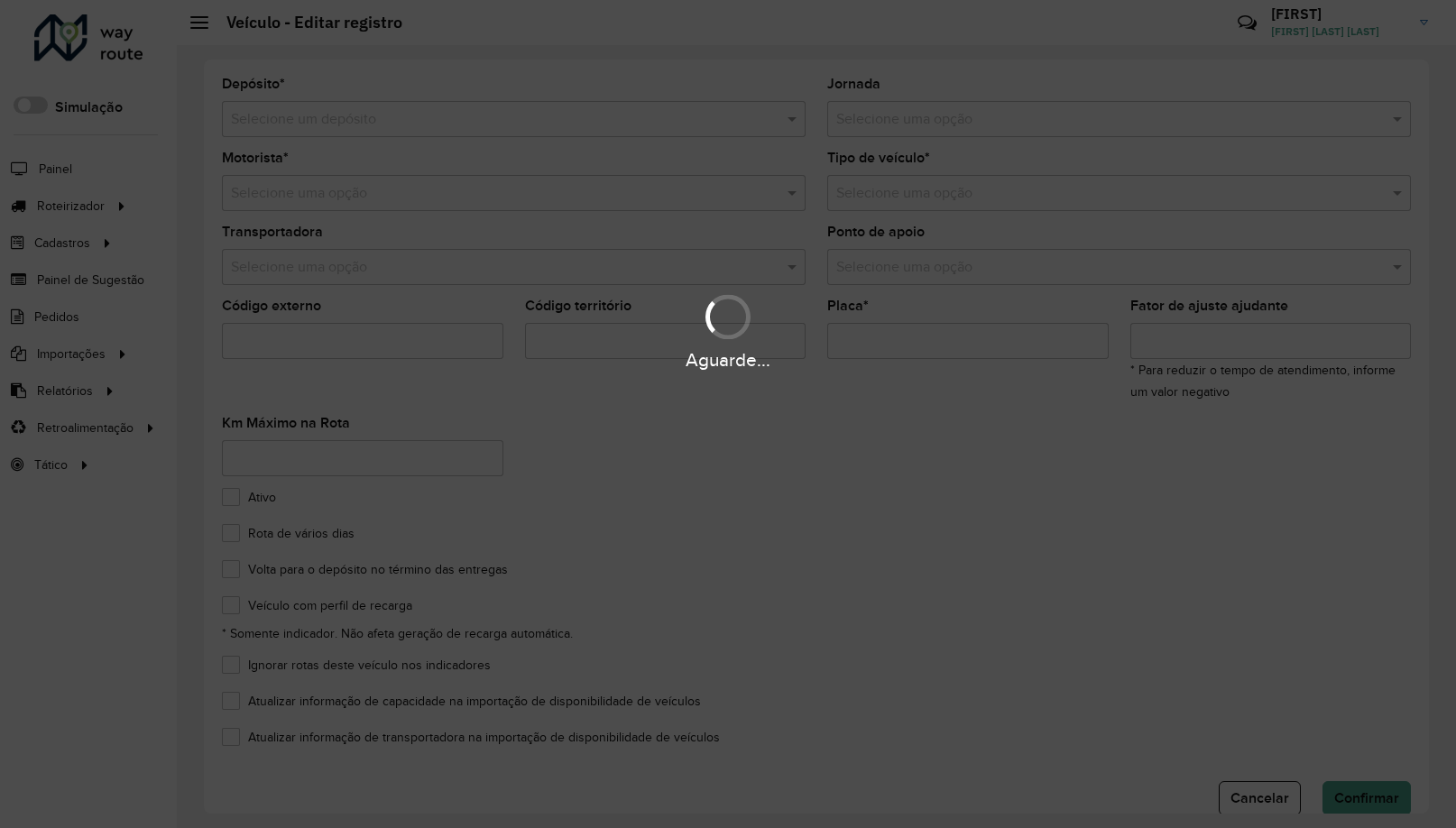 type on "*******" 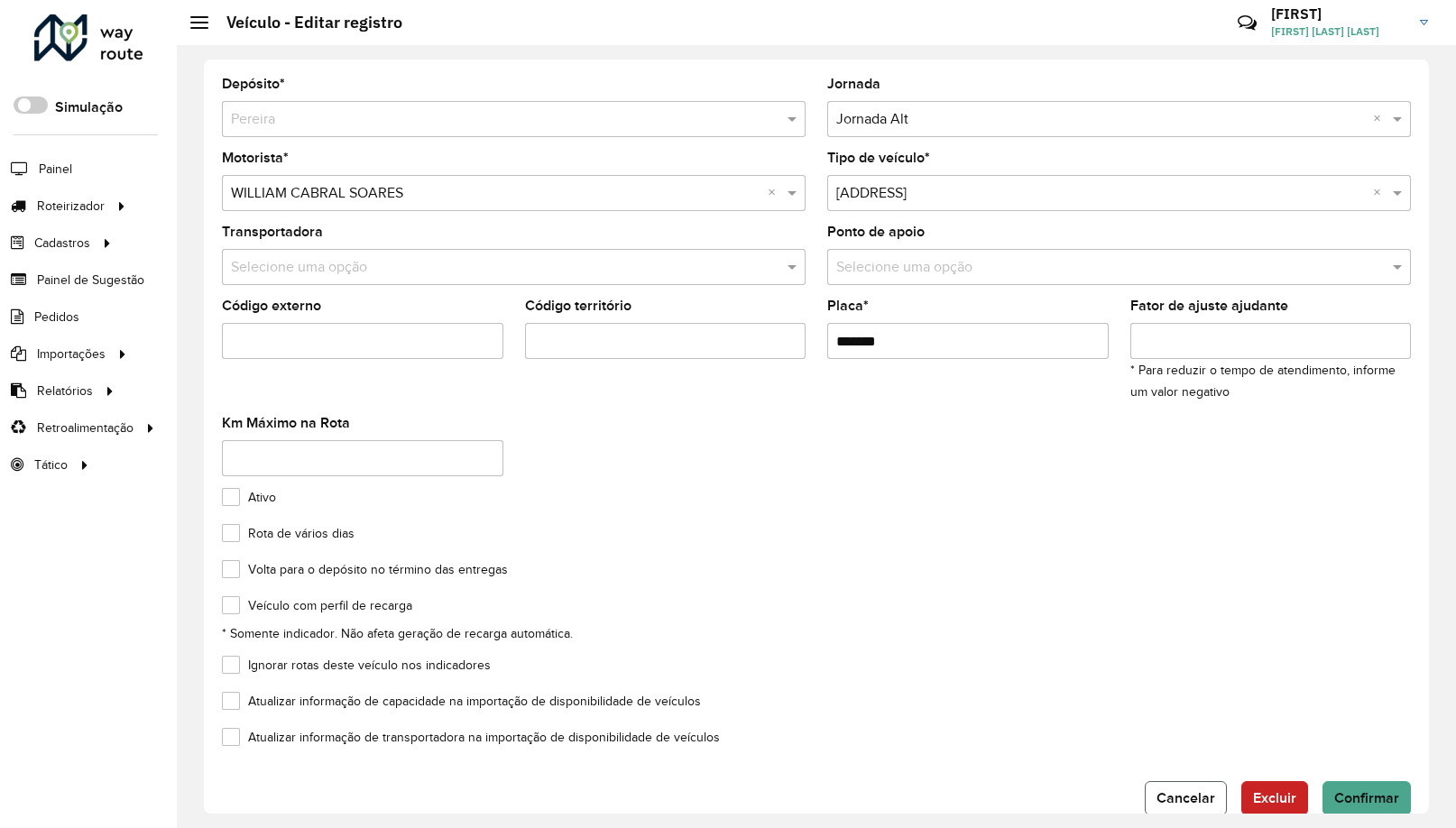 click on "Cancelar" 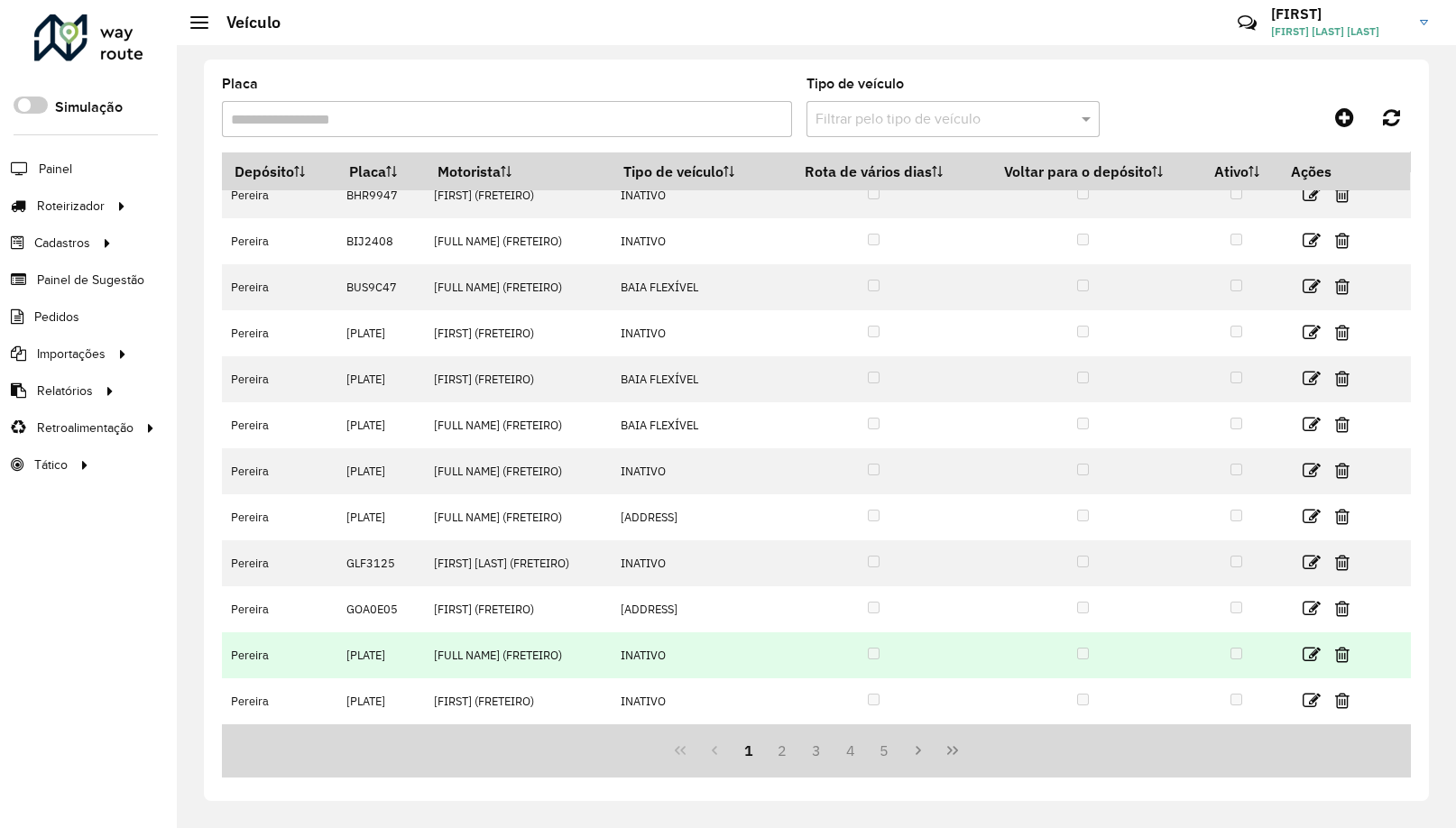 scroll, scrollTop: 63, scrollLeft: 0, axis: vertical 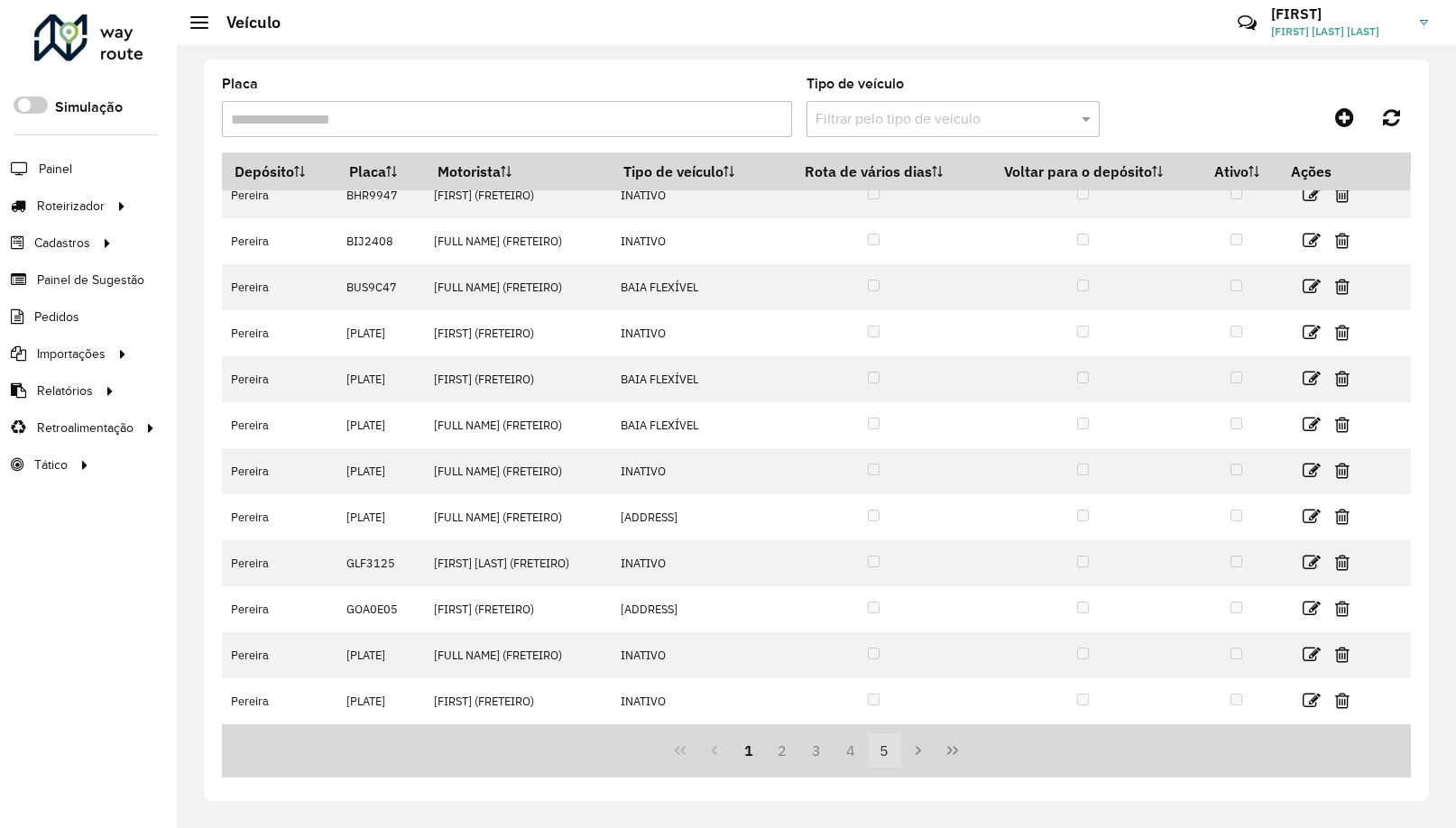 click on "5" at bounding box center [885, 750] 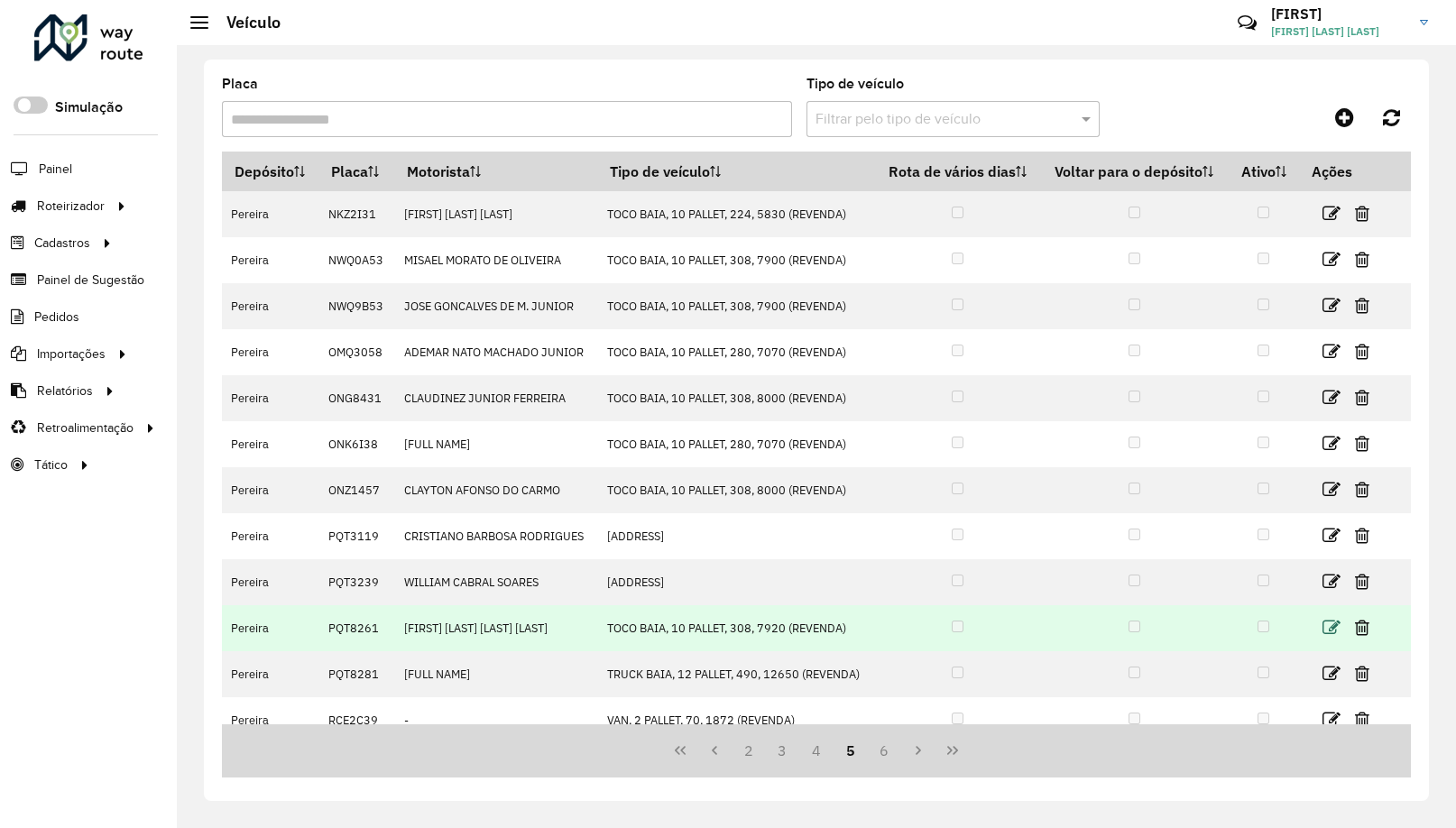 click at bounding box center [1332, 628] 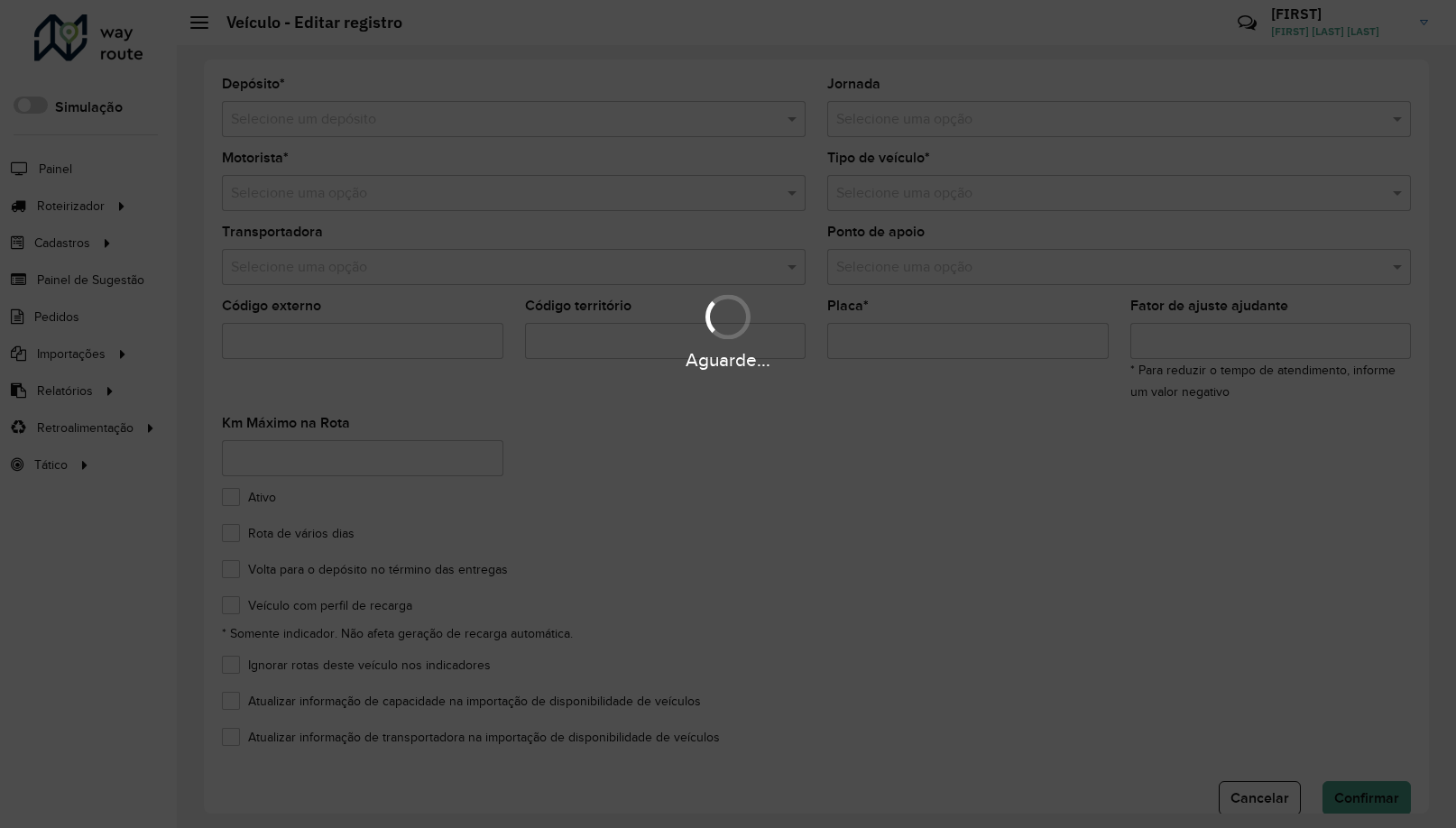 type on "*******" 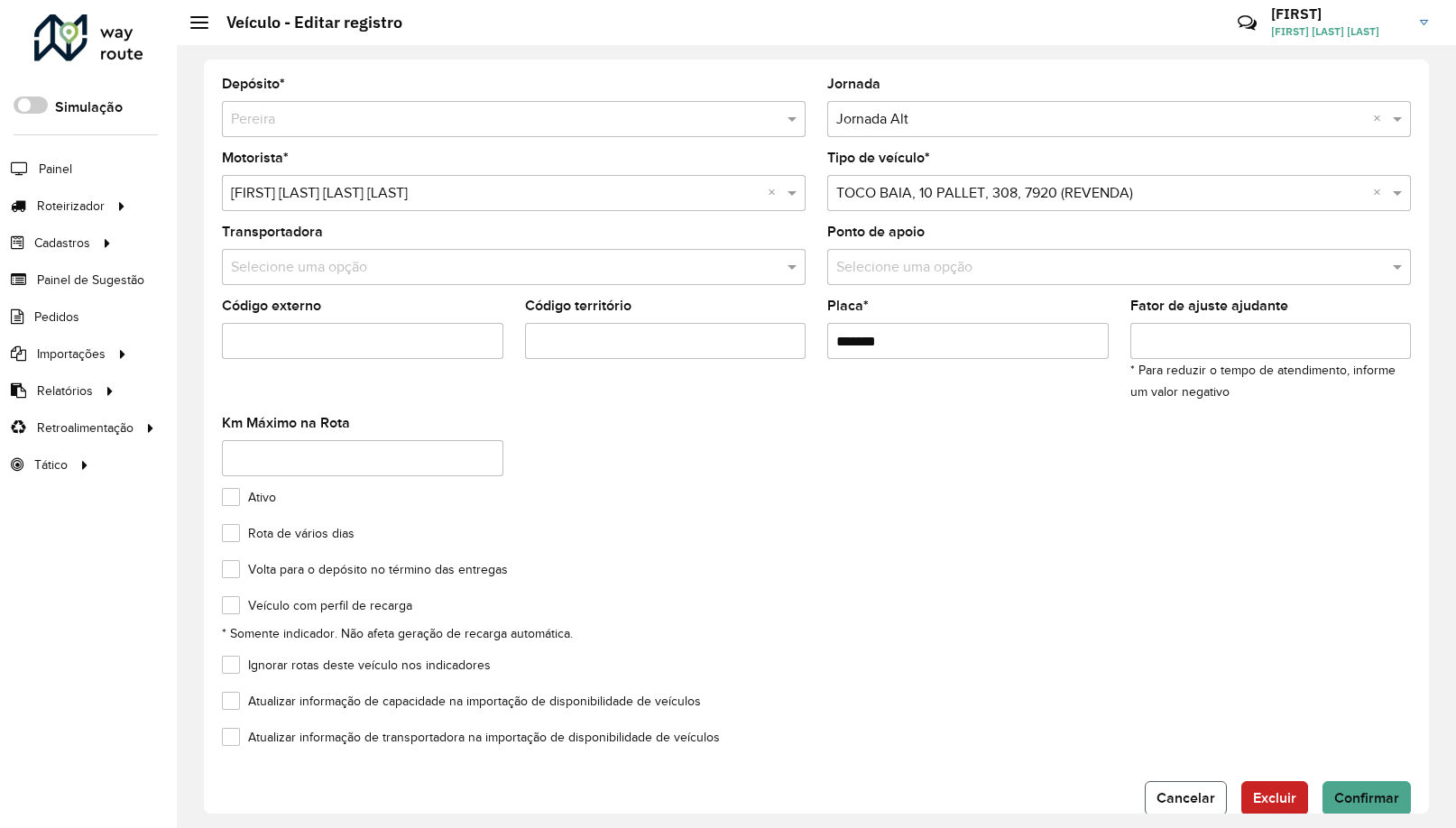 click on "Cancelar" 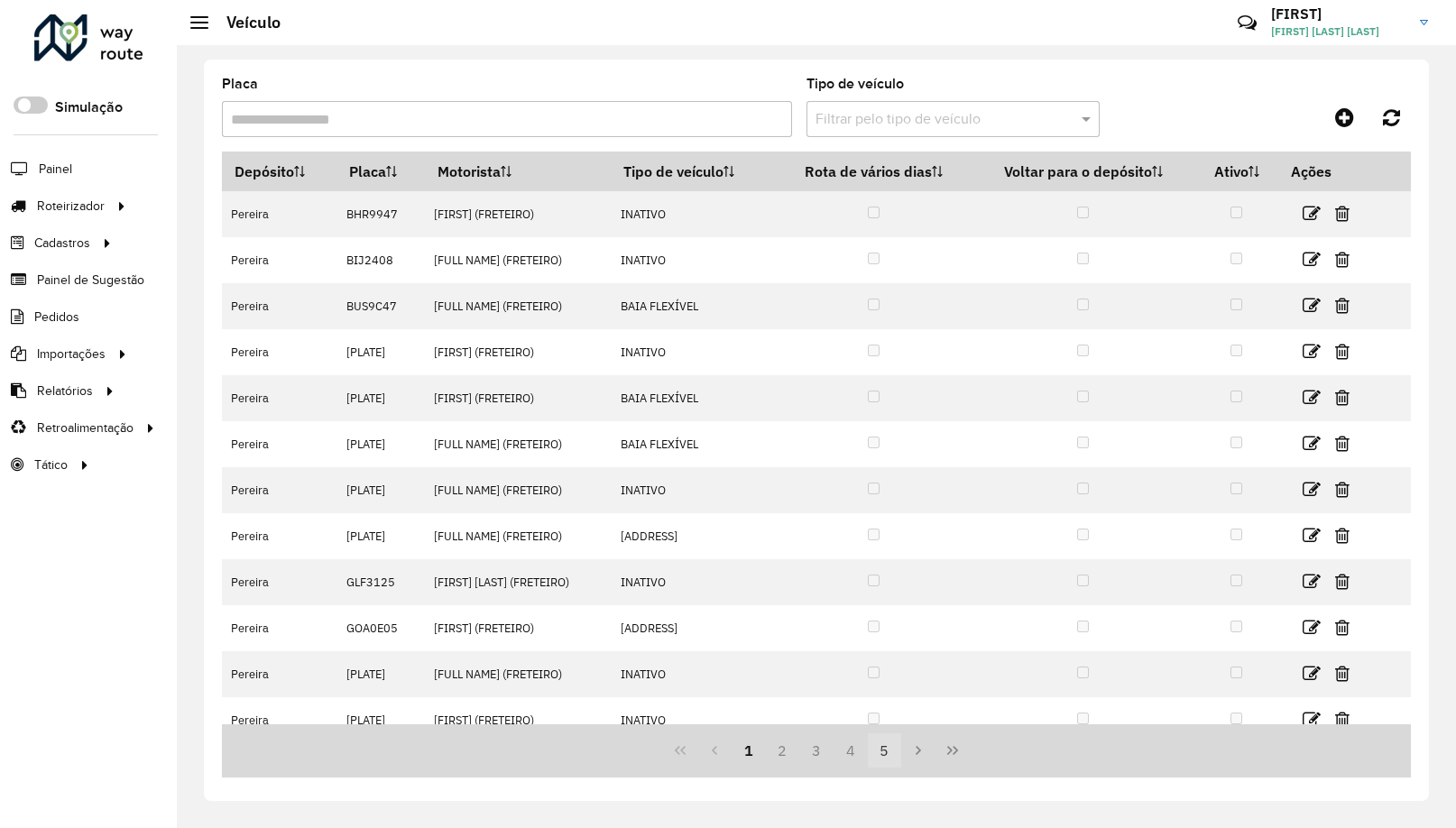 click on "5" at bounding box center [885, 750] 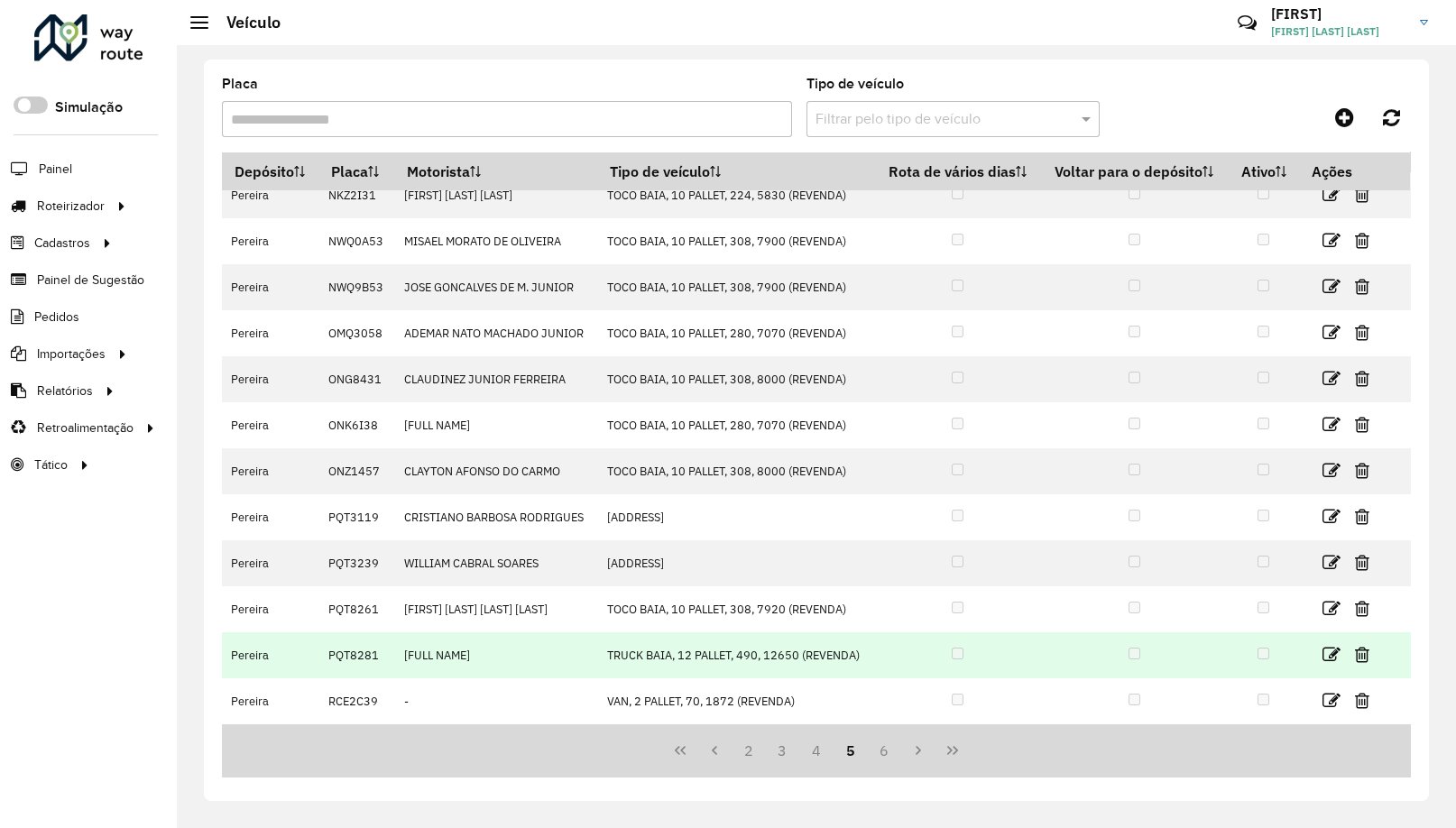 scroll, scrollTop: 56, scrollLeft: 0, axis: vertical 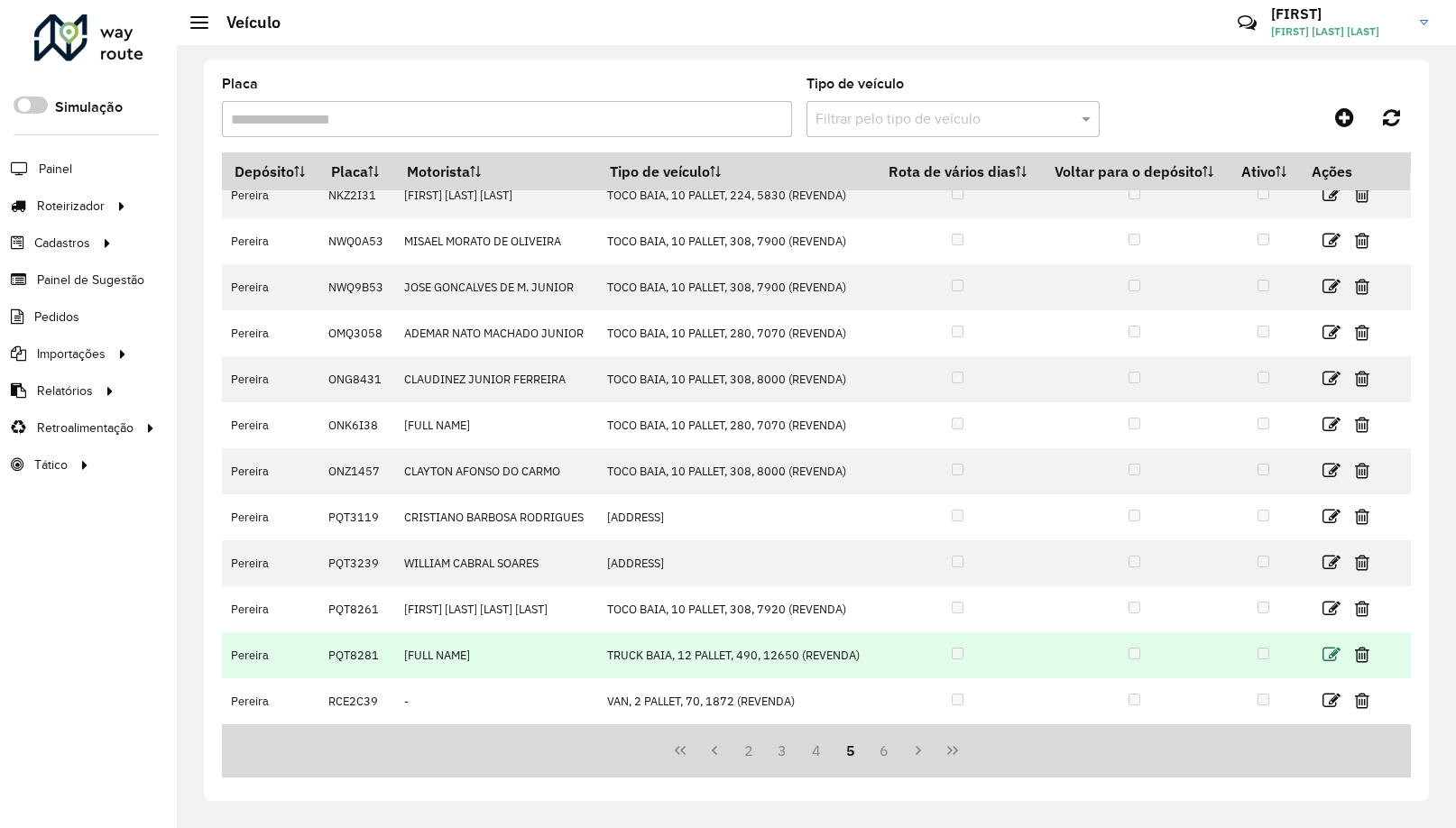 click at bounding box center [1332, 655] 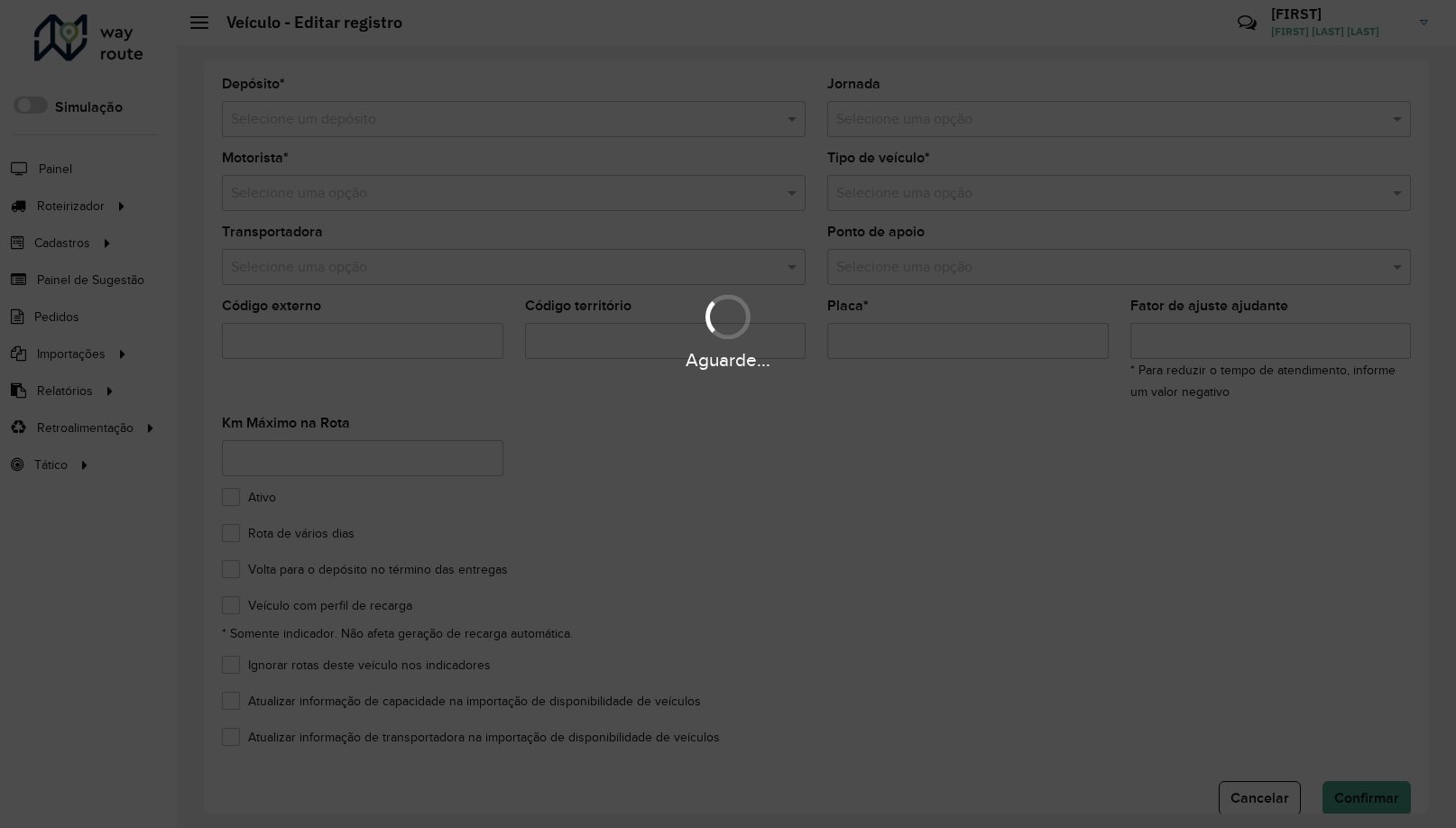 type on "*******" 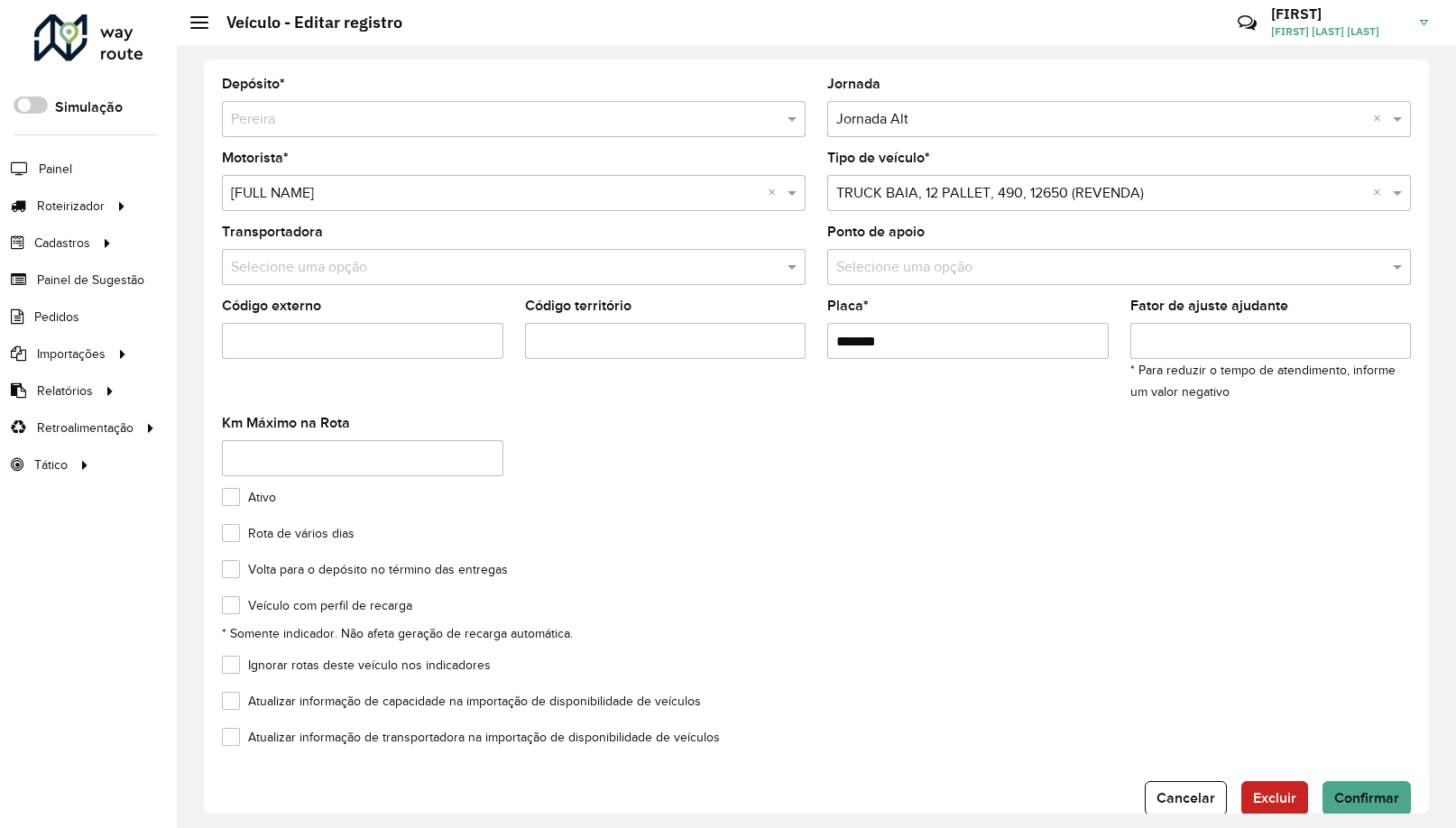 click on "Cancelar" 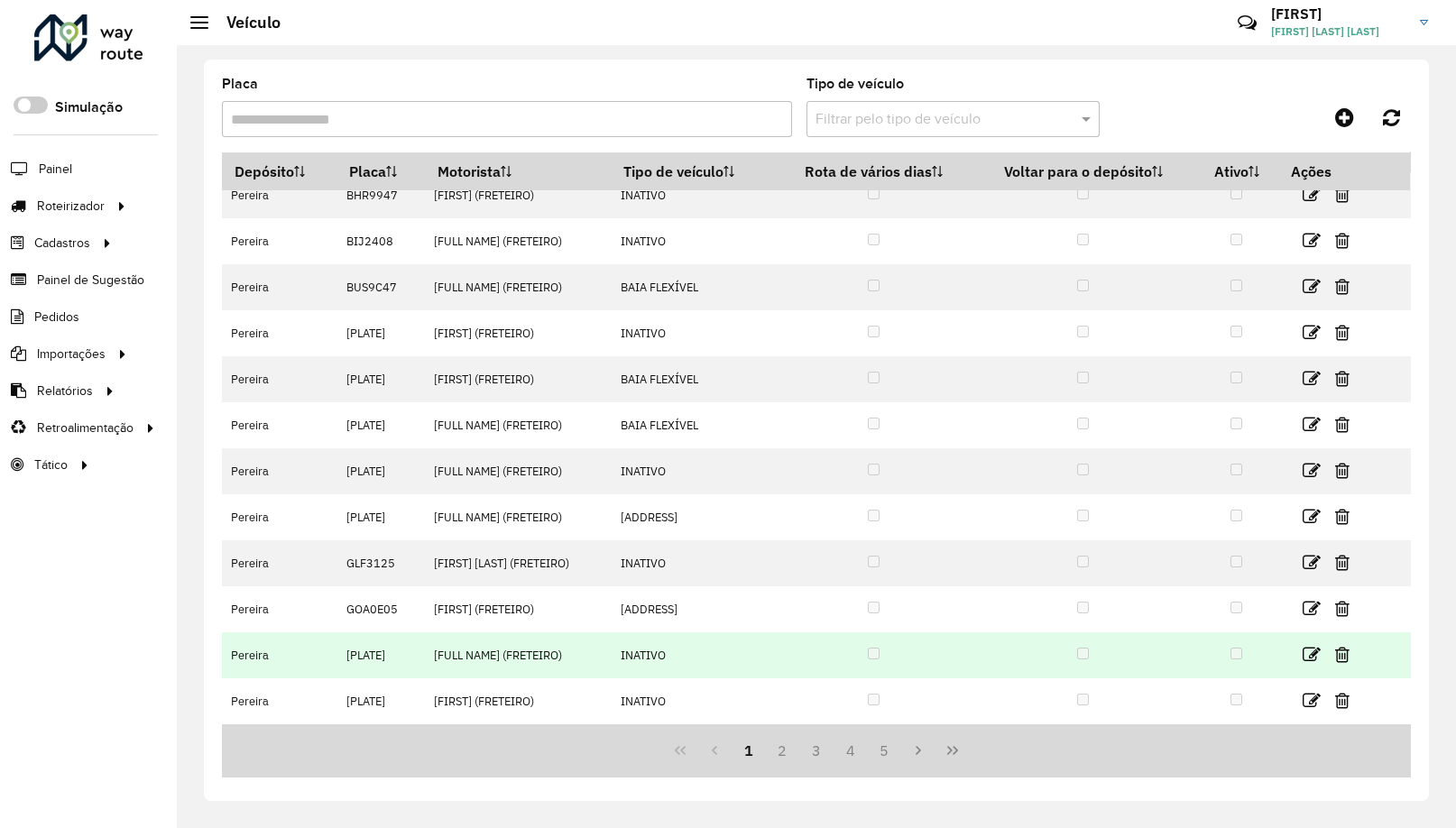 scroll, scrollTop: 63, scrollLeft: 0, axis: vertical 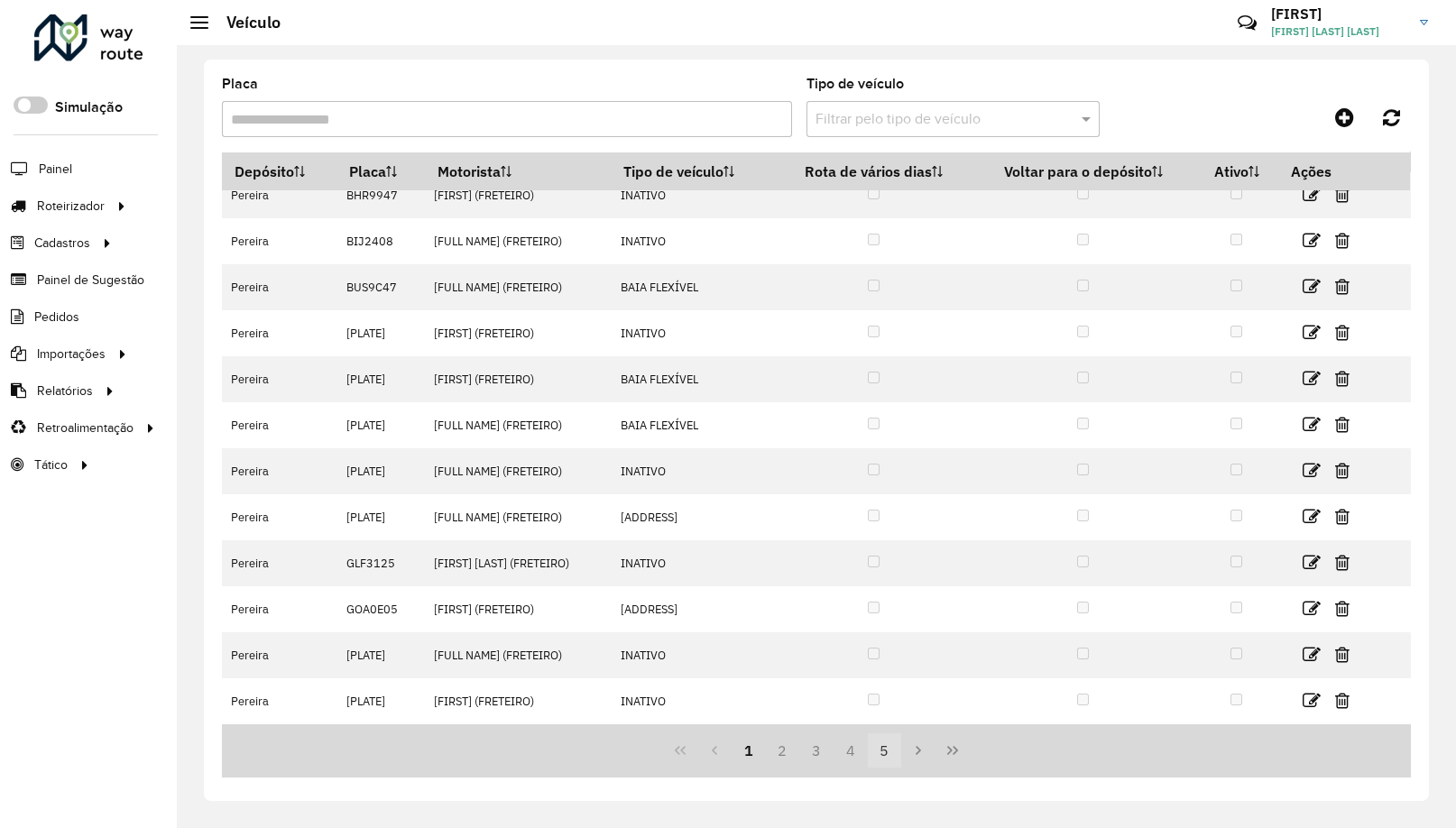 click on "5" at bounding box center (885, 750) 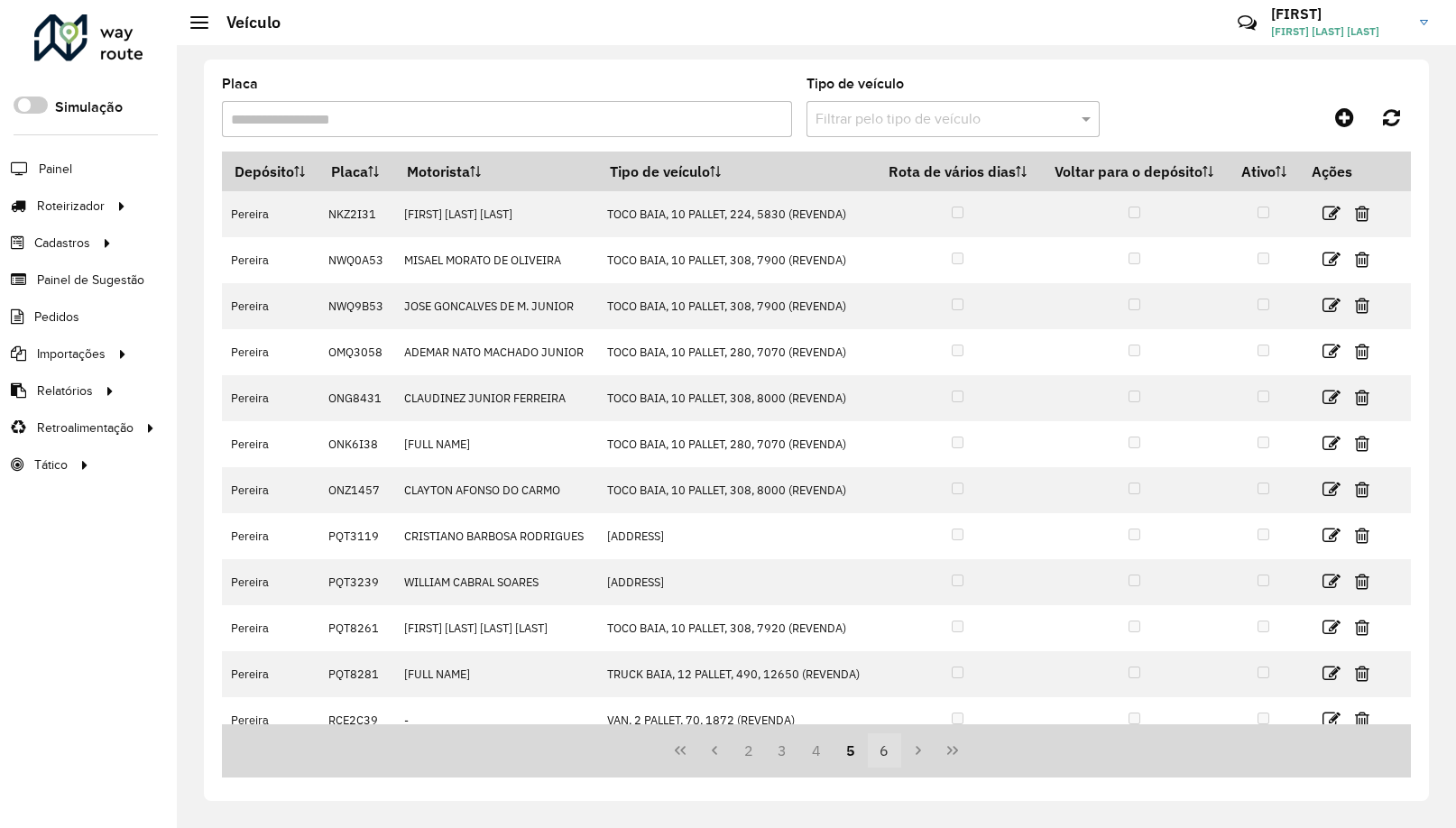 click on "6" at bounding box center [885, 750] 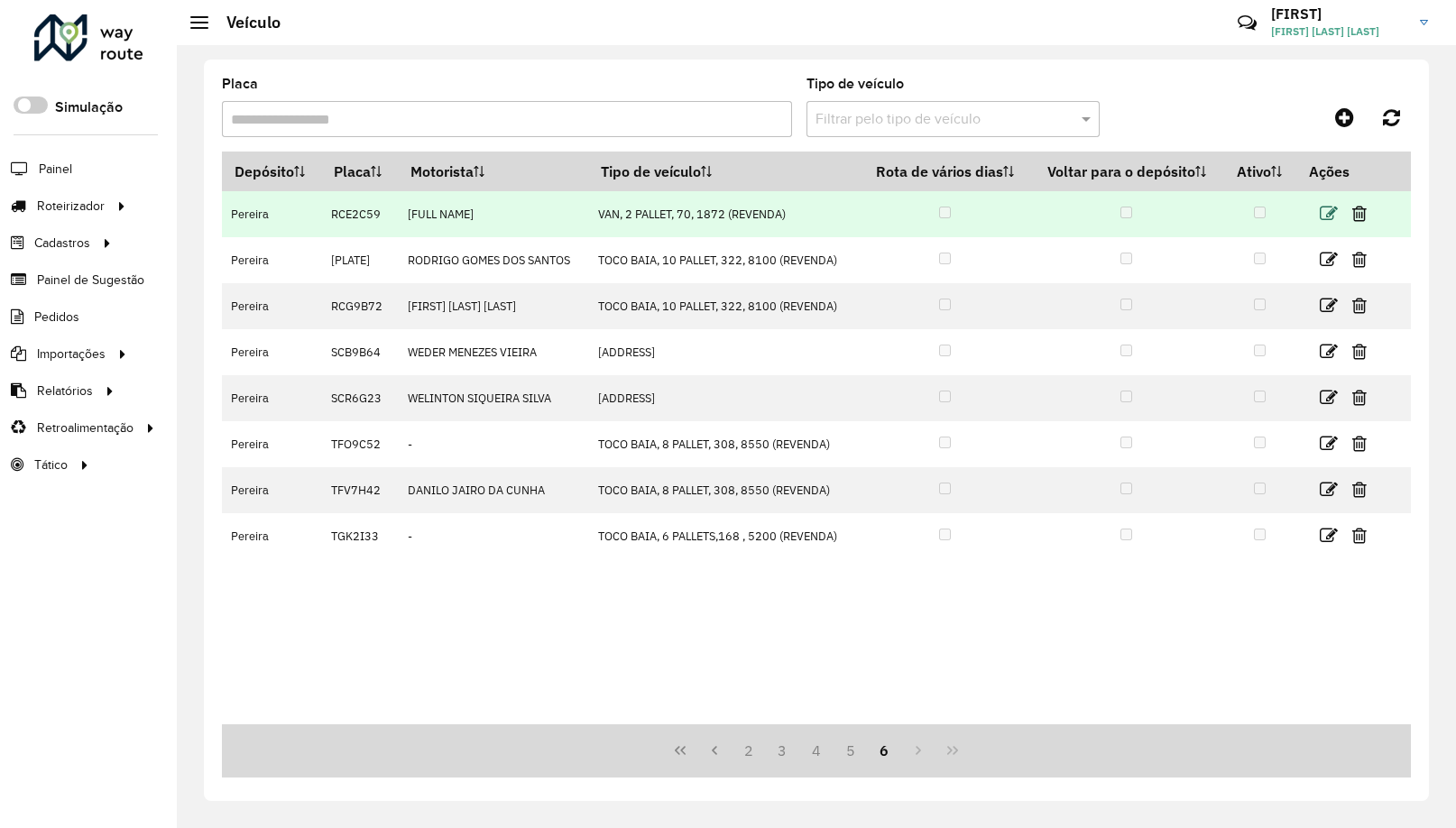 click at bounding box center [1329, 214] 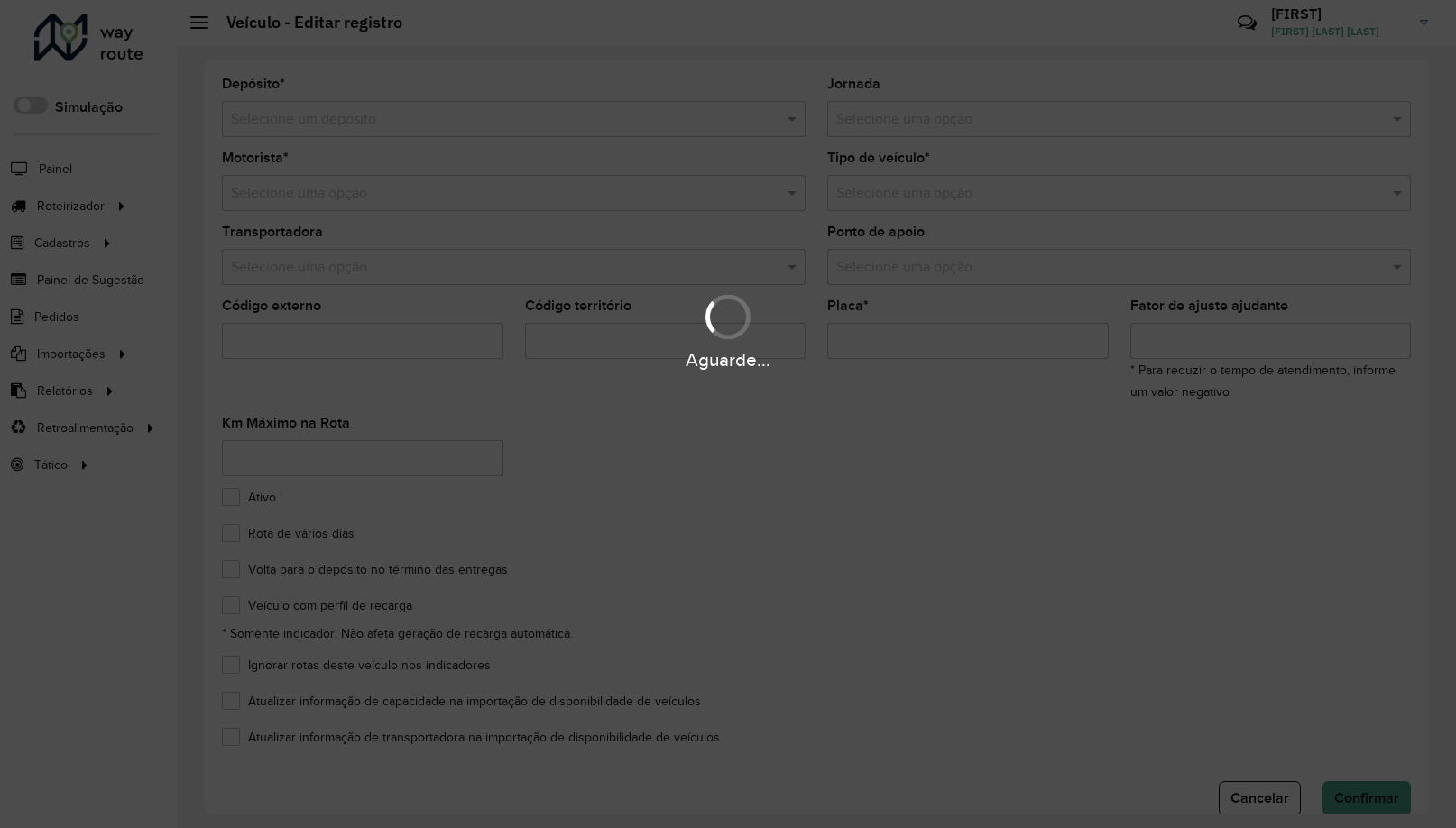 type on "*******" 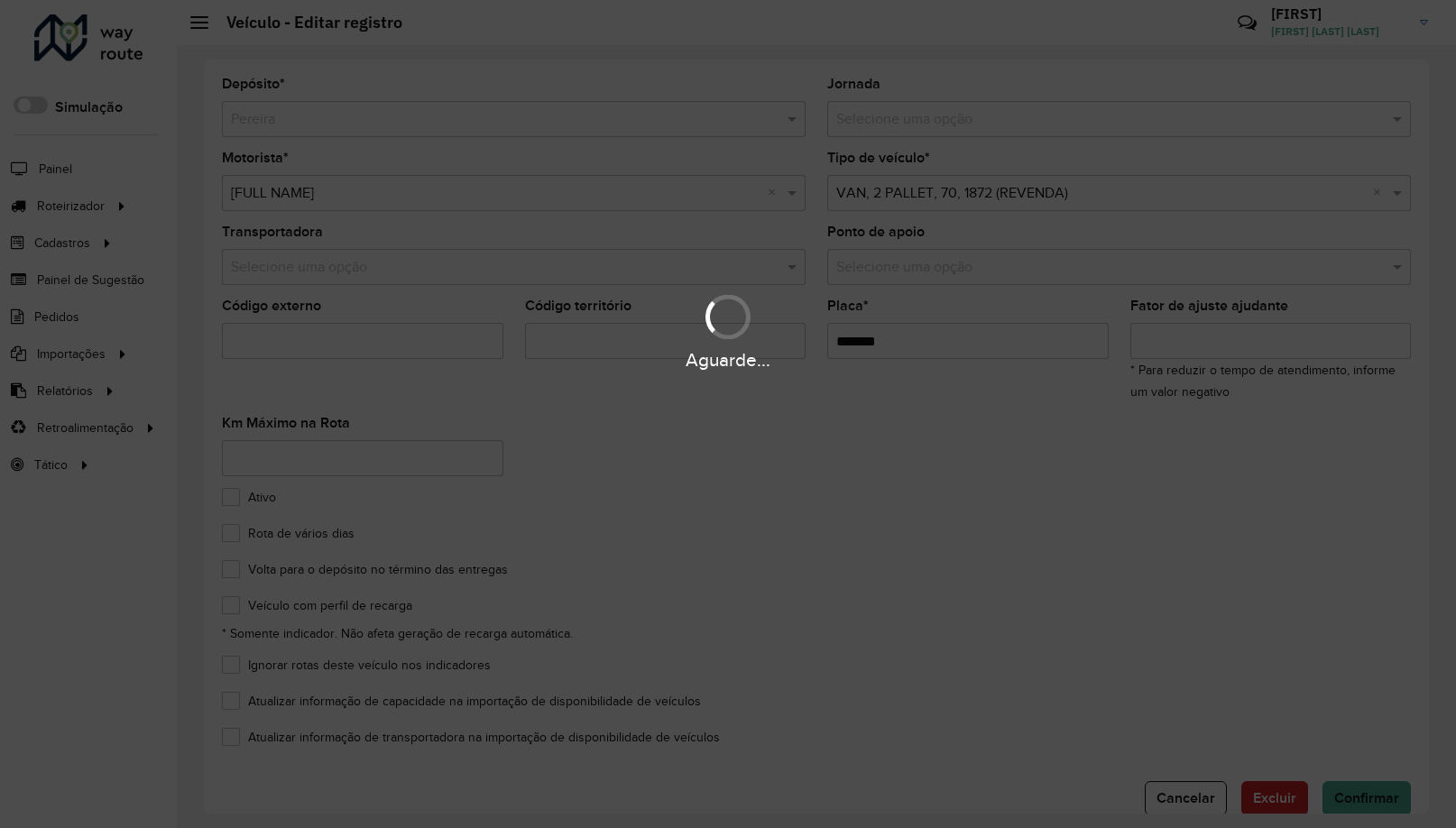 click on "Aguarde..." at bounding box center (728, 414) 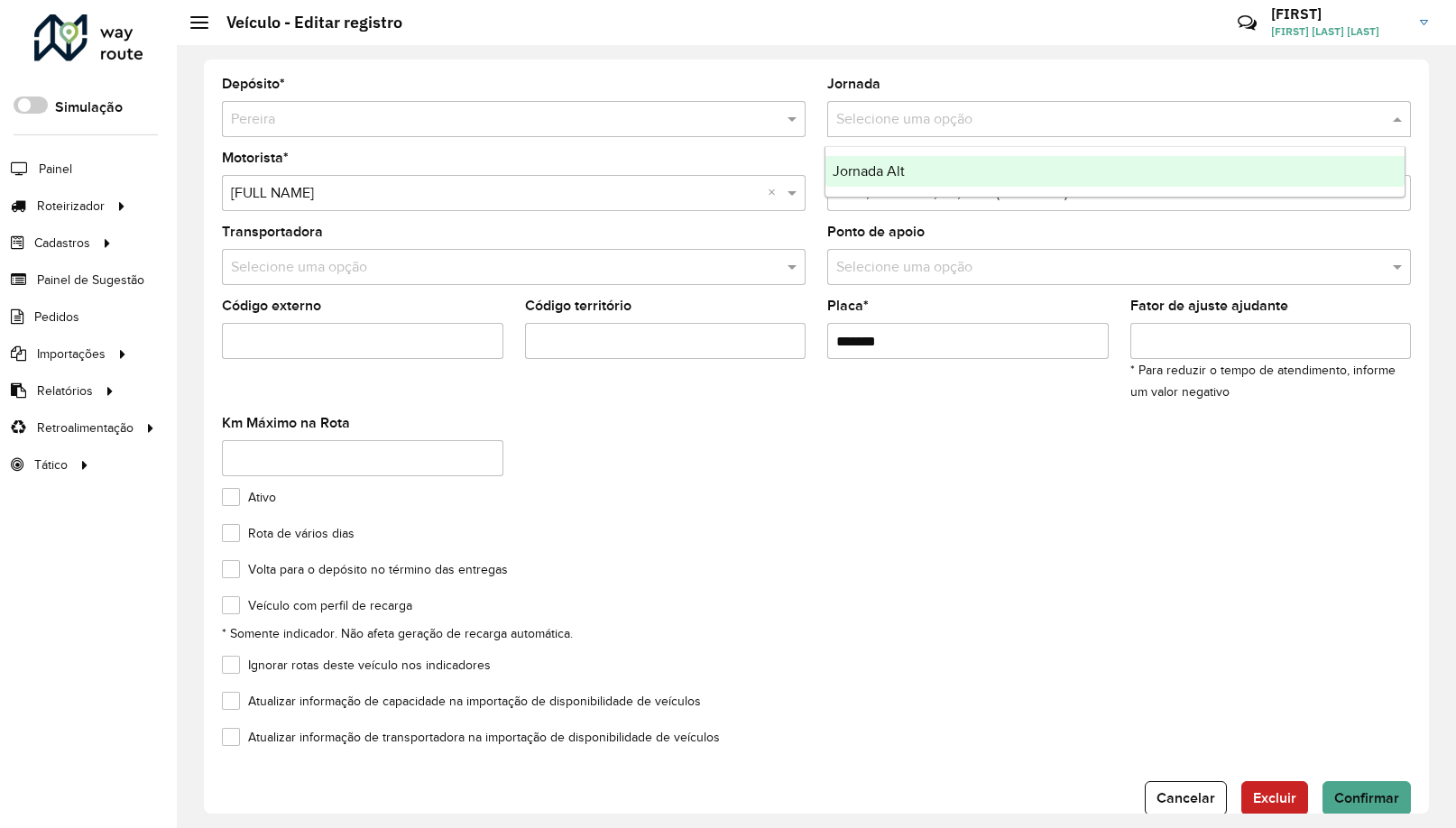 click at bounding box center (1101, 120) 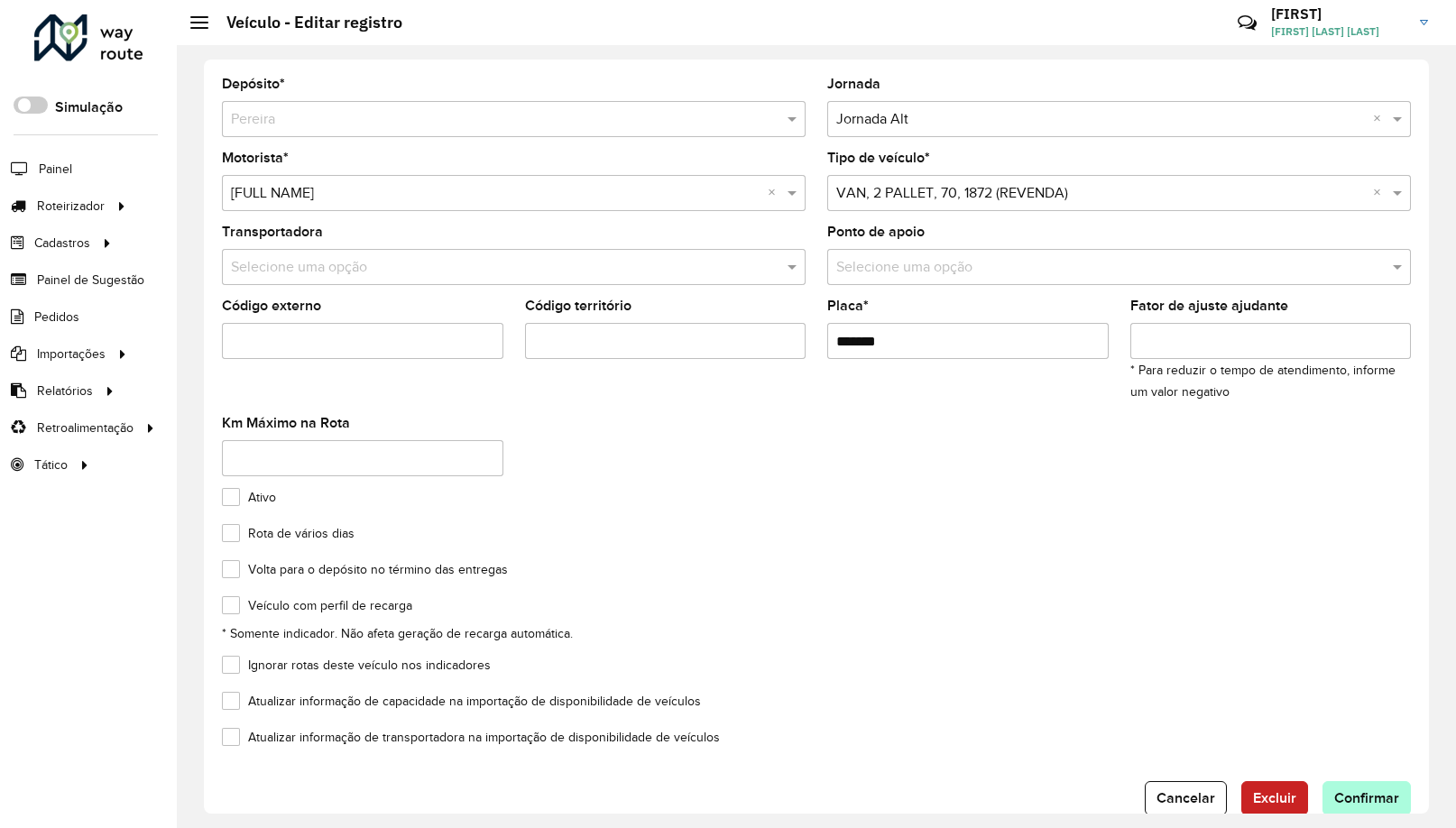 drag, startPoint x: 1359, startPoint y: 780, endPoint x: 1365, endPoint y: 790, distance: 11.661904 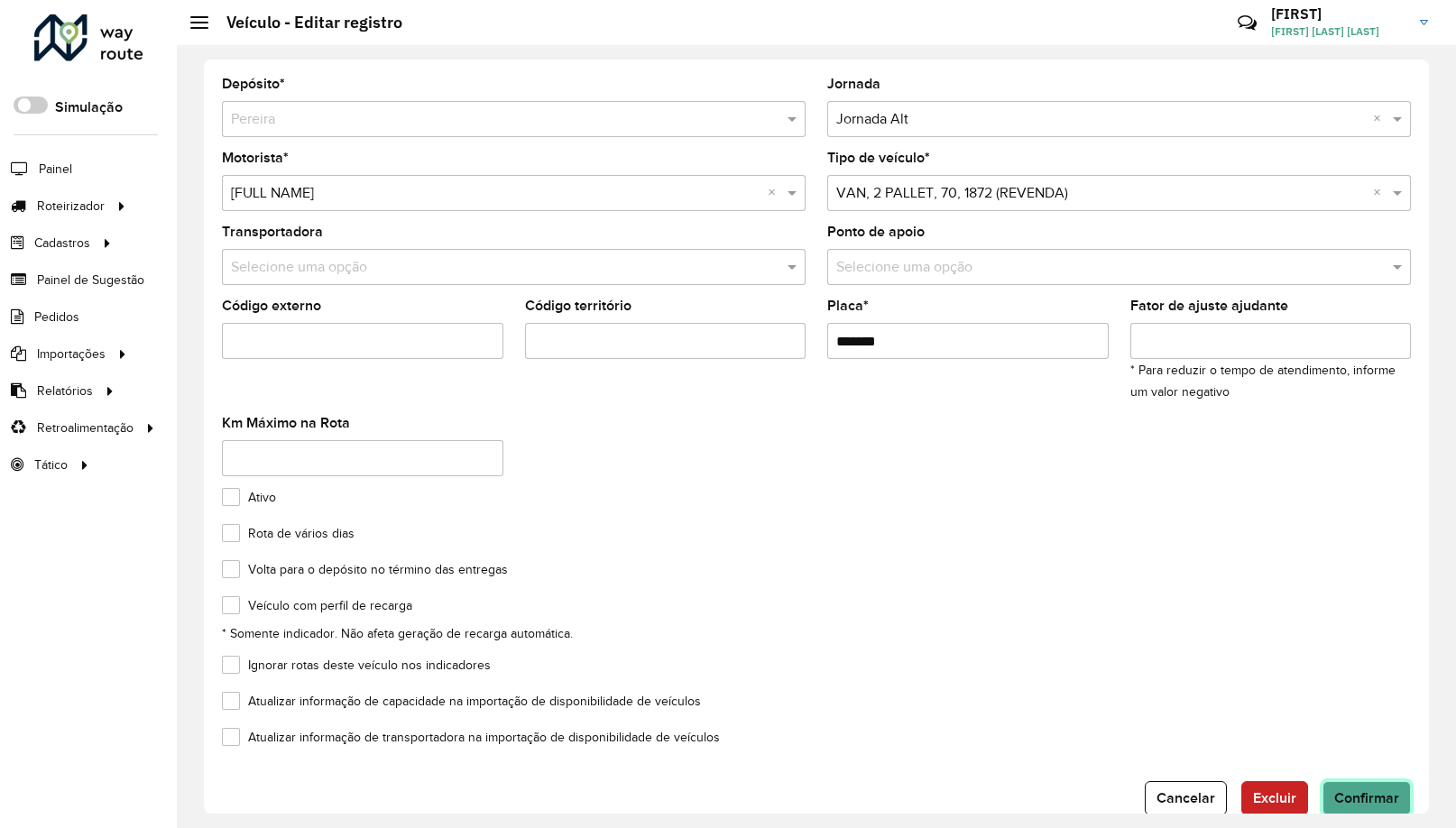 click on "Confirmar" 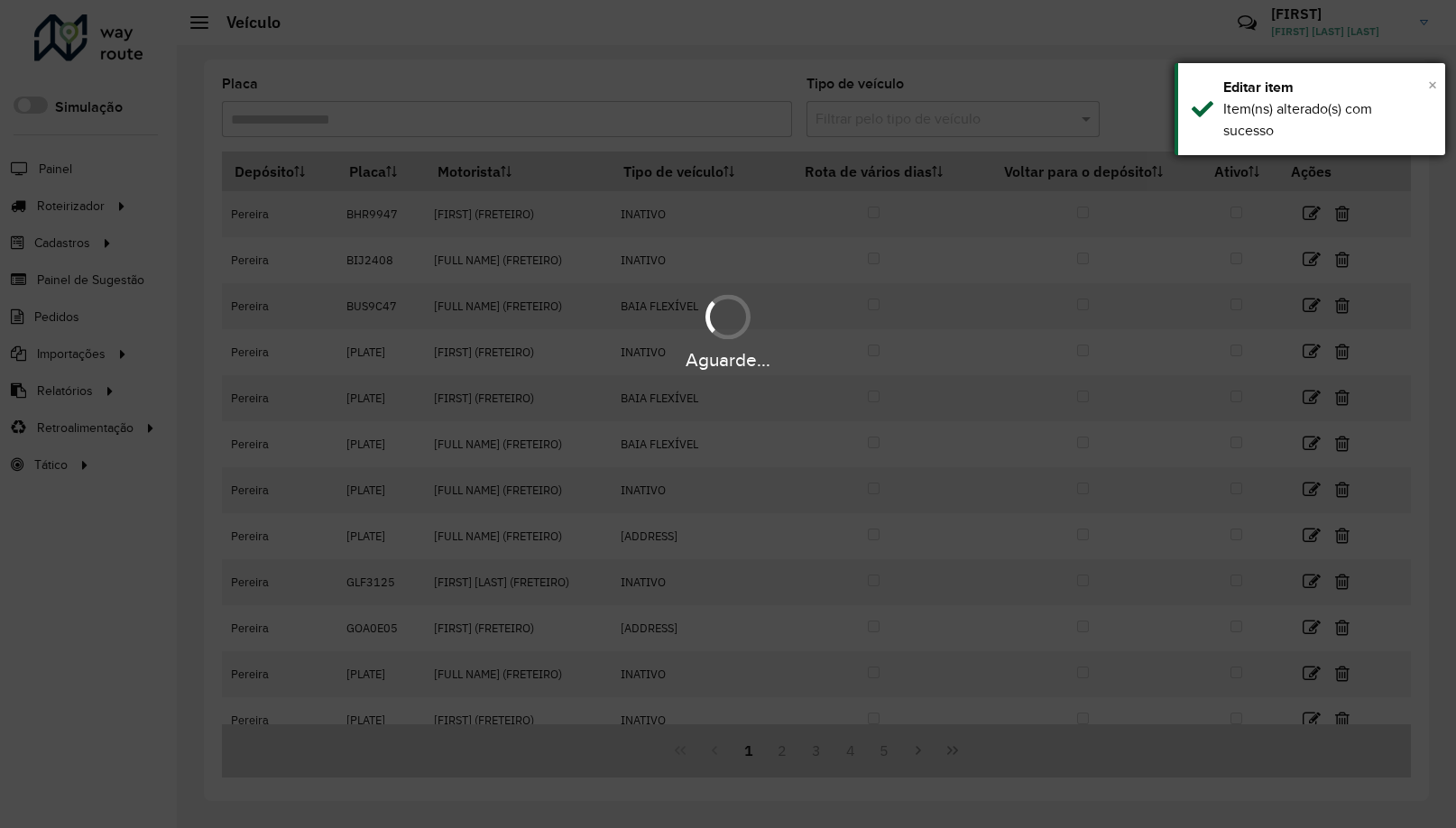 click on "×" at bounding box center (1433, 85) 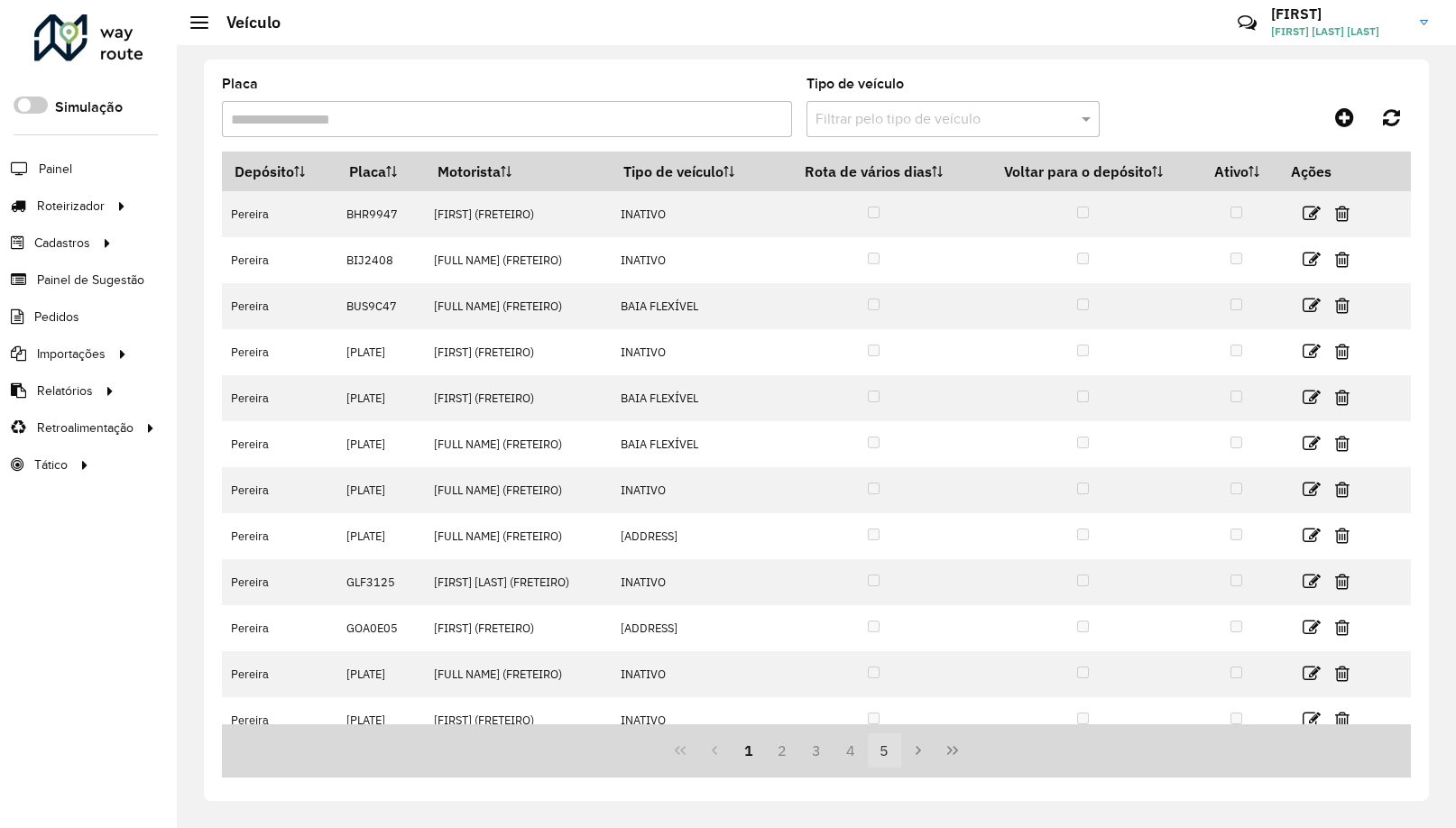click on "5" at bounding box center [885, 750] 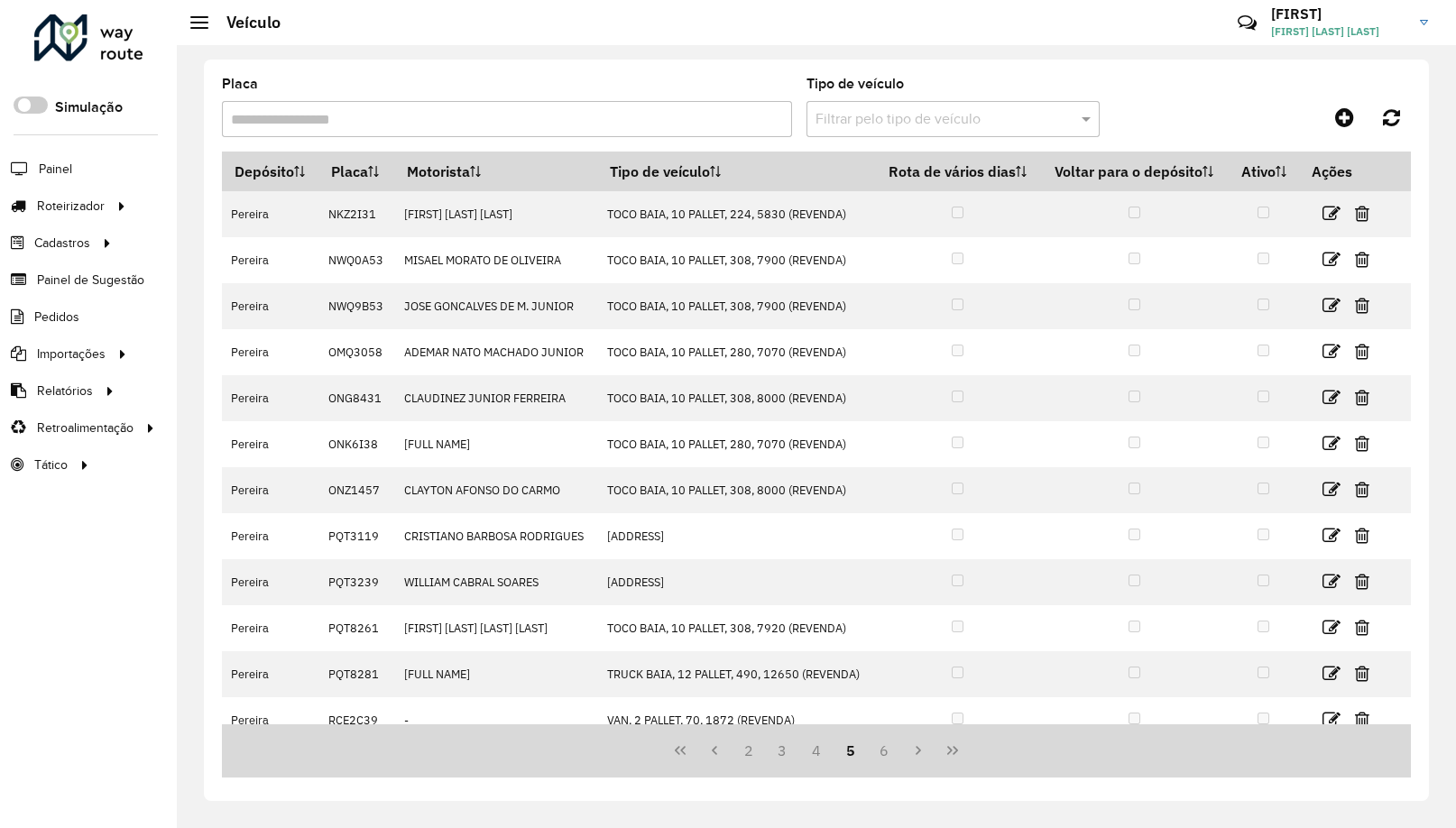 drag, startPoint x: 882, startPoint y: 752, endPoint x: 945, endPoint y: 627, distance: 139.97857 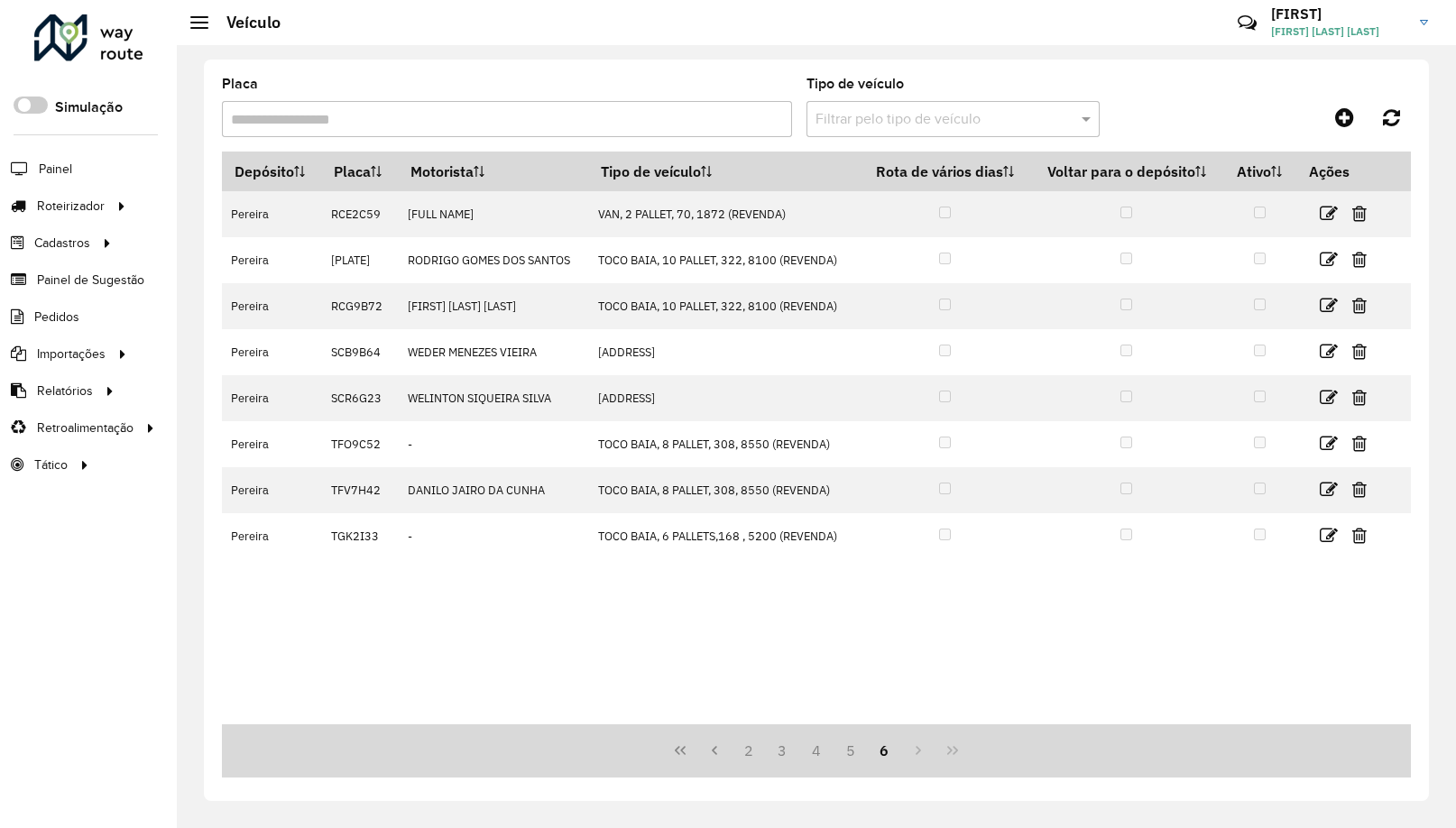 drag, startPoint x: 845, startPoint y: 756, endPoint x: 860, endPoint y: 725, distance: 34.438351 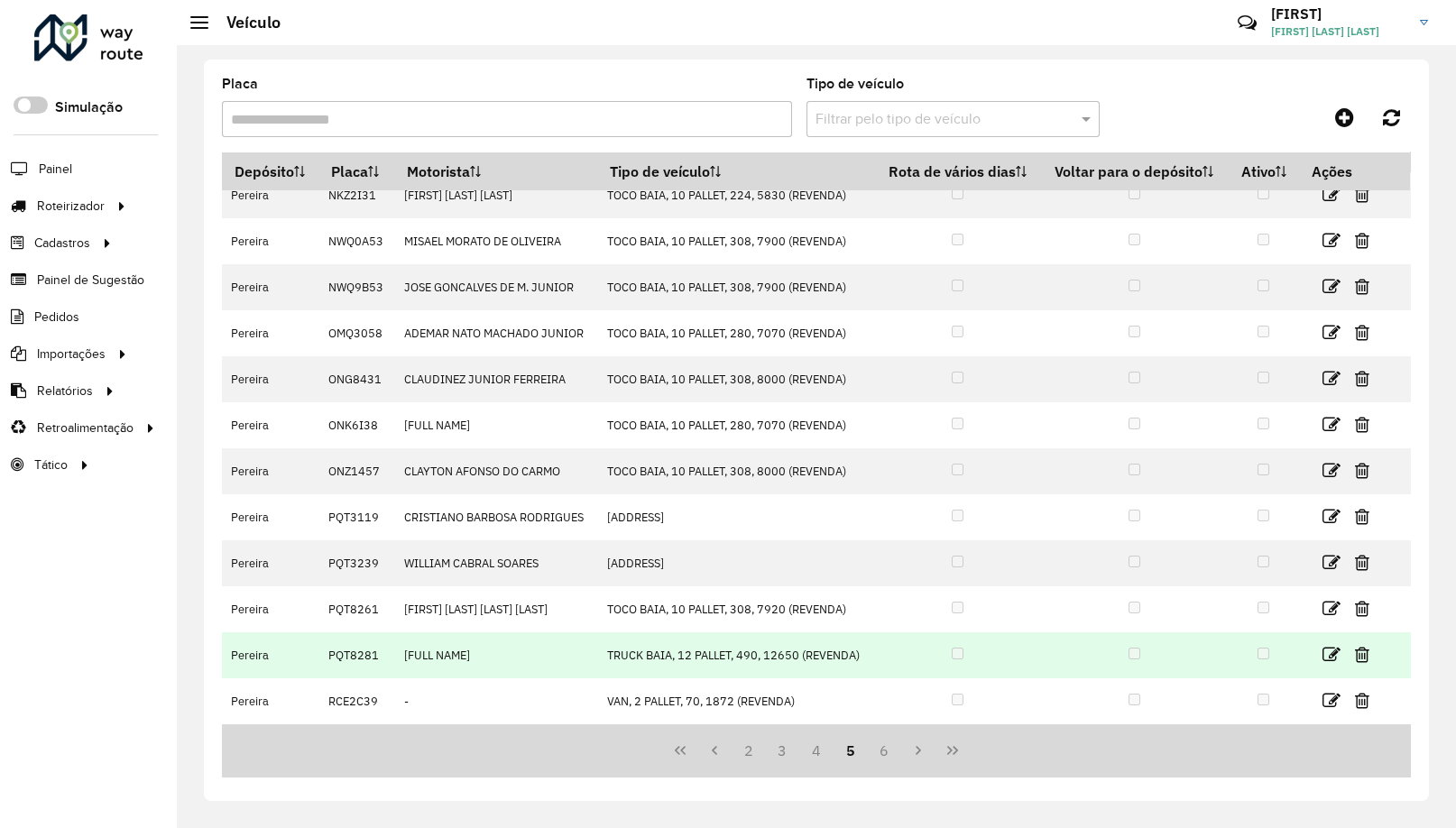 scroll, scrollTop: 56, scrollLeft: 0, axis: vertical 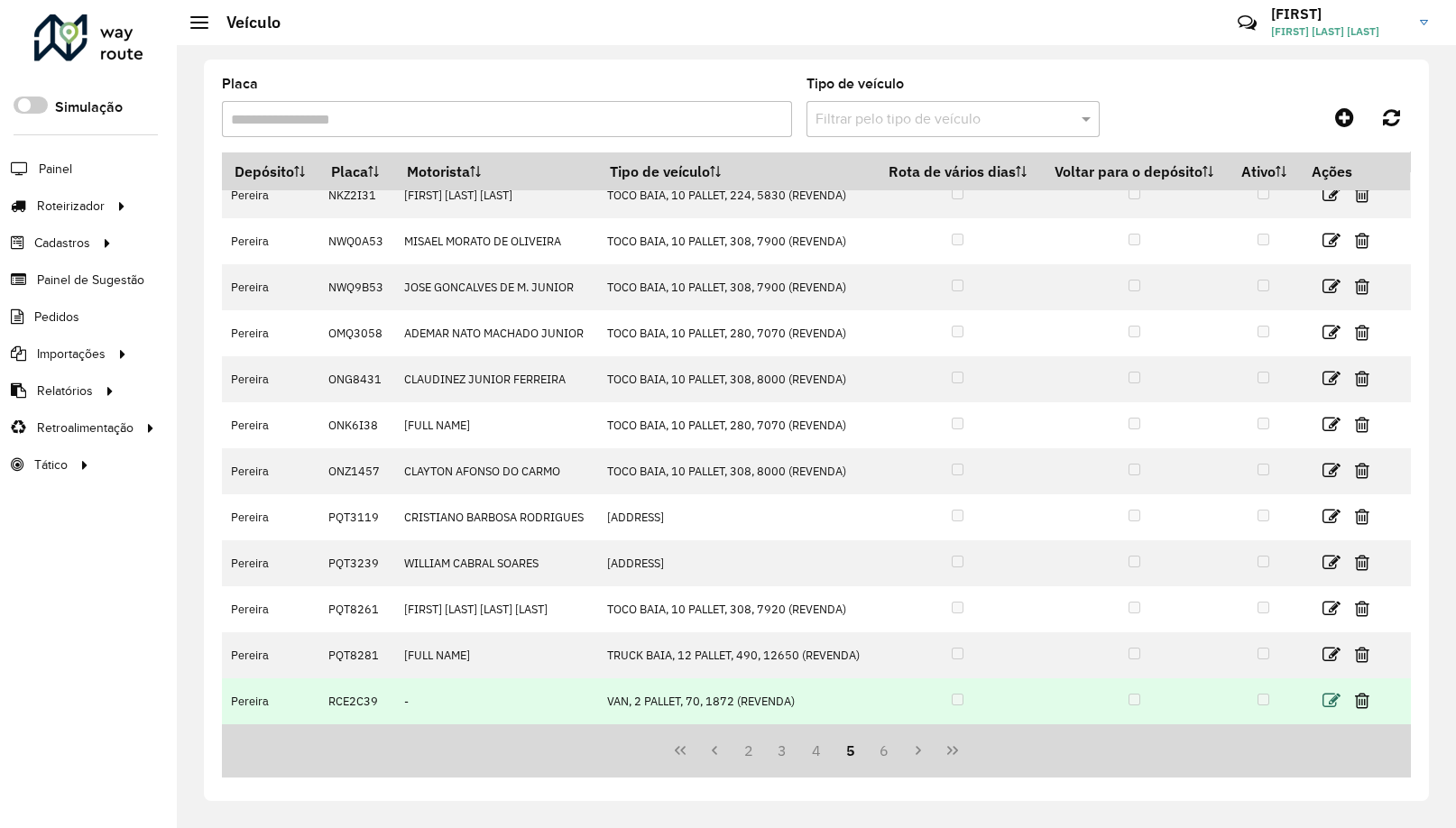 click at bounding box center (1332, 701) 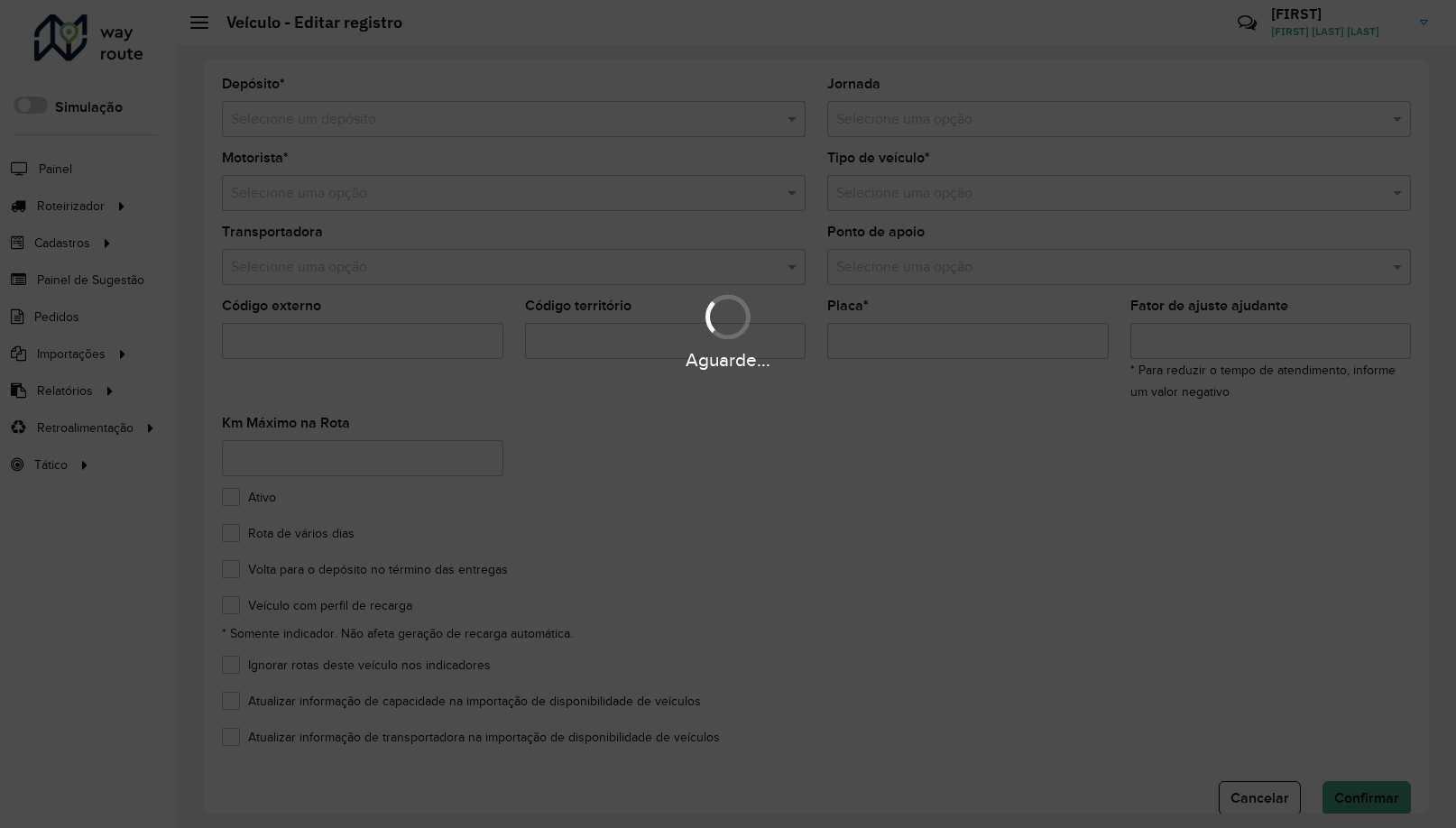 type on "*******" 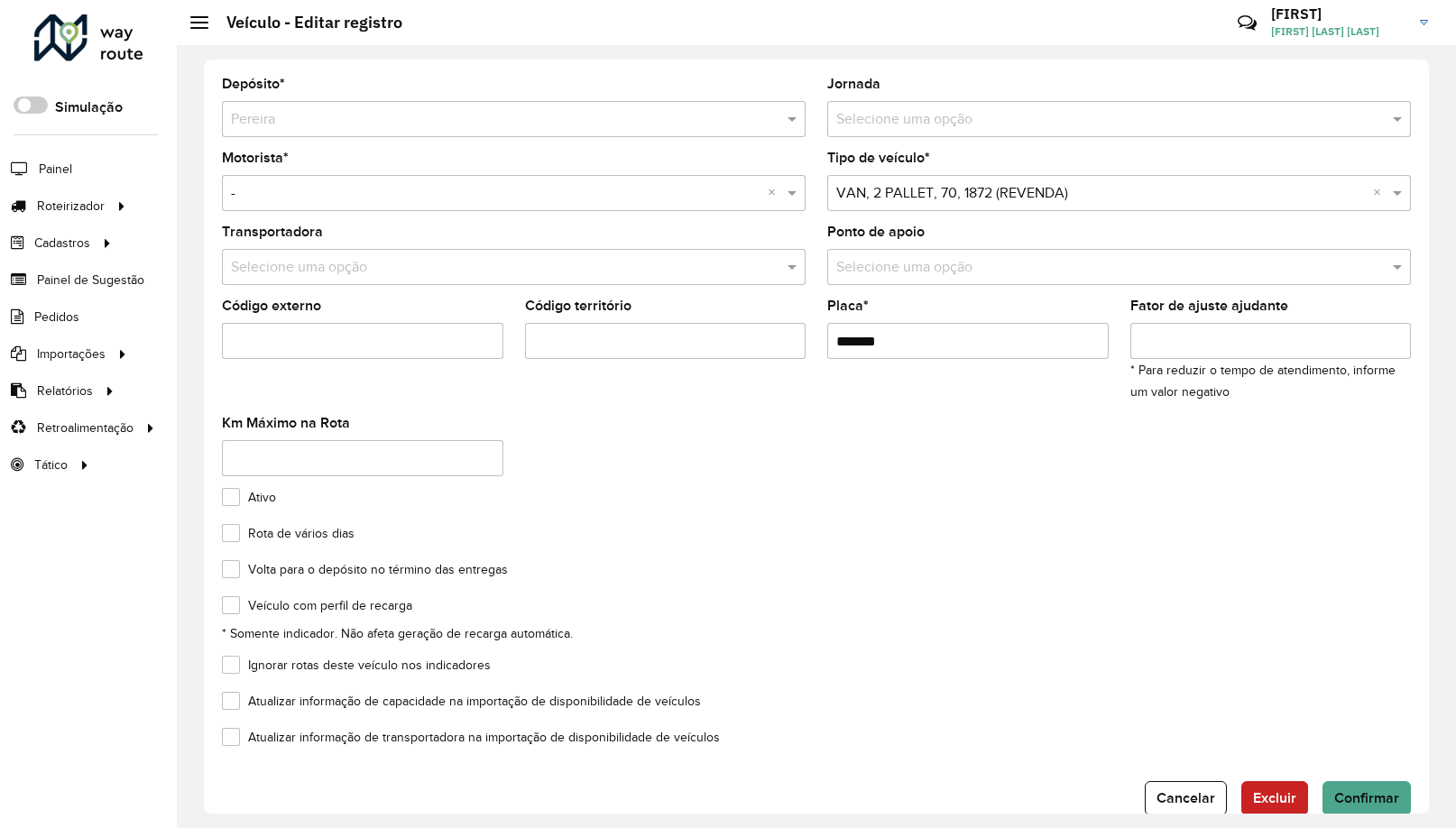 click at bounding box center (1101, 120) 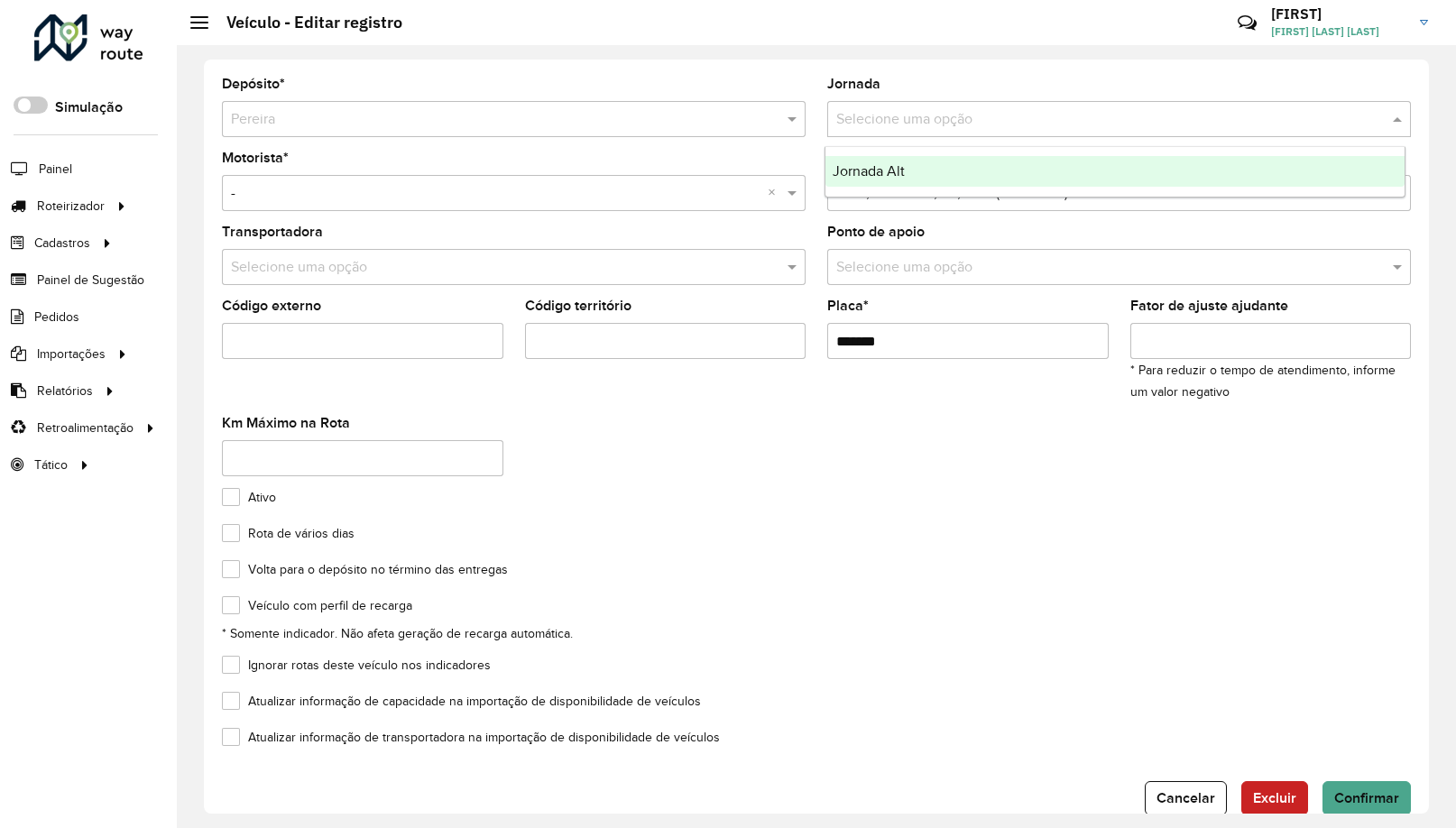 click on "Jornada Alt" at bounding box center [1115, 171] 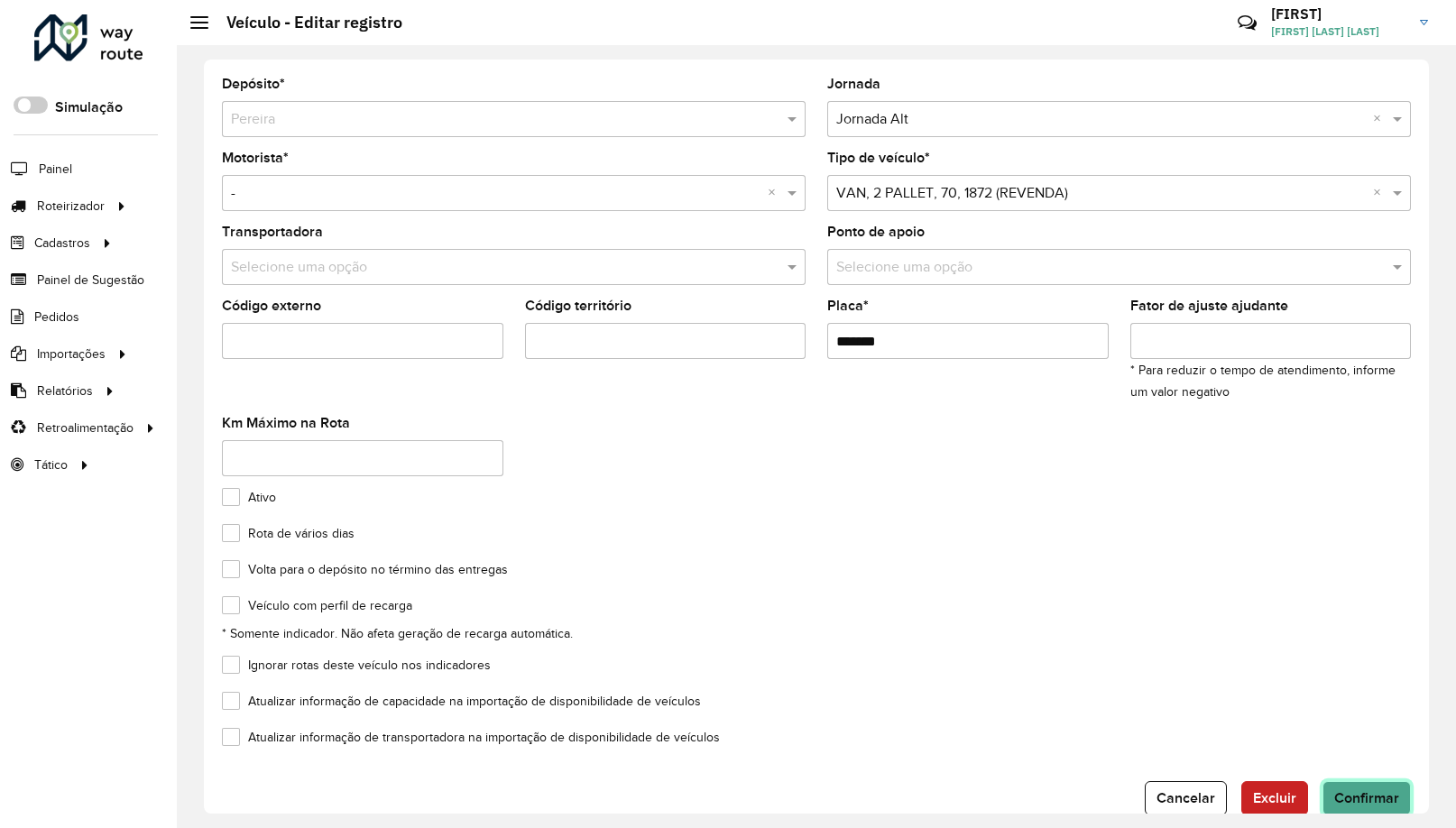 click on "Confirmar" 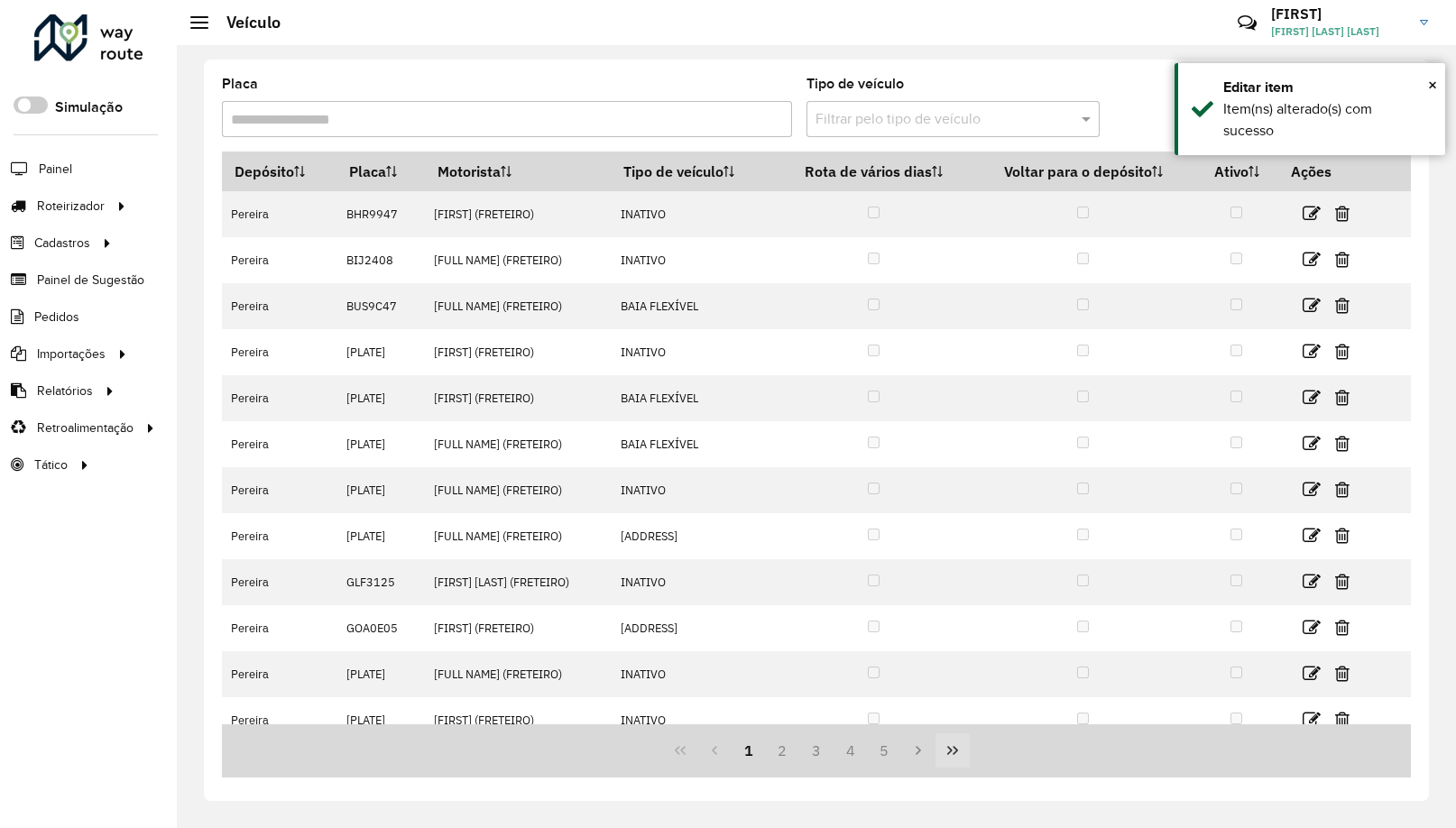 click 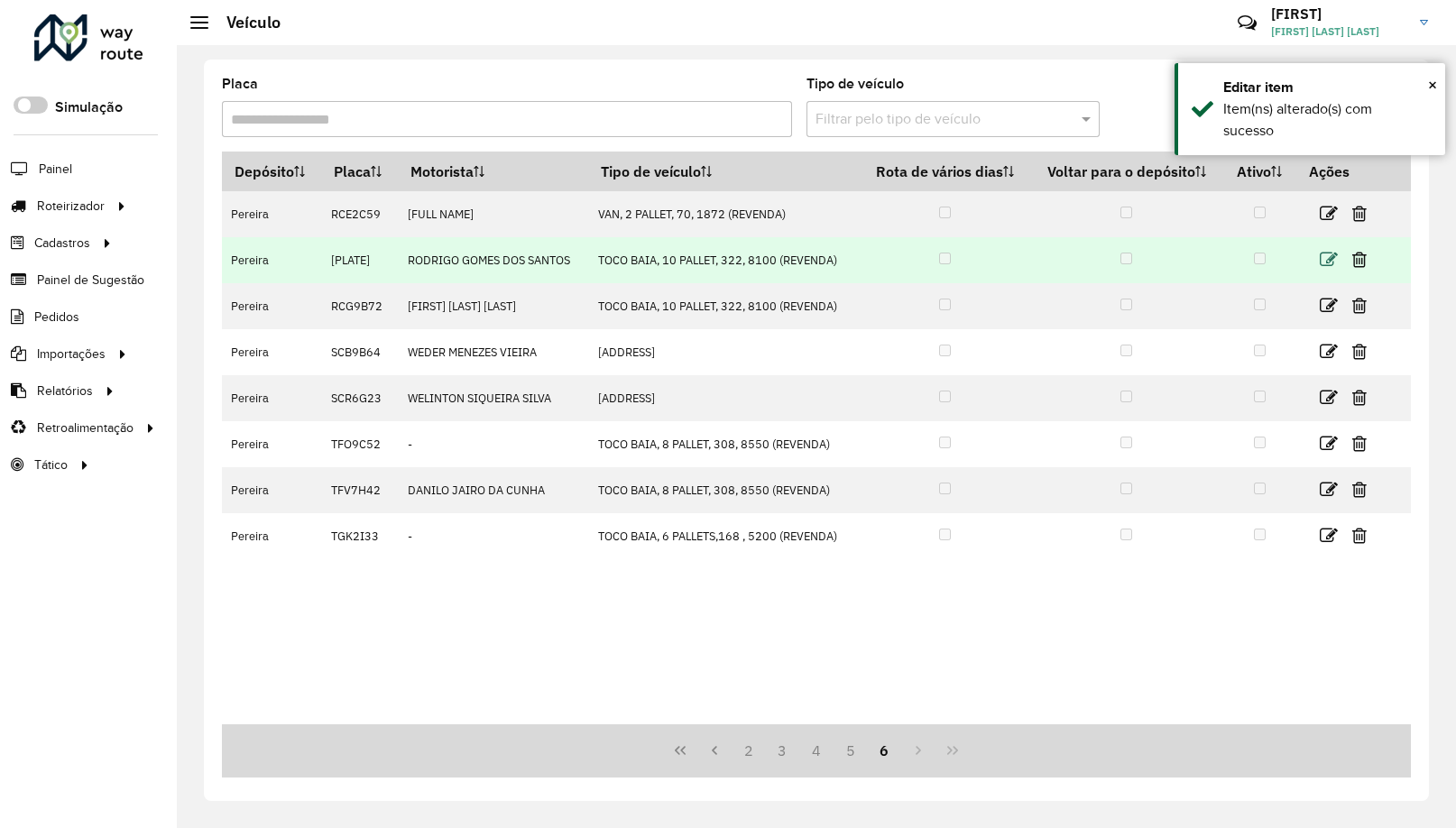 click at bounding box center [1329, 260] 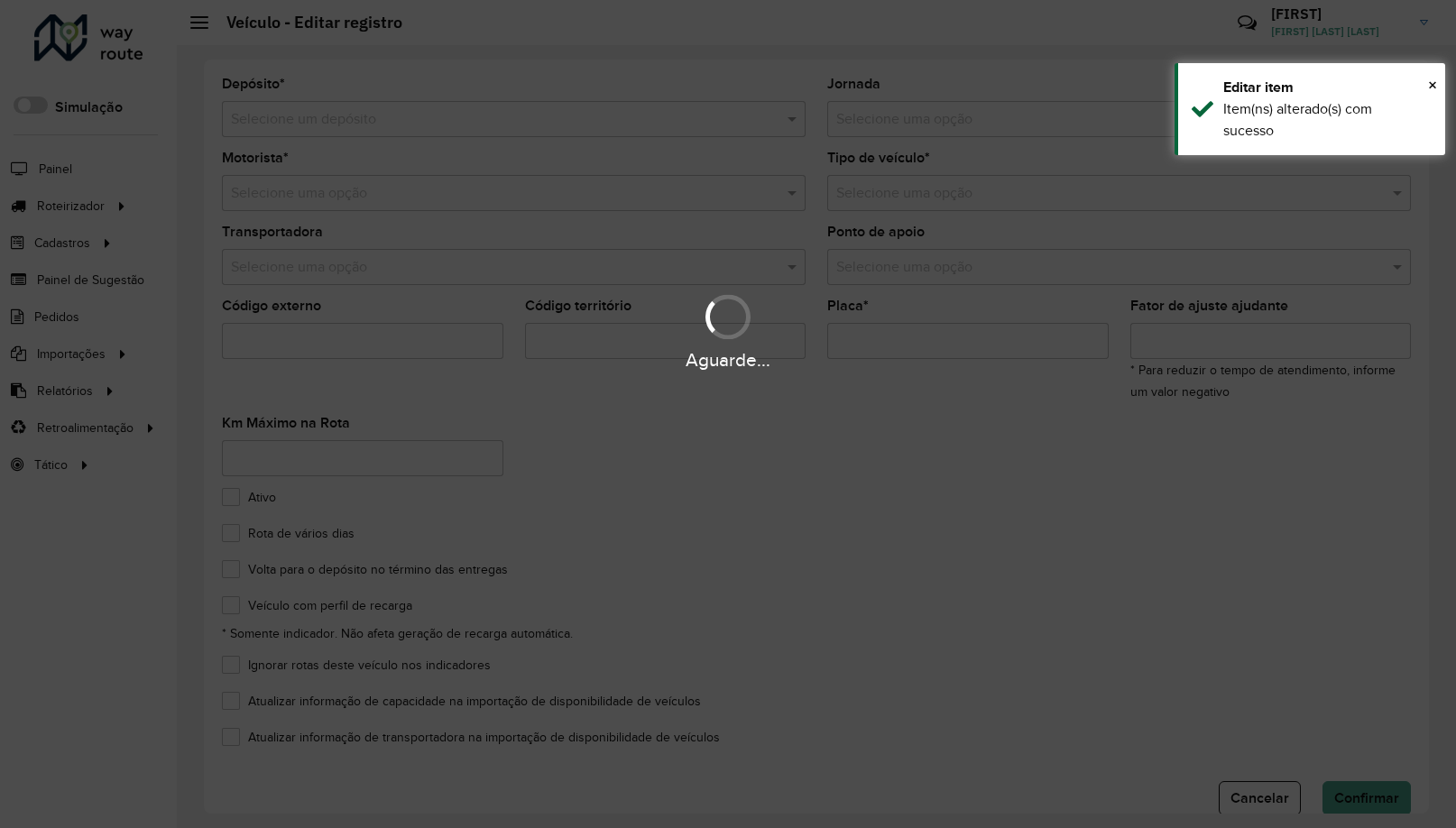 type on "*******" 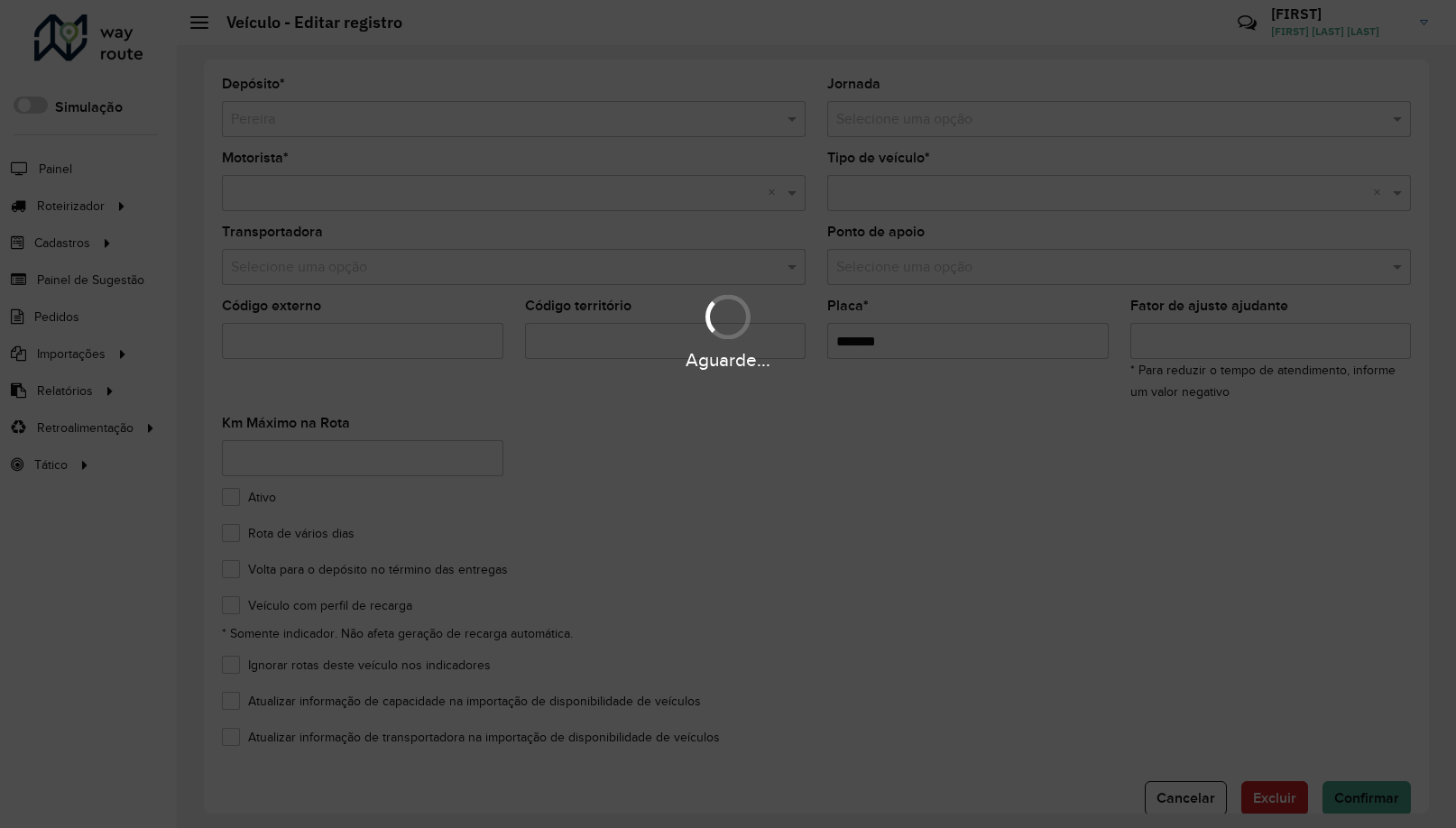 click on "Aguarde..." at bounding box center (728, 414) 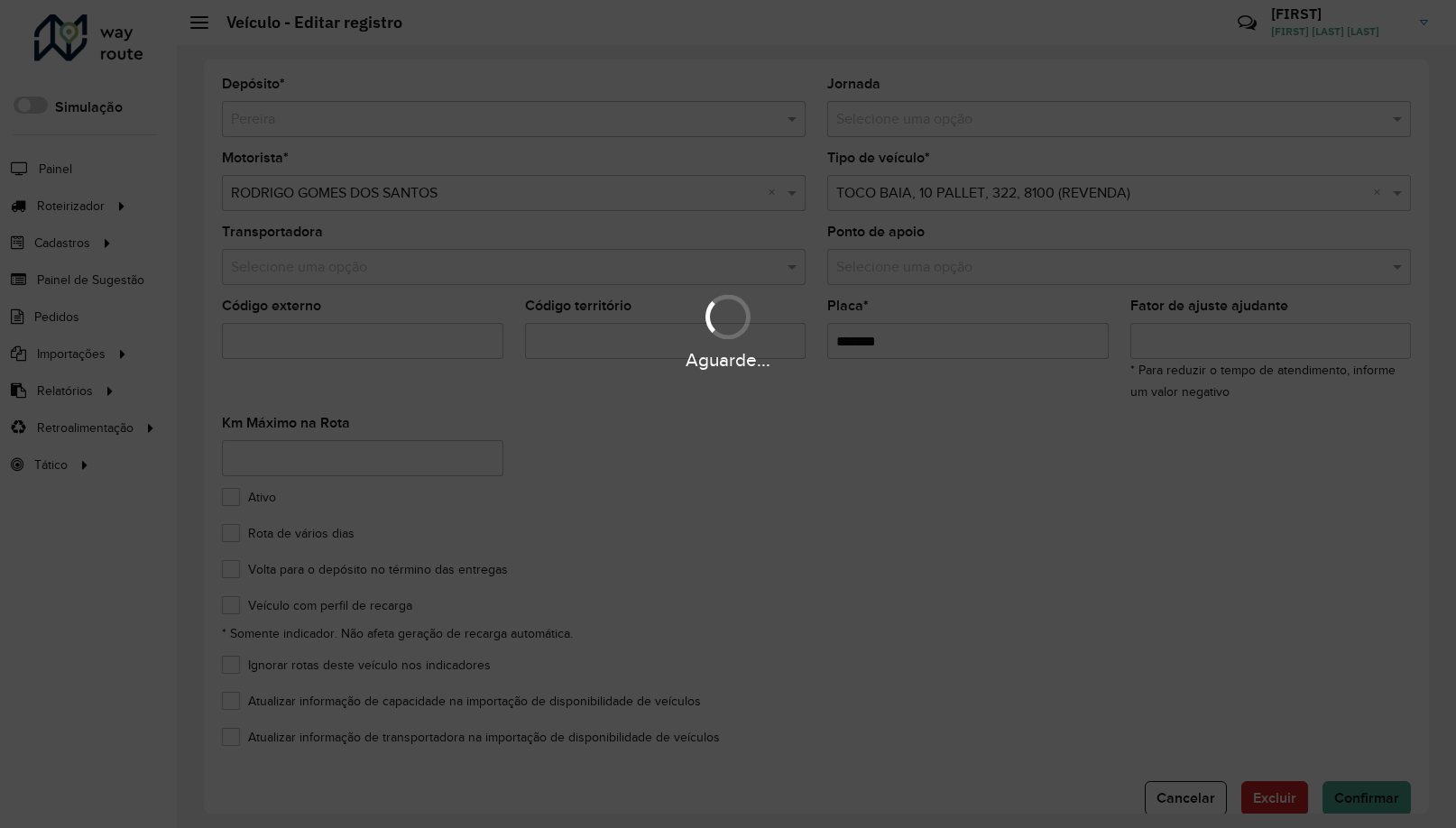 click on "Aguarde..." at bounding box center [728, 414] 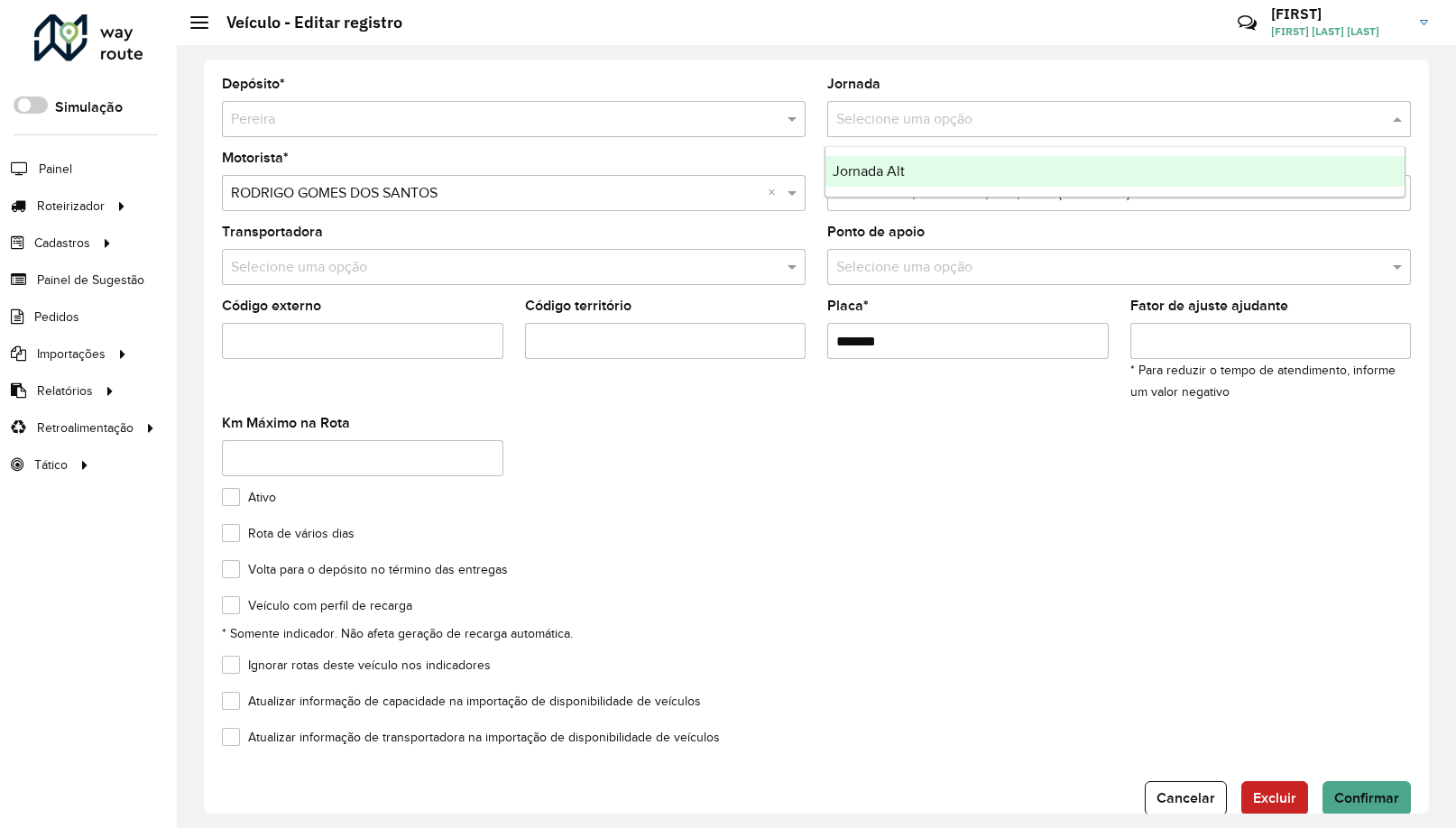 click at bounding box center [1101, 120] 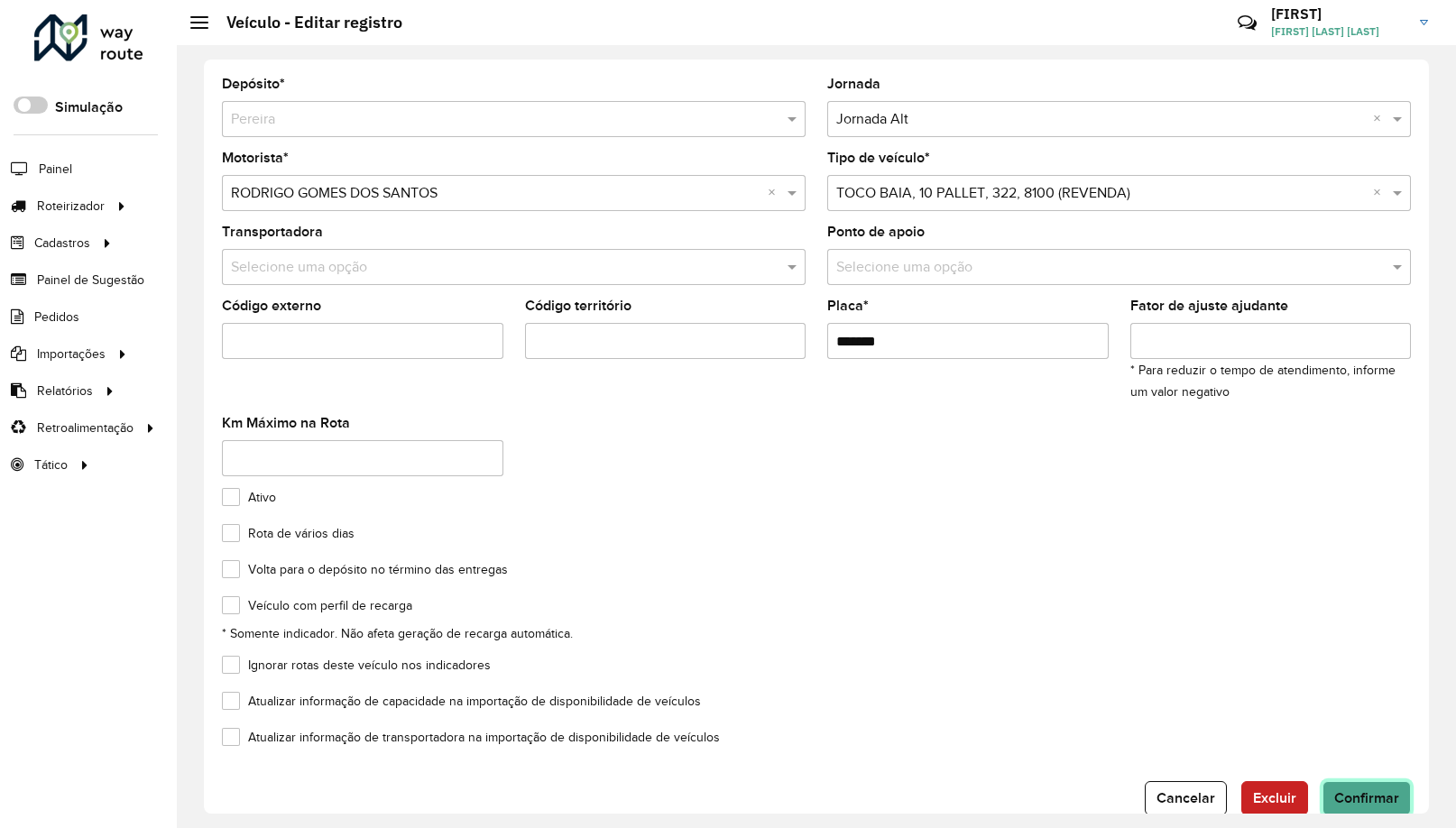 click on "Confirmar" 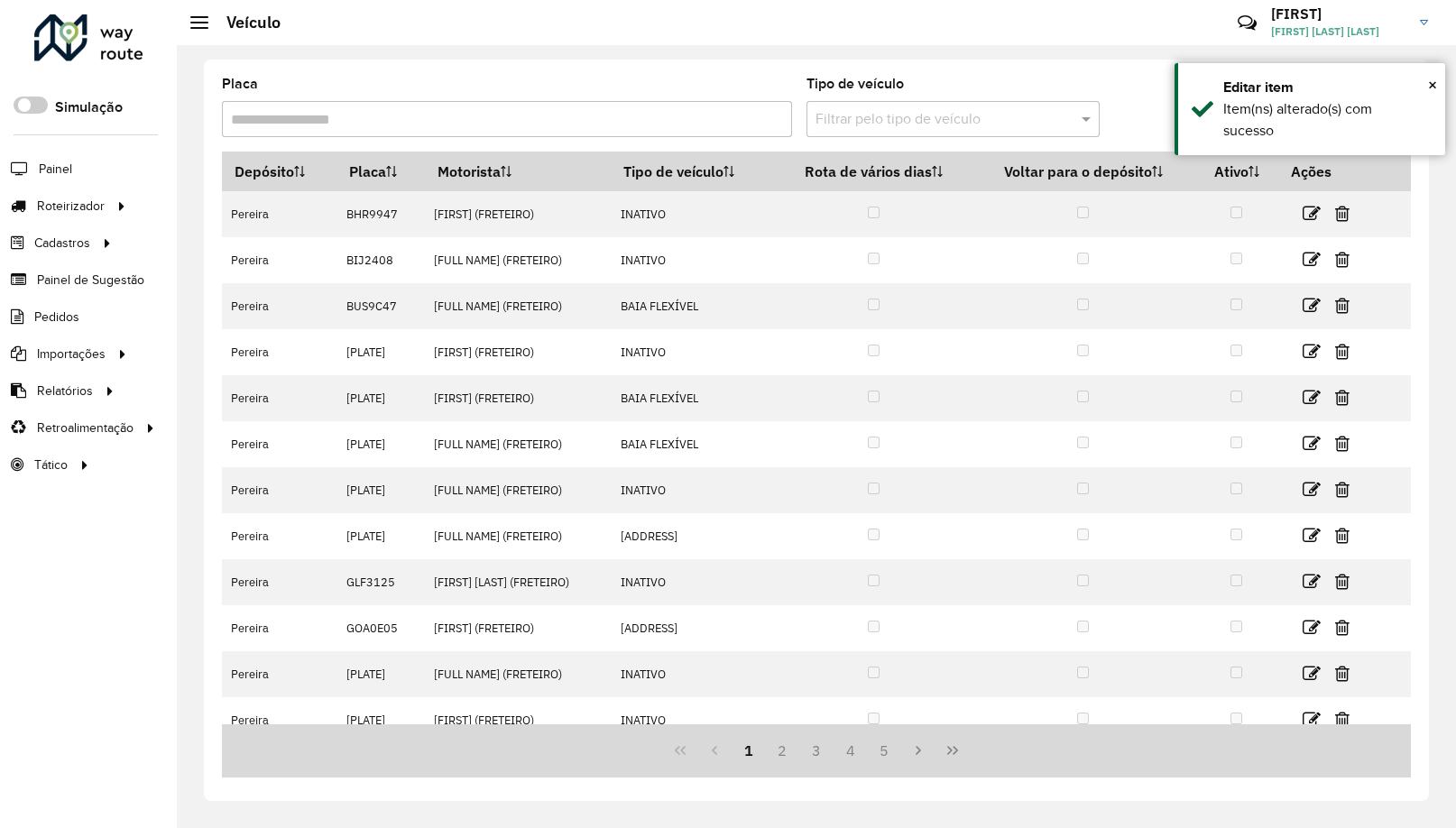 click 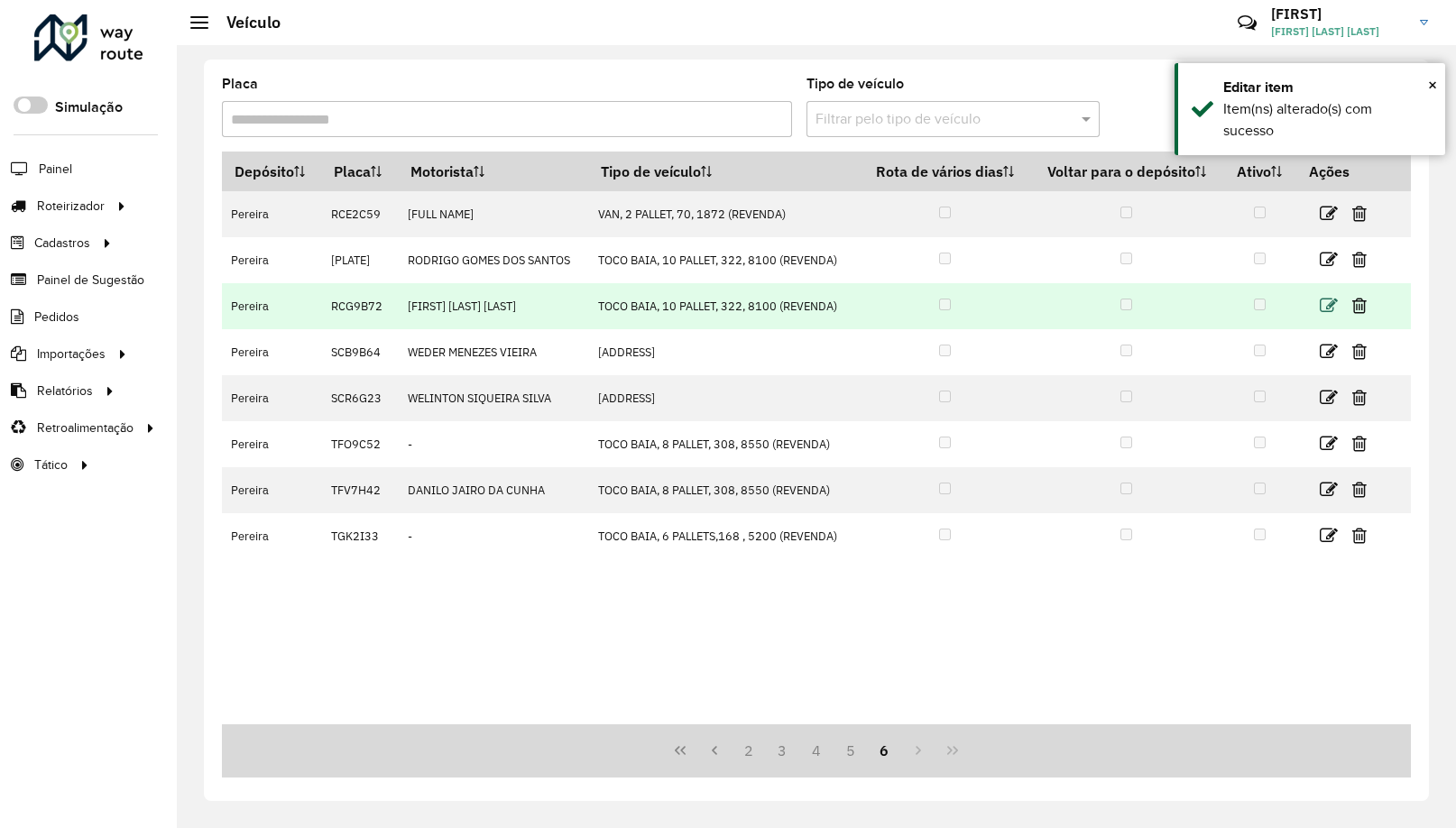 click at bounding box center [1329, 306] 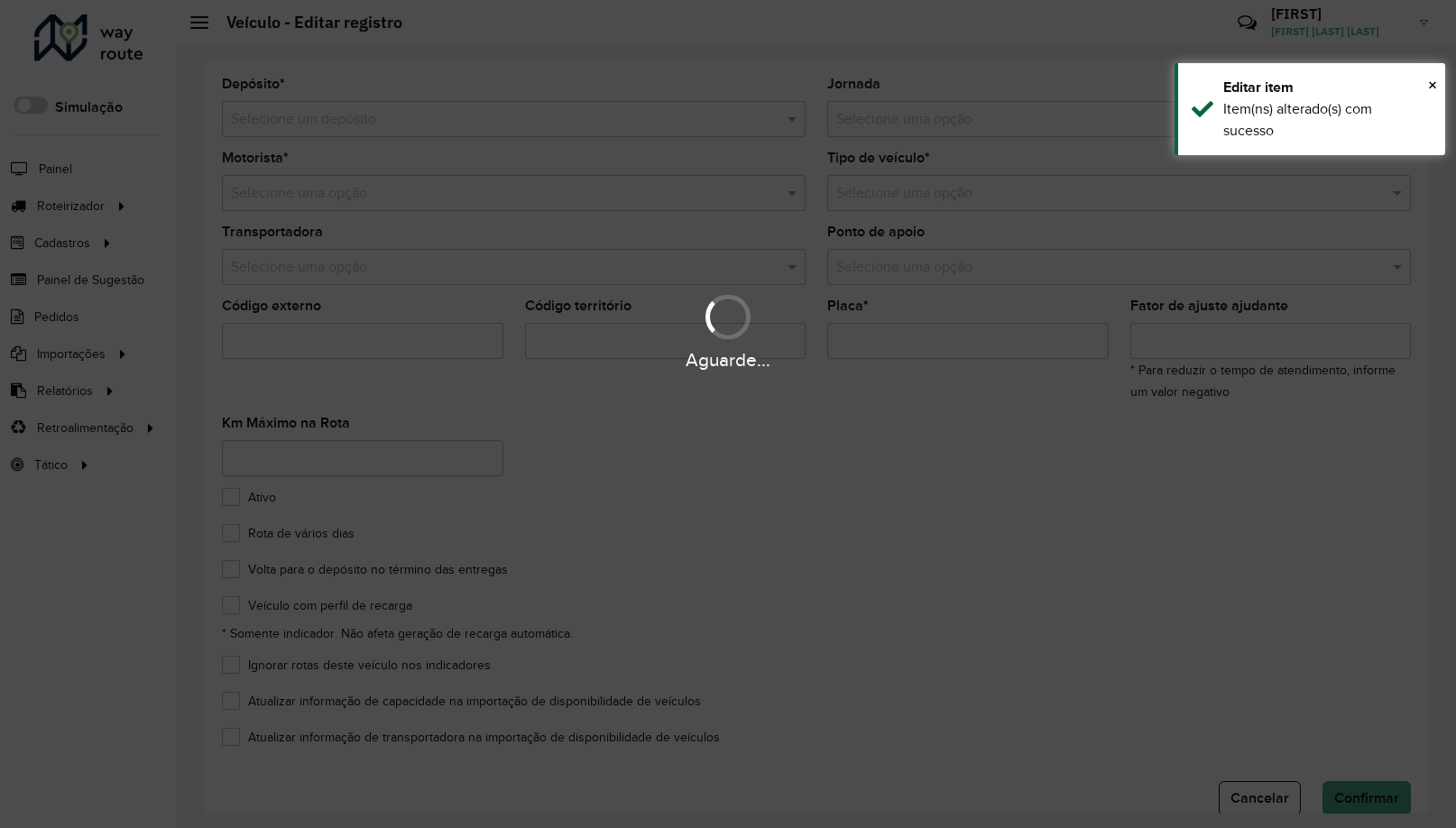 type on "*******" 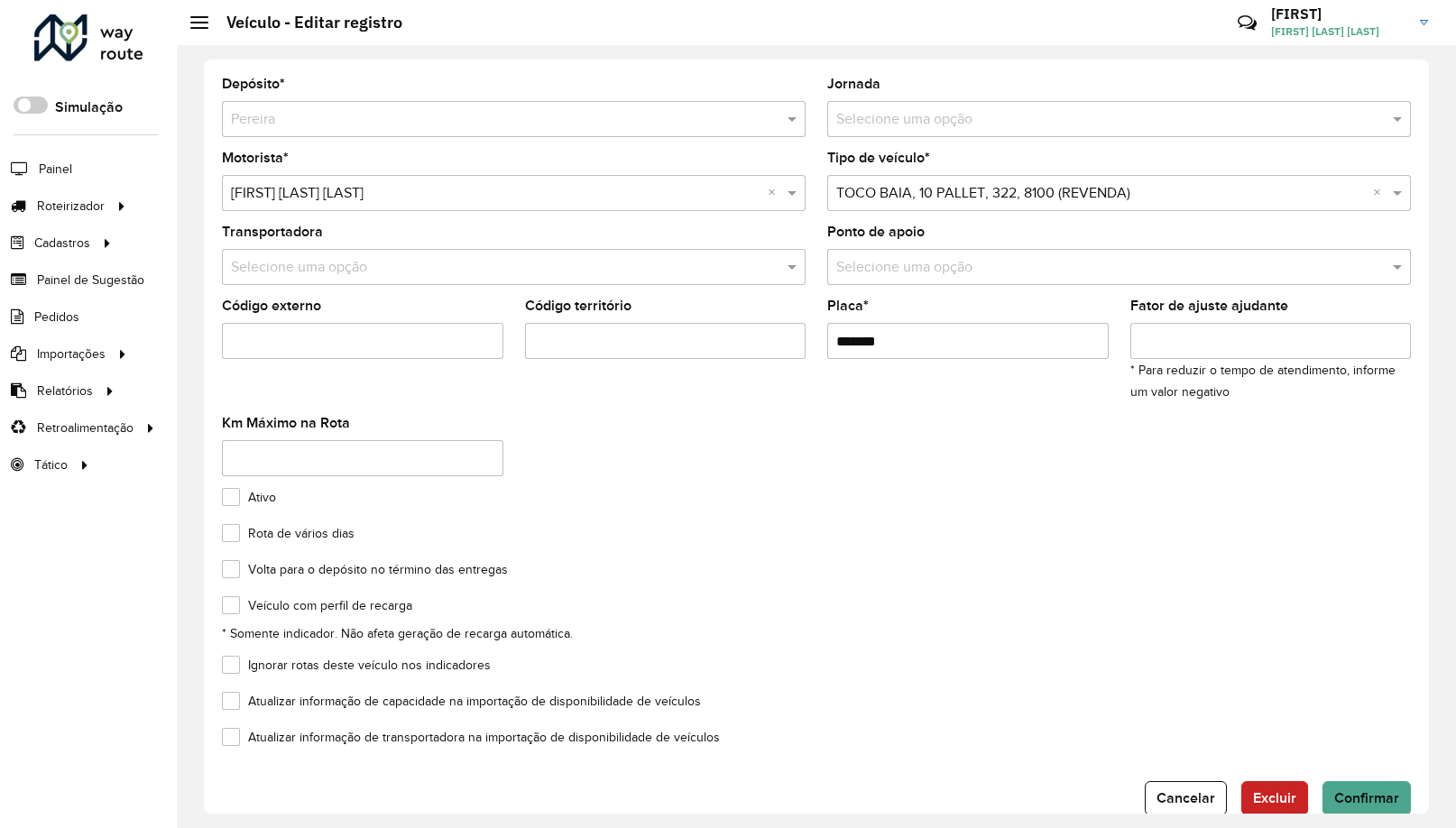 drag, startPoint x: 919, startPoint y: 125, endPoint x: 913, endPoint y: 135, distance: 11.661904 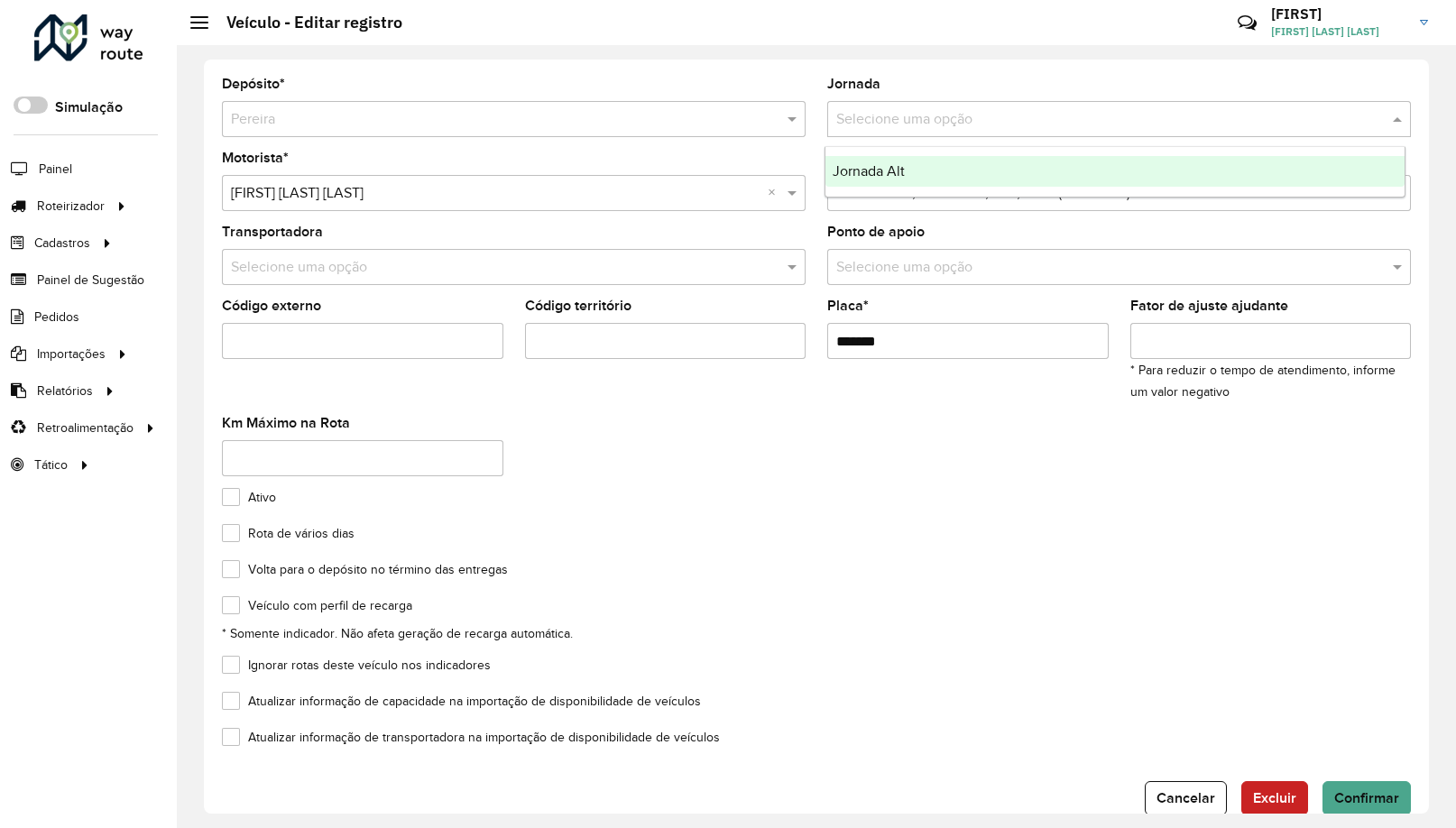 click on "Jornada Alt" at bounding box center [1115, 171] 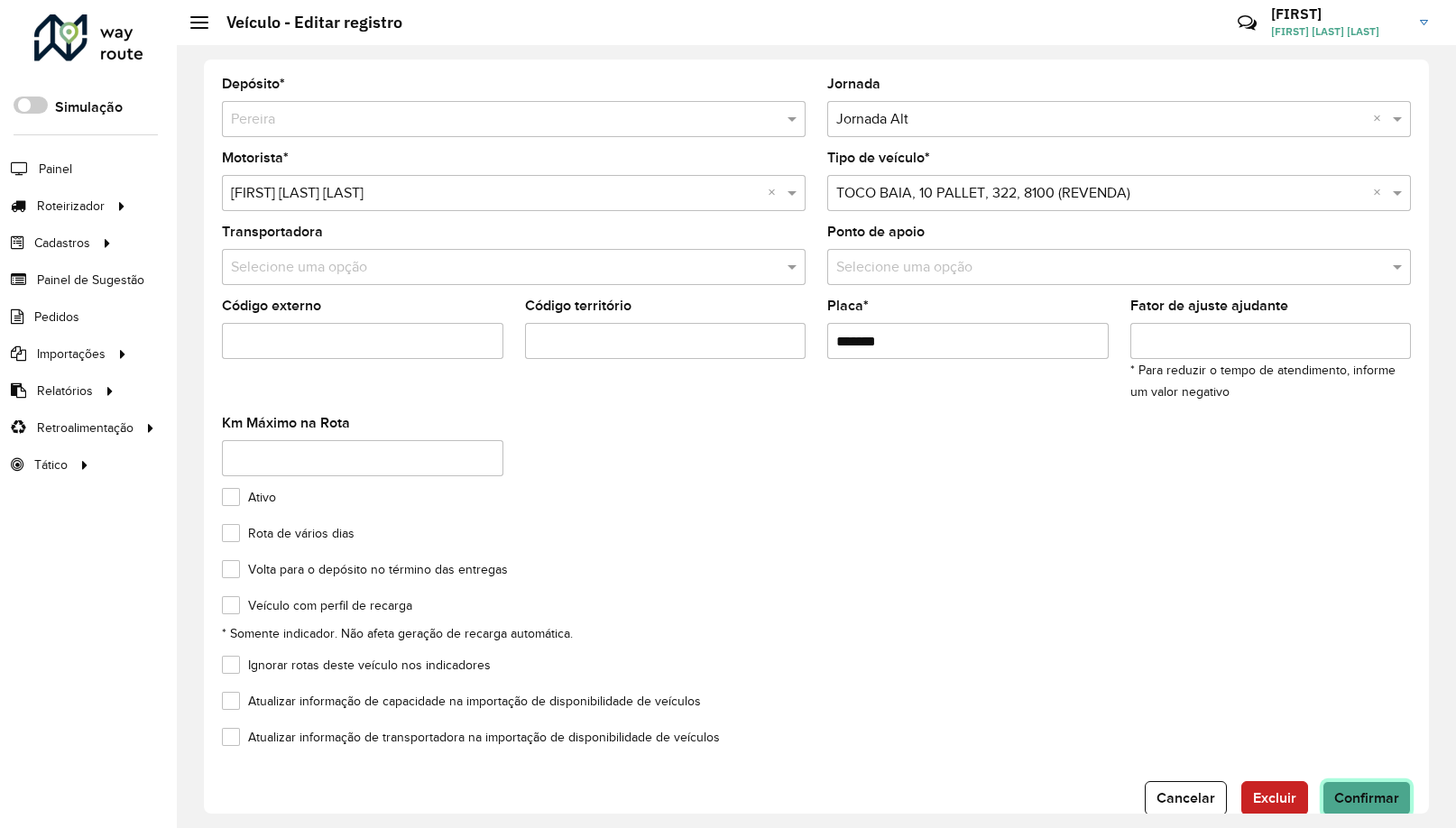 click on "Confirmar" 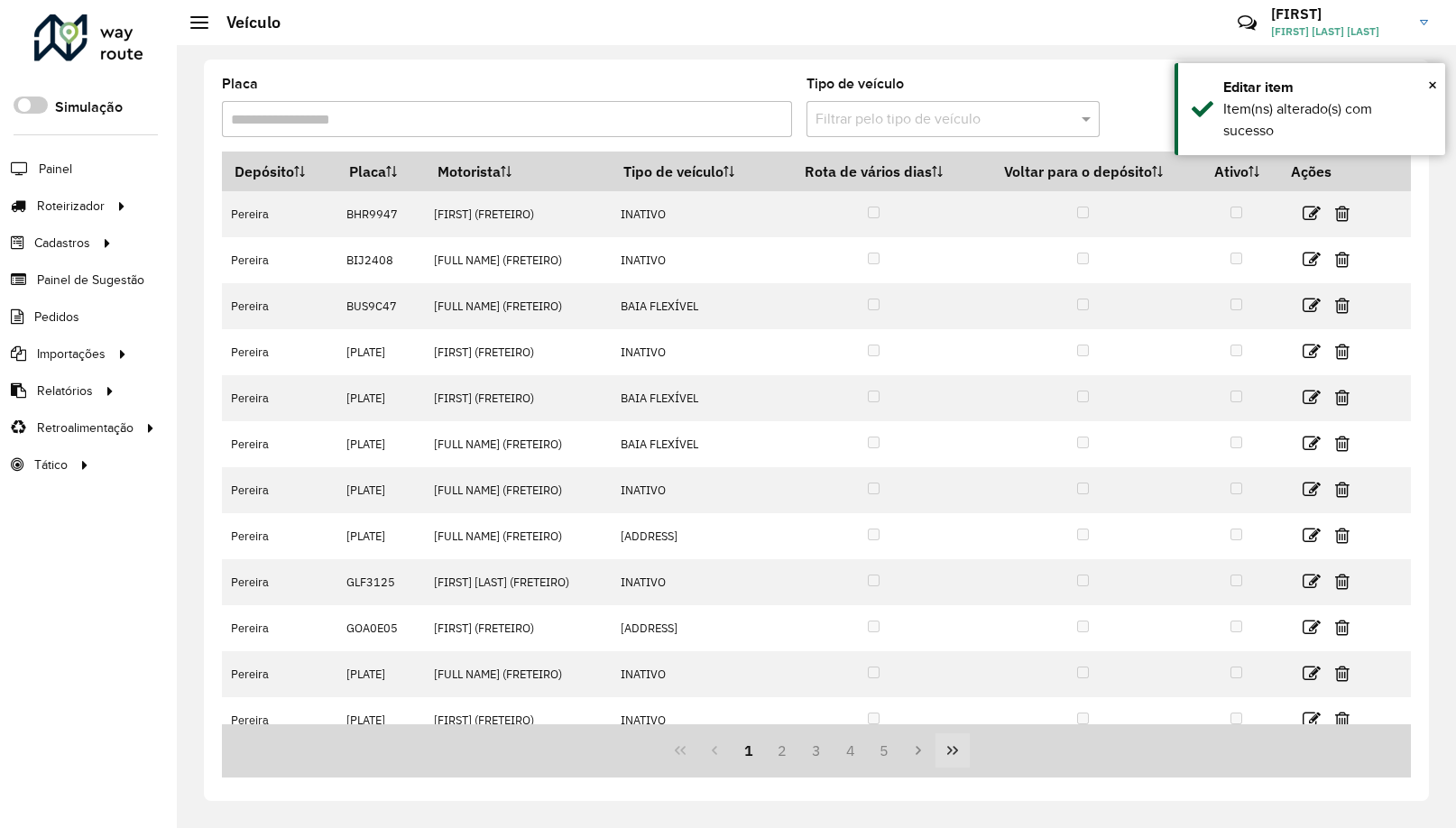 click 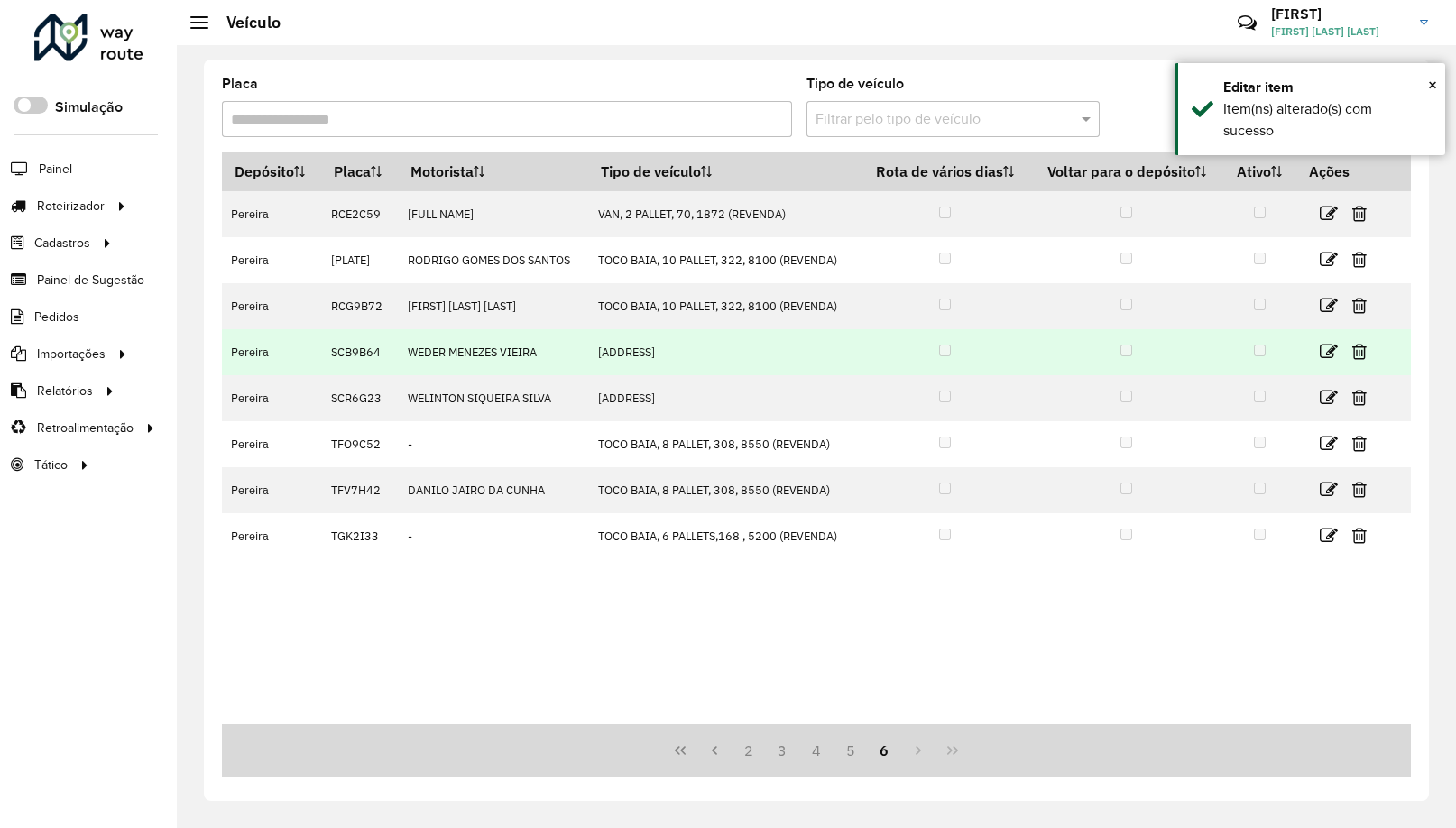 drag, startPoint x: 563, startPoint y: 351, endPoint x: 1037, endPoint y: 351, distance: 474 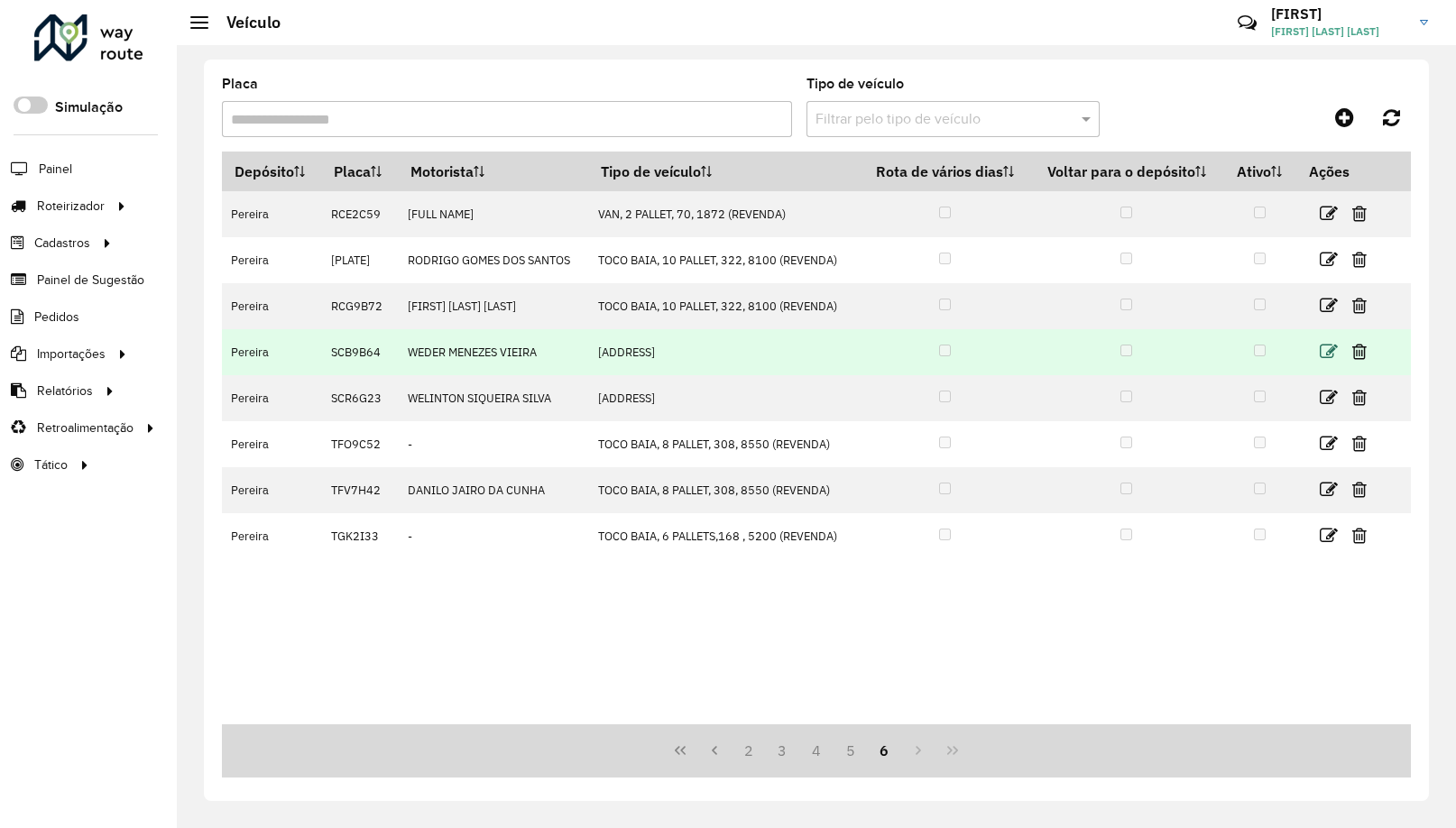 click at bounding box center (1329, 352) 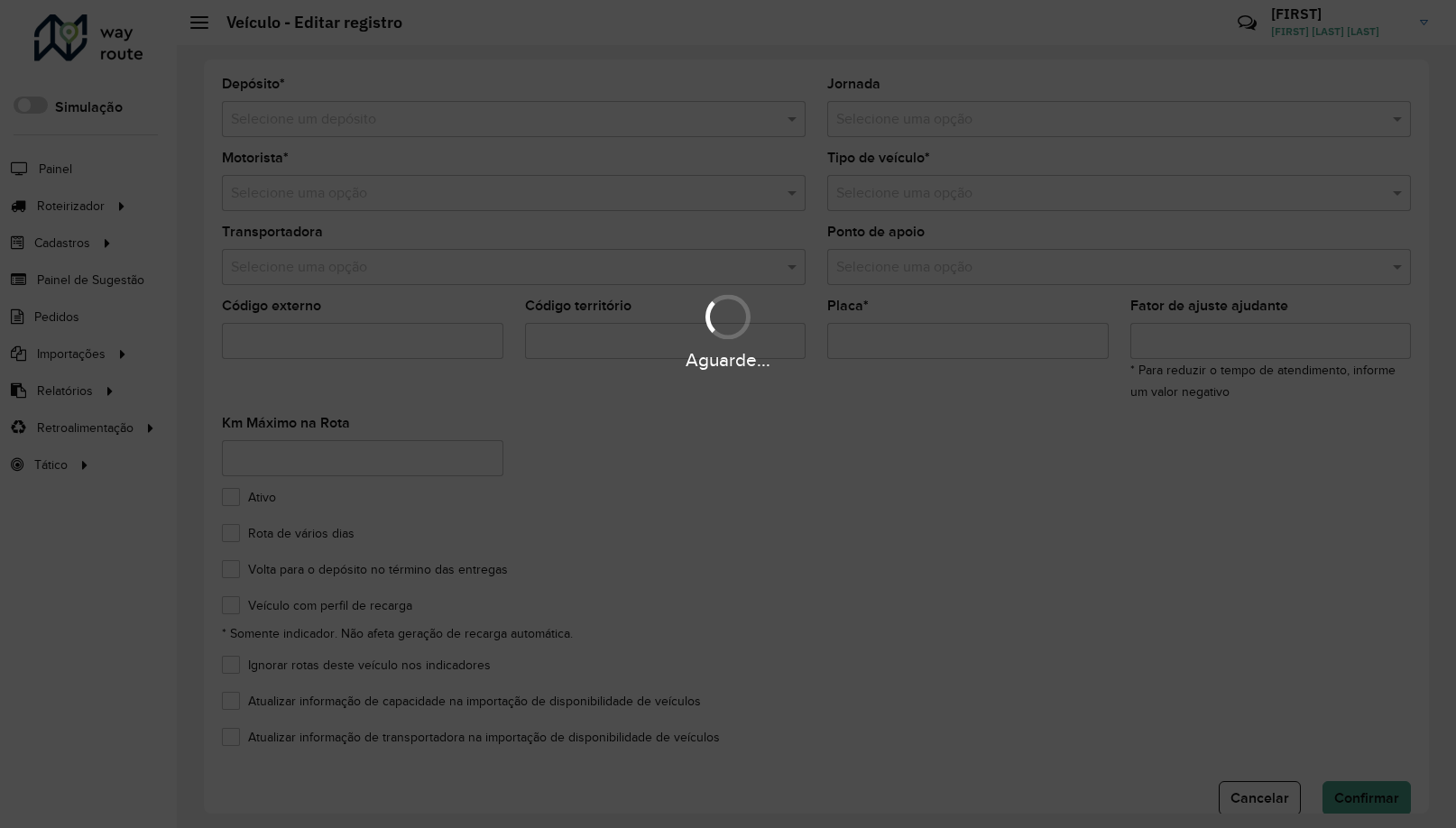 type on "*******" 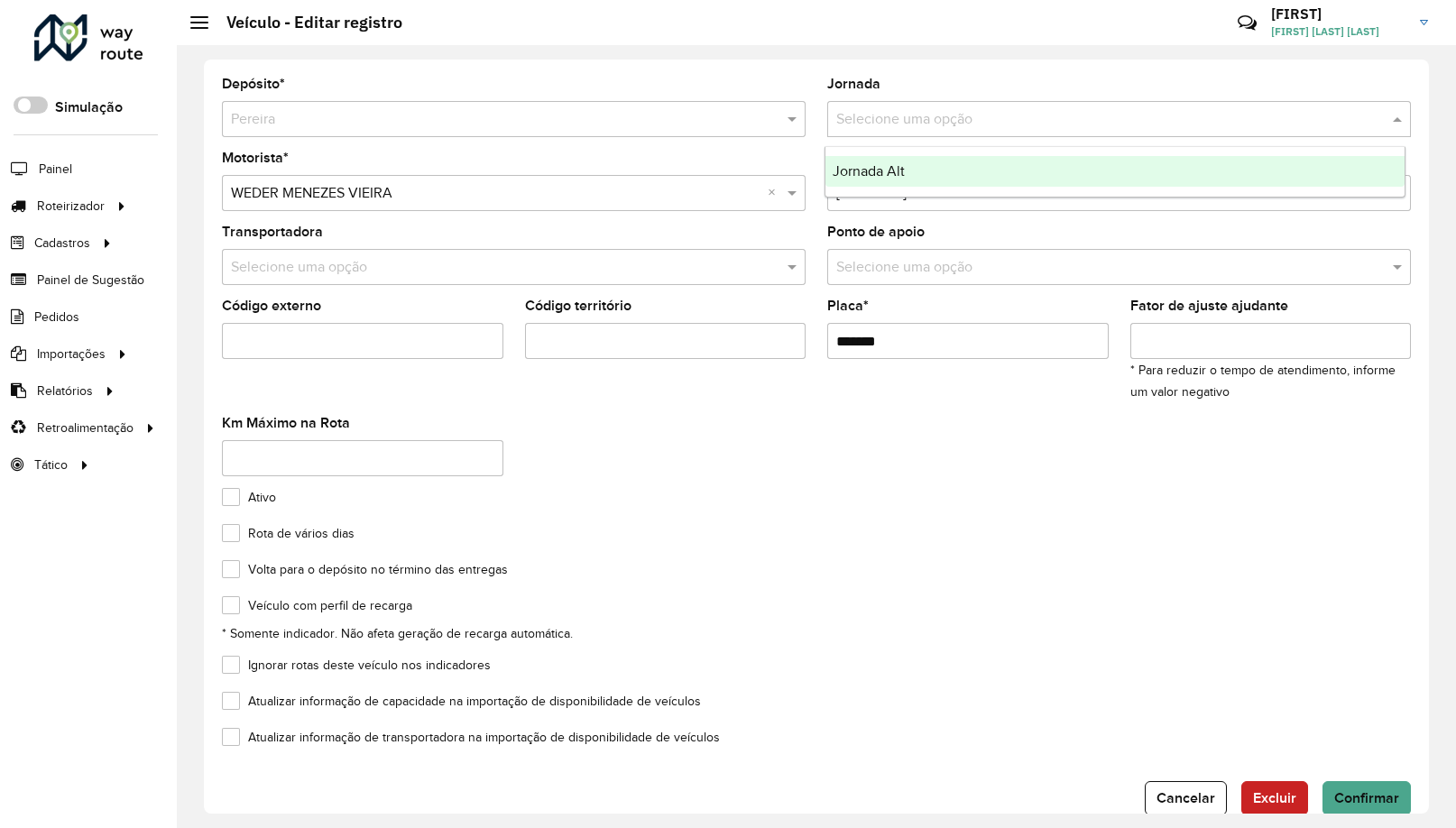 click at bounding box center [1101, 120] 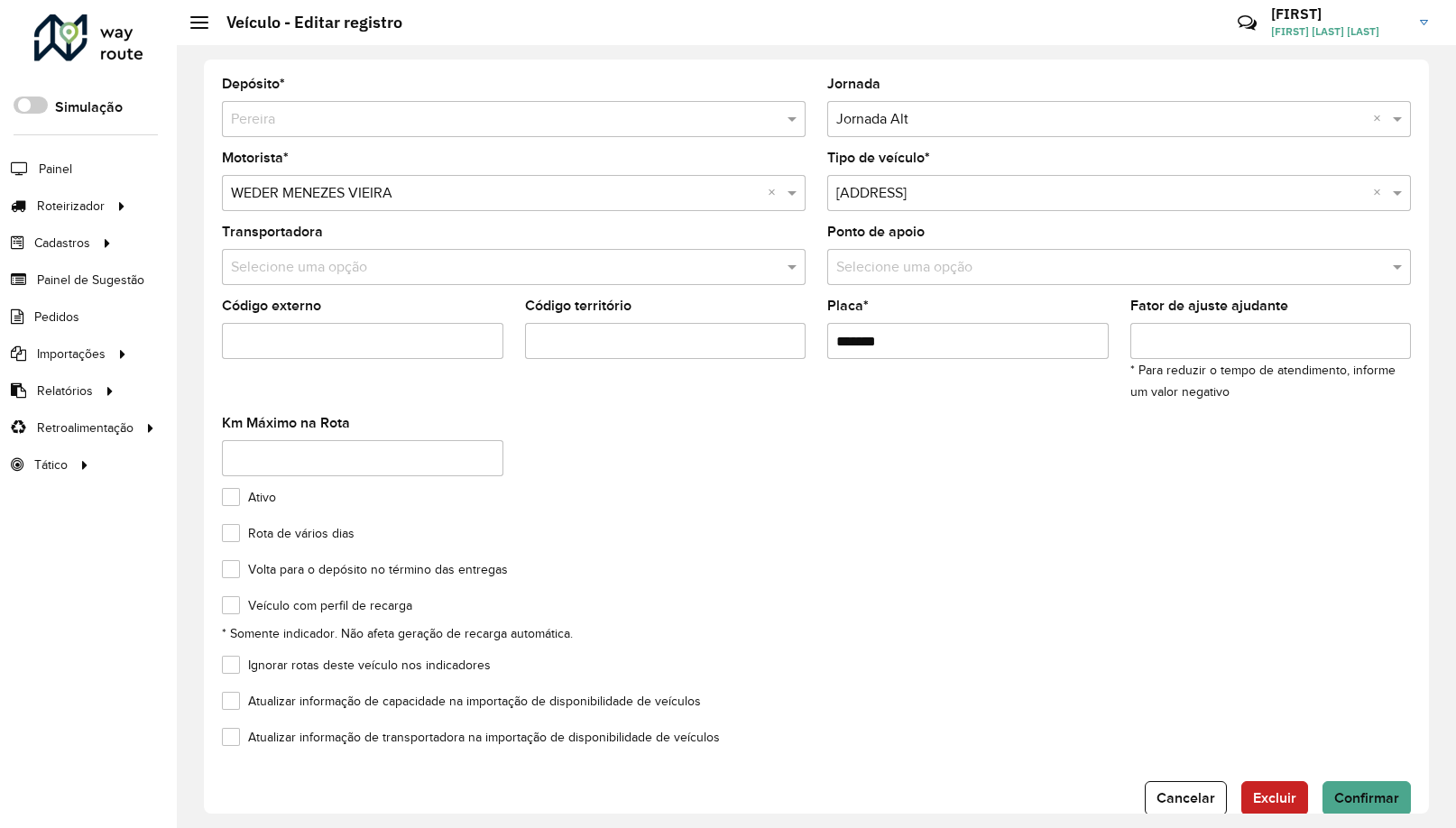 click on "Depósito  * Selecione um depósito × Pereira  Jornada  Selecione uma opção × Jornada Alt ×  Motorista  * Selecione uma opção × [FIRST] [LAST] [LAST] ×  Tipo de veículo  * Selecione uma opção × TOCO BAIA, 8 PALLET, 308, 8520 (REVENDA) ×  Transportadora  Selecione uma opção  Ponto de apoio  Selecione uma opção  Código externo   Código território   Placa  * *******  Fator de ajuste ajudante  * Para reduzir o tempo de atendimento, informe um valor negativo  Km Máximo na Rota   Ativo   Rota de vários dias   Volta para o depósito no término das entregas   Veículo com perfil de recarga  * Somente indicador. Não afeta geração de recarga automática.  Ignorar rotas deste veículo nos indicadores   Atualizar informação de capacidade na importação de disponibilidade de veículos   Atualizar informação de transportadora na importação de disponibilidade de veículos   Cancelar   Excluir   Confirmar" 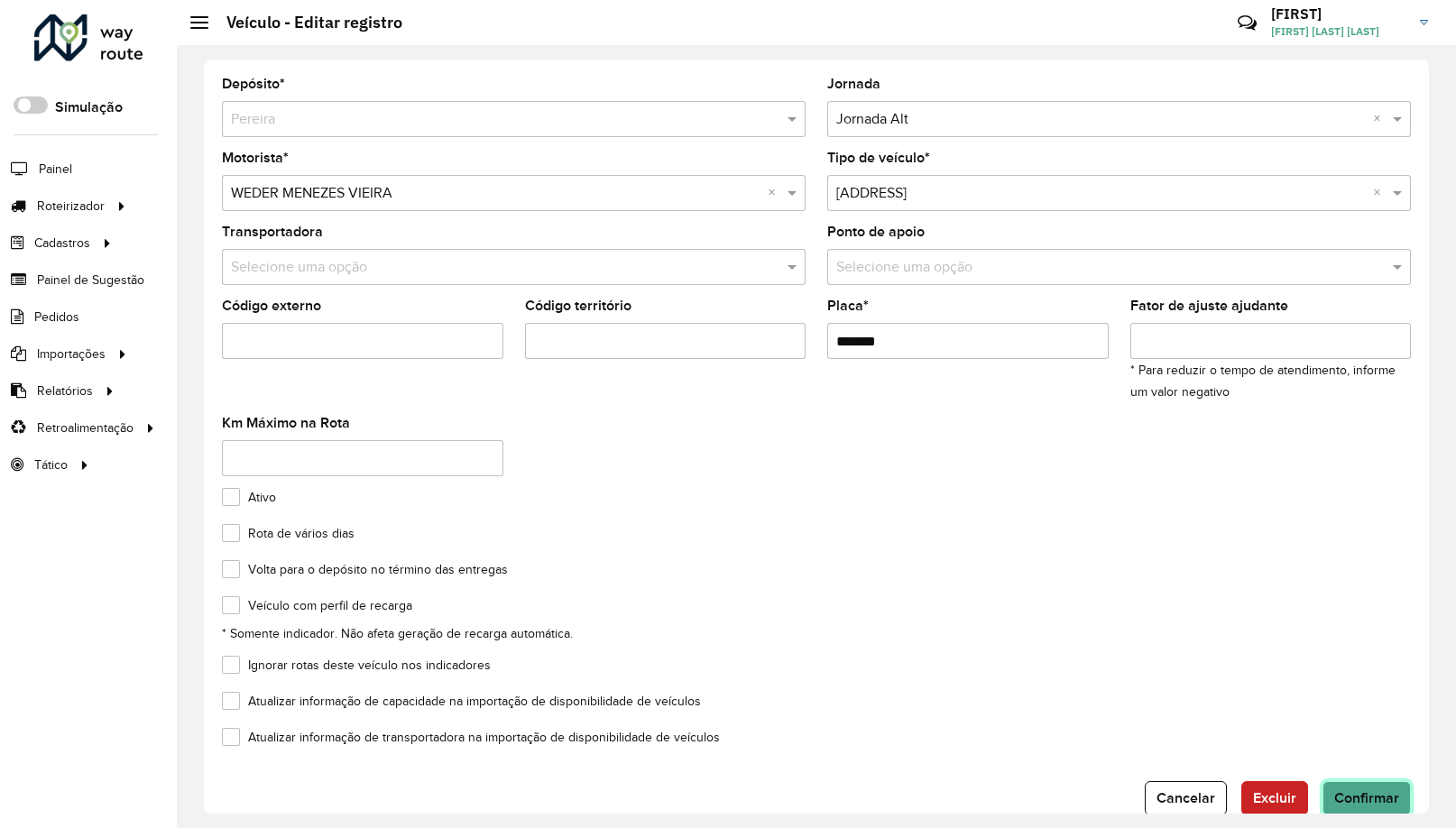 click on "Confirmar" 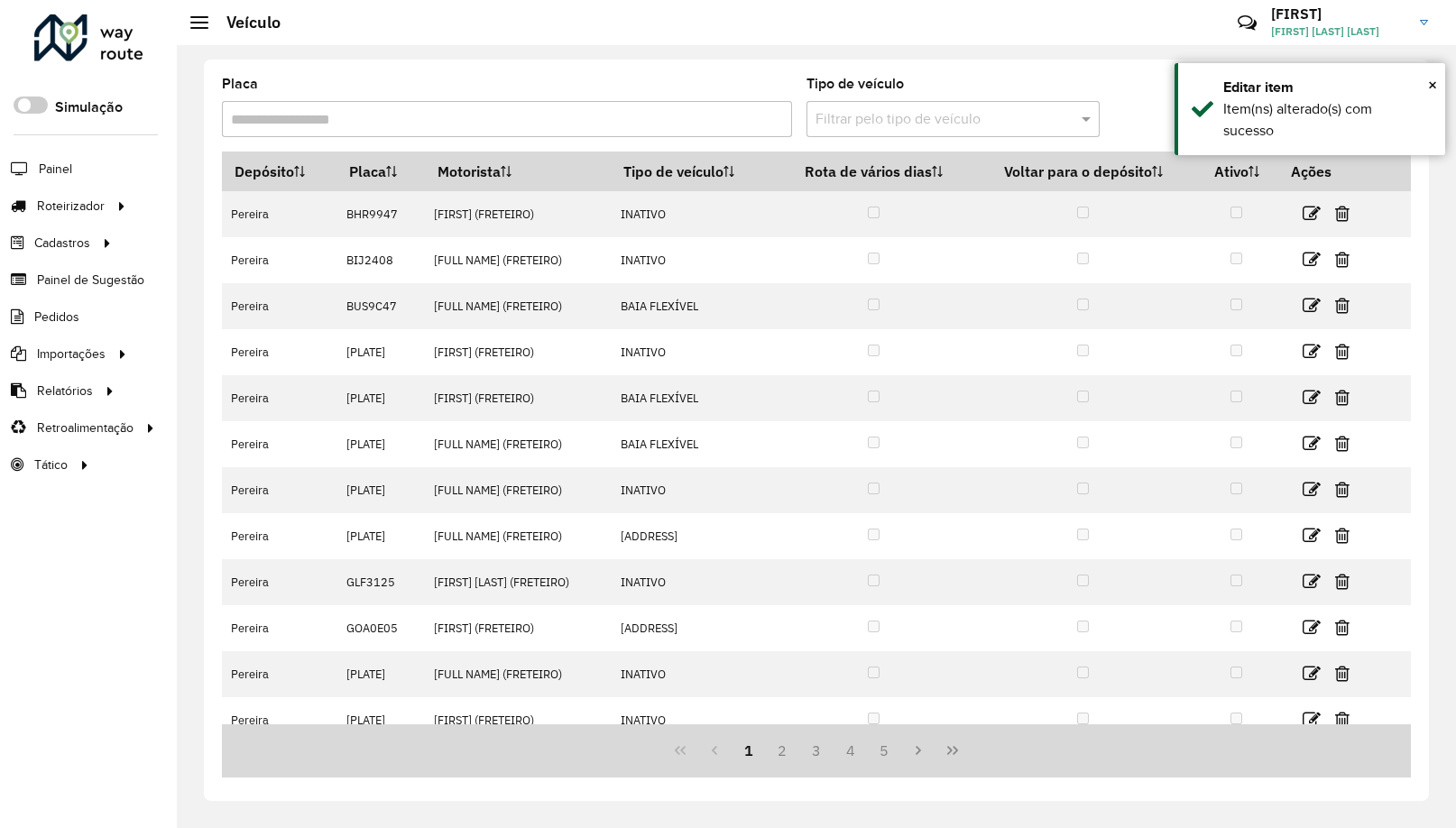 click on "1   2   3   4   5" at bounding box center [816, 750] 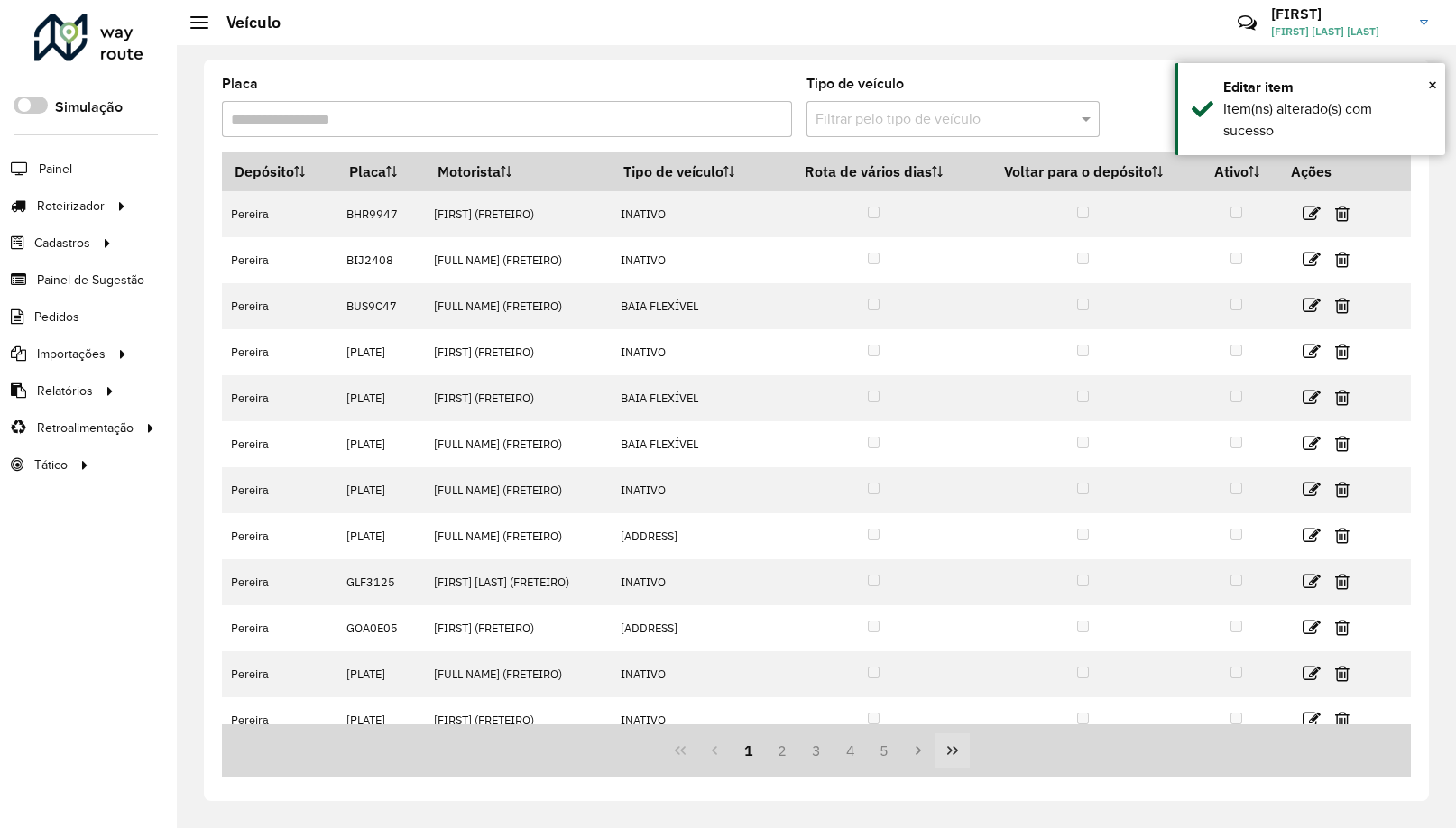 click at bounding box center (953, 750) 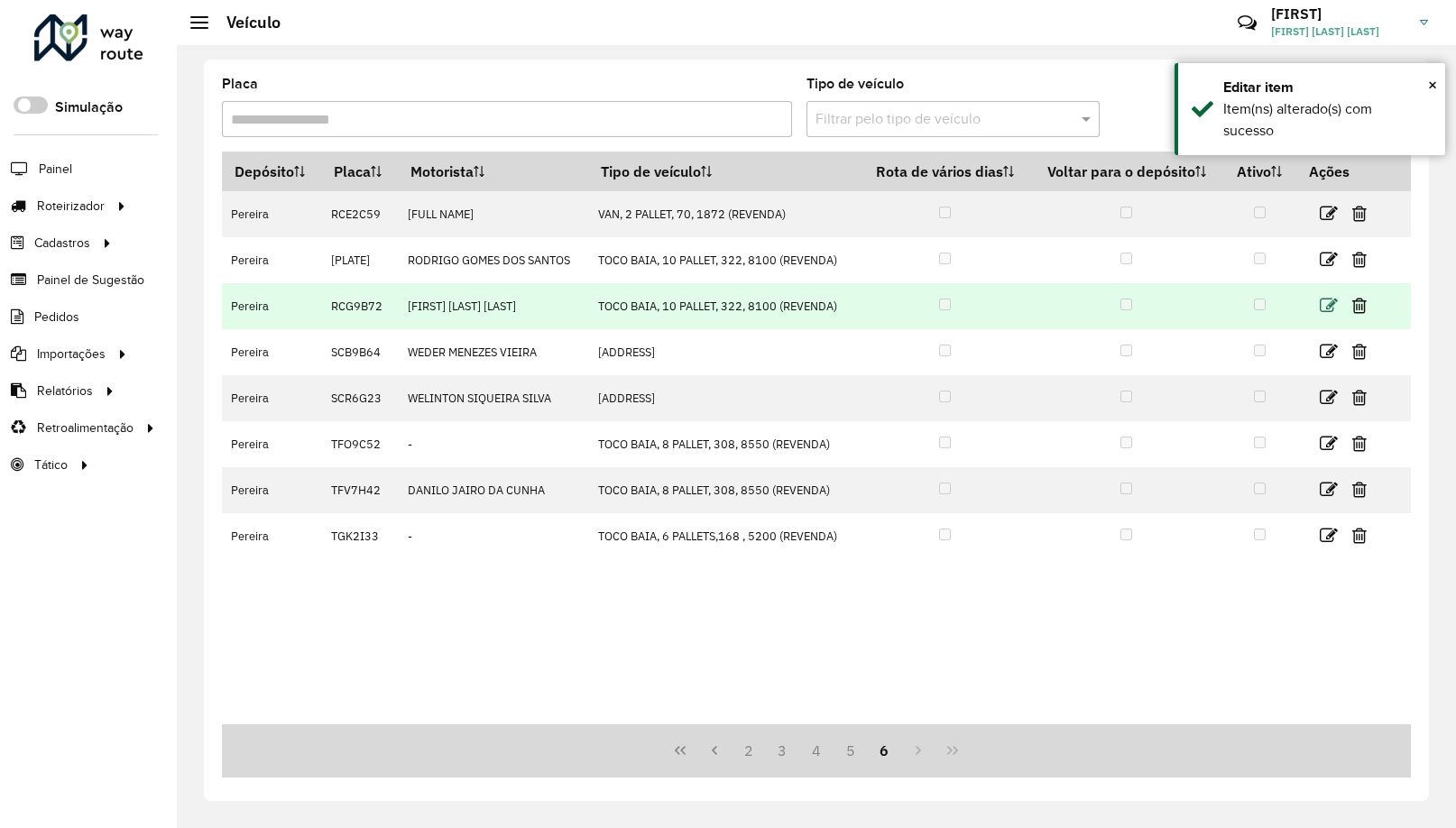click at bounding box center (1329, 306) 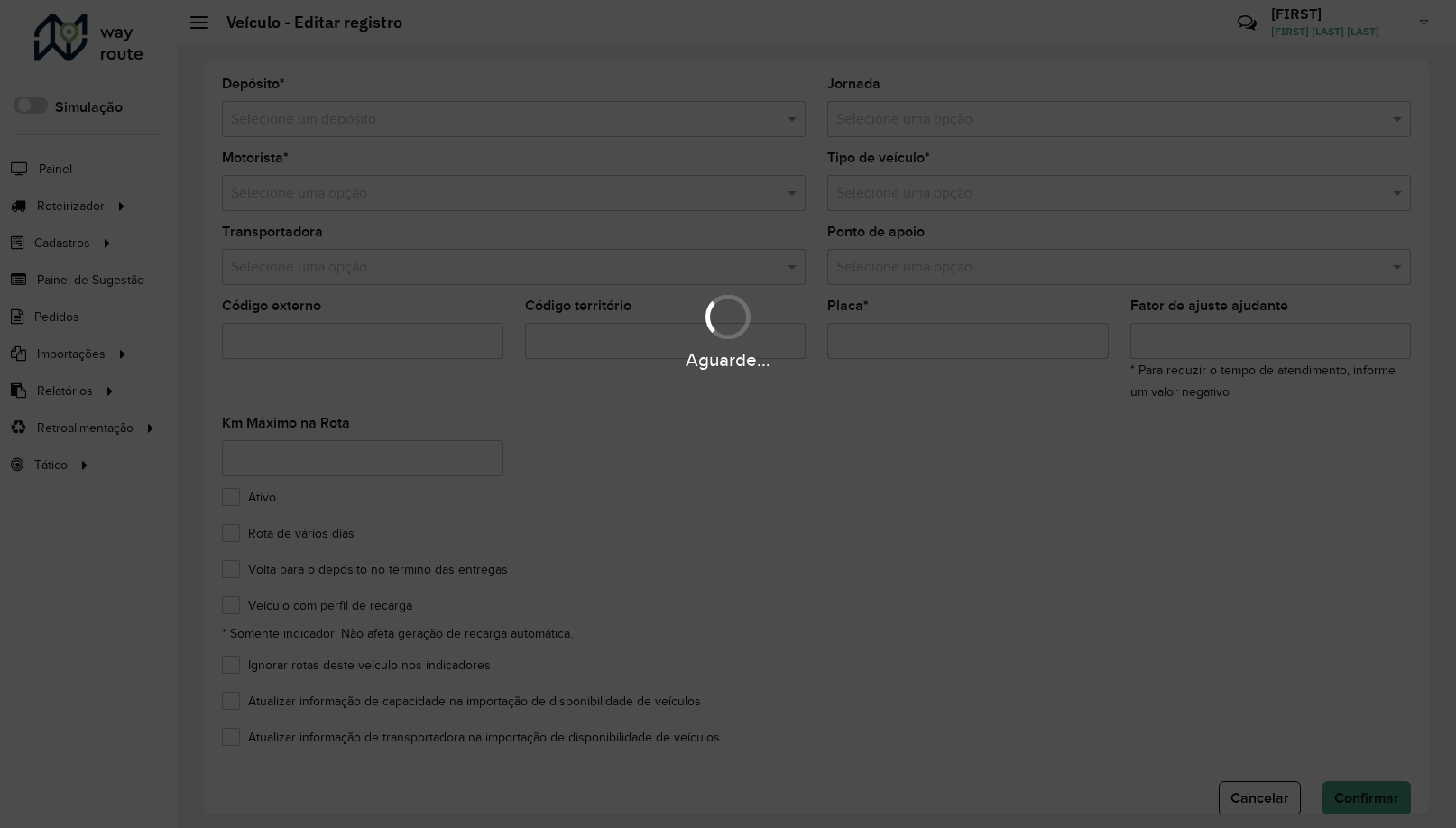 type on "*******" 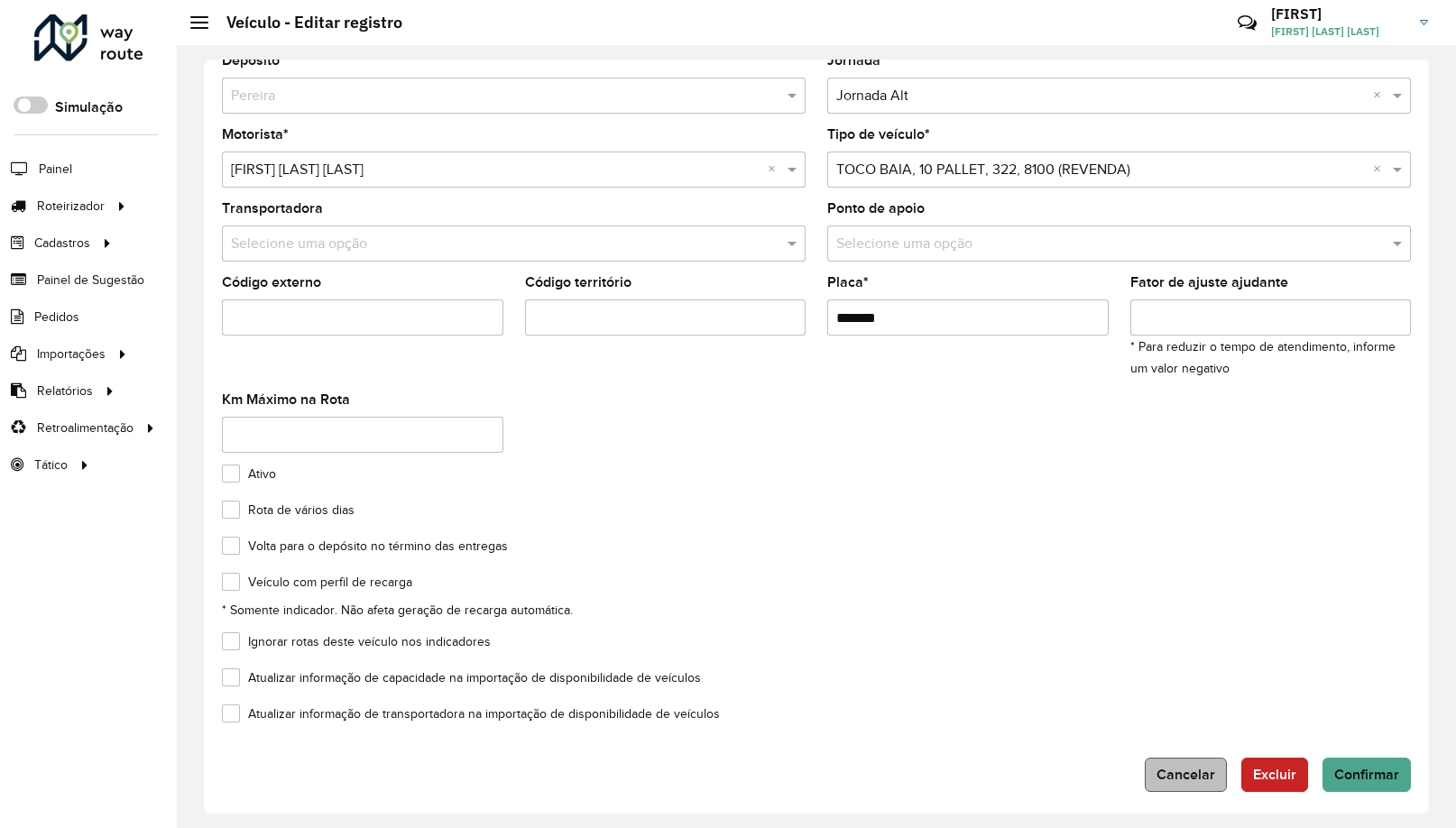 scroll, scrollTop: 34, scrollLeft: 0, axis: vertical 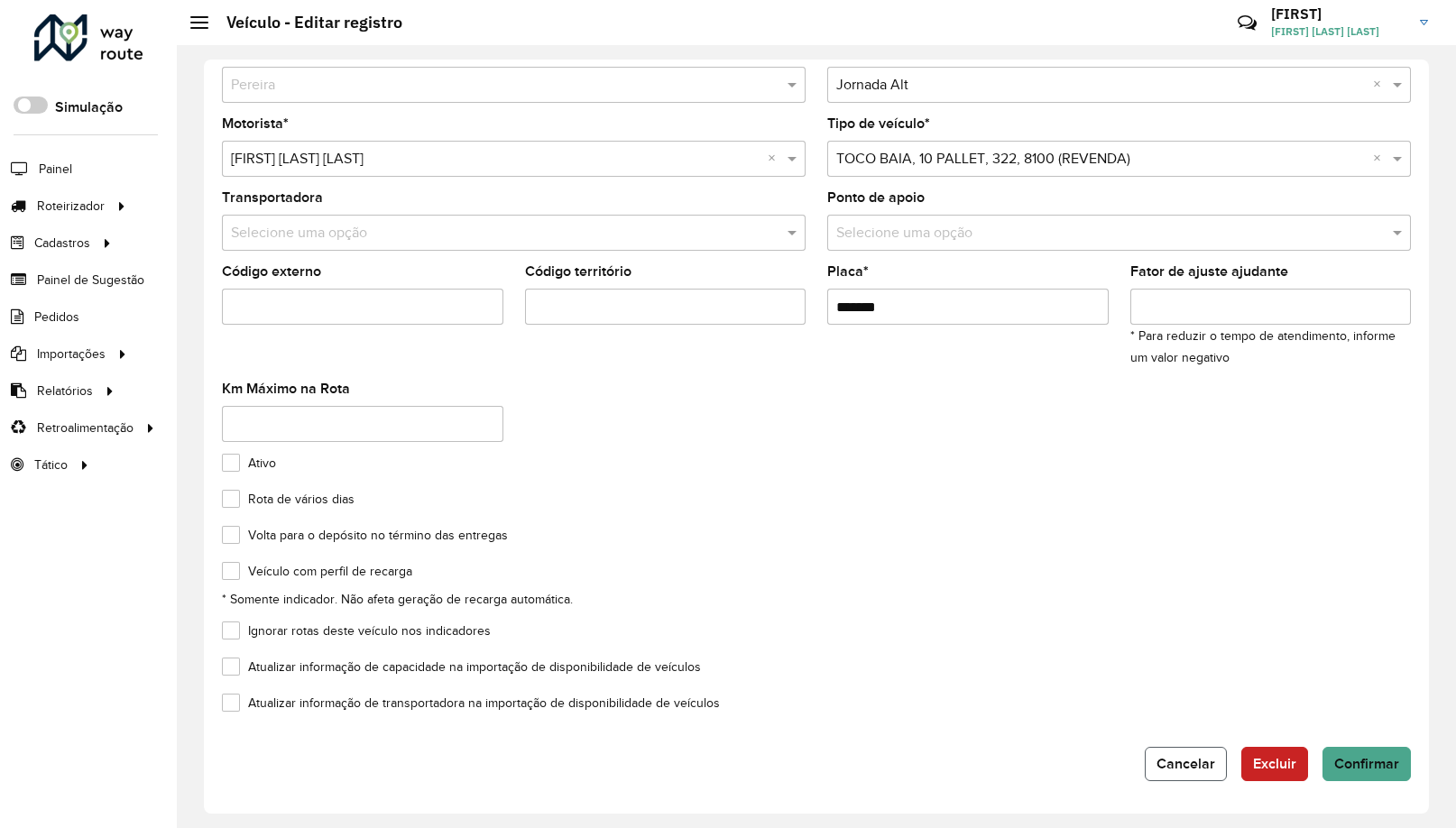 click on "Cancelar" 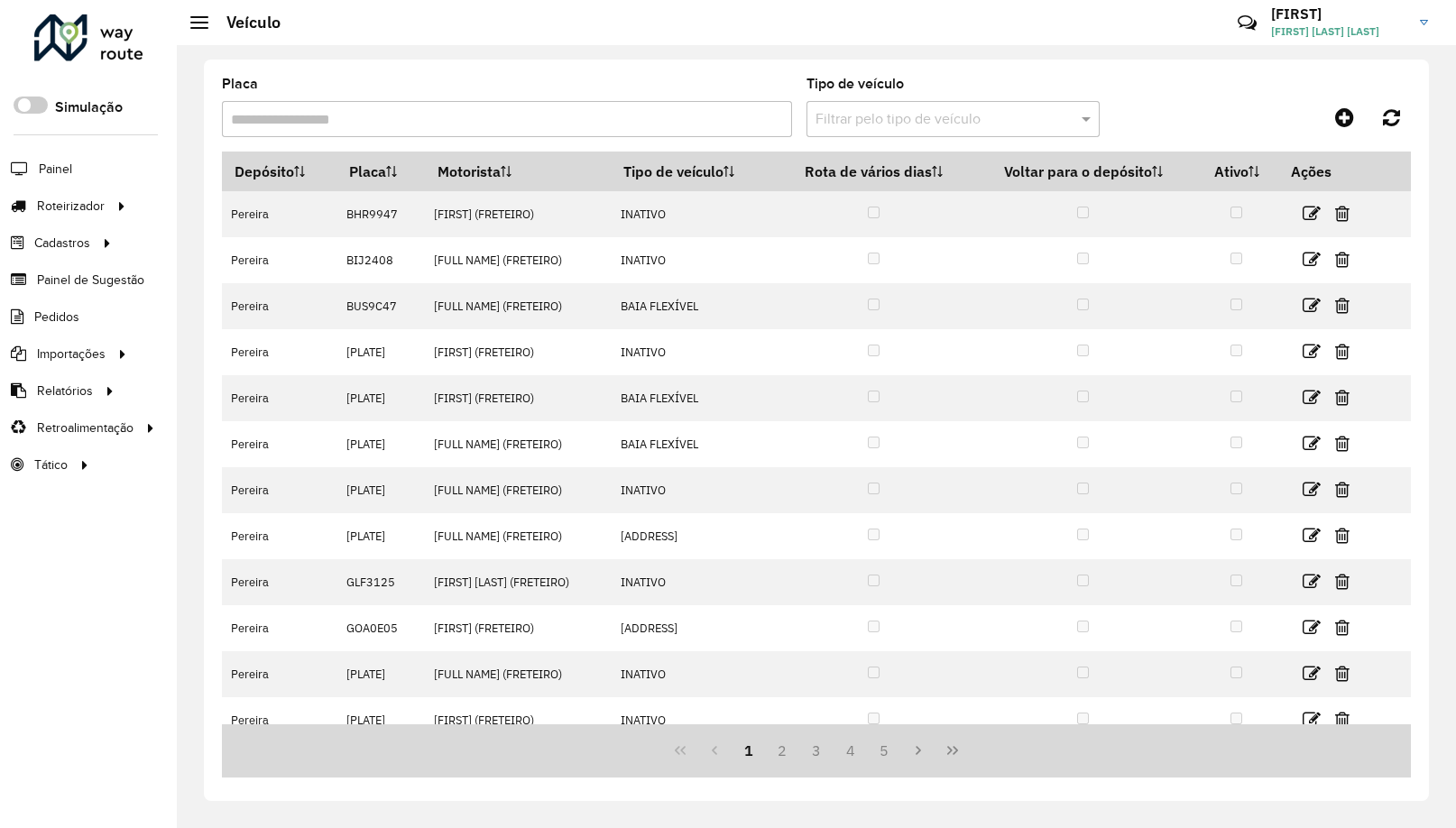 click at bounding box center (953, 750) 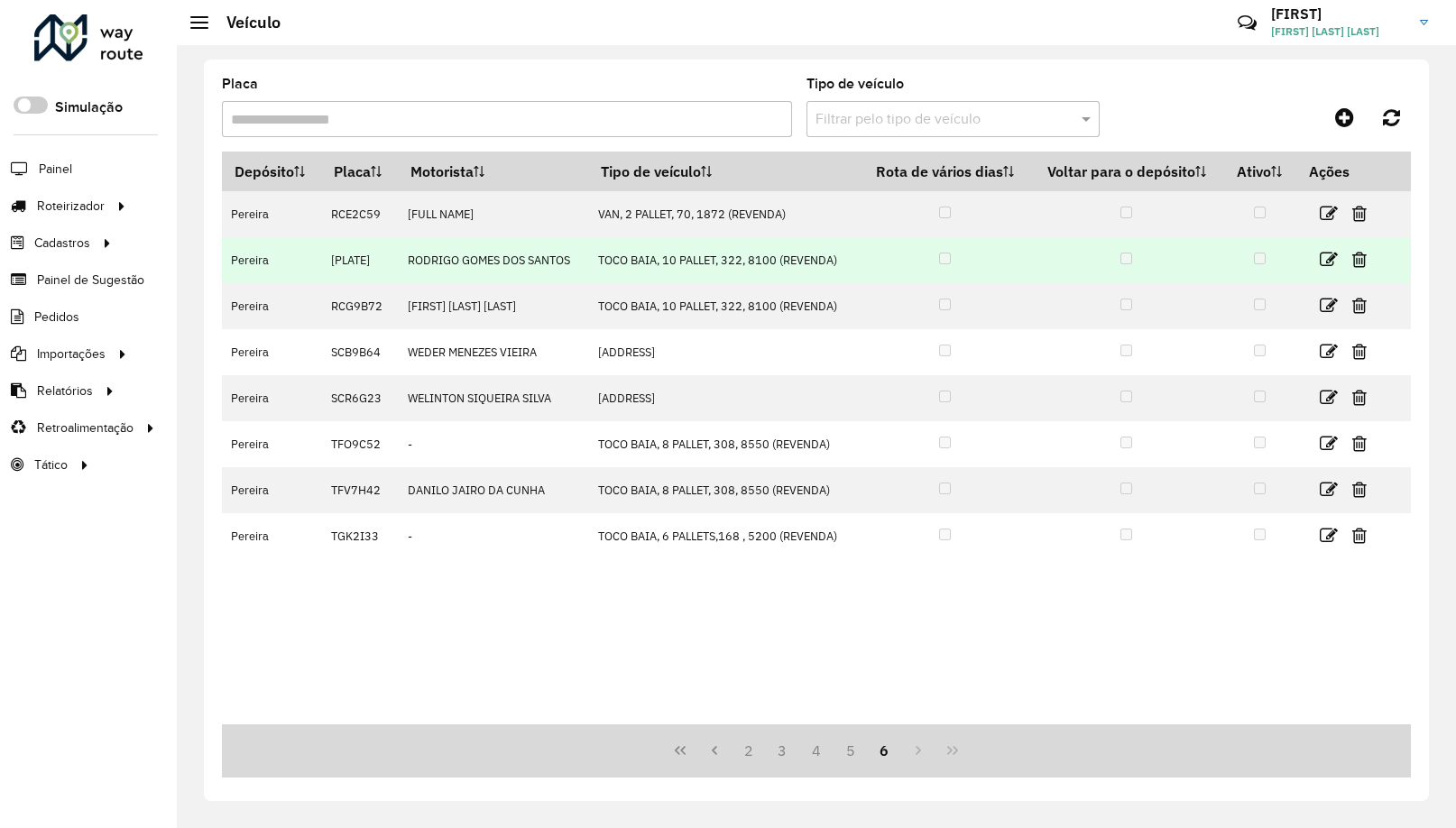 click at bounding box center (1350, 260) 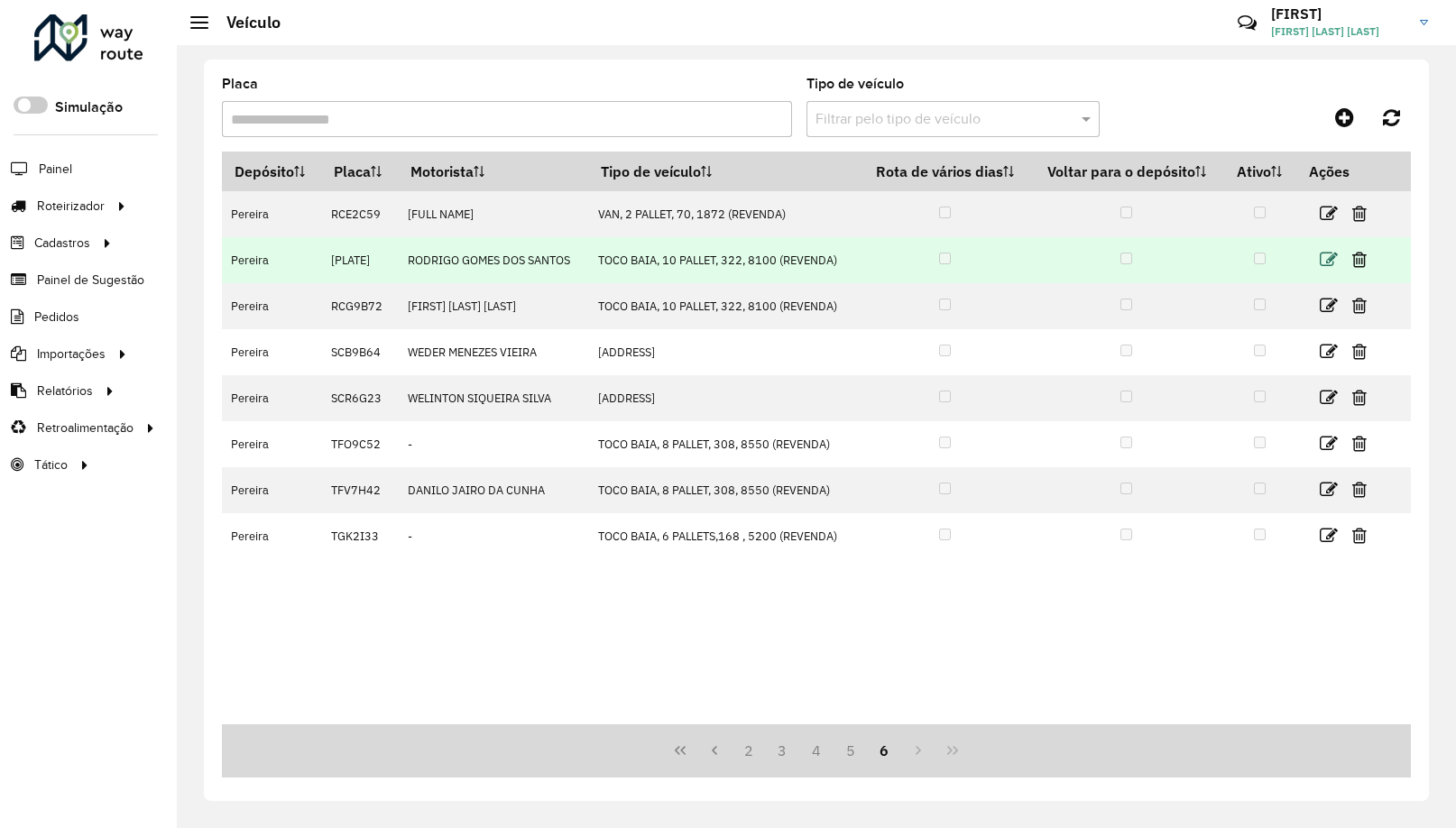click at bounding box center (1329, 260) 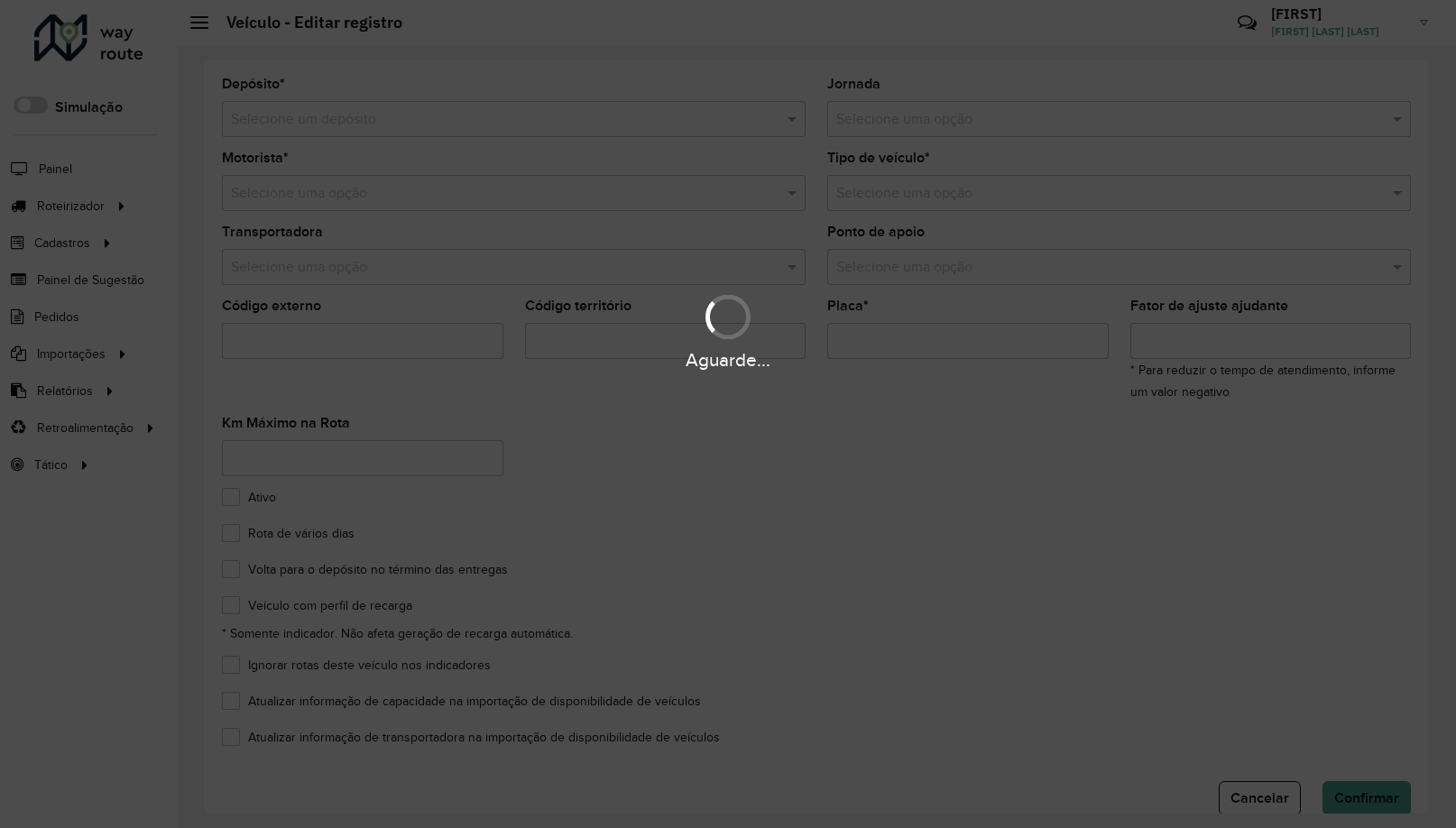 type on "*******" 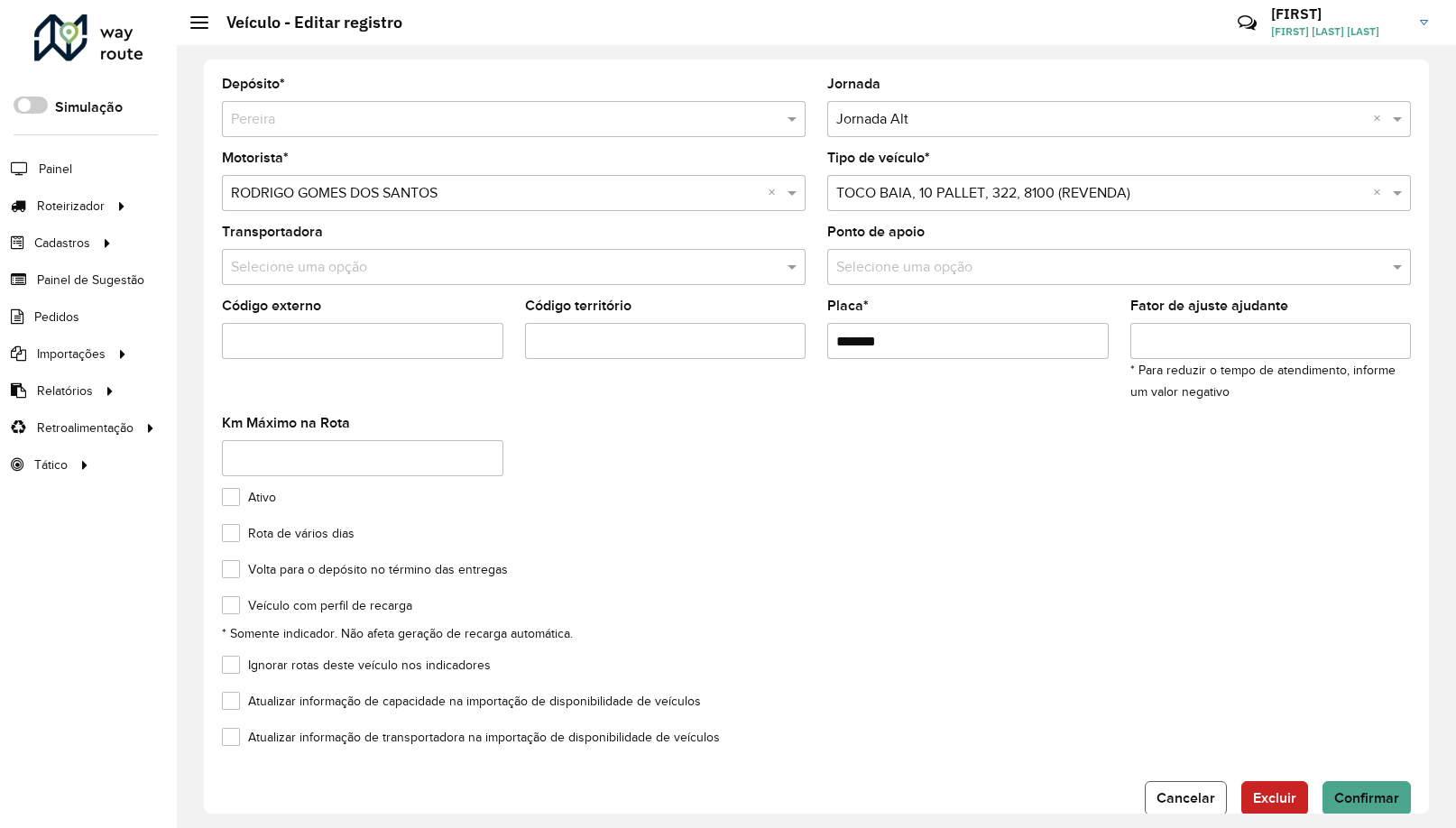 click on "Cancelar" 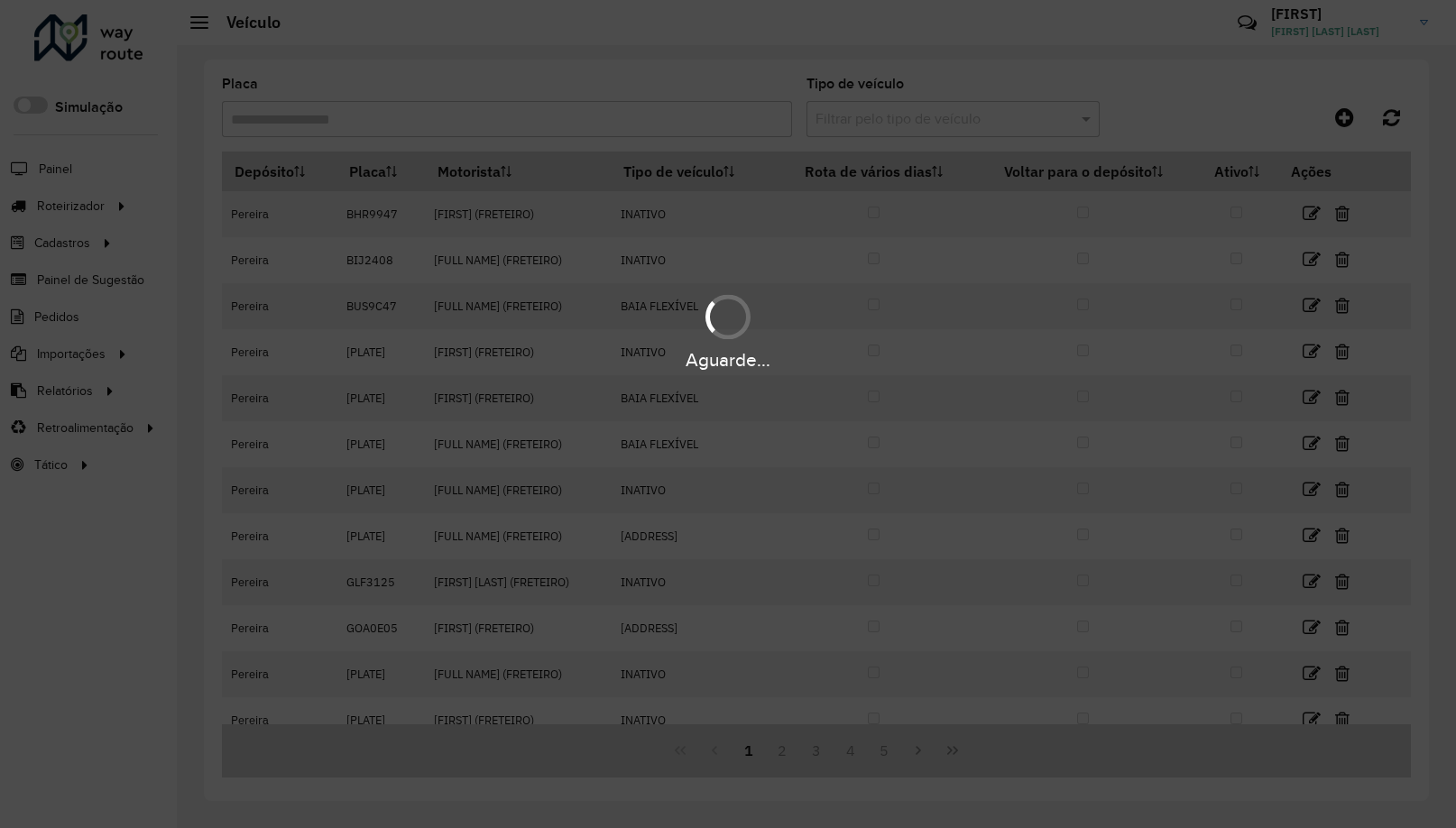 click on "Aguarde..." at bounding box center (728, 414) 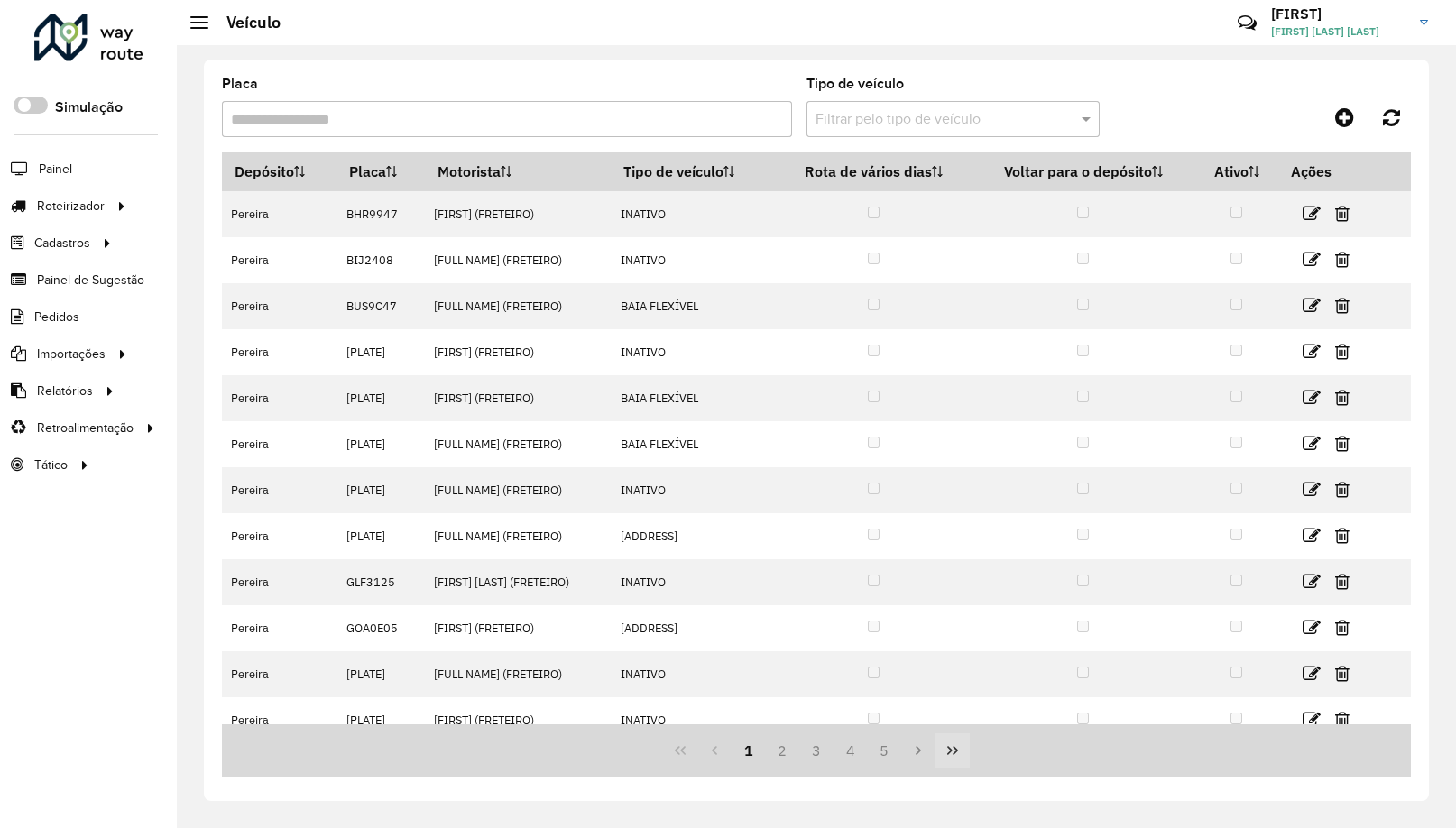 click 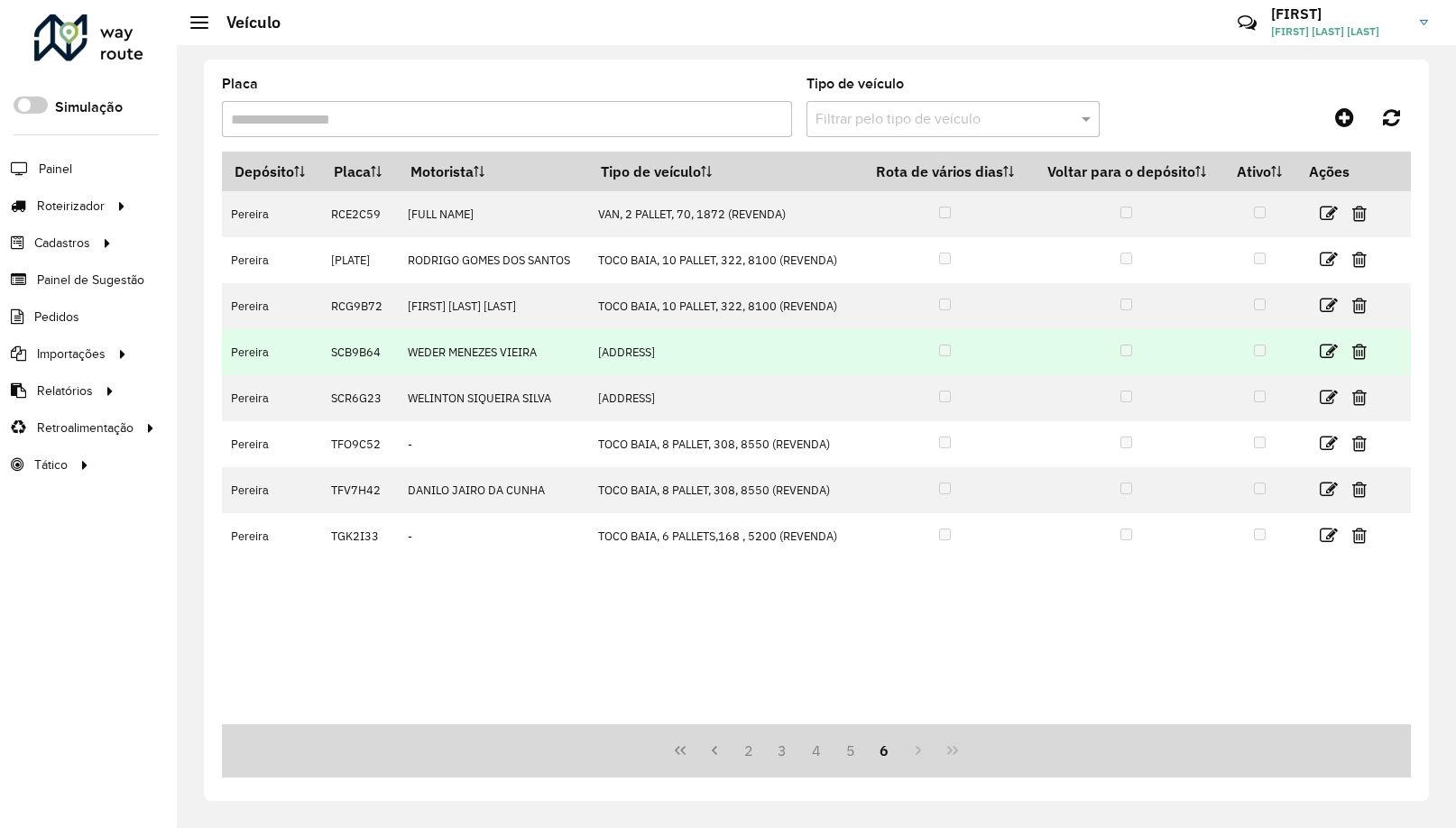 drag, startPoint x: 450, startPoint y: 363, endPoint x: 878, endPoint y: 363, distance: 428 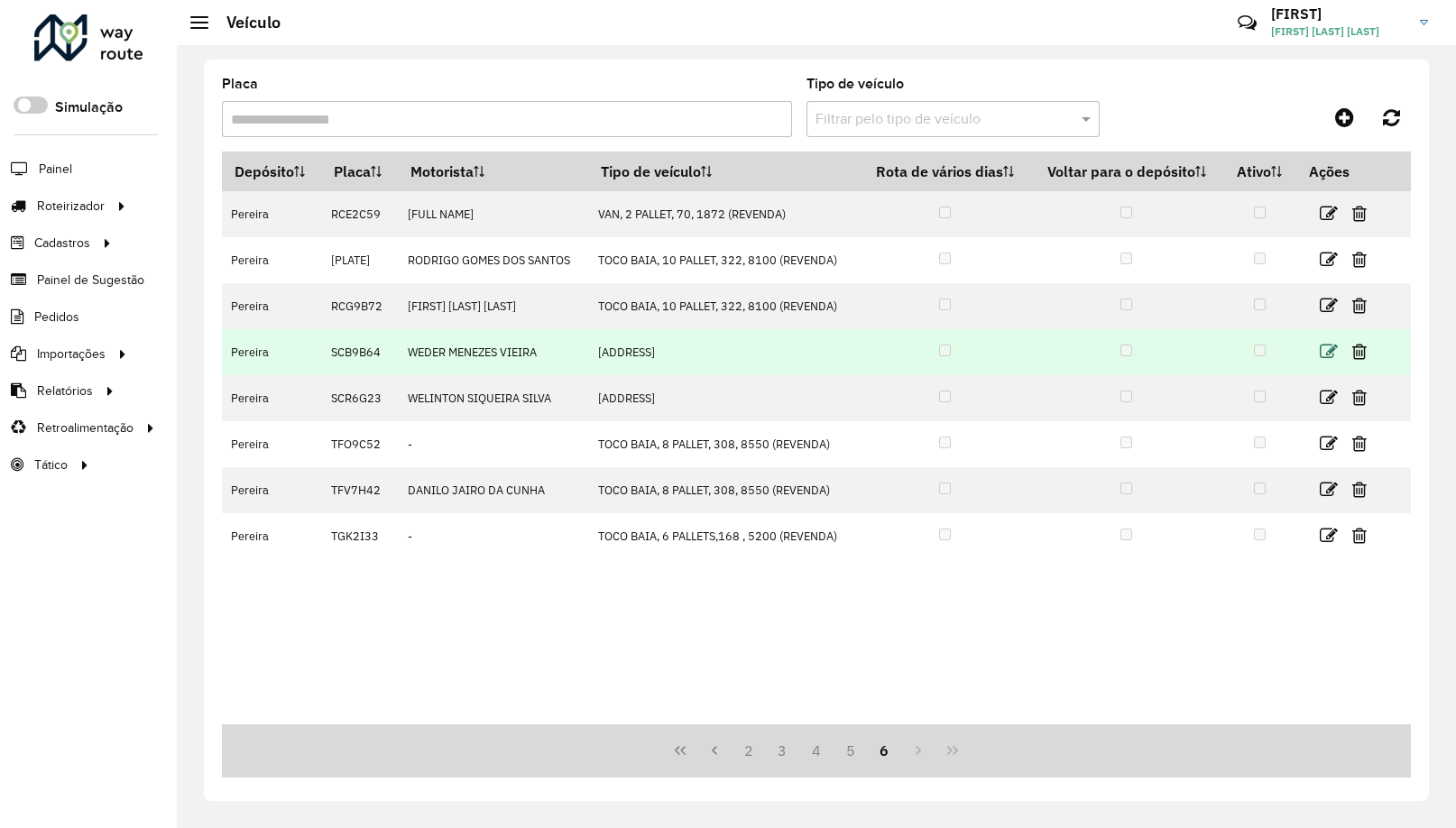 click at bounding box center [1329, 352] 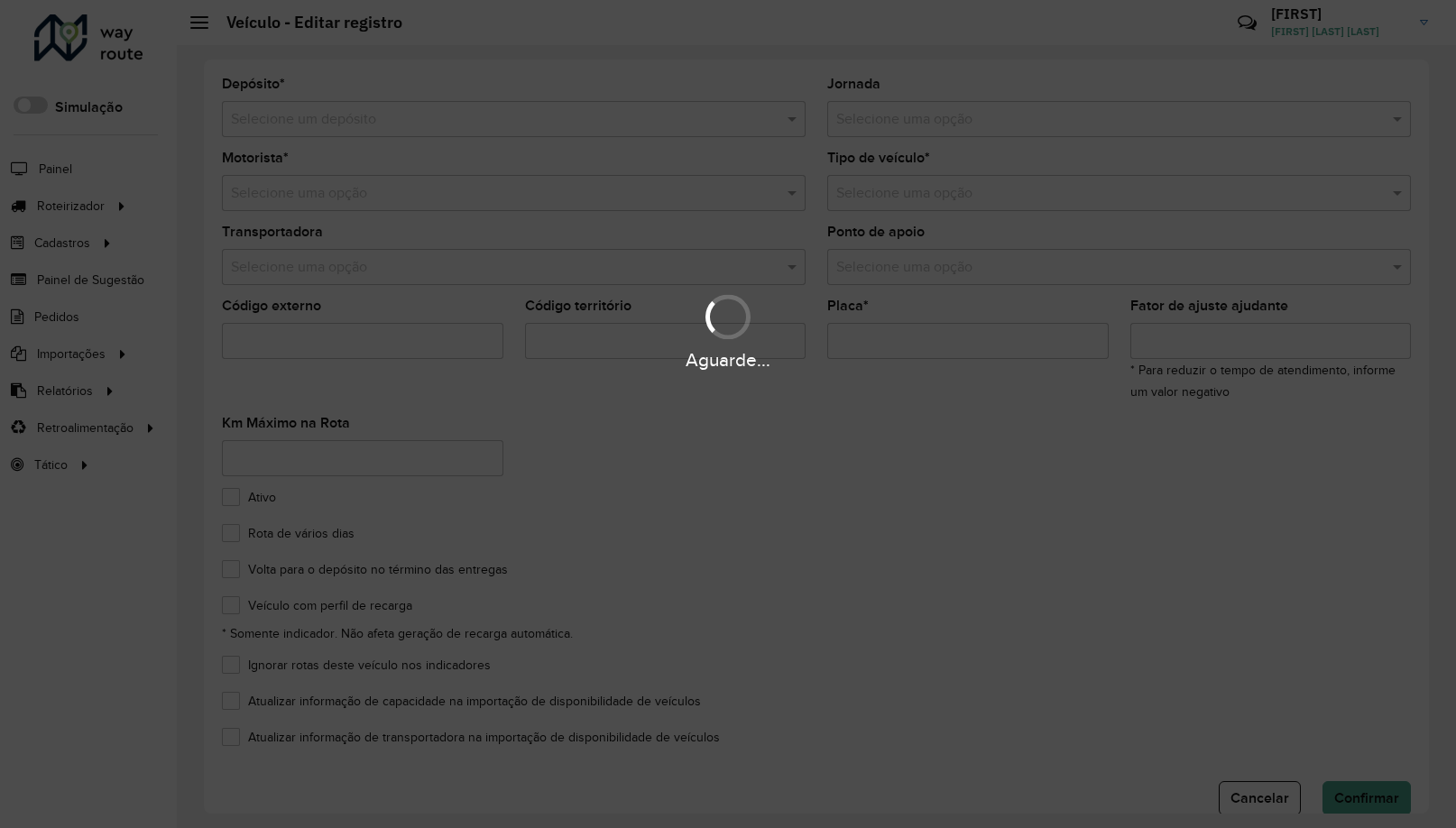type on "*******" 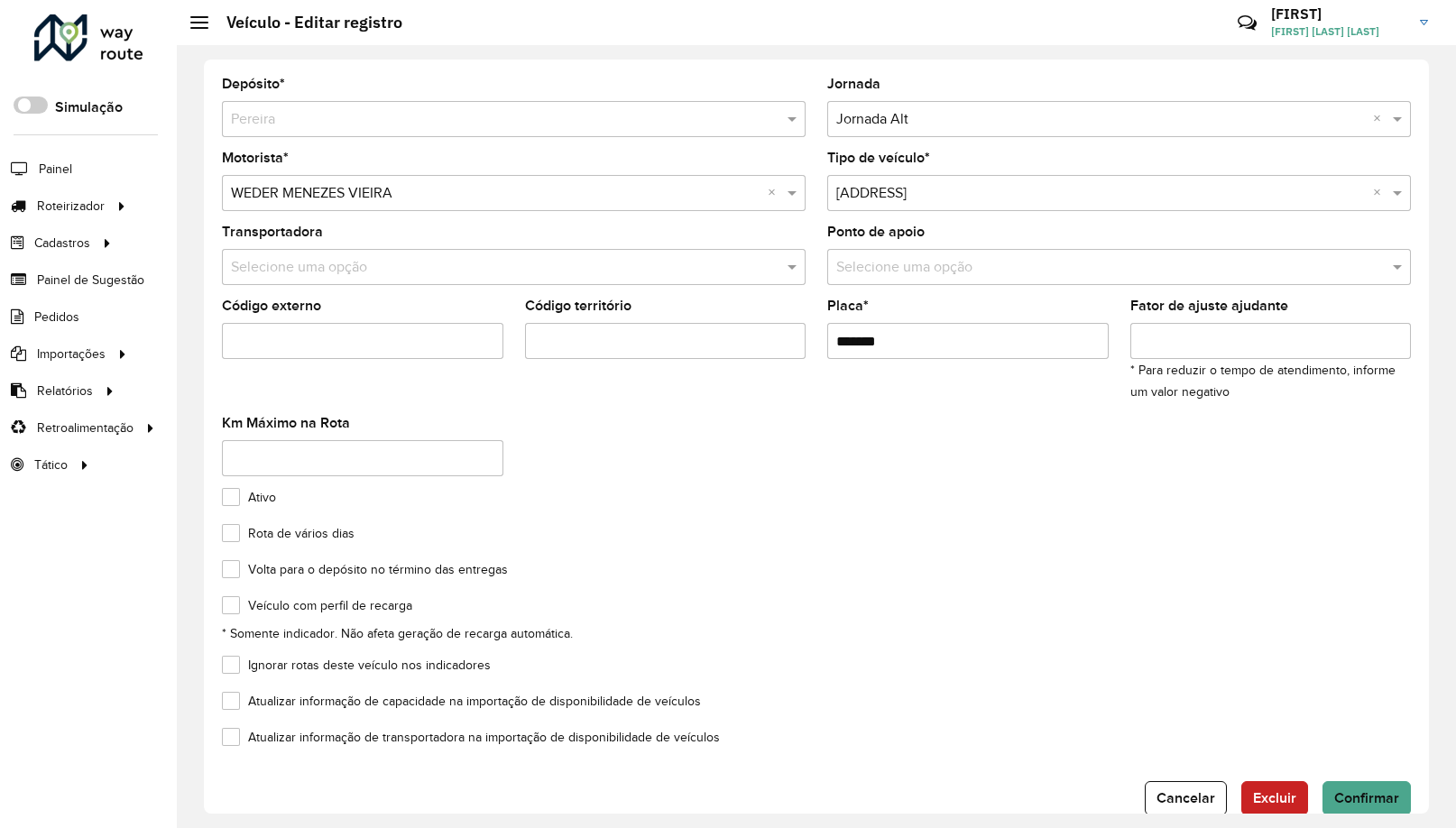 click on "Atualizar informação de capacidade na importação de disponibilidade de veículos" 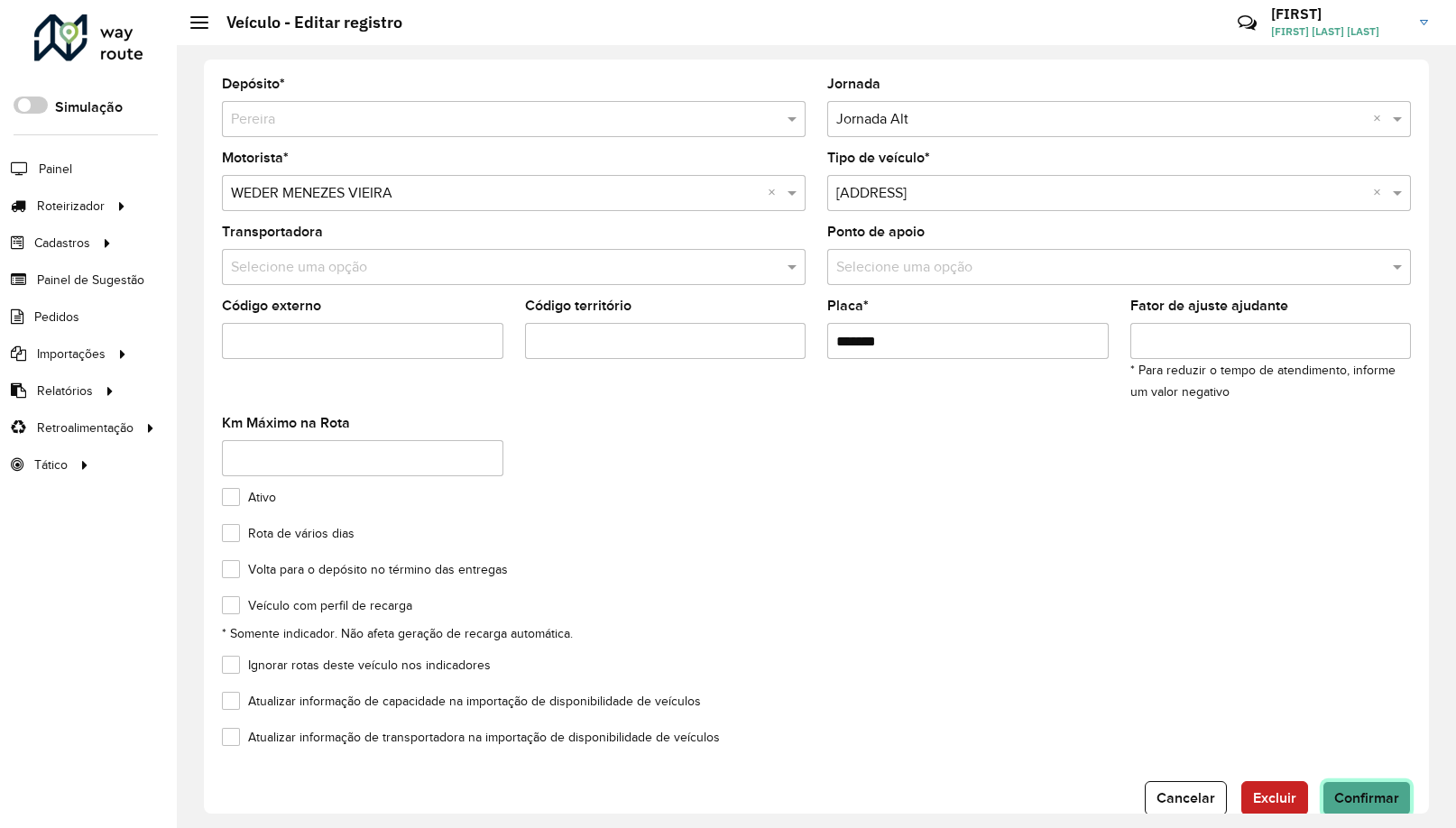click on "Confirmar" 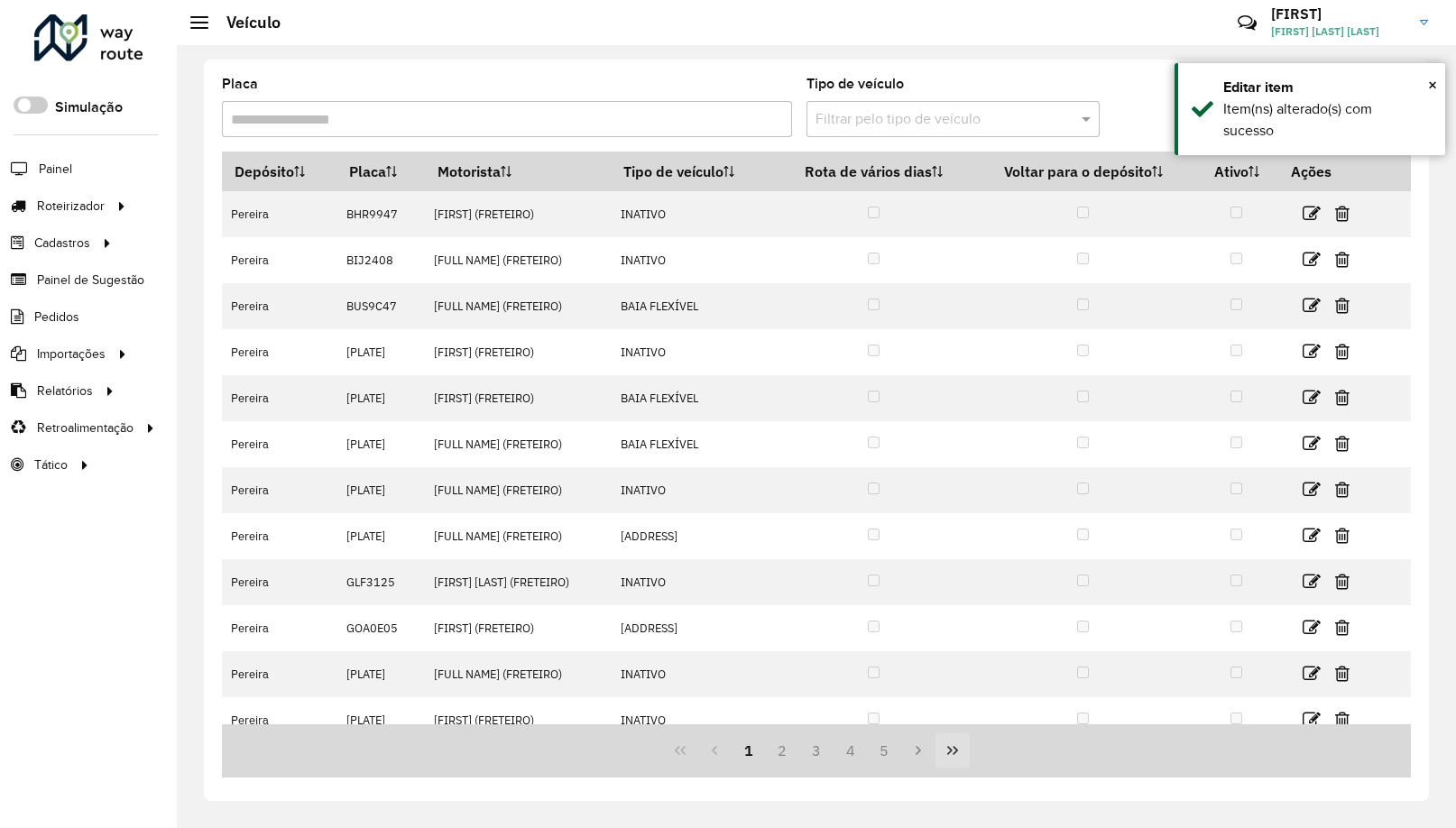 click 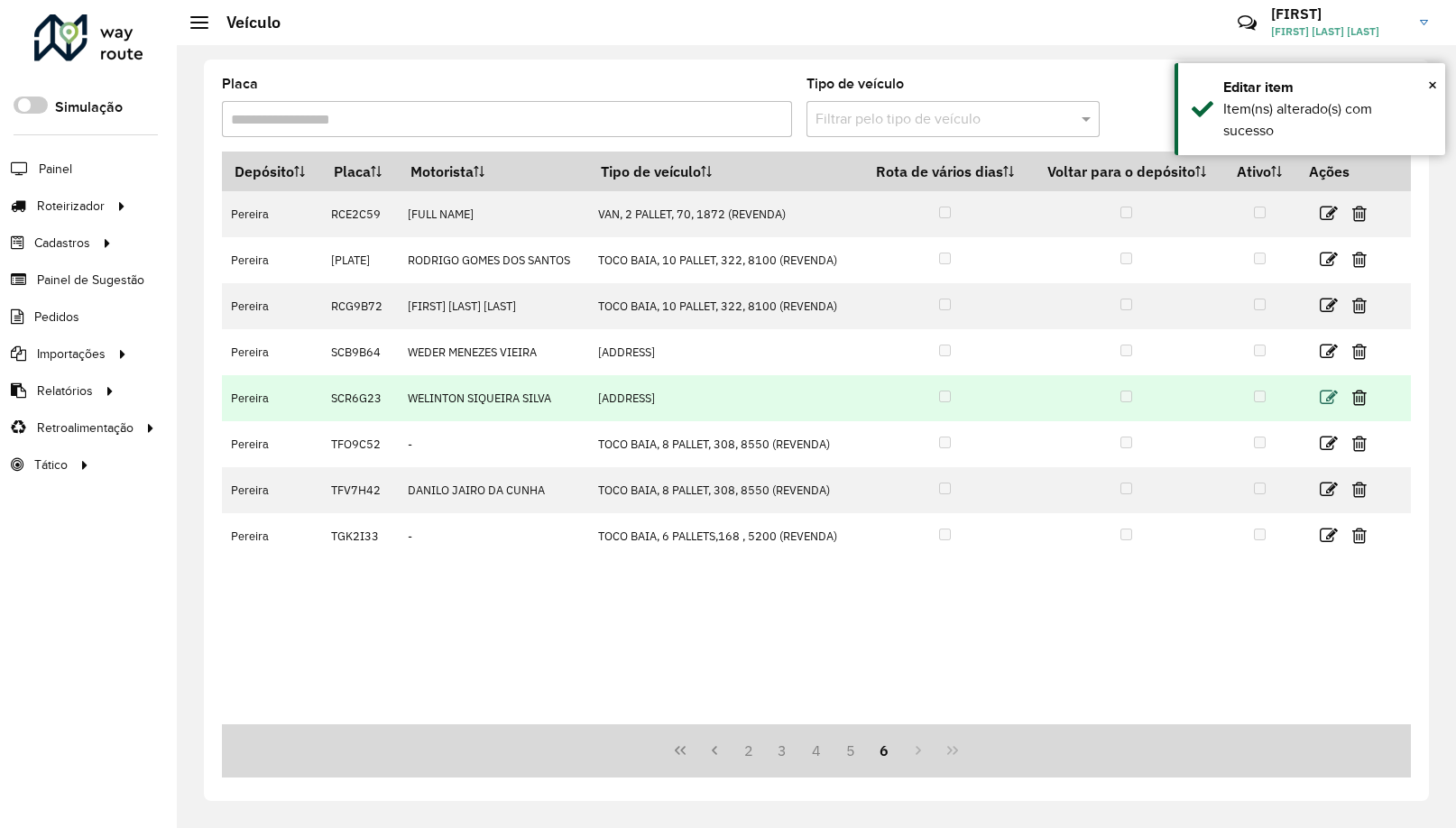 click at bounding box center (1329, 398) 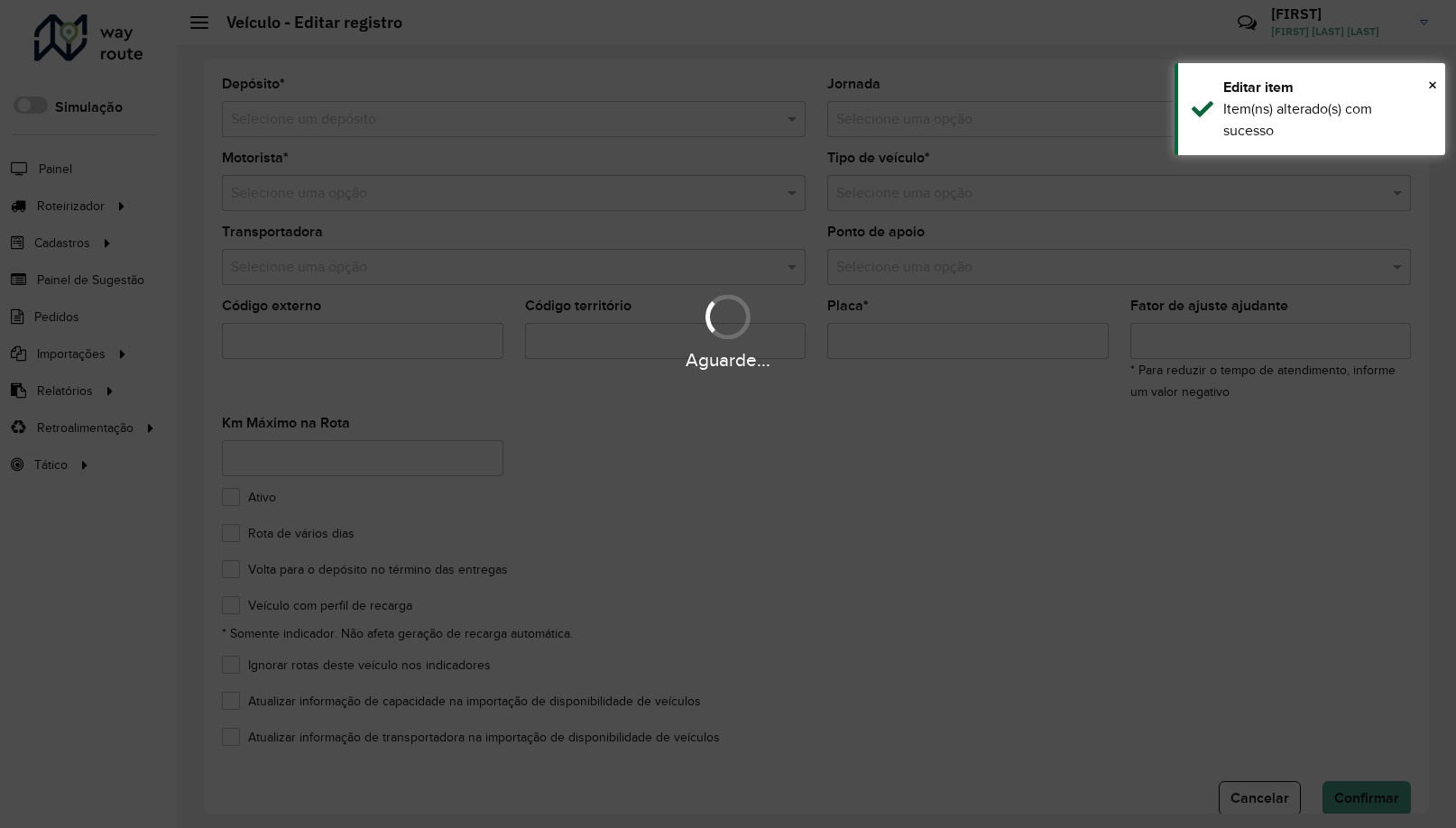 type on "*******" 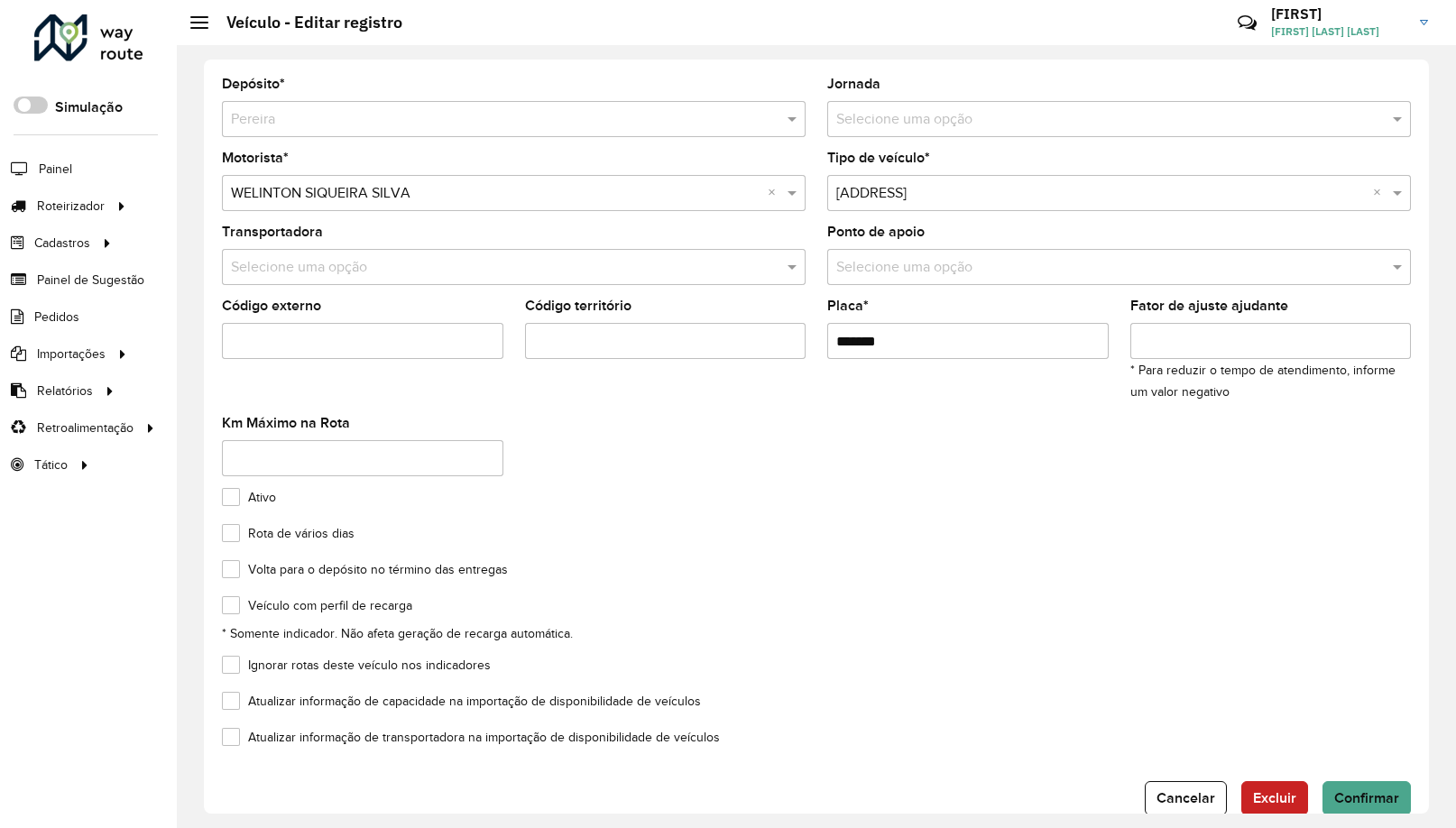 click on "Atualizar informação de capacidade na importação de disponibilidade de veículos" 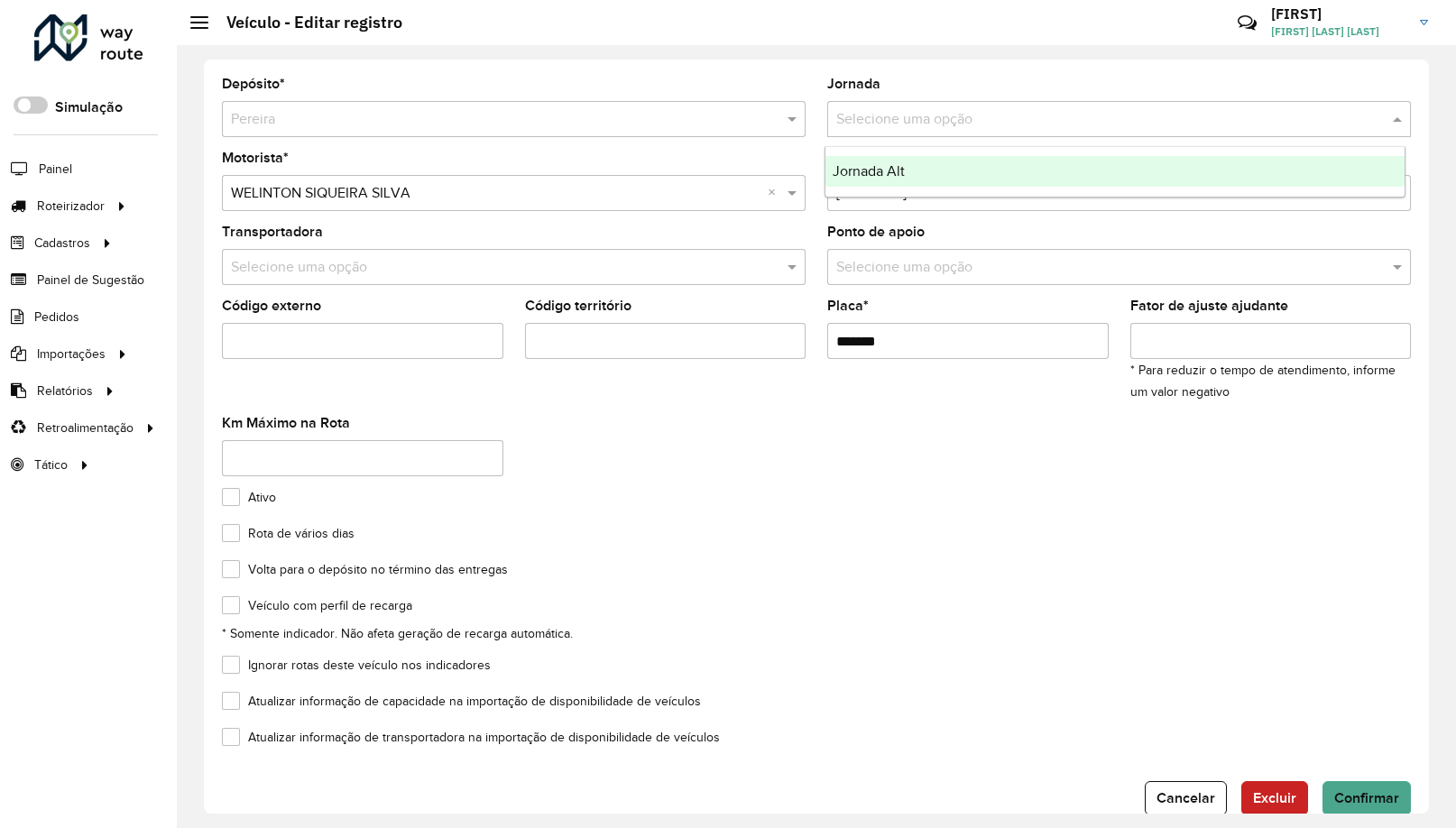 click on "Jornada Alt" at bounding box center (1115, 171) 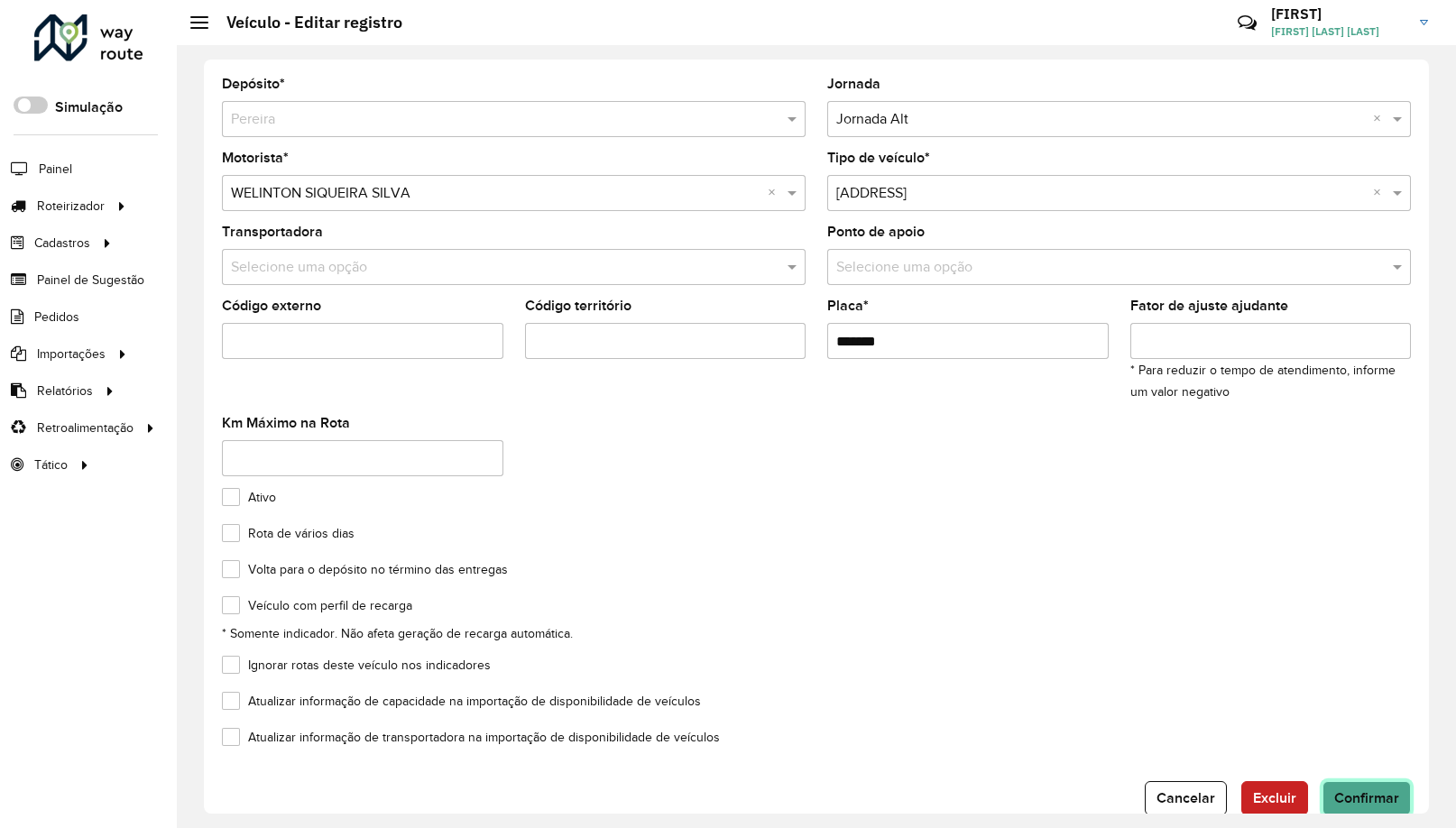 click on "Confirmar" 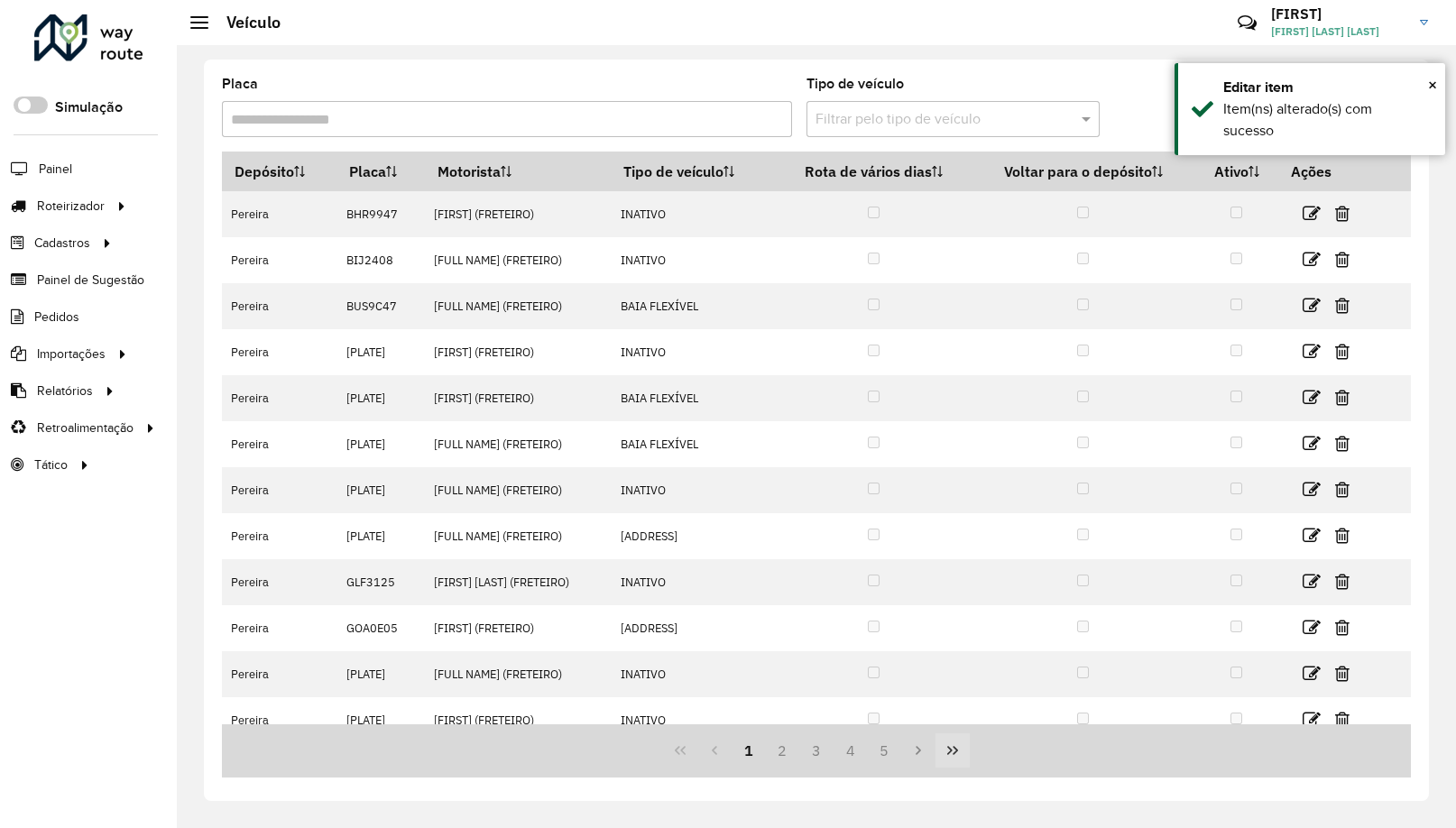 click 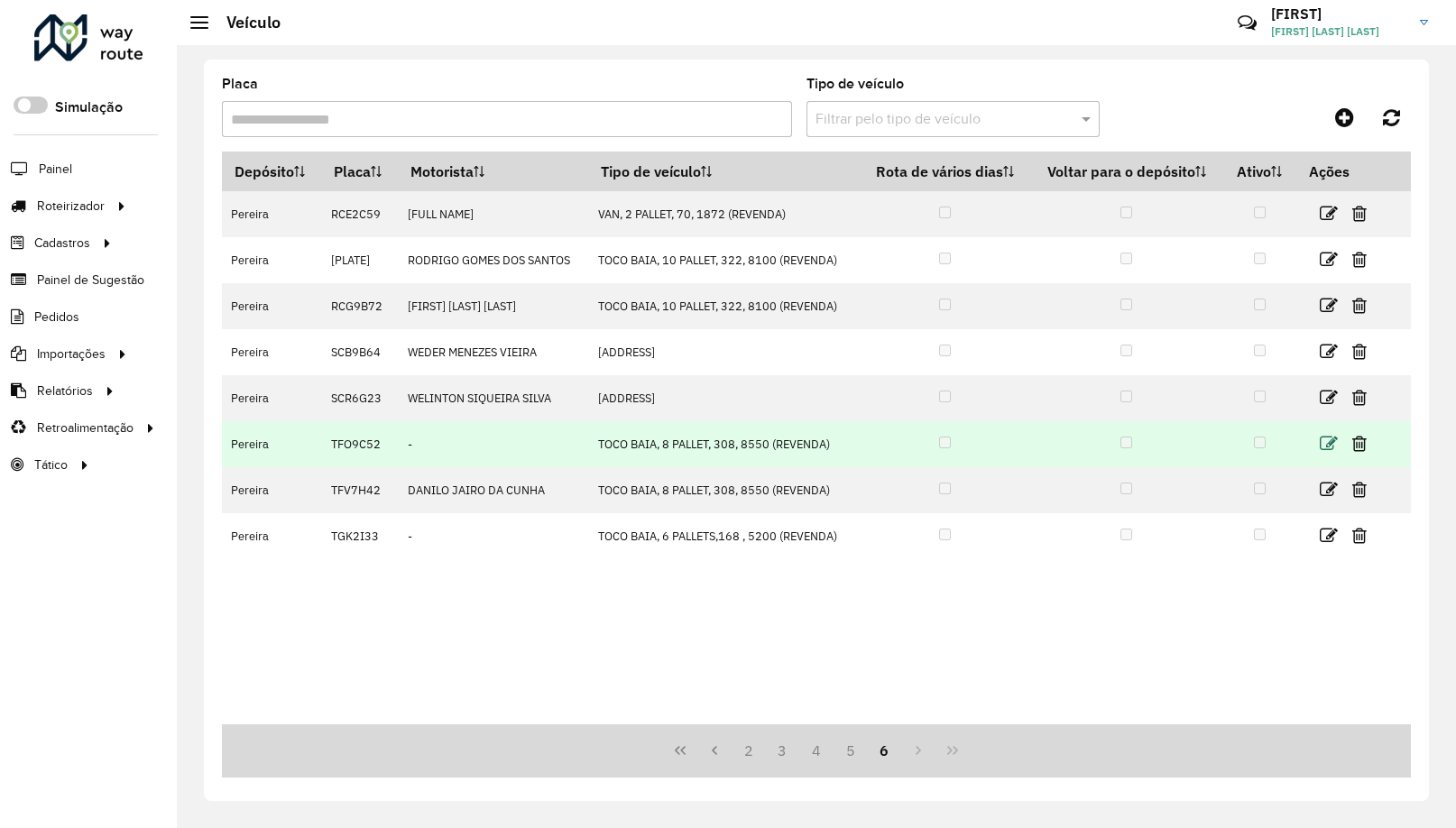click at bounding box center (1329, 444) 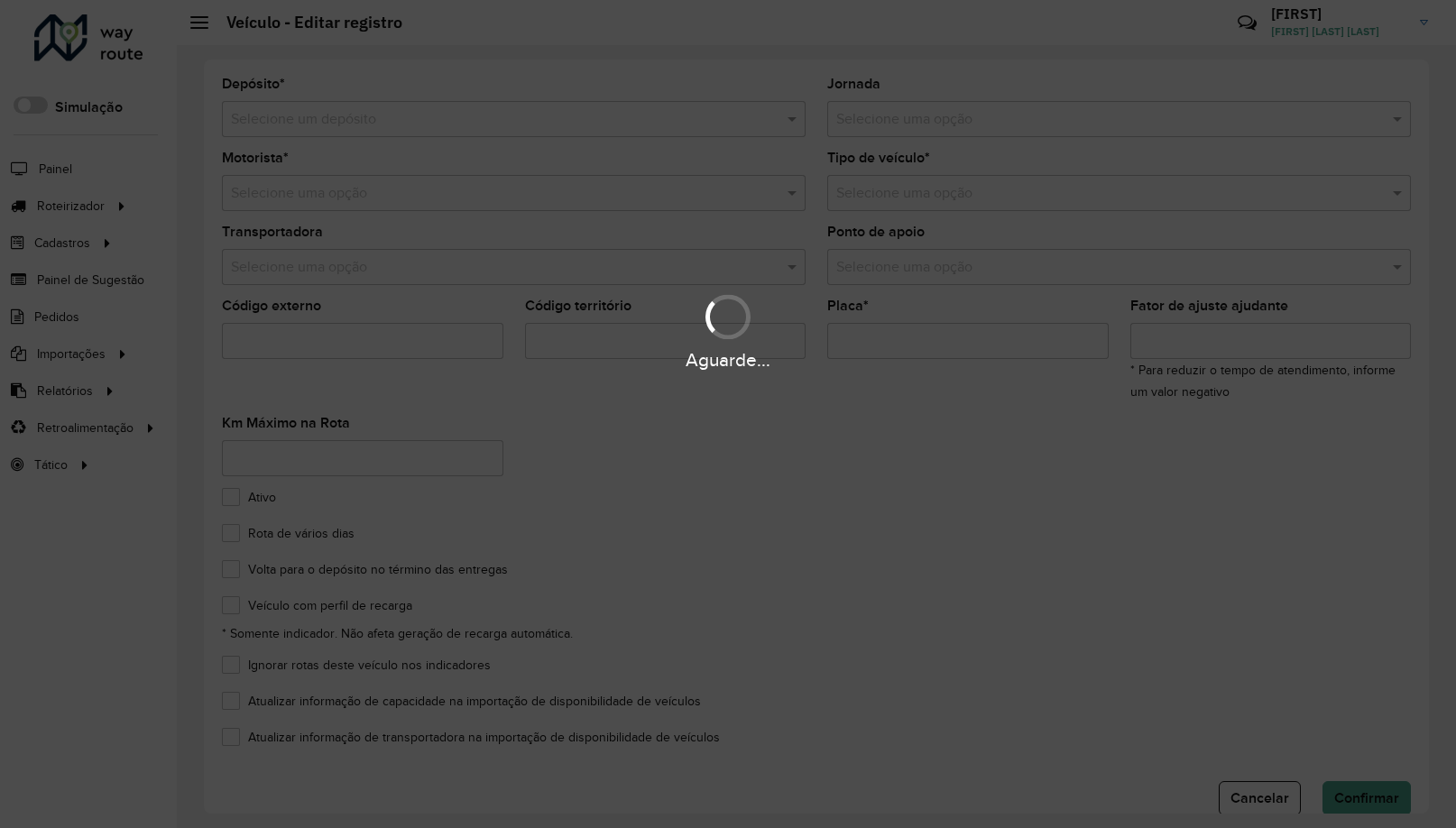 type on "*******" 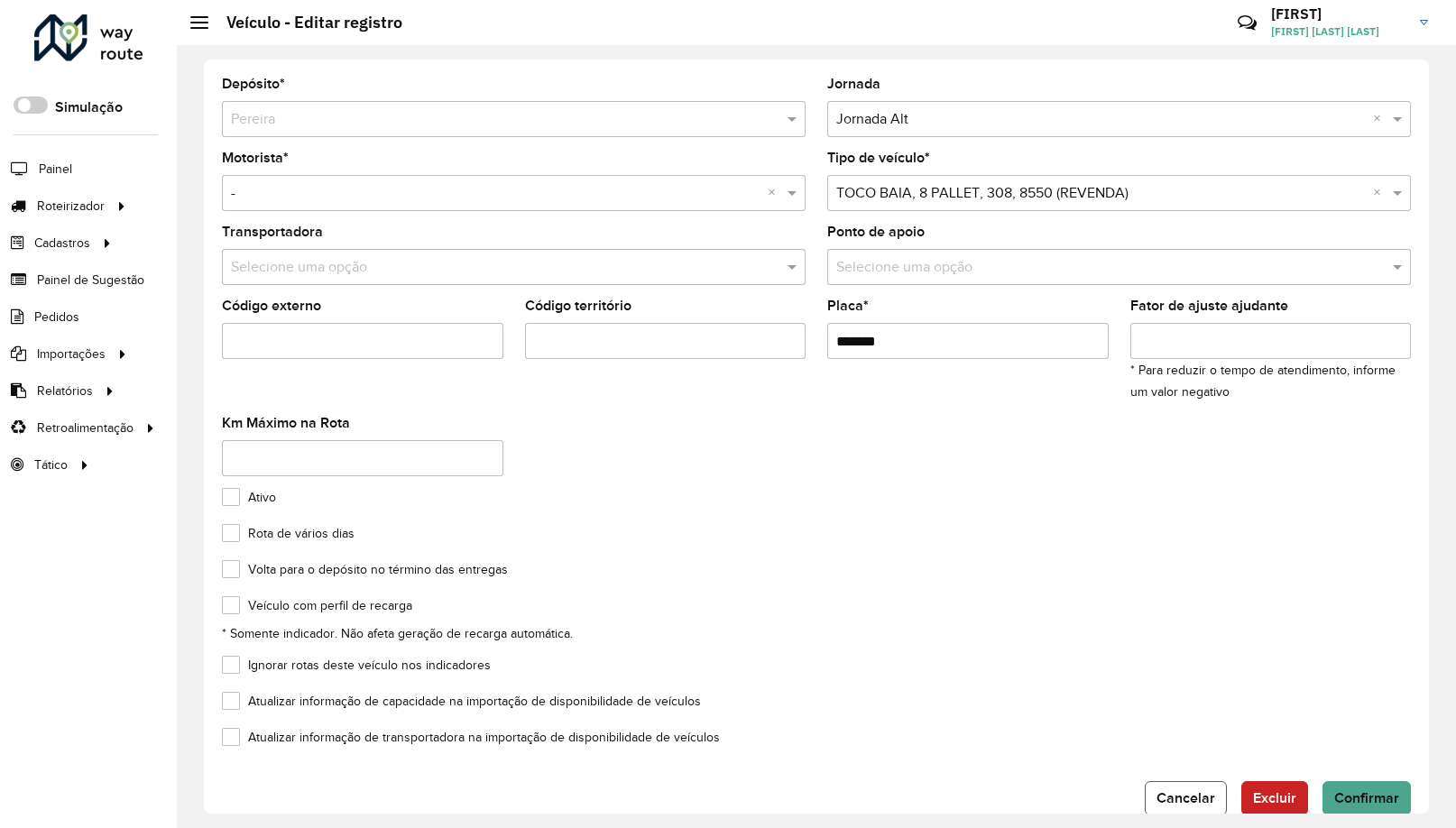 click on "Cancelar" 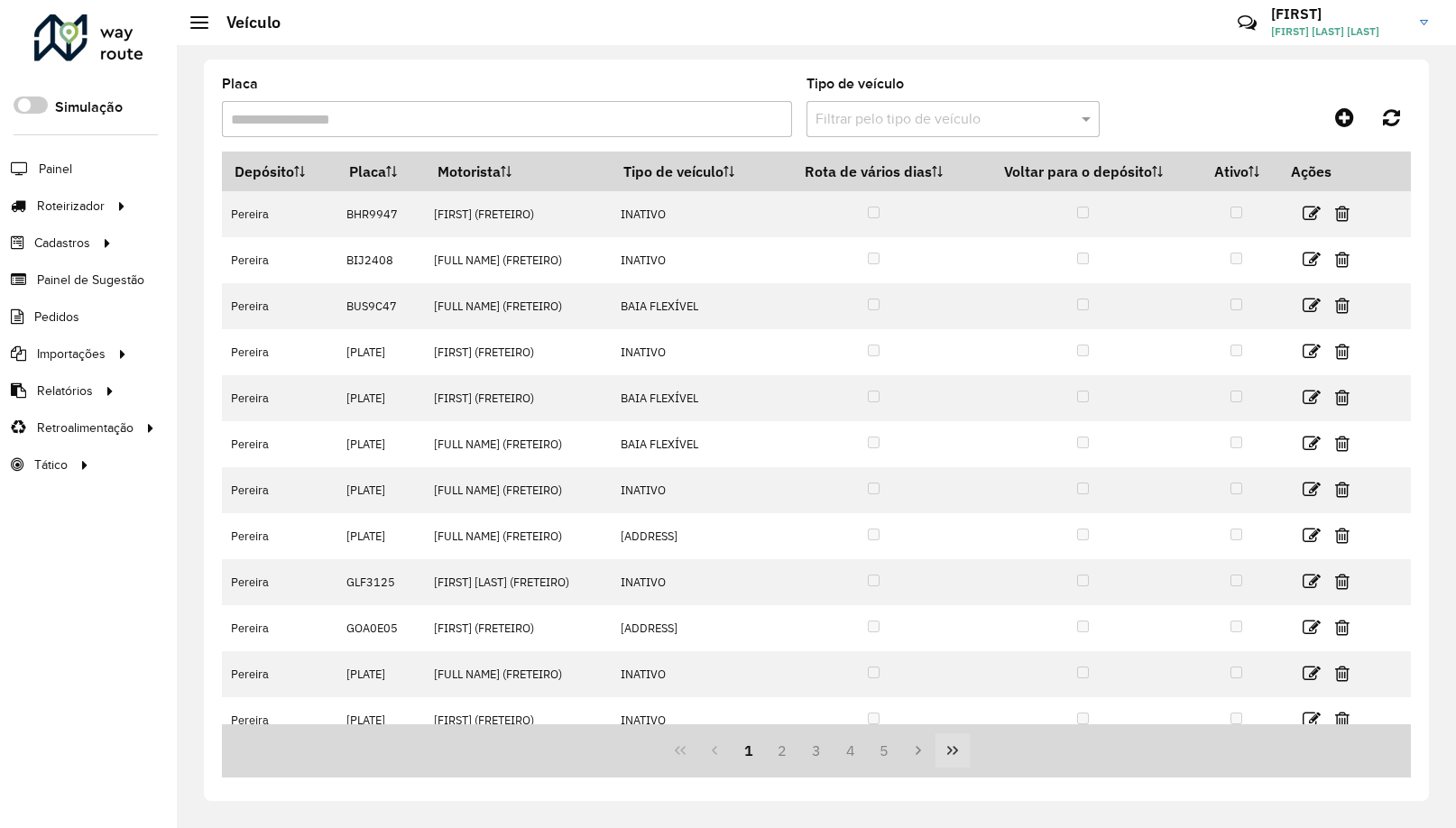 click at bounding box center [953, 750] 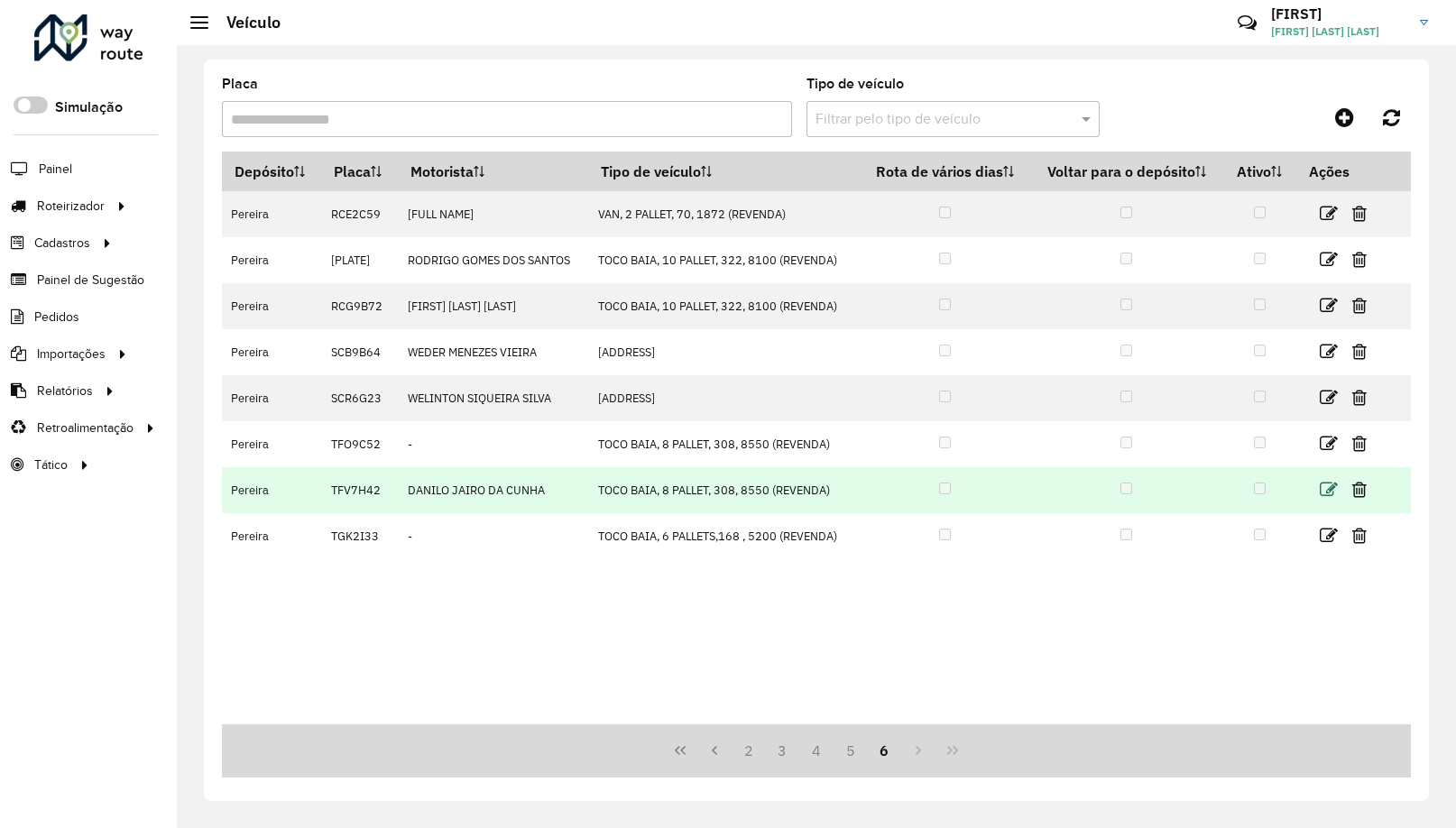 click at bounding box center (1329, 490) 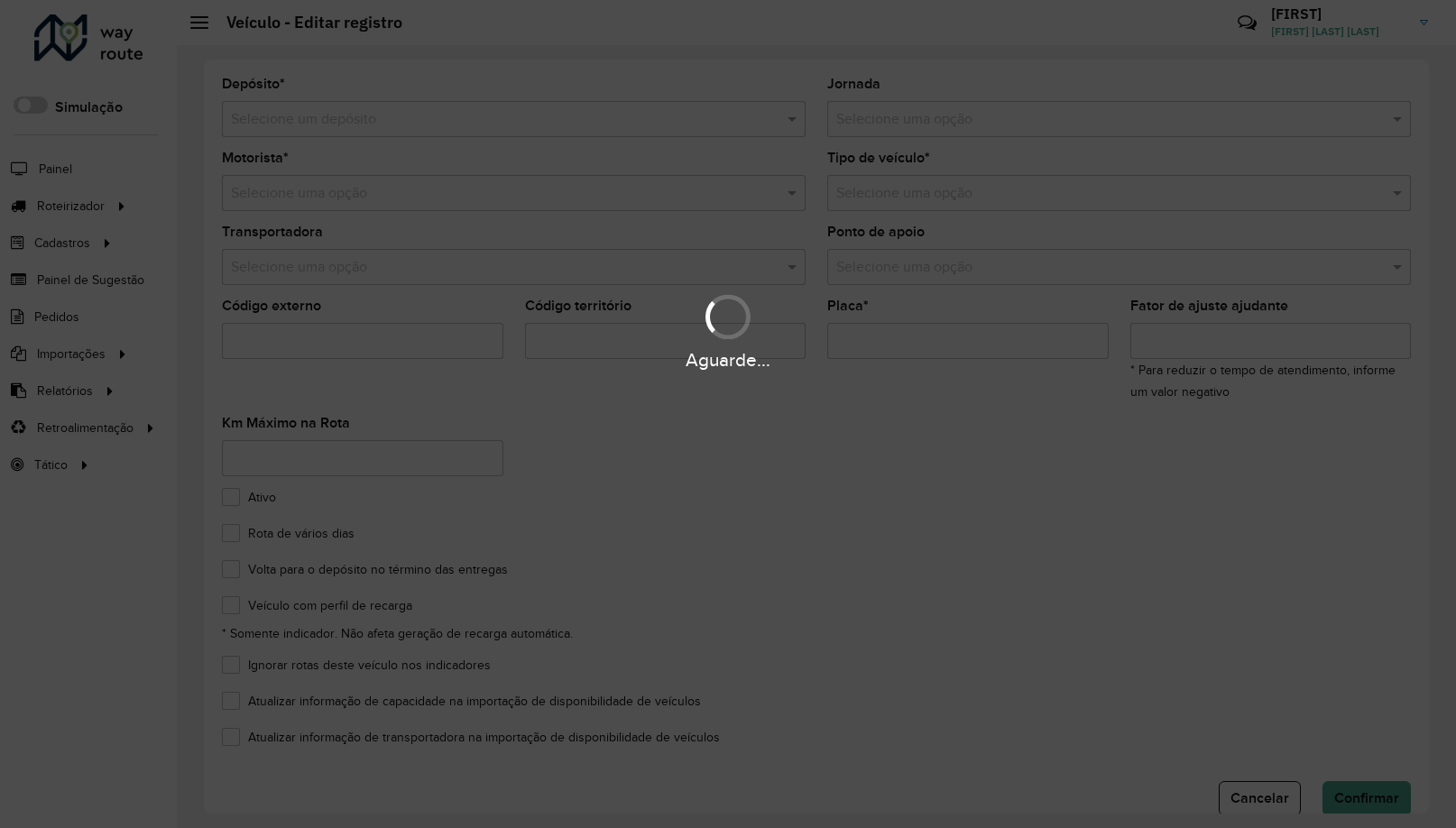 type on "*******" 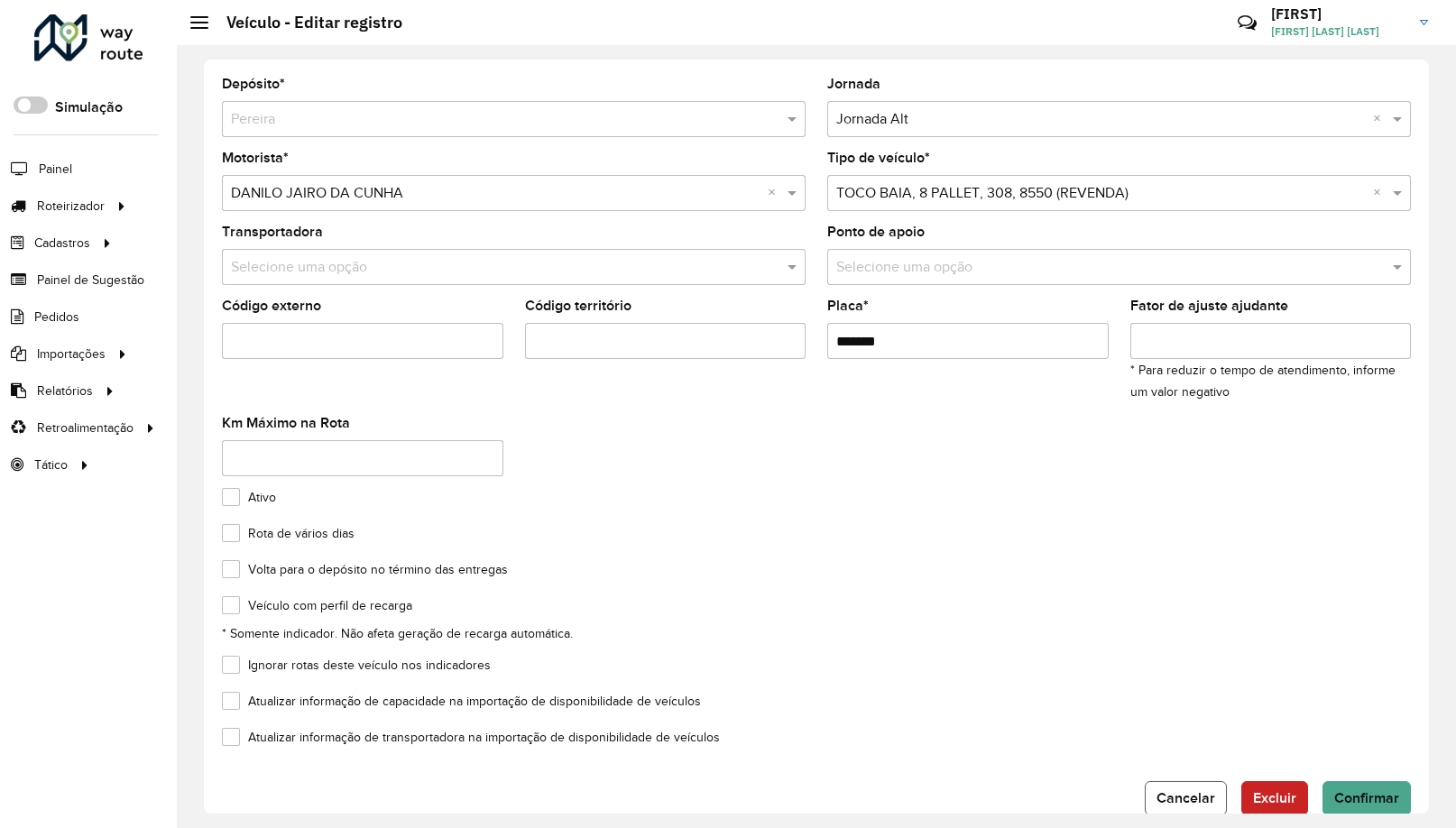 click on "Cancelar" 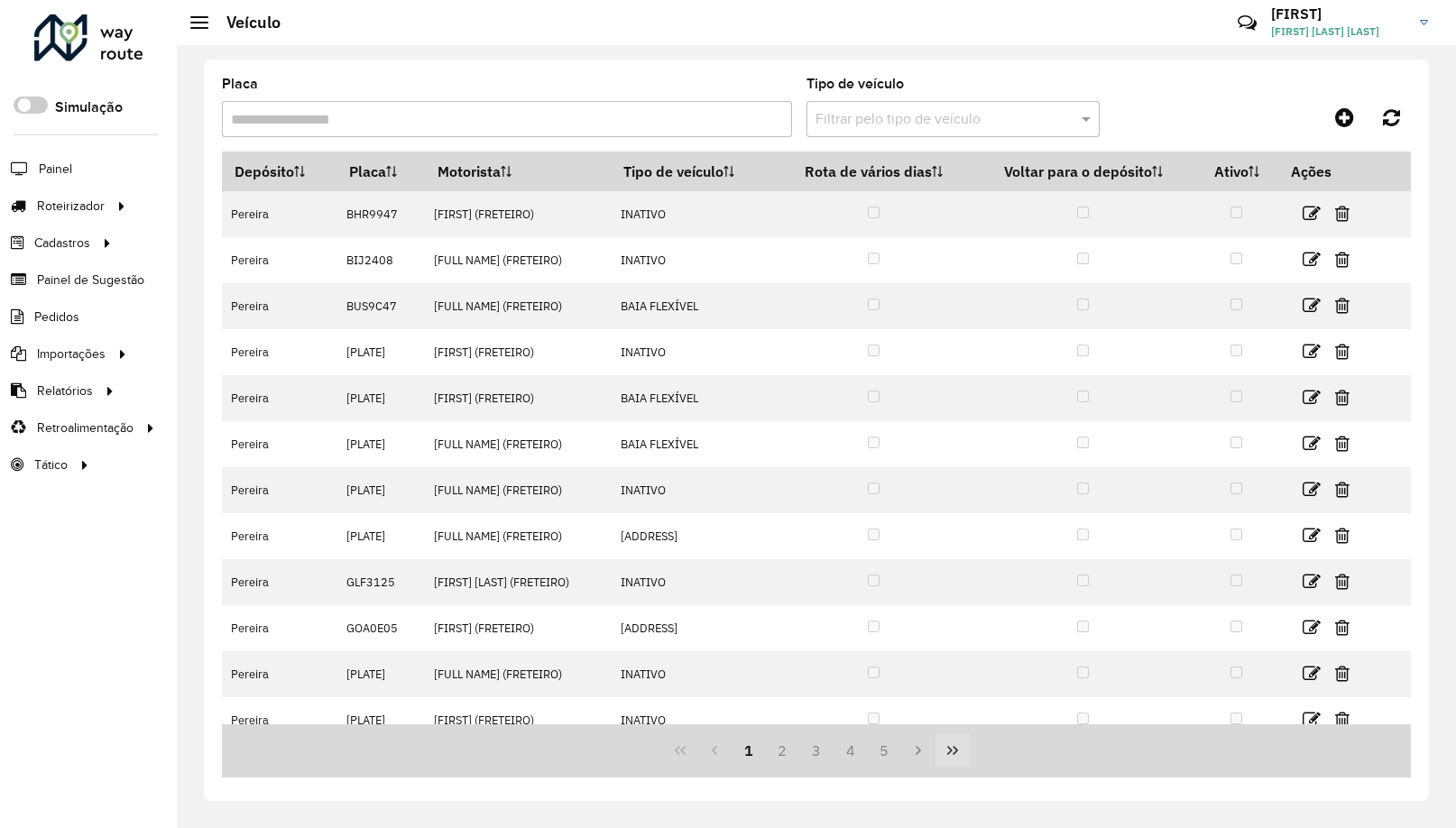 click 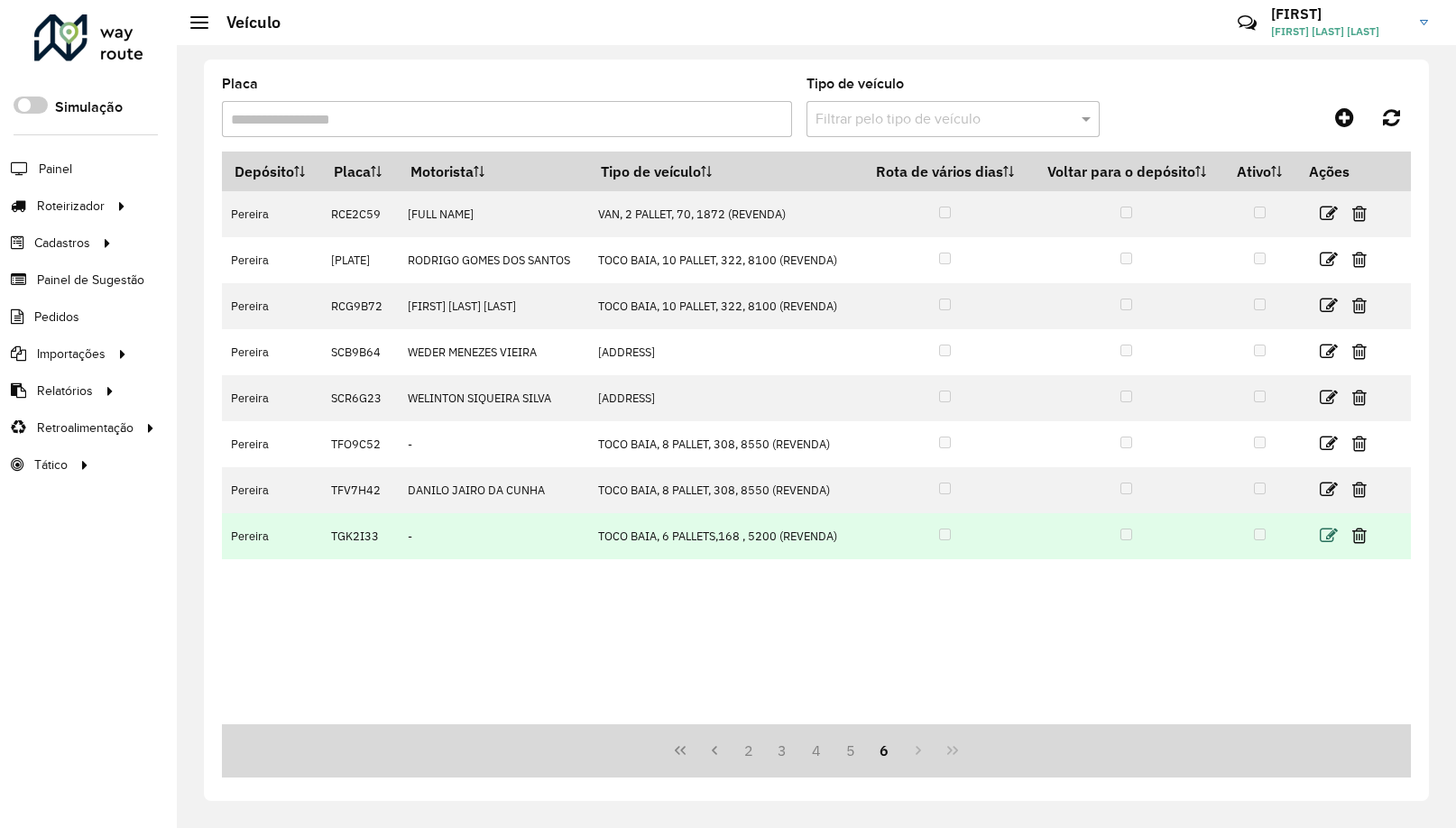 click at bounding box center (1329, 536) 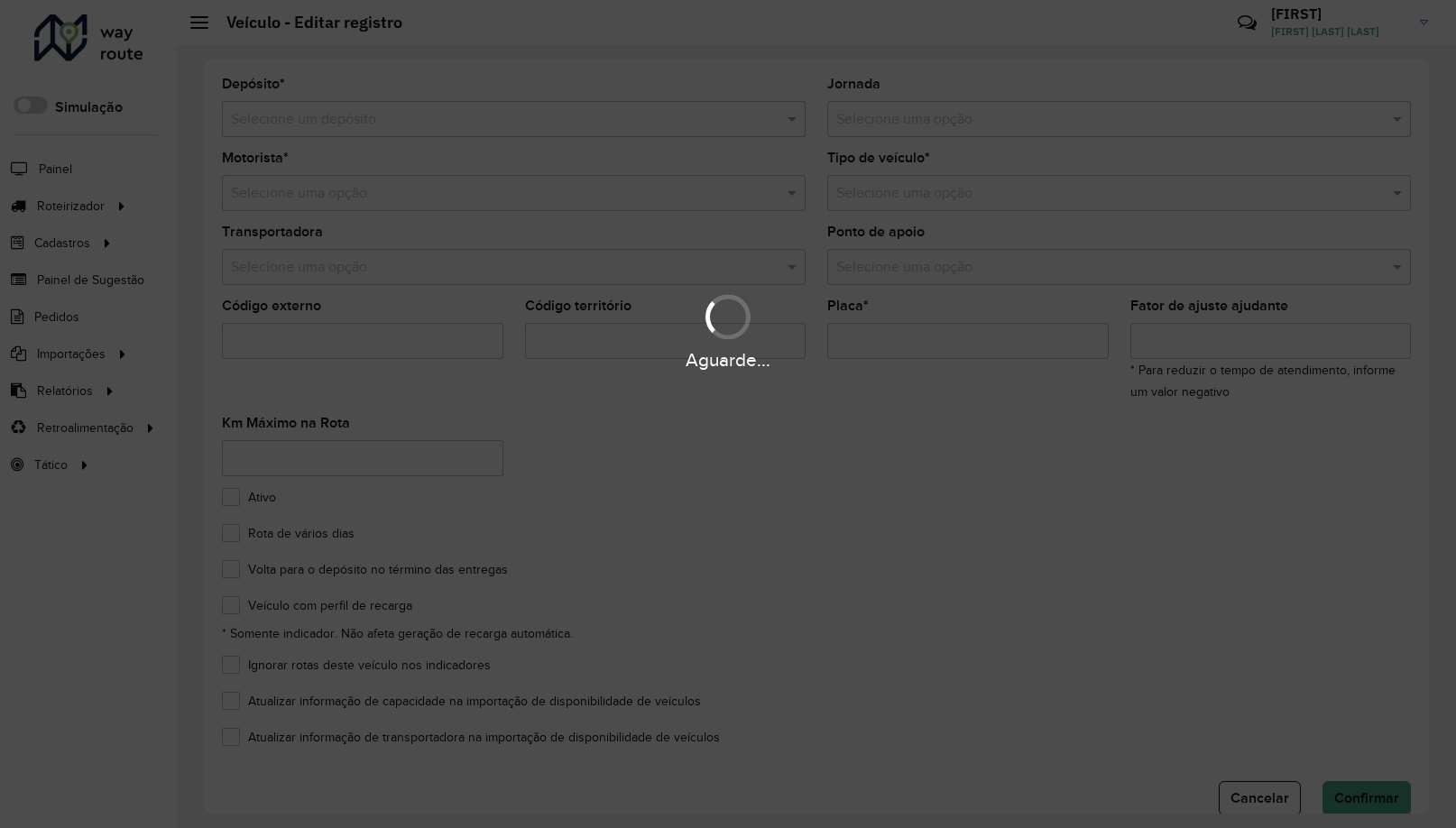 type on "*******" 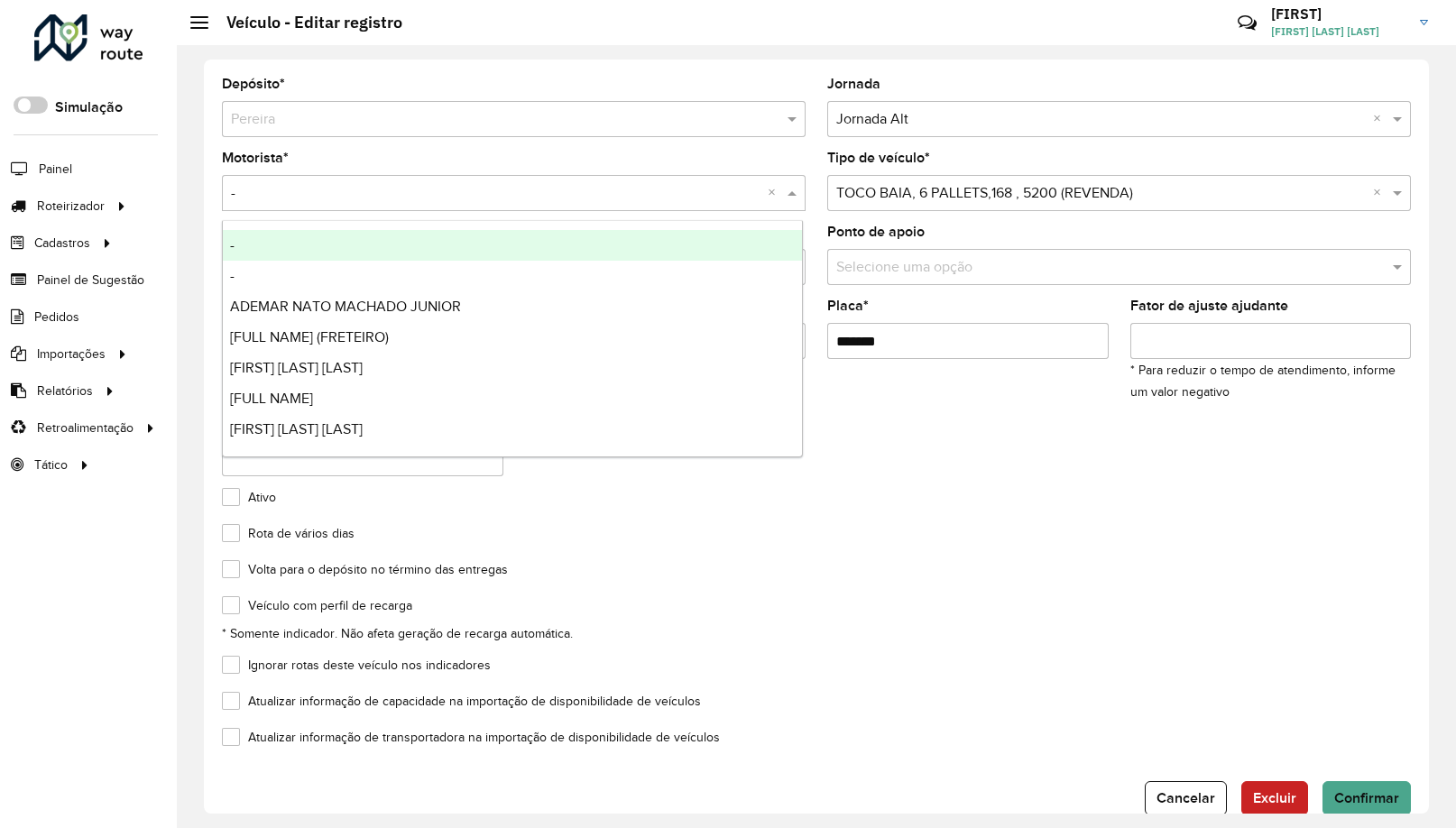 click at bounding box center [495, 194] 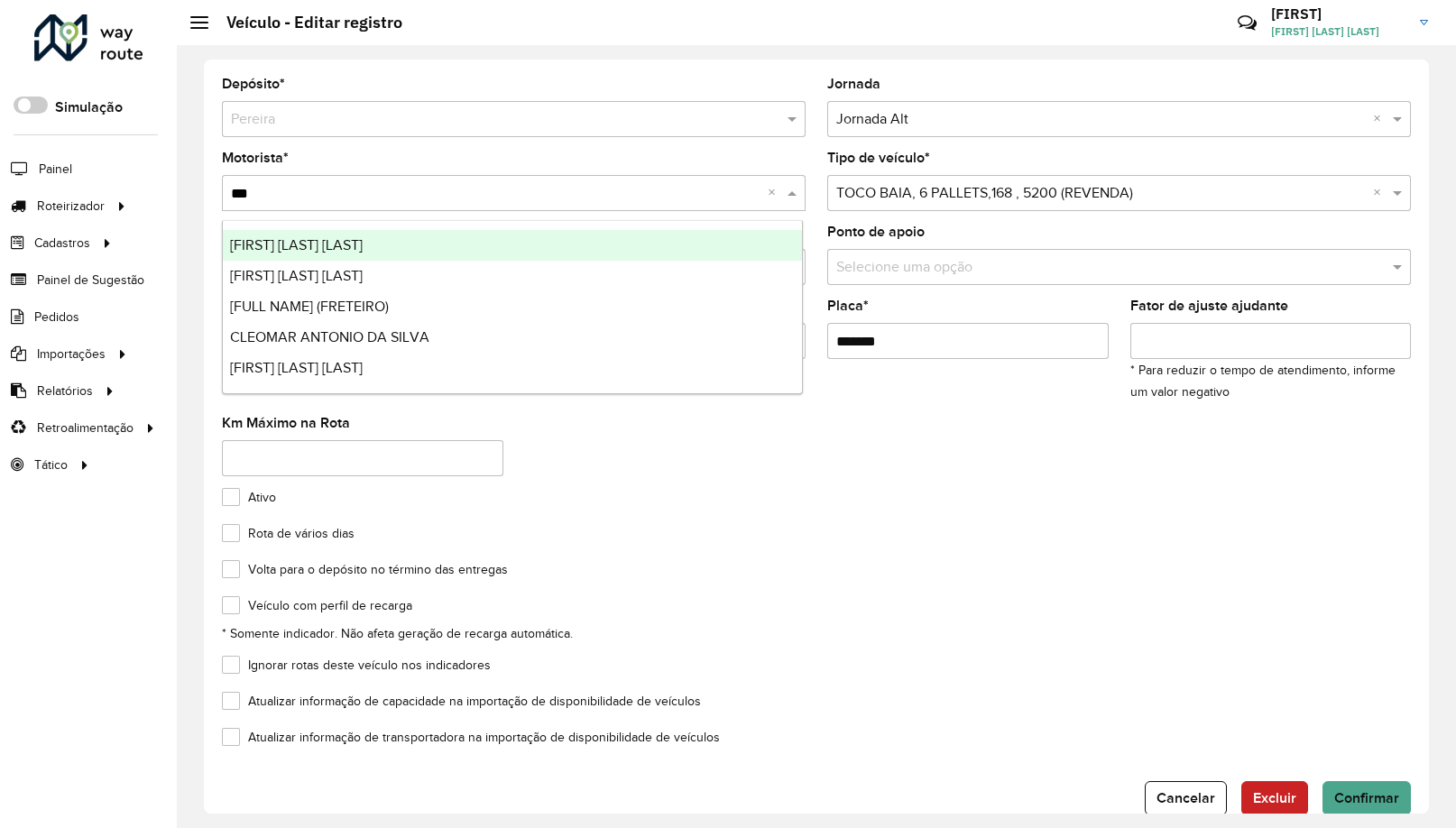 type on "****" 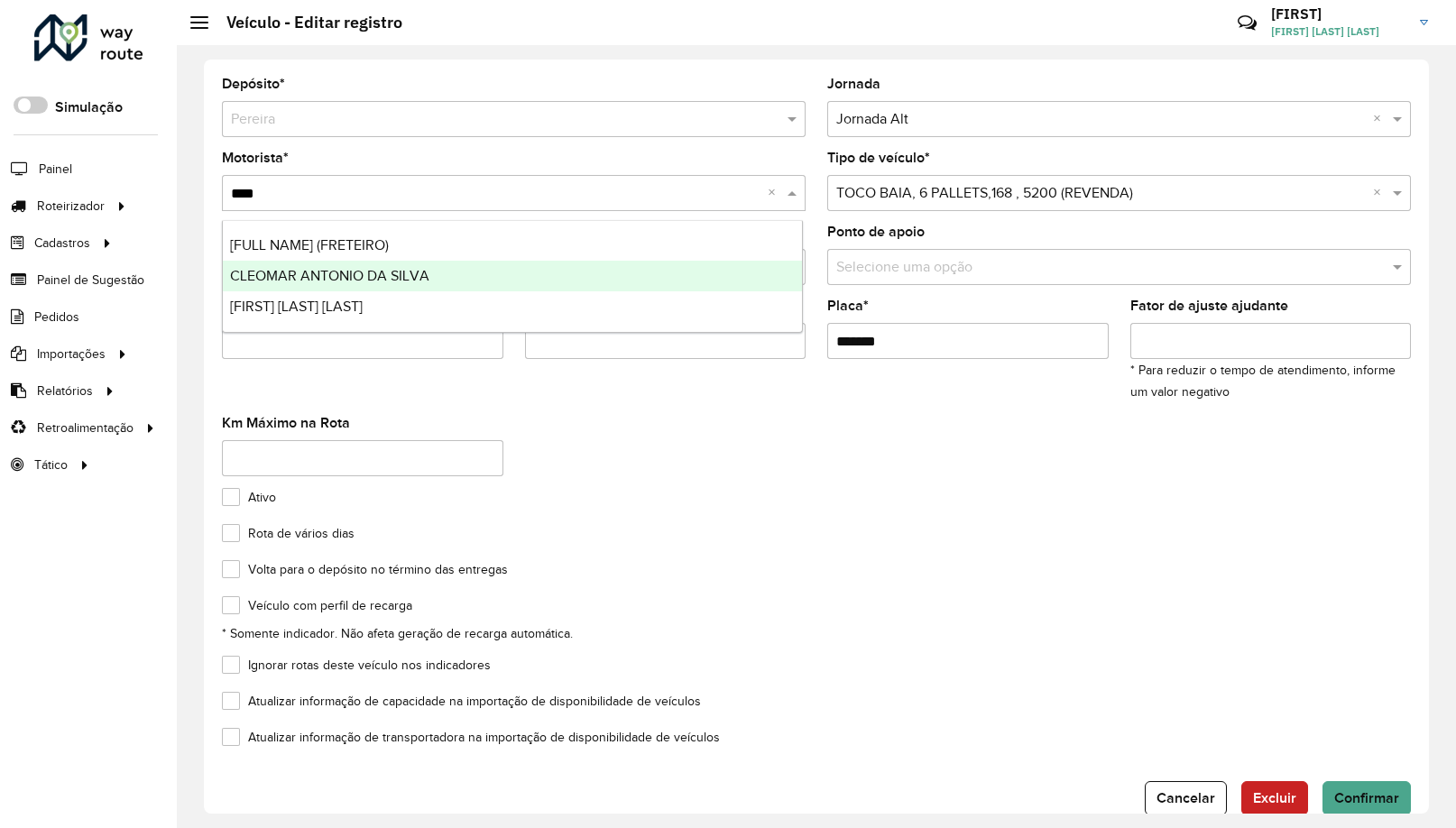 click on "CLEOMAR ANTONIO DA SILVA" at bounding box center [329, 275] 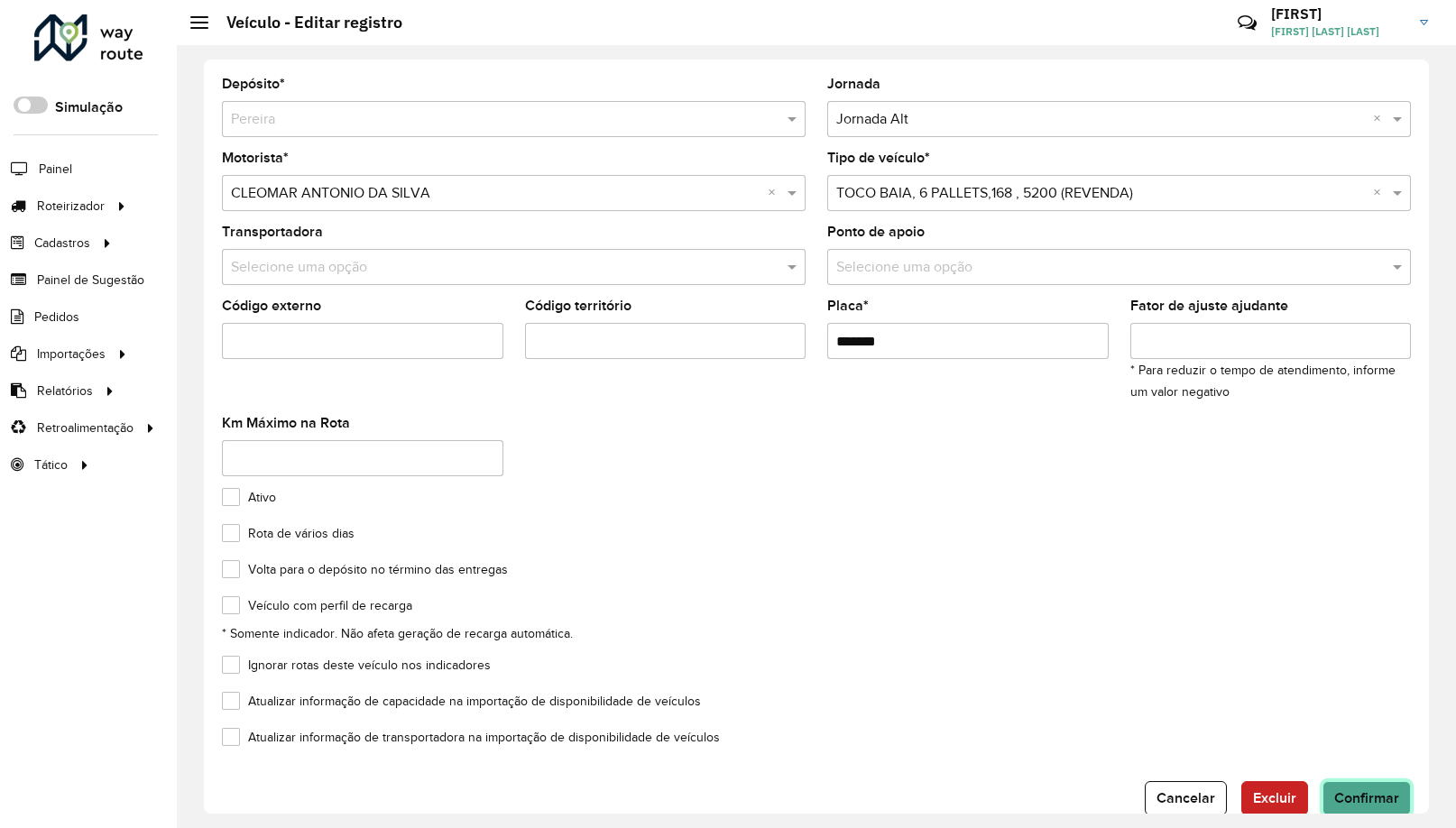 click on "Confirmar" 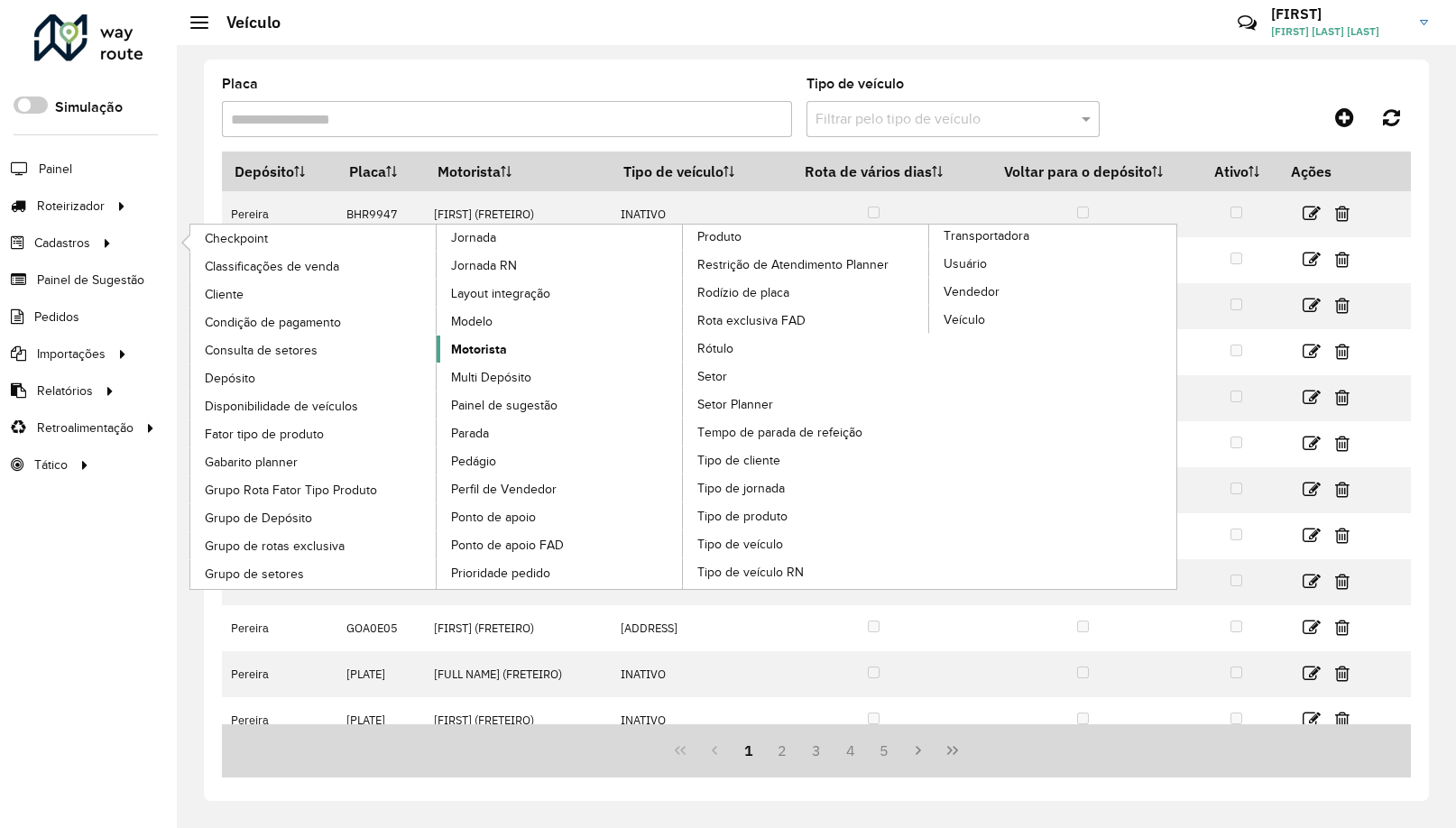 click on "Motorista" 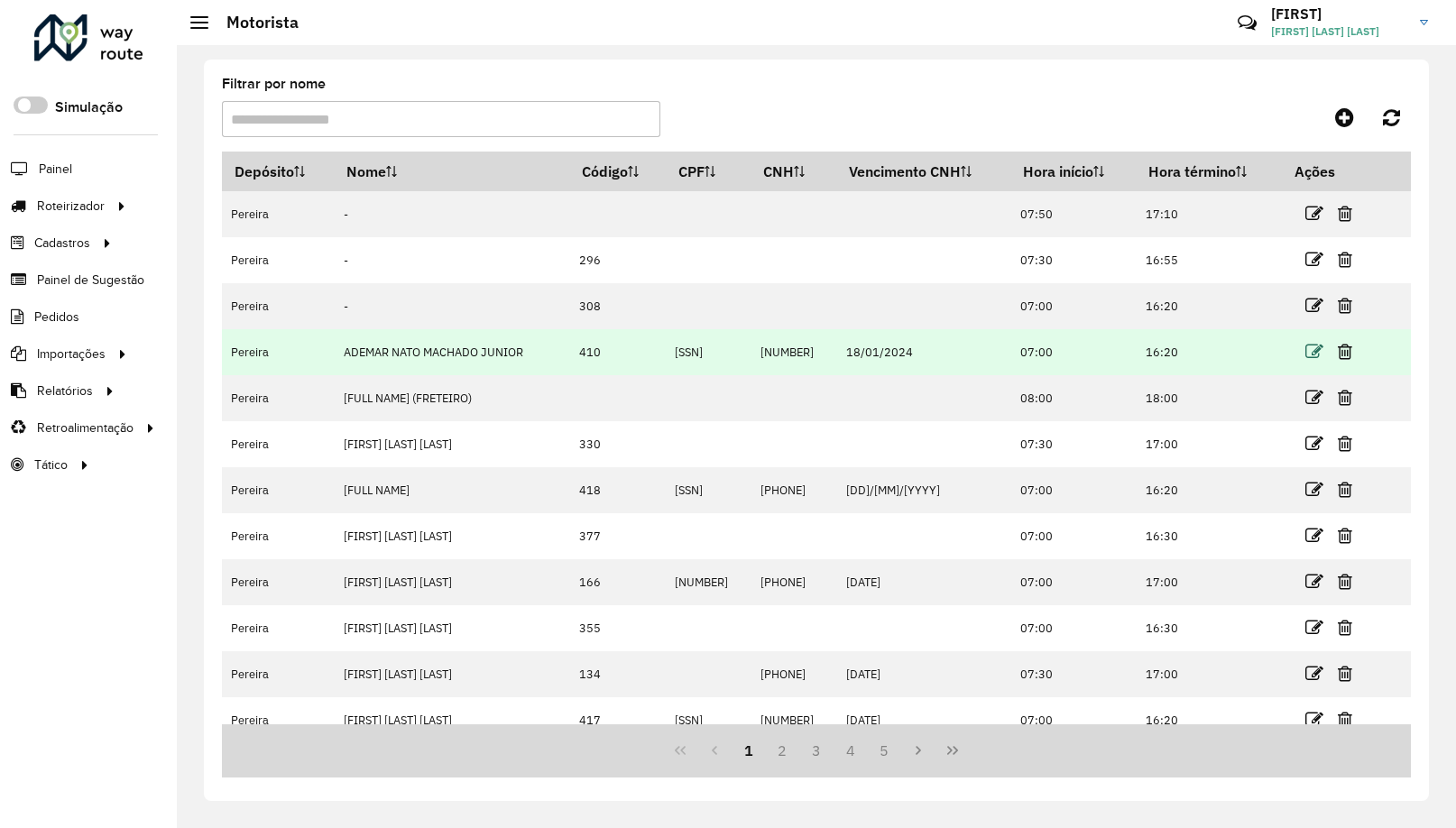 click at bounding box center (1314, 352) 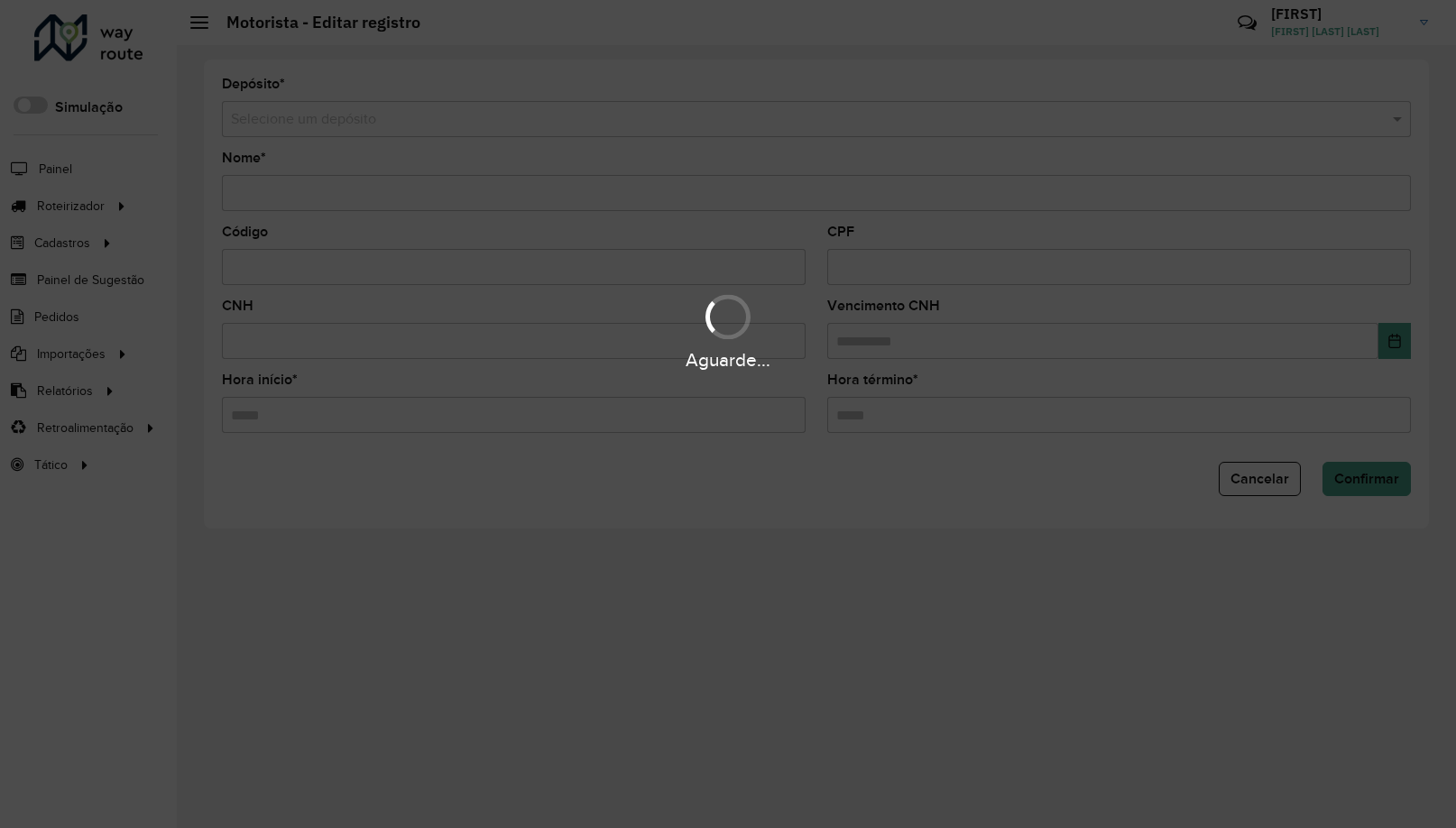 type on "**********" 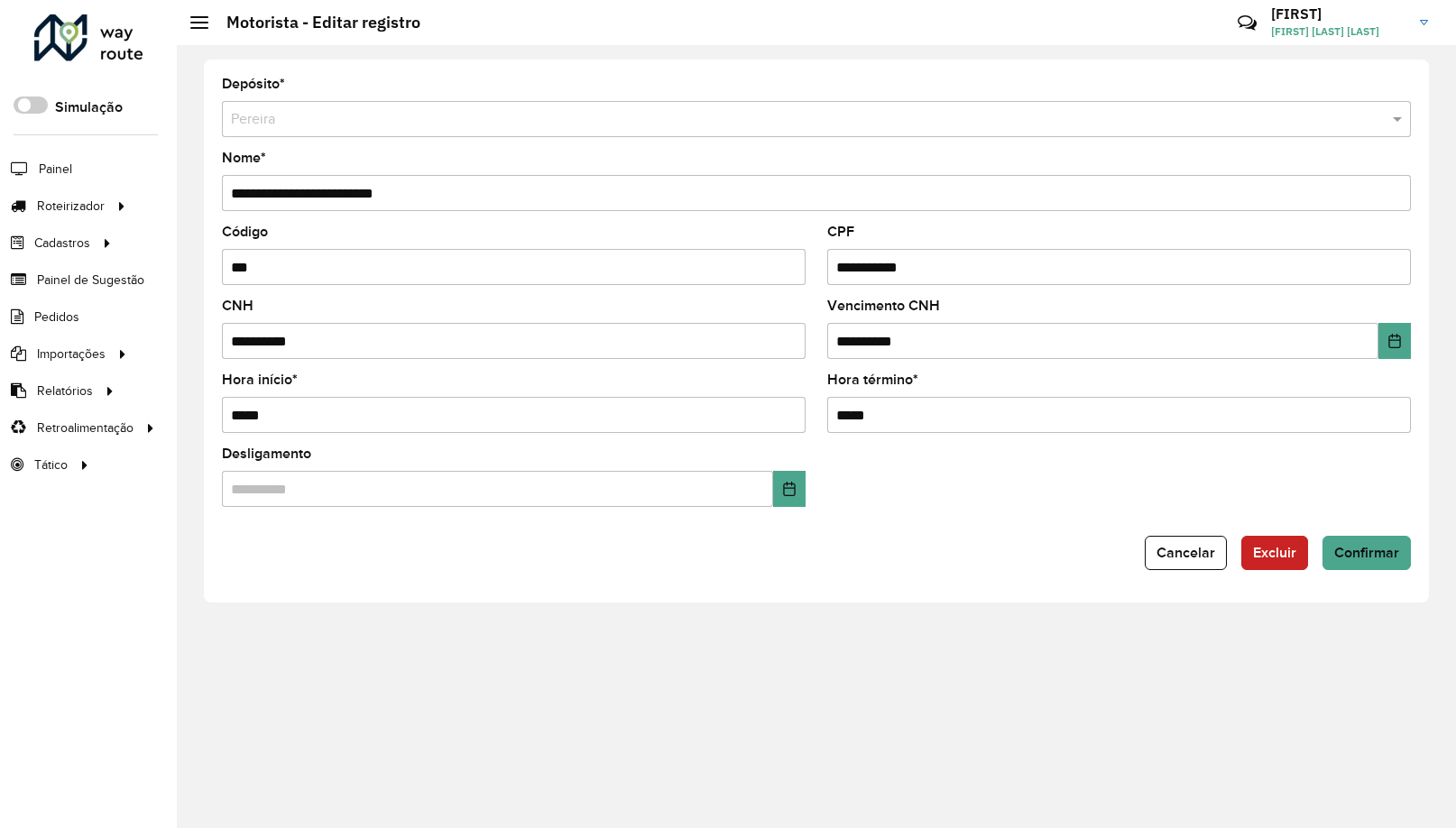 drag, startPoint x: 844, startPoint y: 416, endPoint x: 816, endPoint y: 417, distance: 28.017851 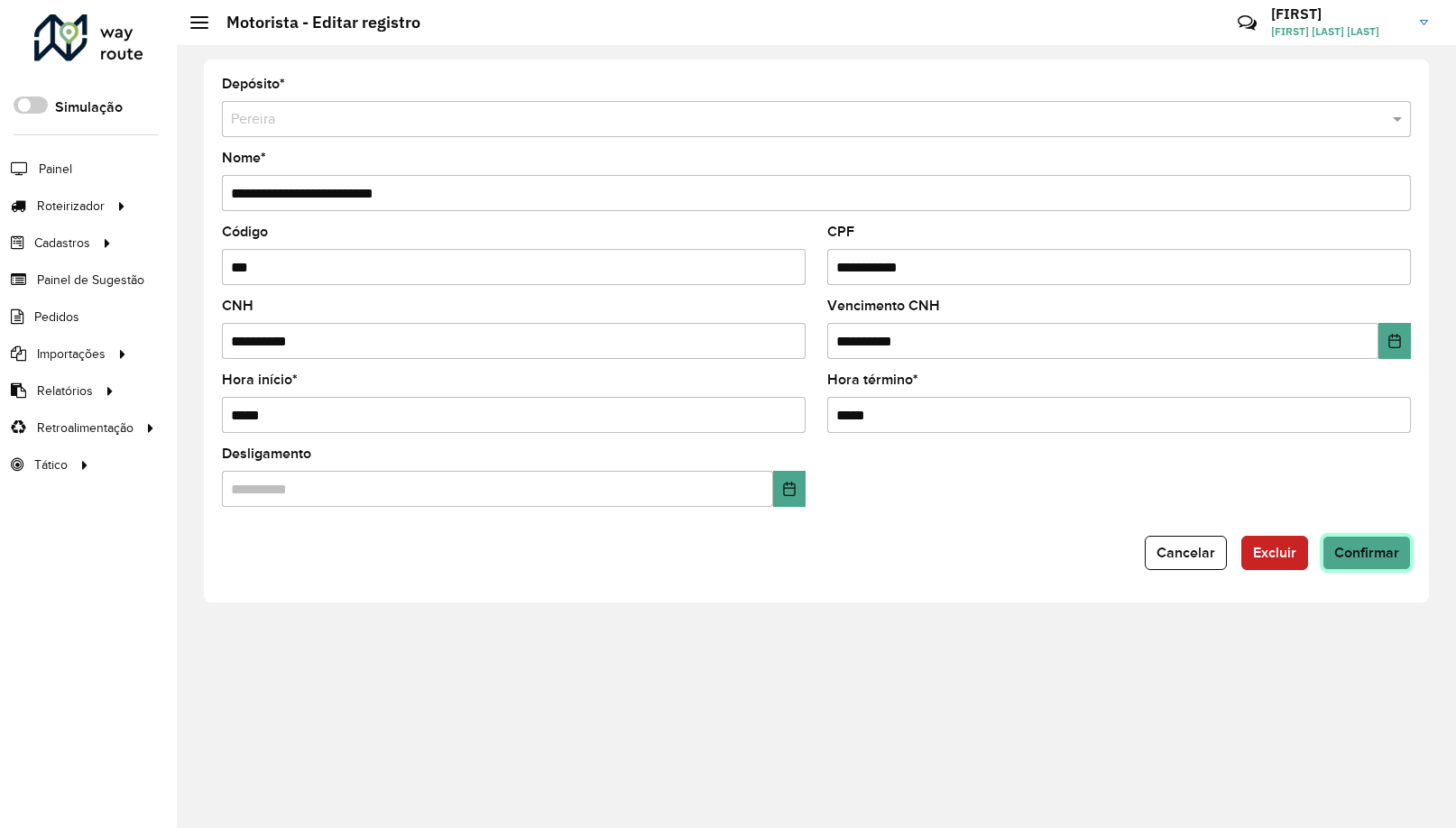 click on "Confirmar" 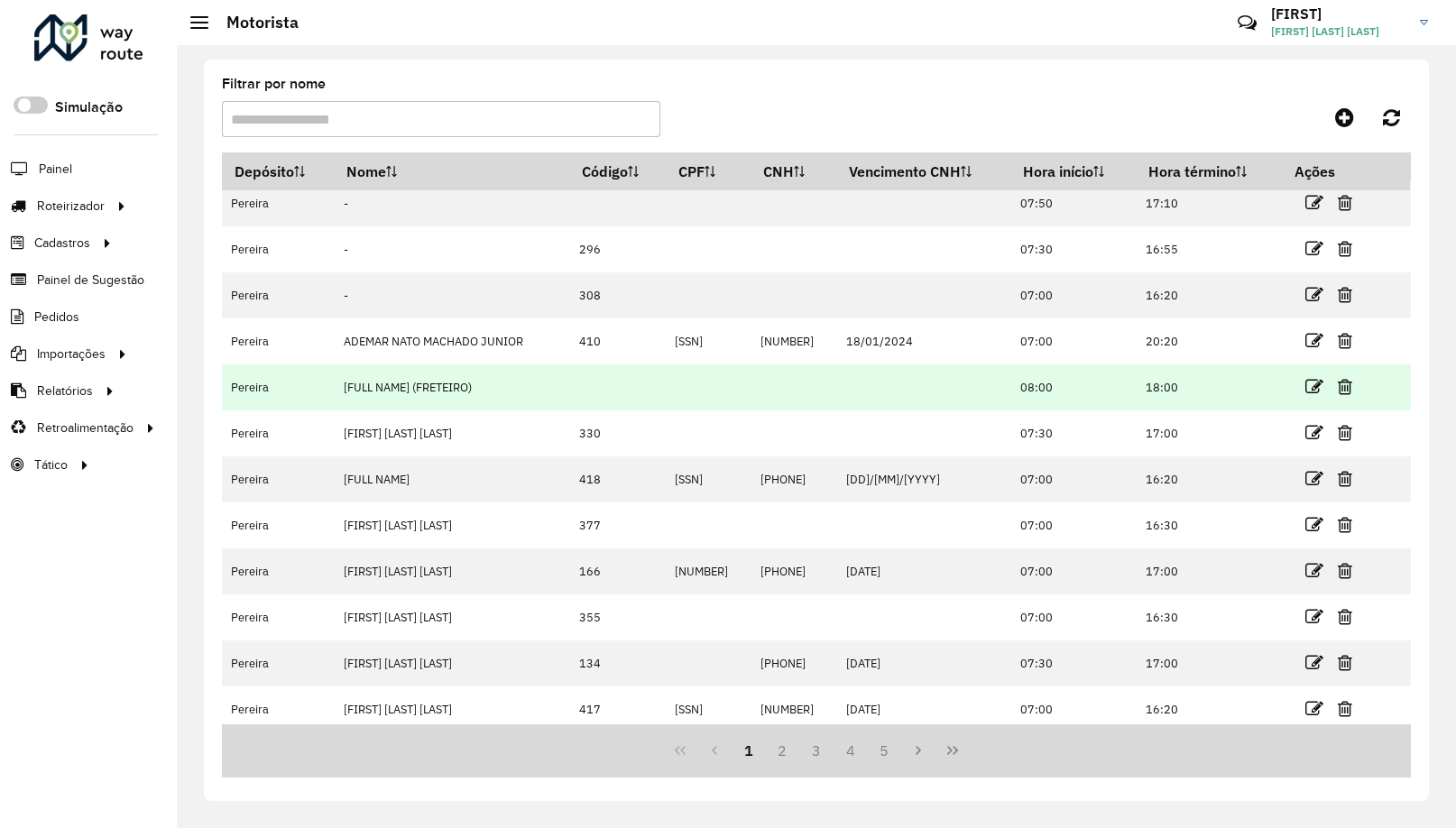 scroll, scrollTop: 19, scrollLeft: 0, axis: vertical 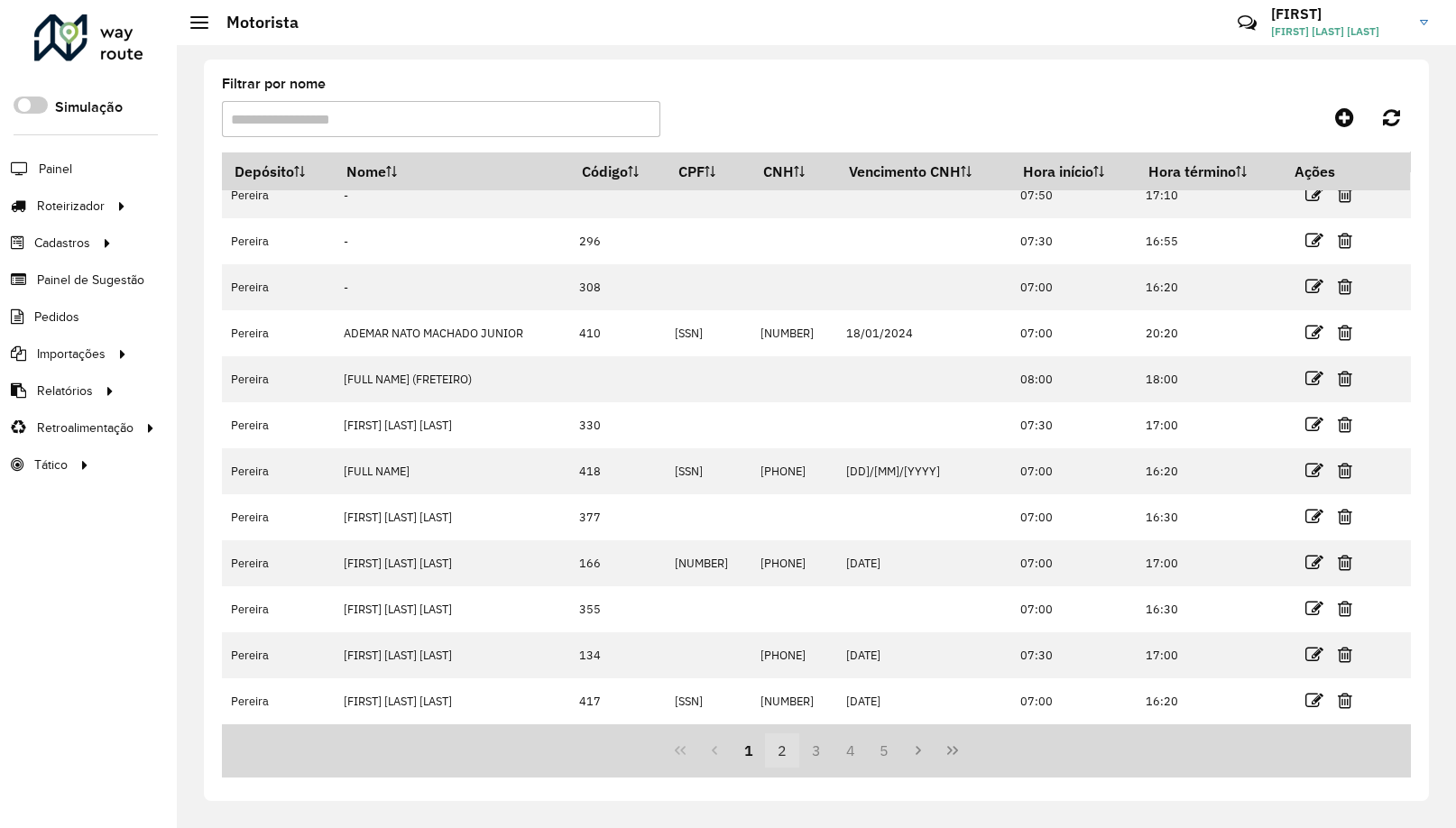 click on "2" at bounding box center [782, 750] 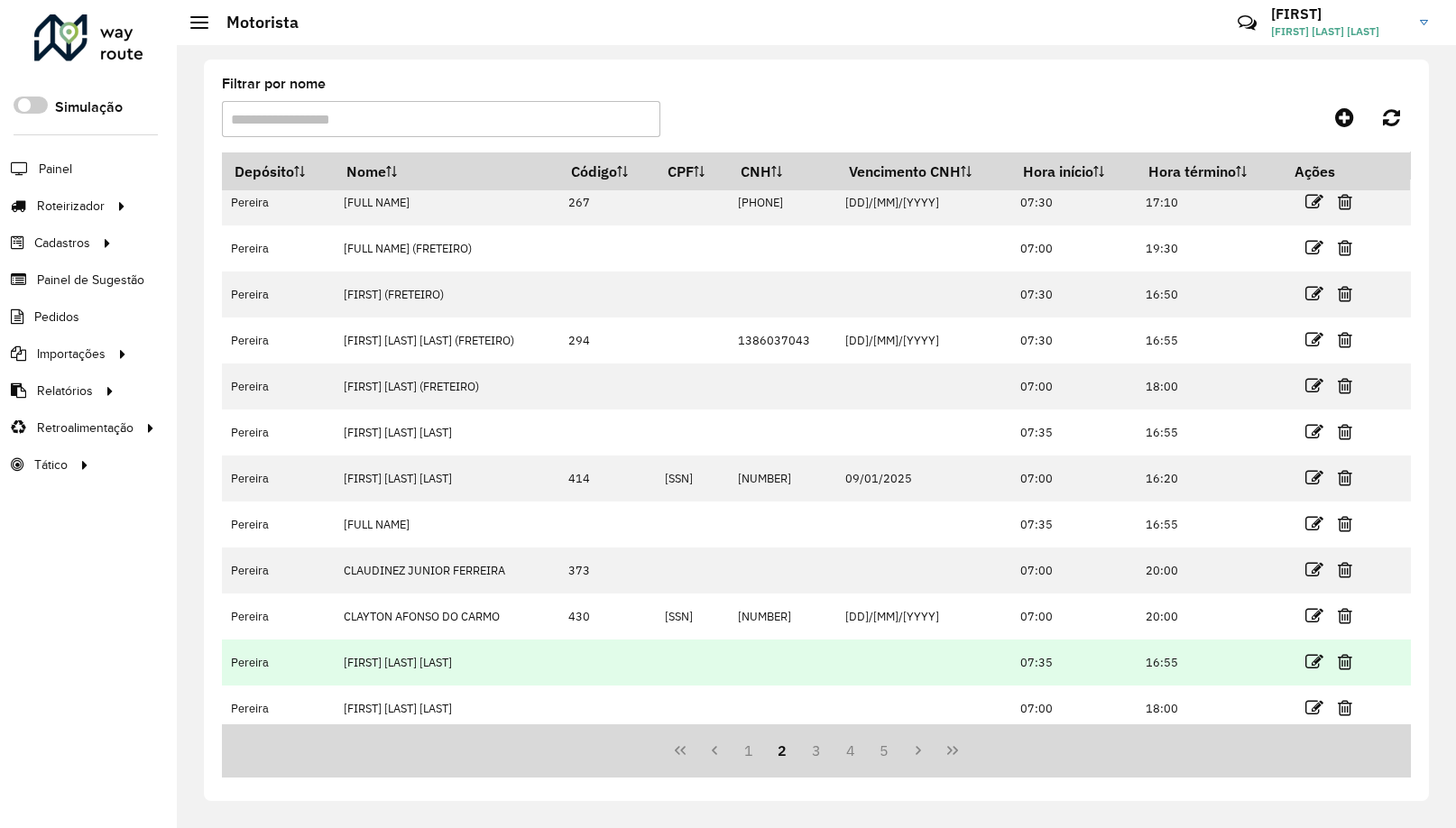 scroll, scrollTop: 0, scrollLeft: 0, axis: both 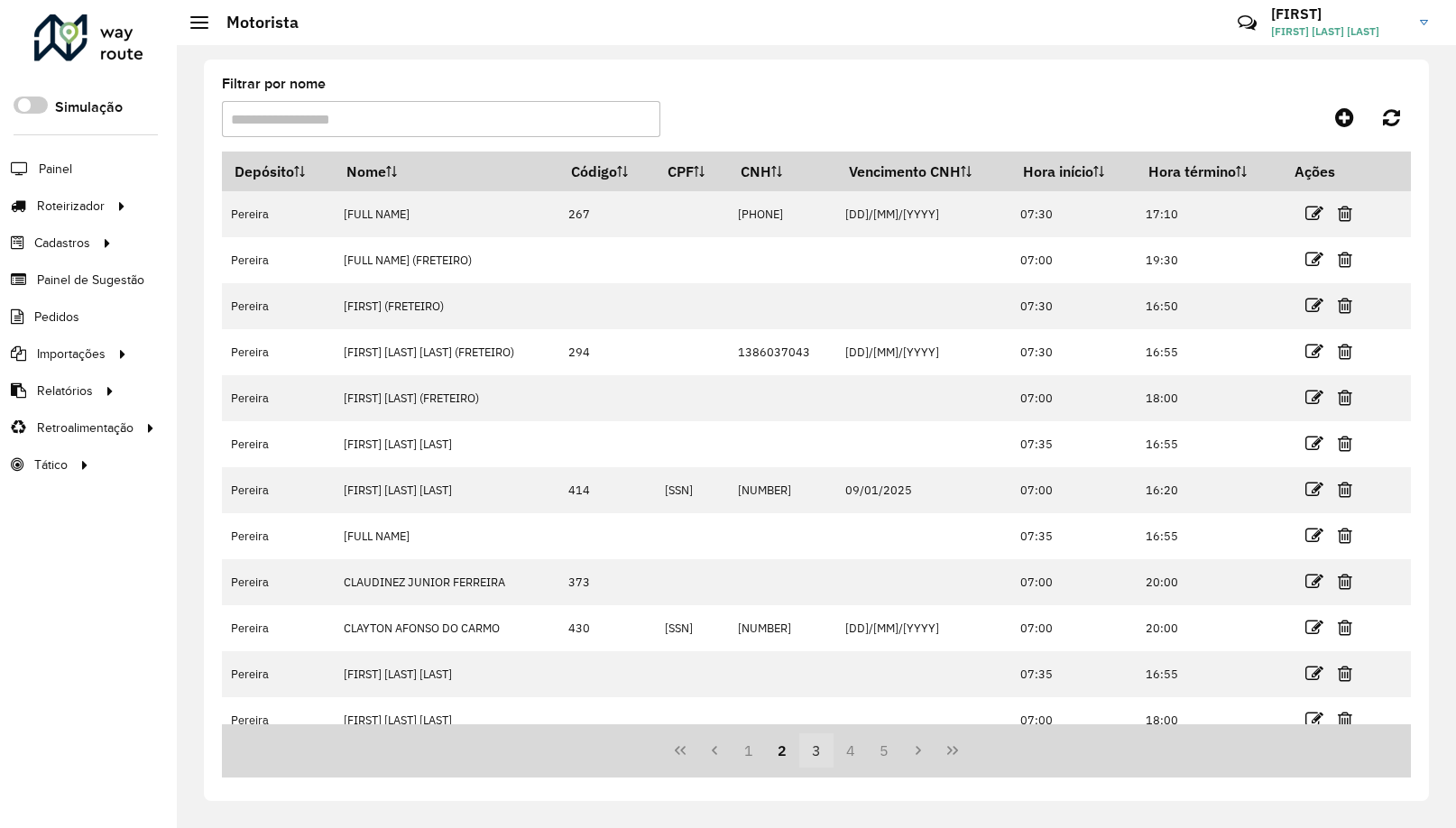 click on "3" at bounding box center (816, 750) 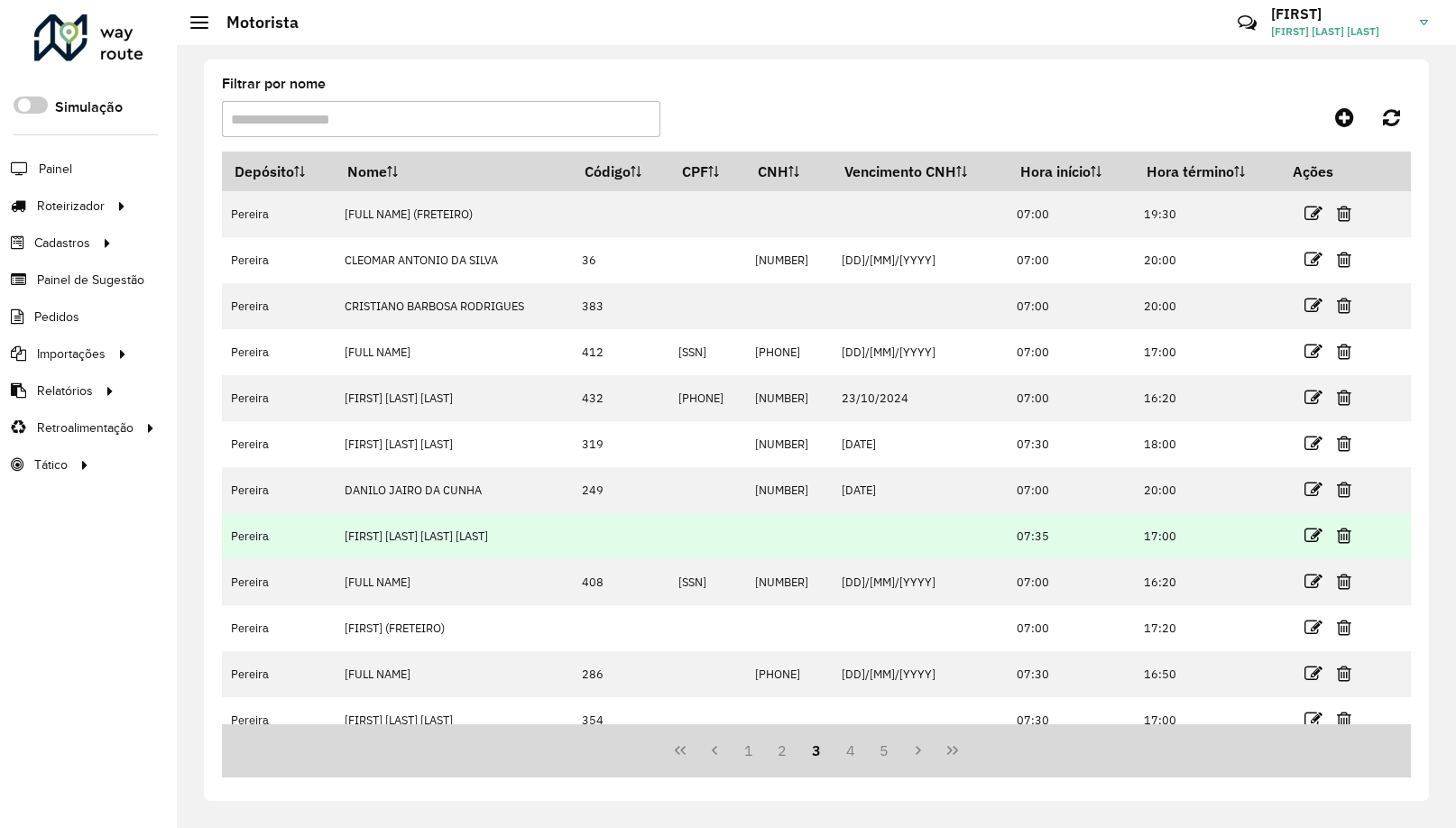 scroll, scrollTop: 19, scrollLeft: 0, axis: vertical 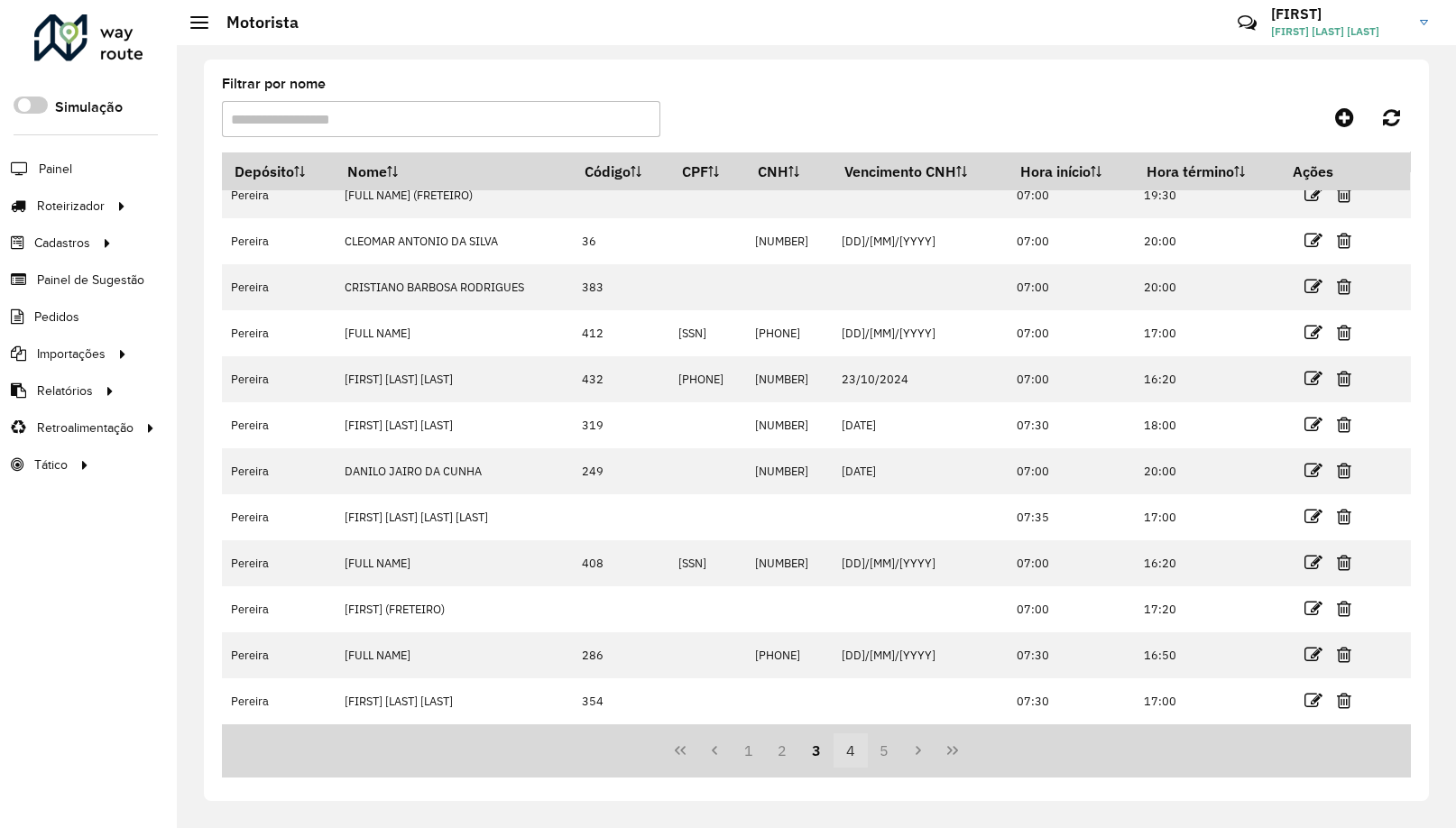 click on "4" at bounding box center (851, 750) 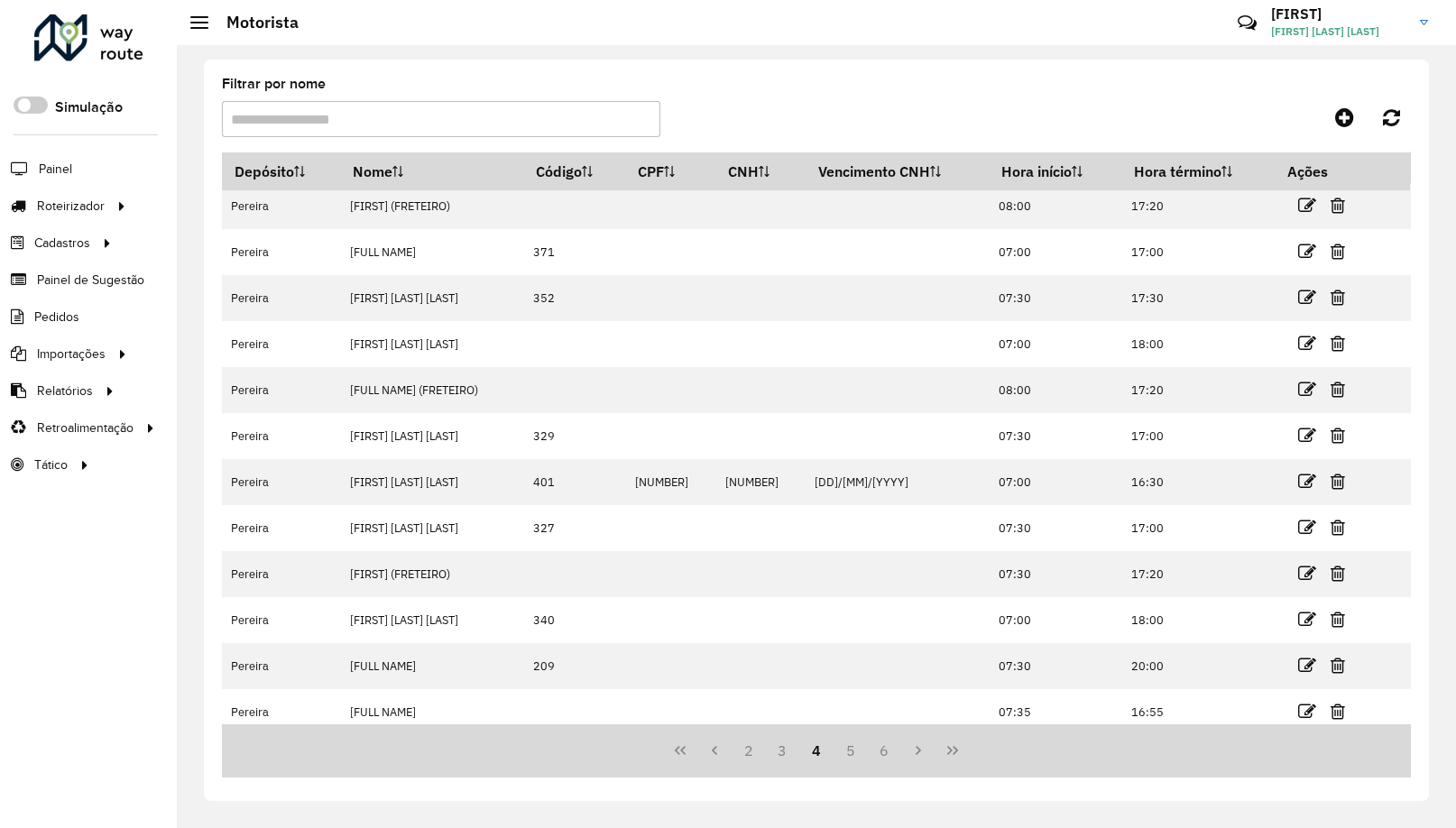 scroll, scrollTop: 19, scrollLeft: 0, axis: vertical 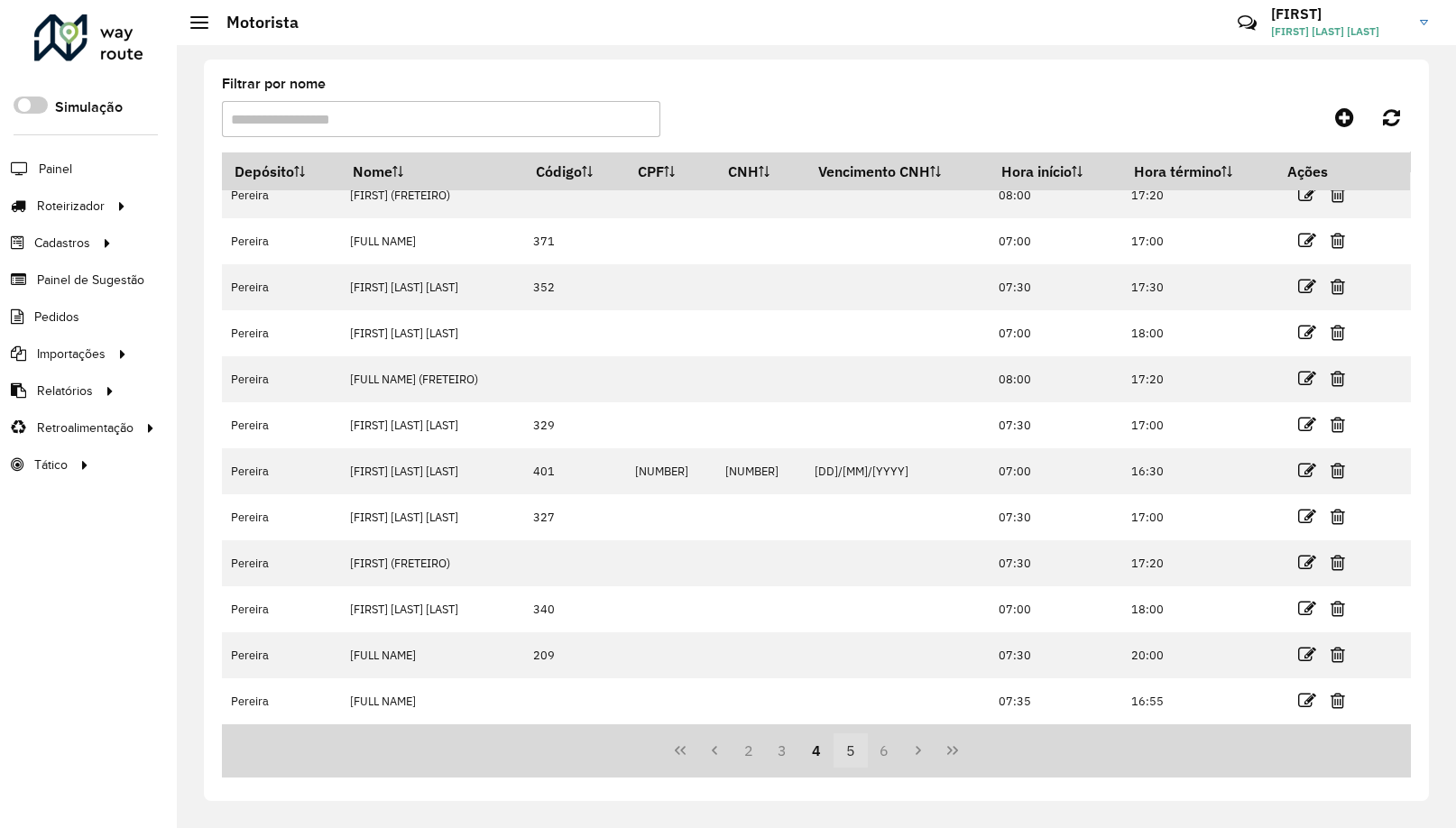 click on "5" at bounding box center [851, 750] 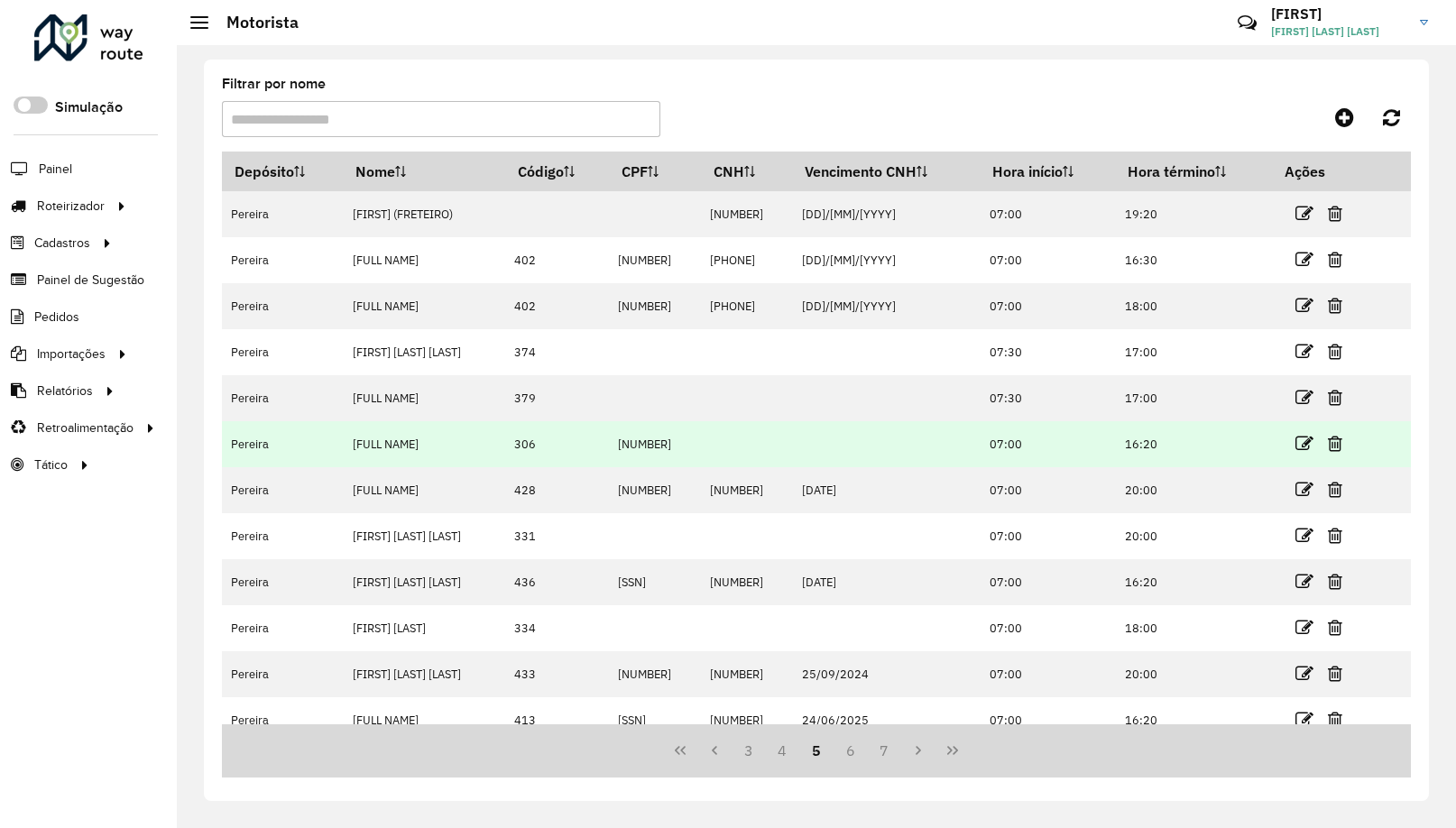 scroll, scrollTop: 19, scrollLeft: 0, axis: vertical 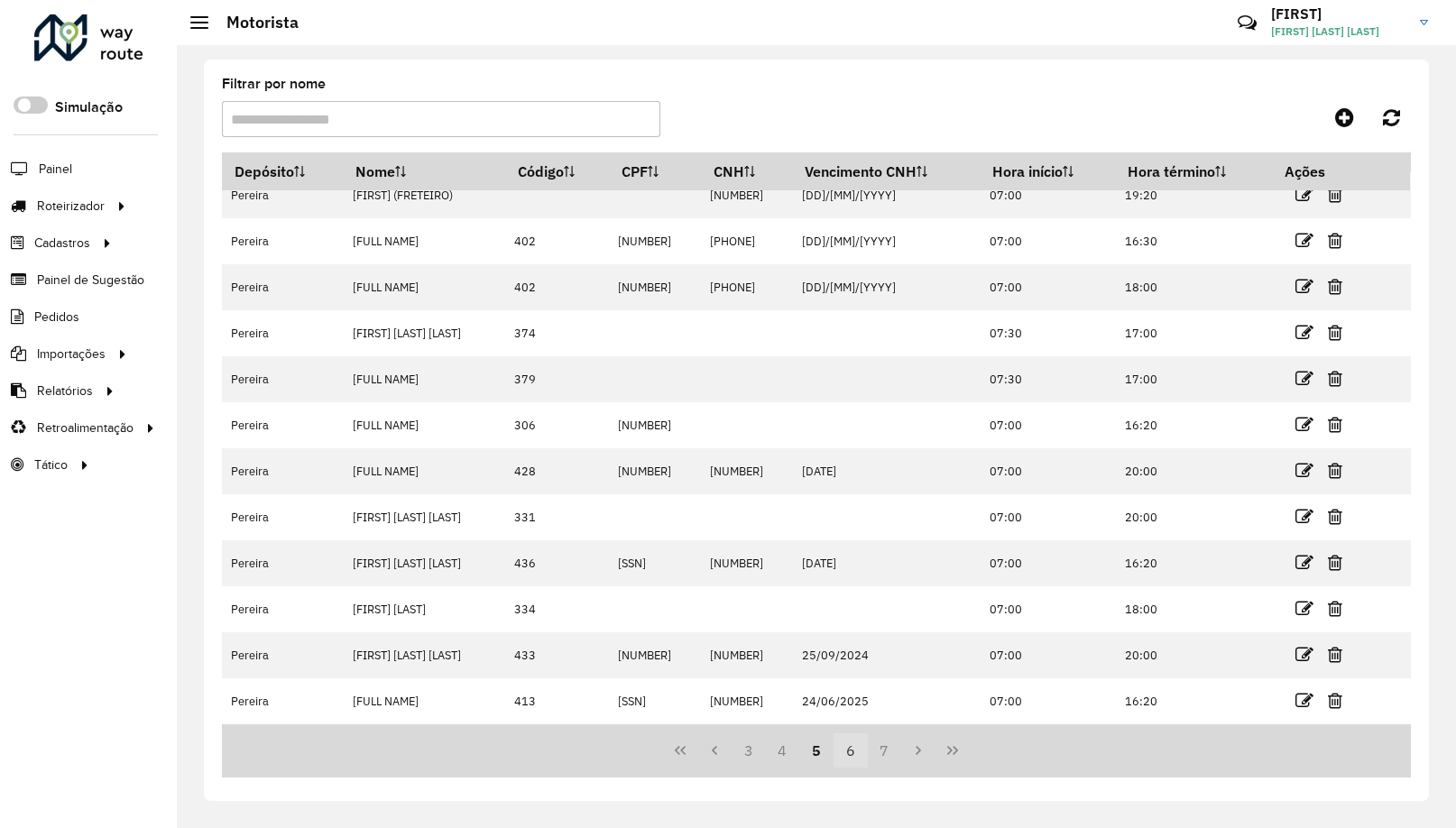 click on "6" at bounding box center (851, 750) 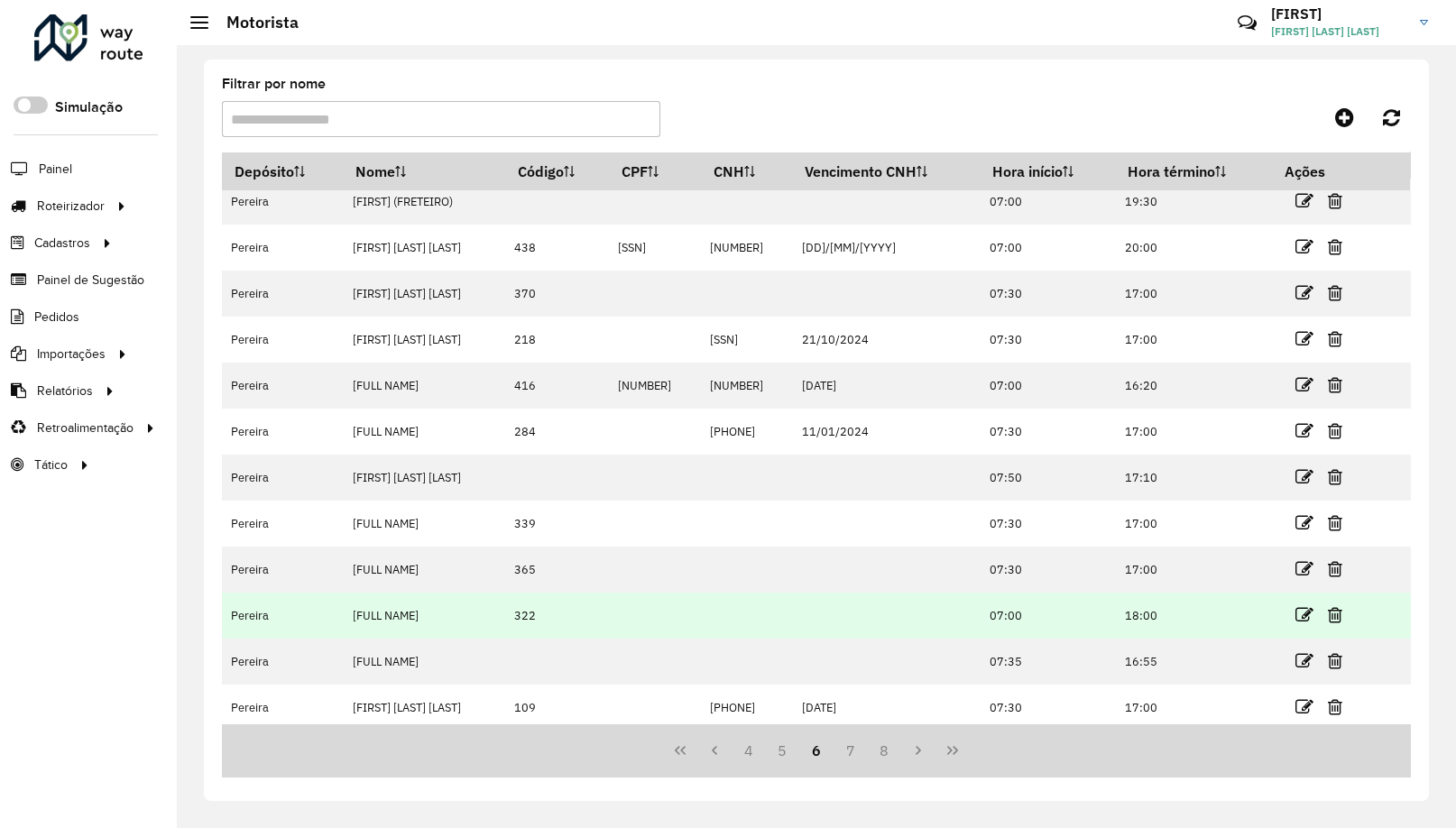 scroll, scrollTop: 19, scrollLeft: 0, axis: vertical 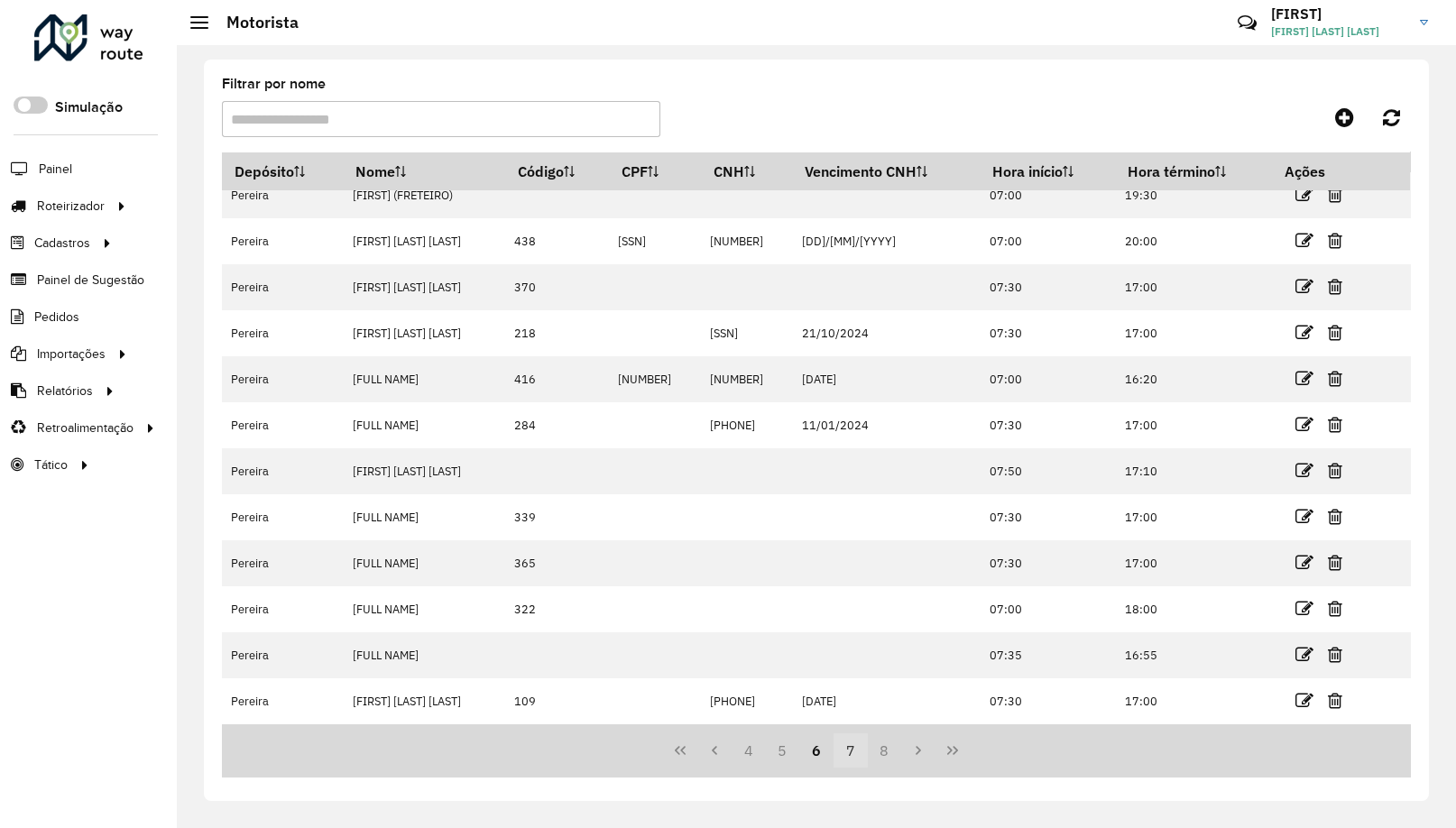 click on "7" at bounding box center (851, 750) 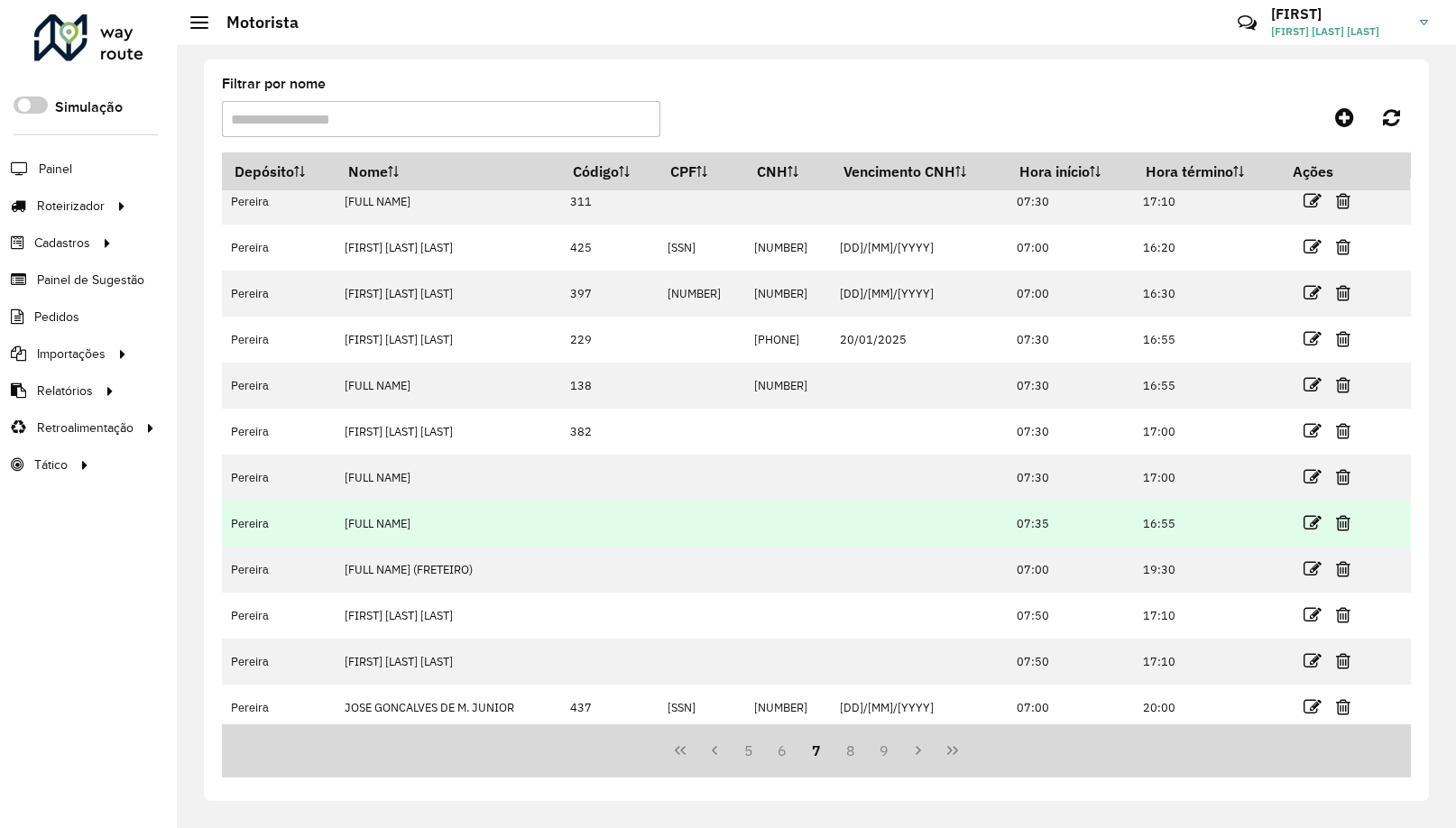 scroll, scrollTop: 19, scrollLeft: 0, axis: vertical 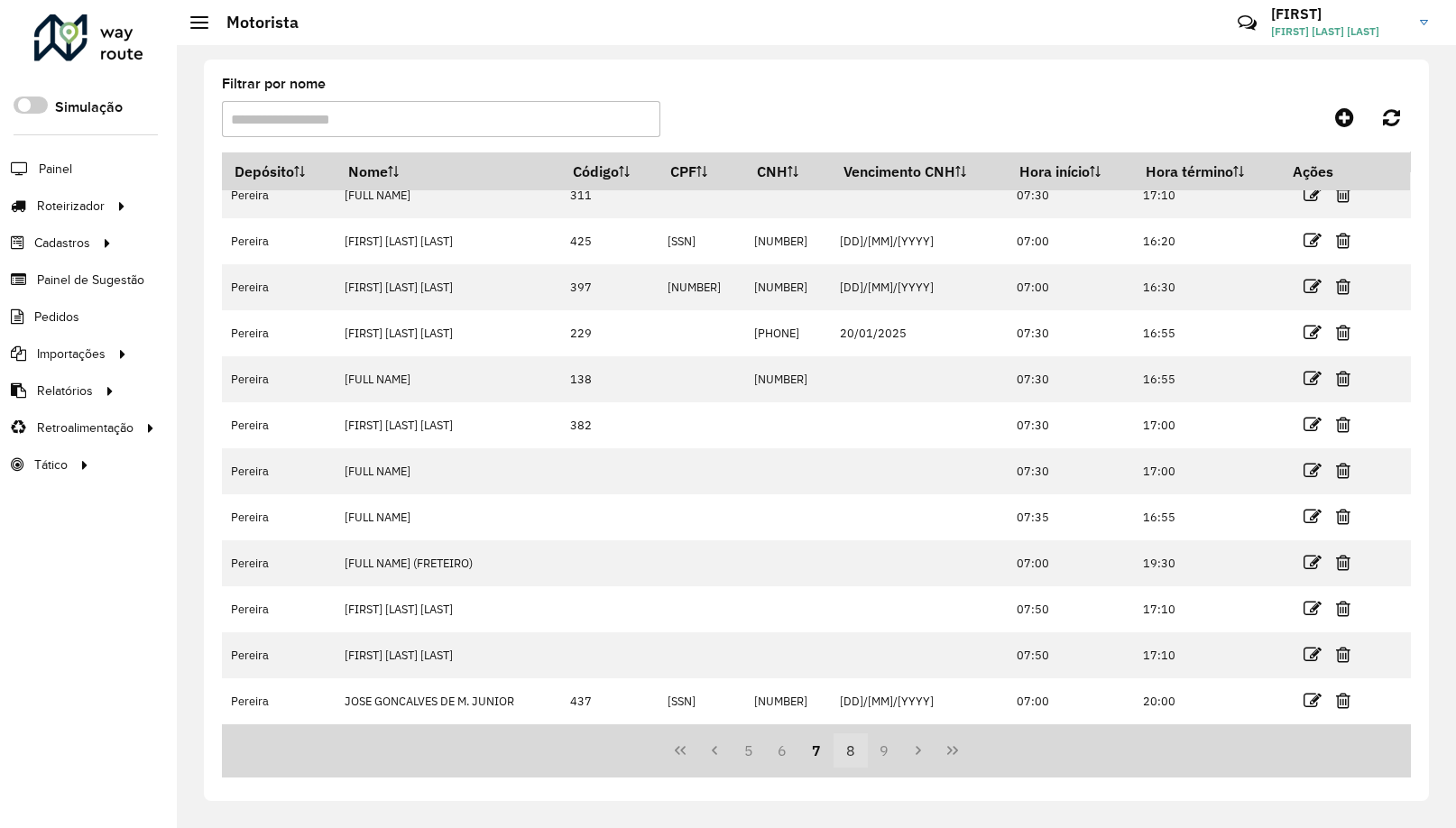 click on "8" at bounding box center (851, 750) 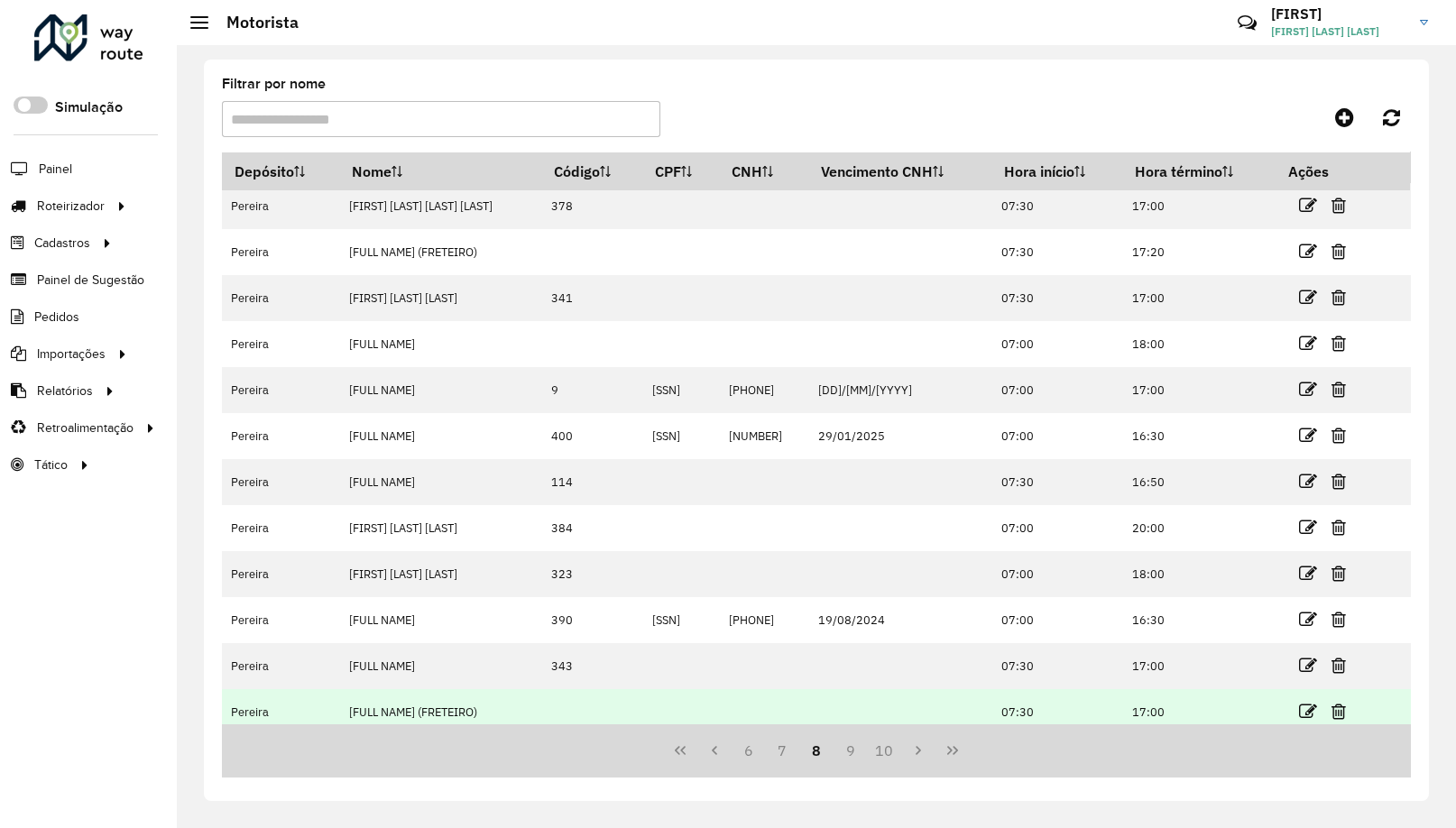 scroll, scrollTop: 19, scrollLeft: 0, axis: vertical 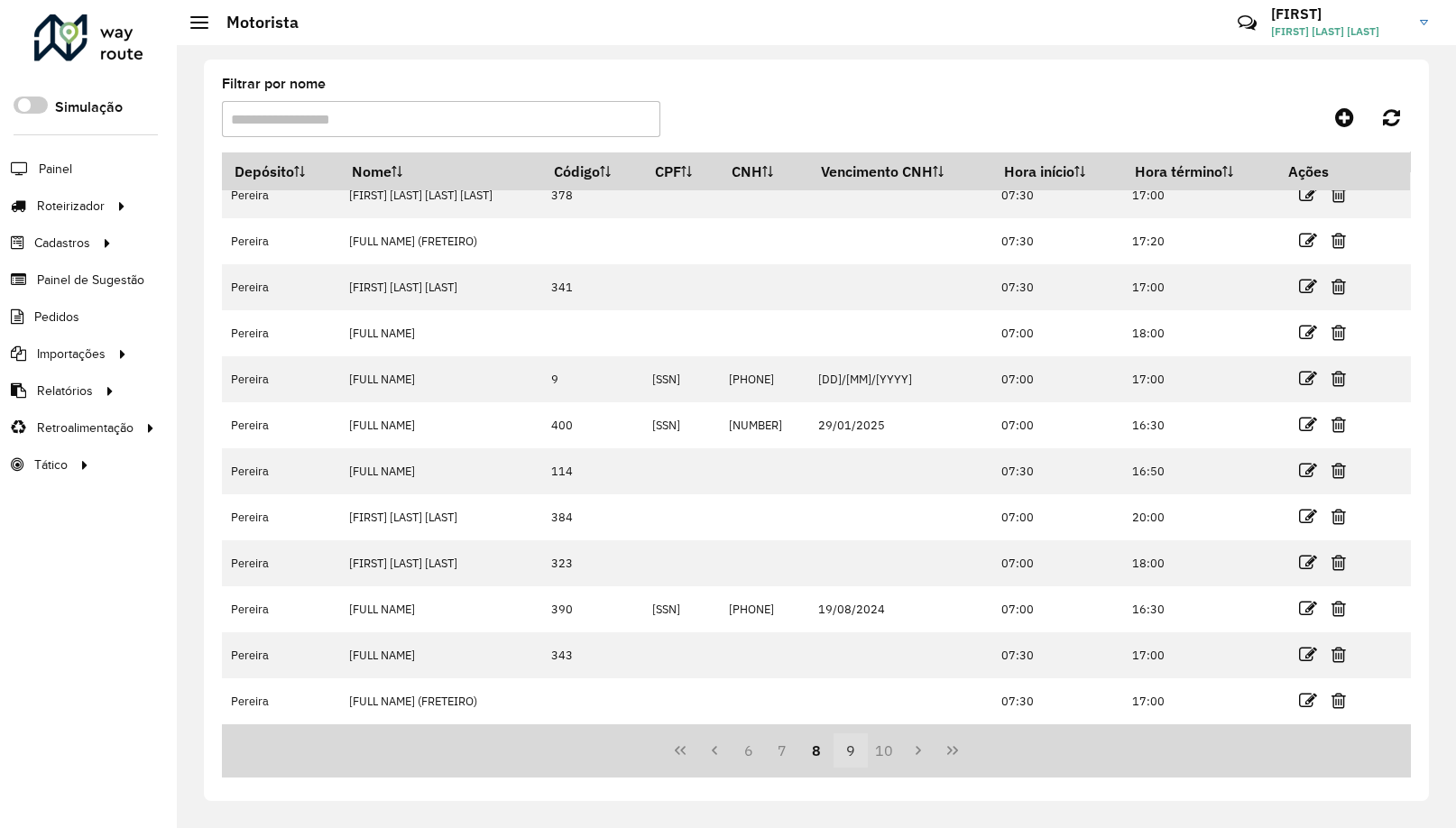 click on "9" at bounding box center [851, 750] 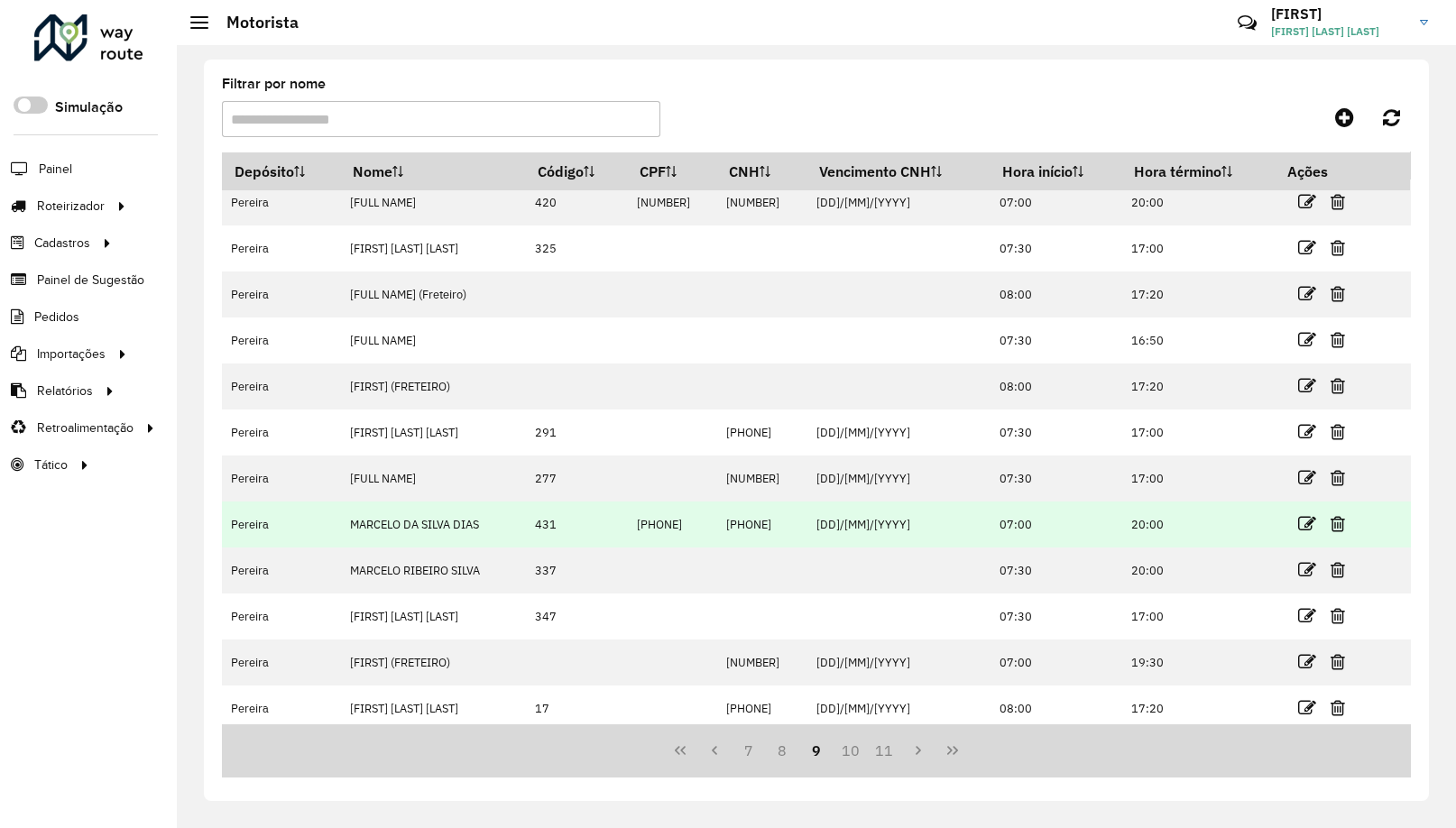 scroll, scrollTop: 19, scrollLeft: 0, axis: vertical 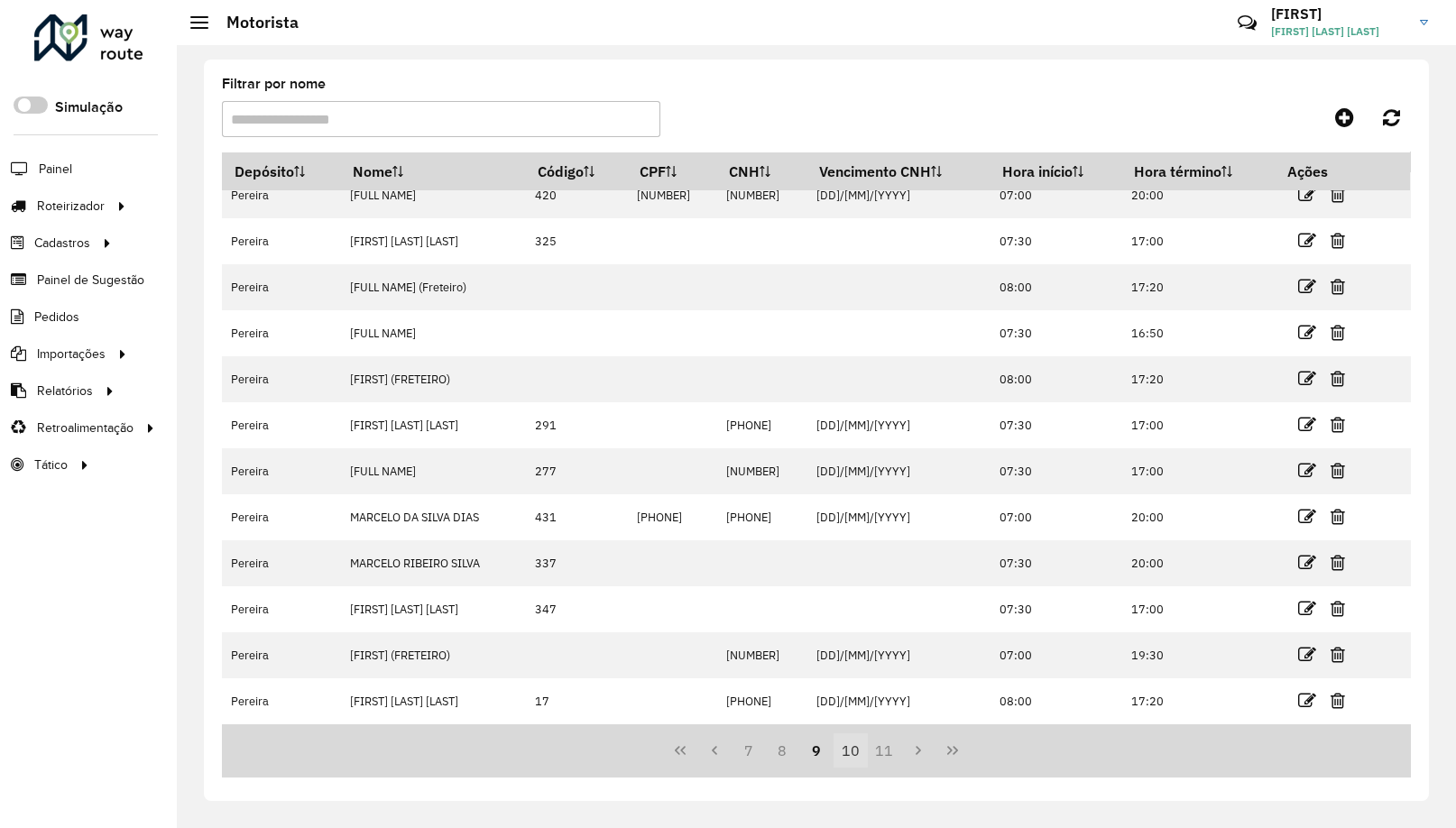 click on "10" at bounding box center (851, 750) 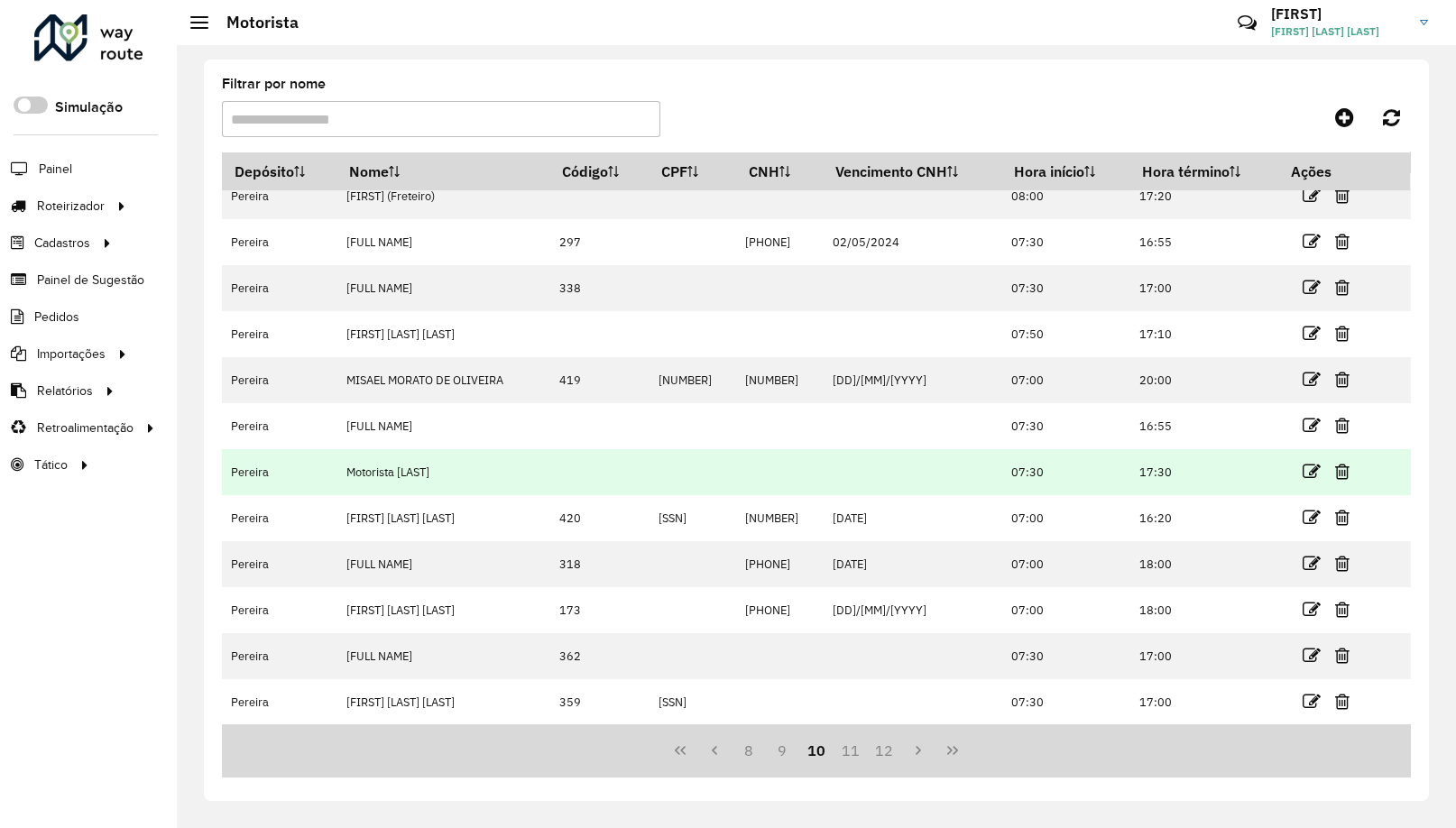 scroll, scrollTop: 19, scrollLeft: 0, axis: vertical 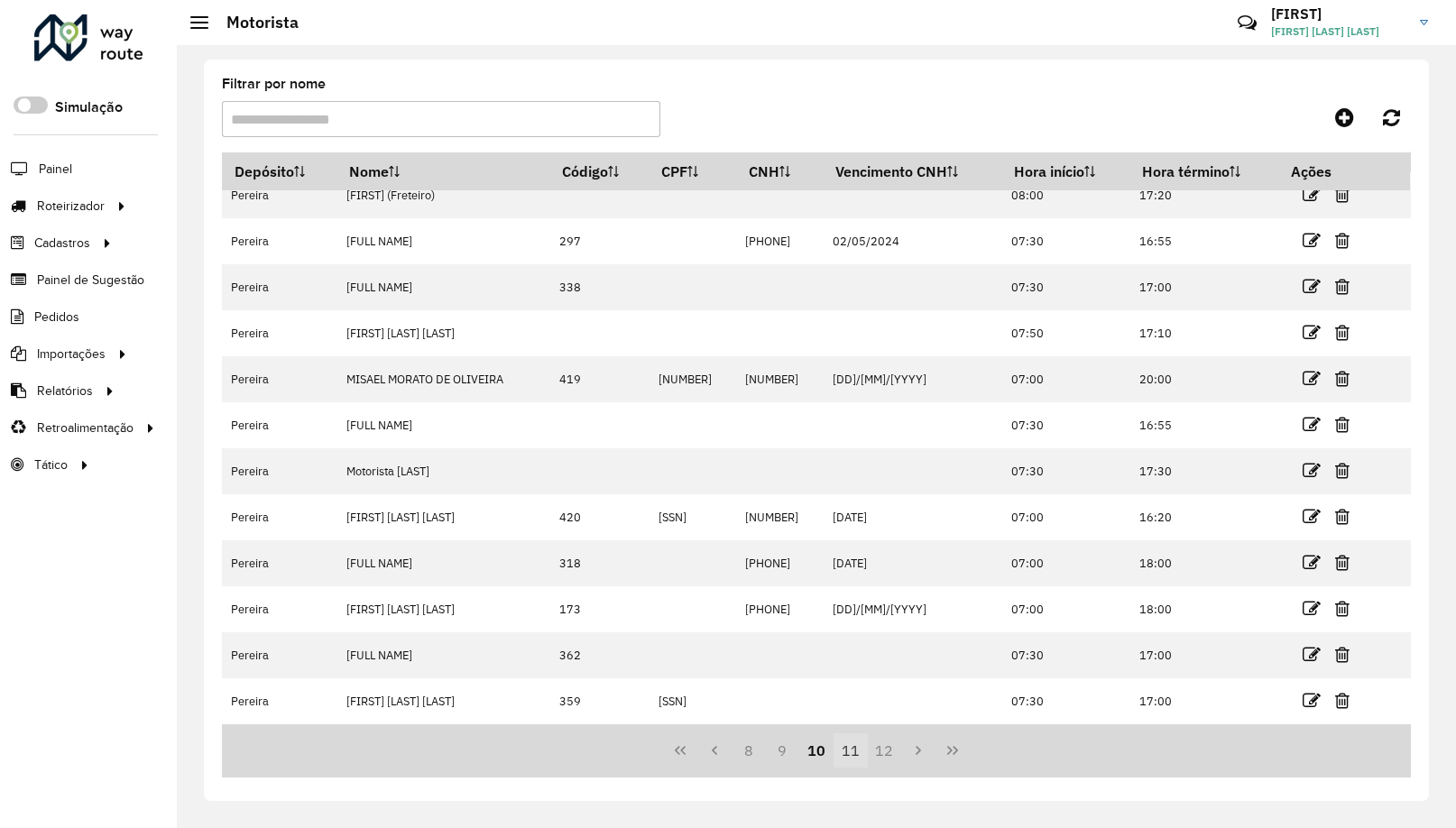 click on "11" at bounding box center [851, 750] 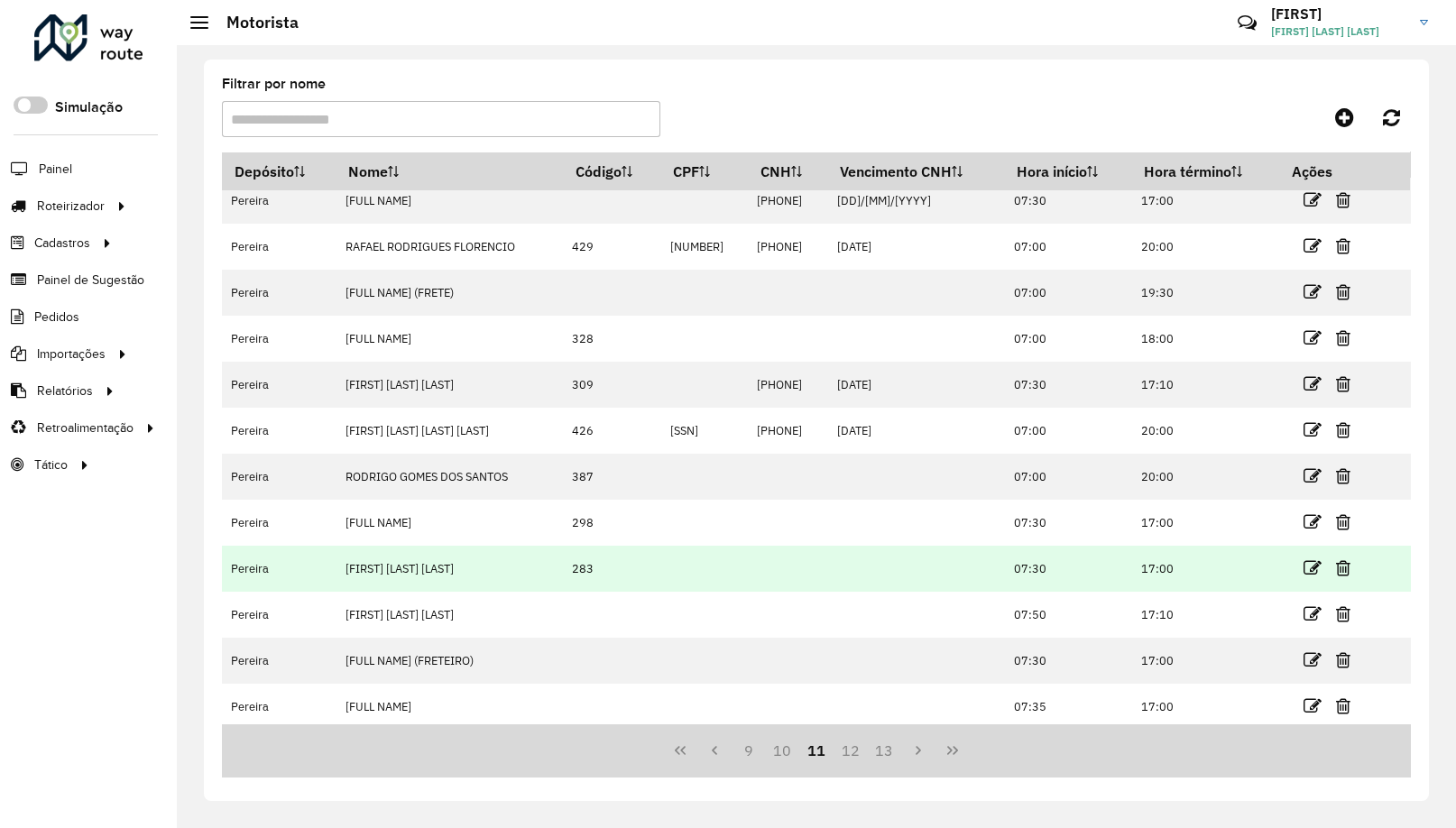 scroll, scrollTop: 19, scrollLeft: 0, axis: vertical 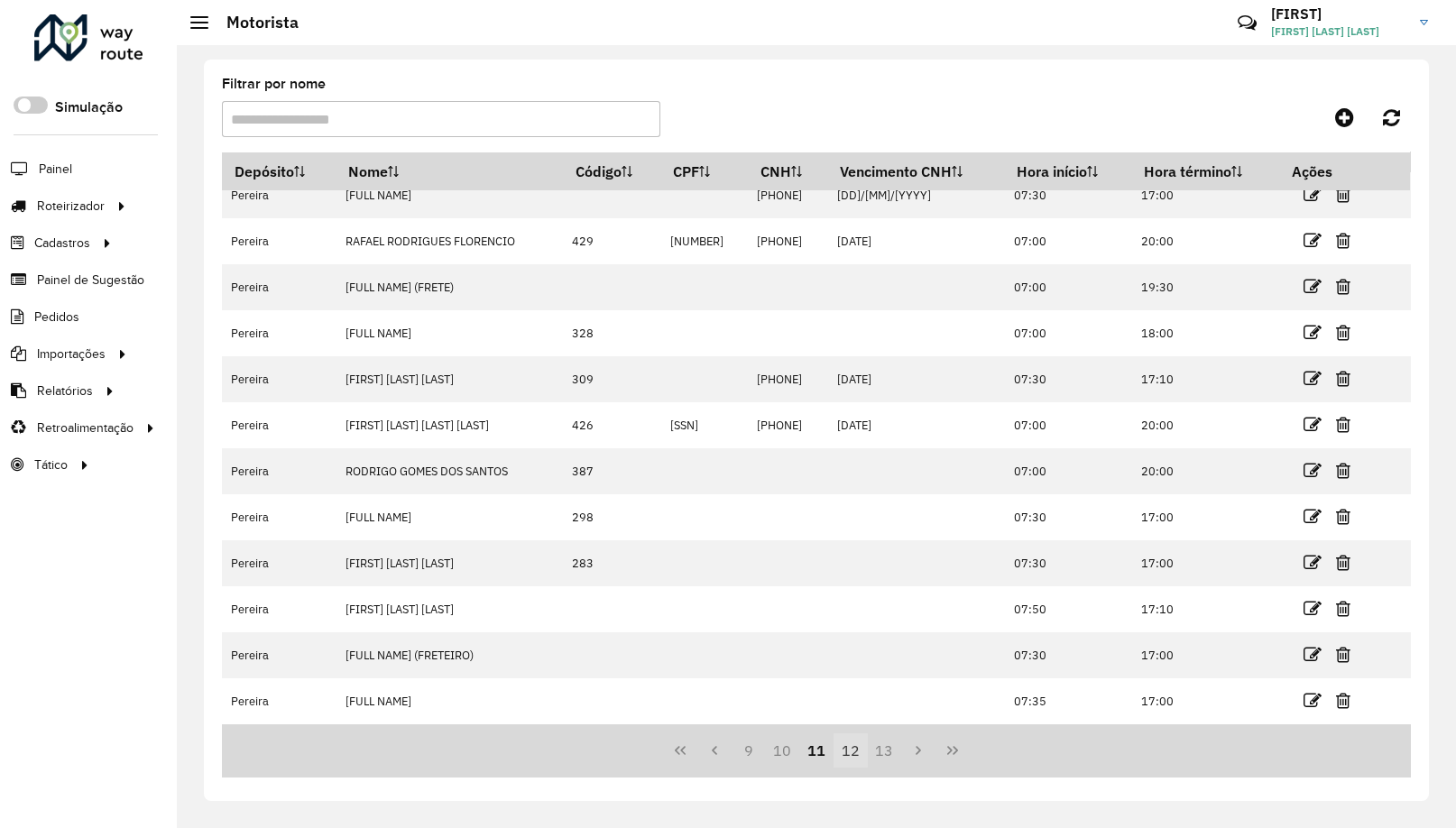 click on "12" at bounding box center [851, 750] 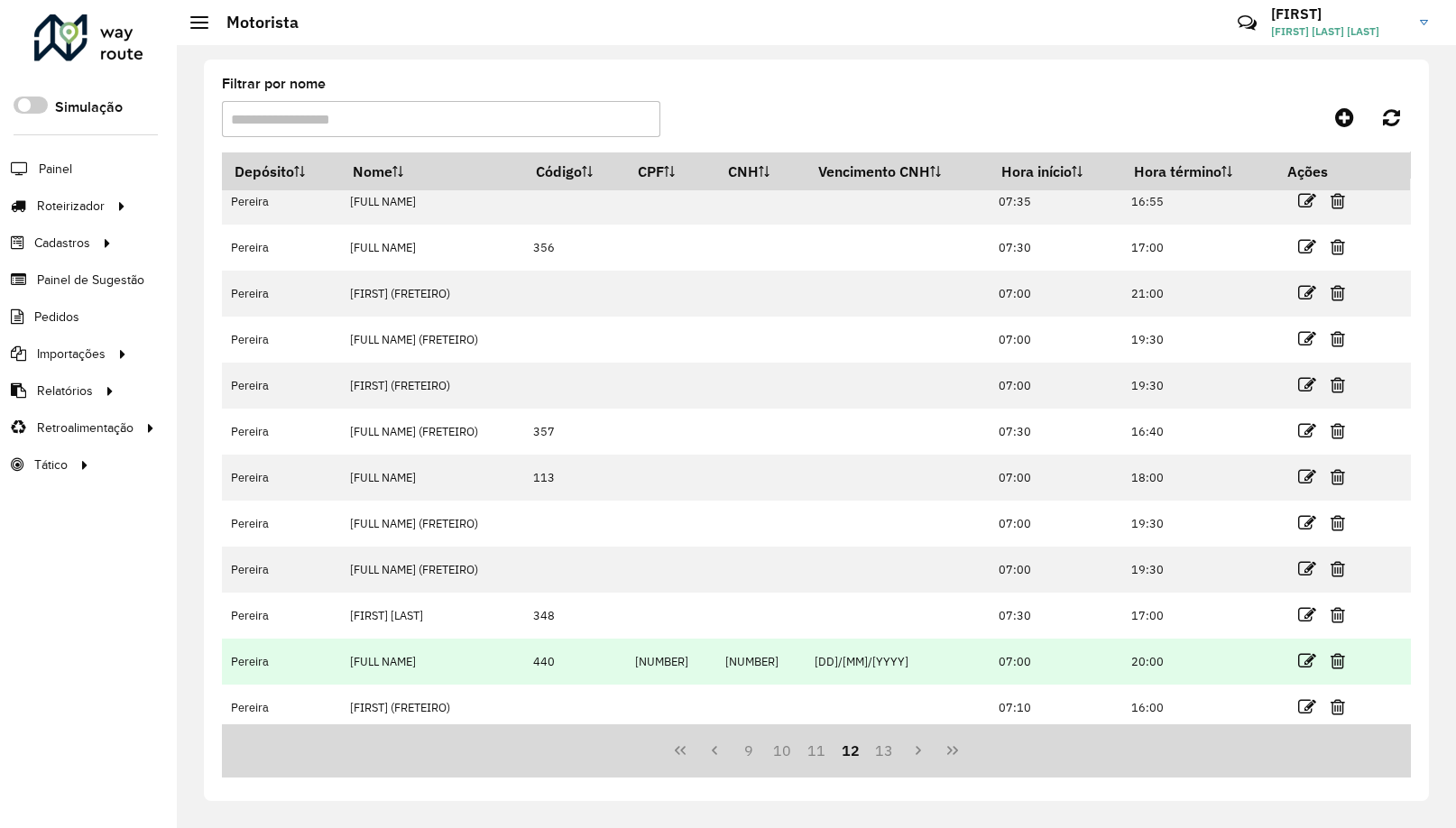 scroll, scrollTop: 19, scrollLeft: 0, axis: vertical 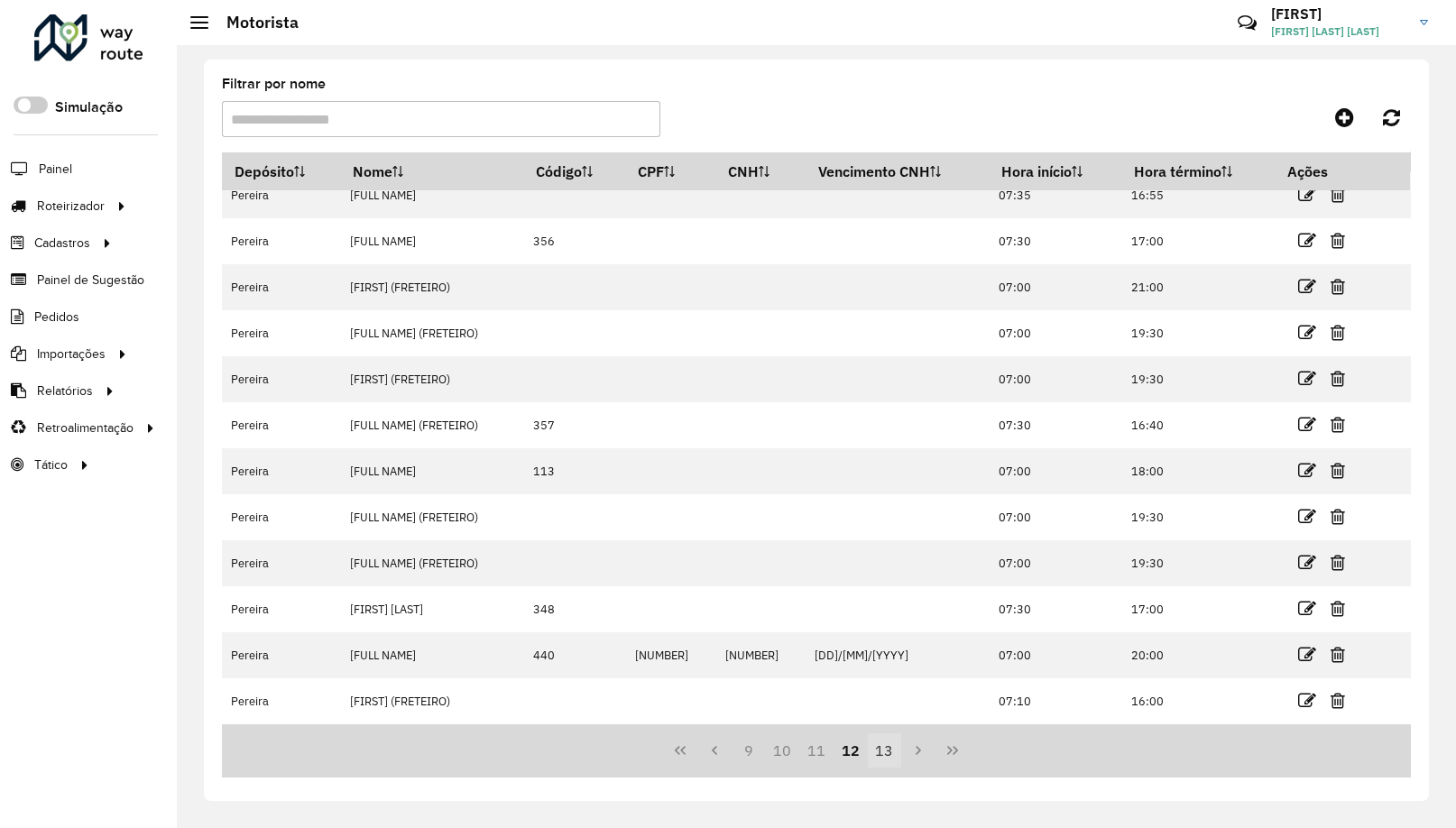 click on "13" at bounding box center [885, 750] 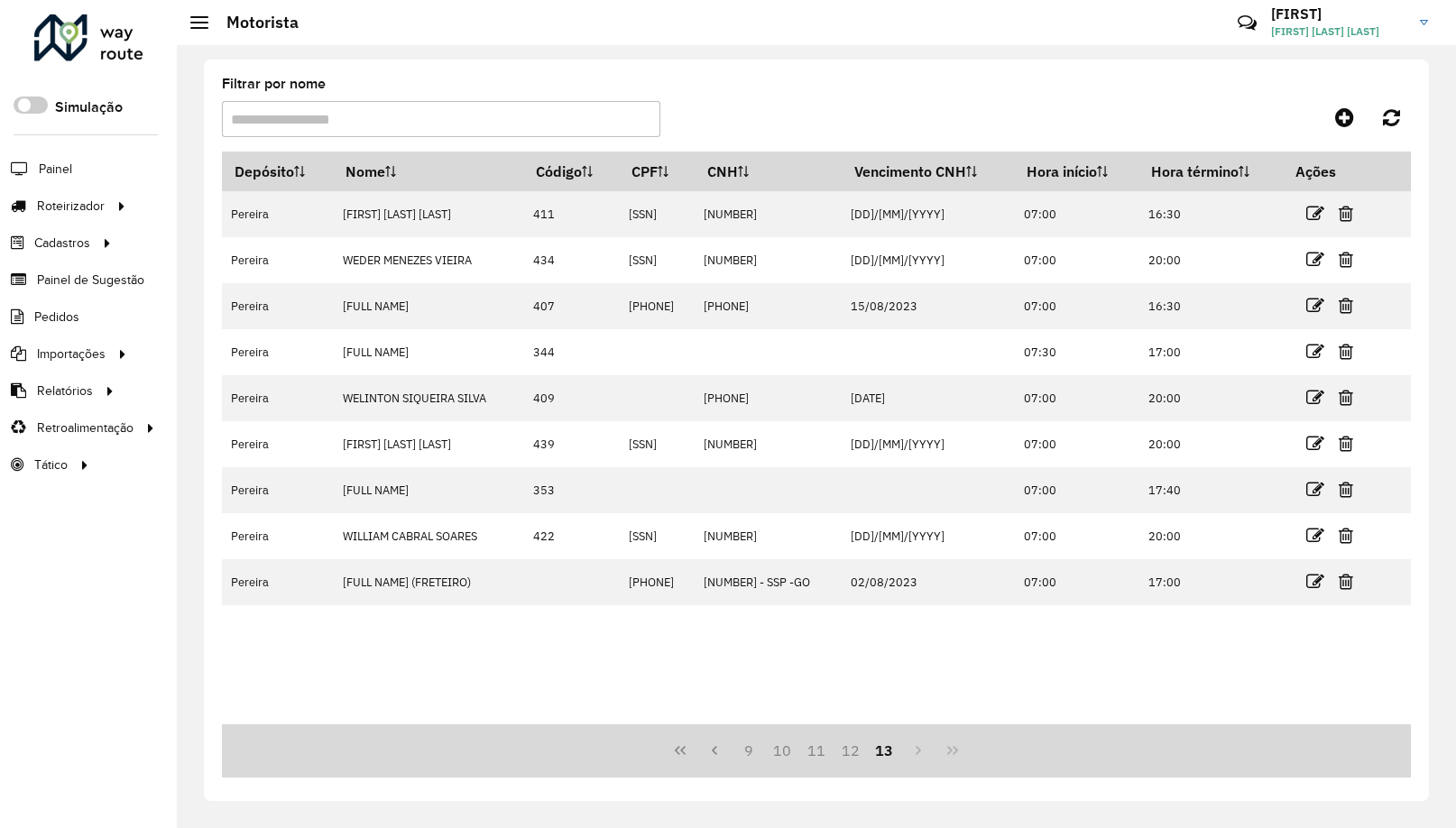scroll, scrollTop: 0, scrollLeft: 0, axis: both 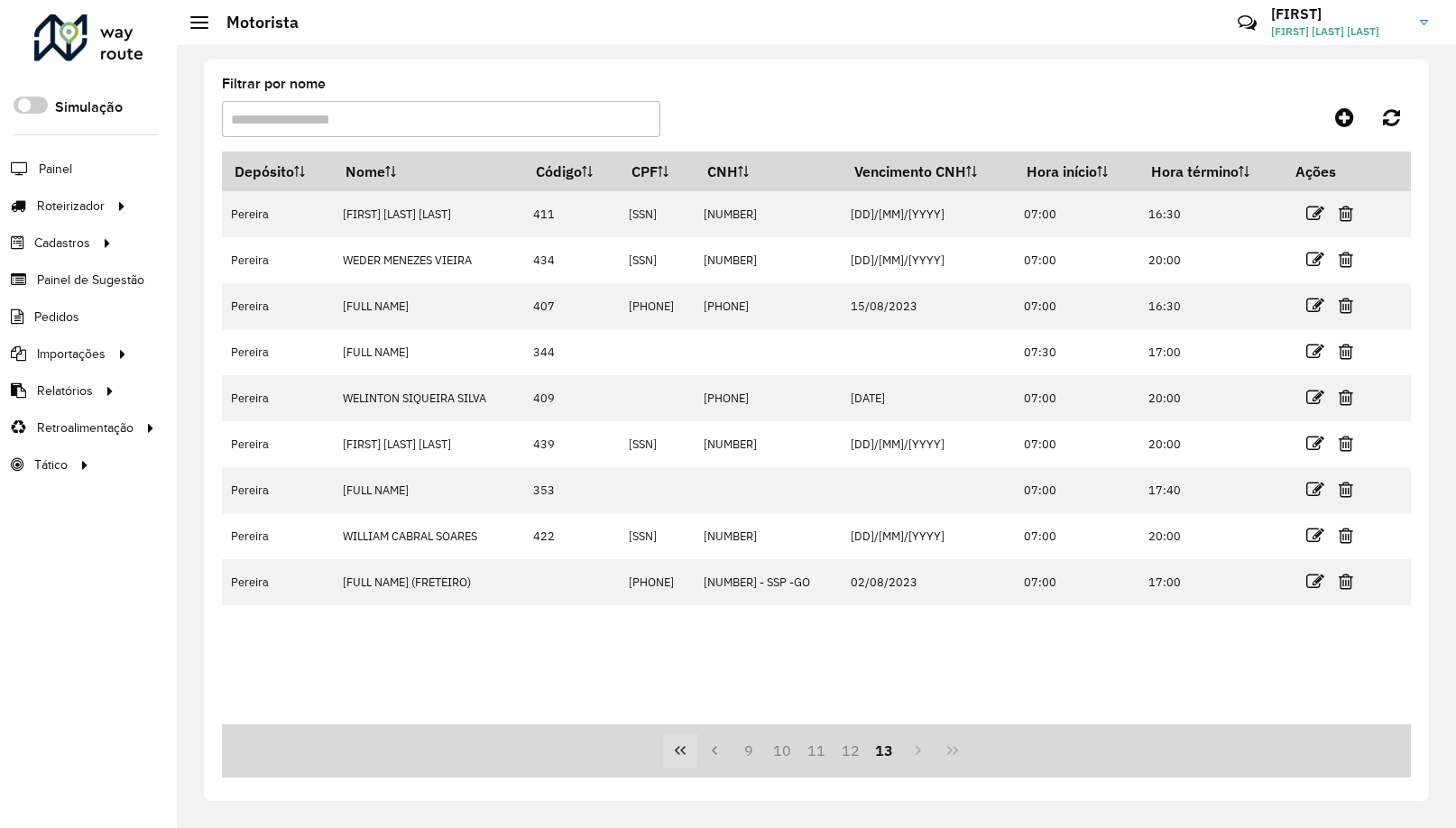 click at bounding box center [680, 750] 